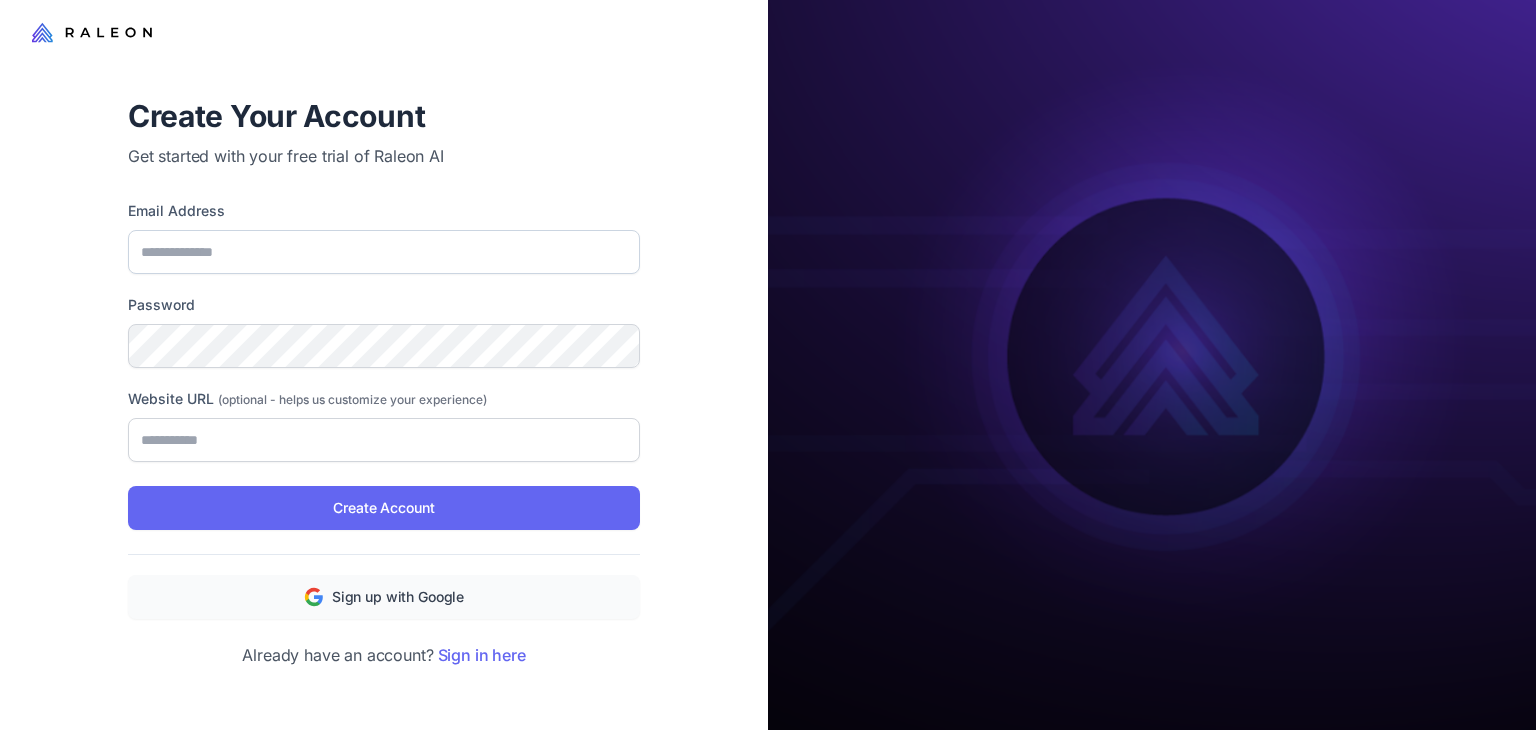 scroll, scrollTop: 0, scrollLeft: 0, axis: both 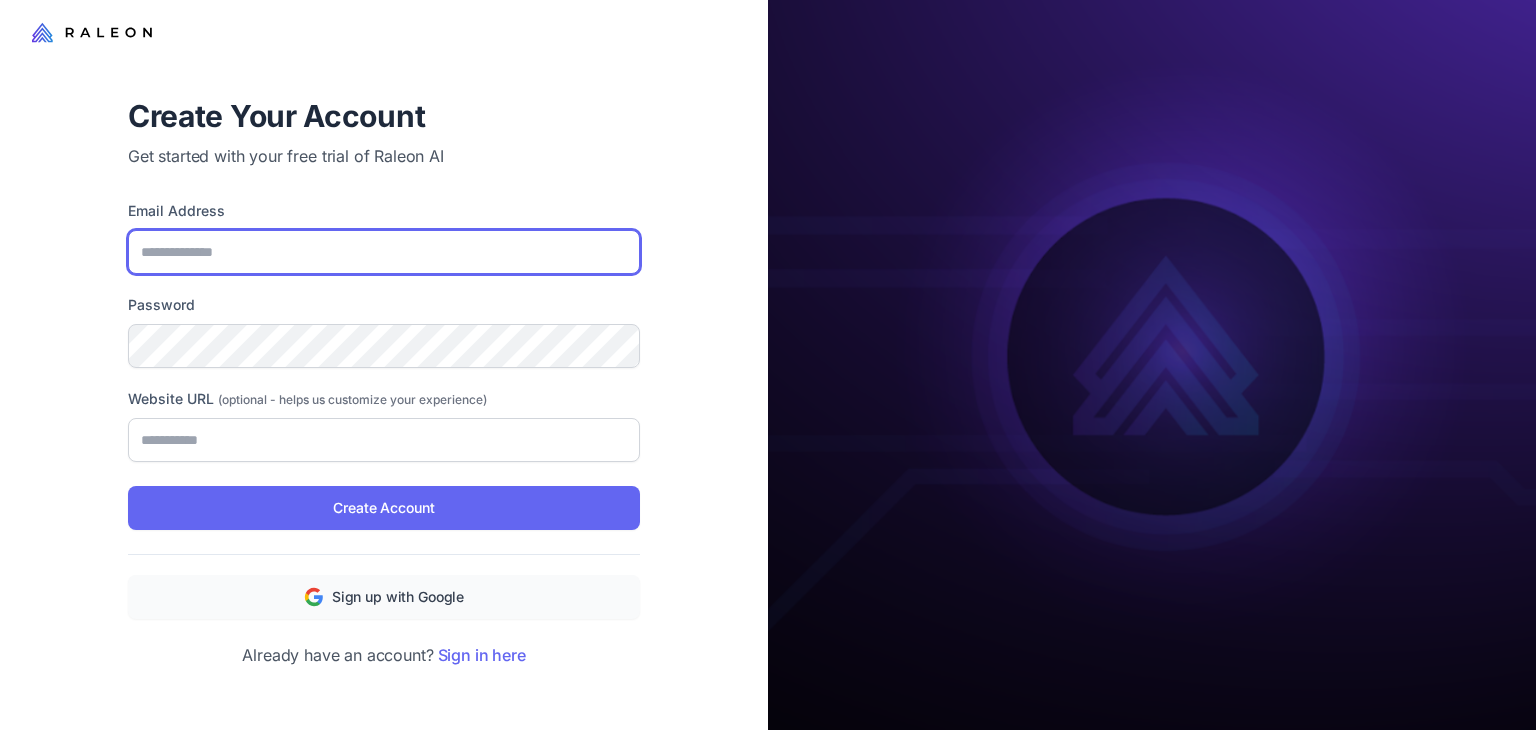 click on "Email Address" at bounding box center (384, 252) 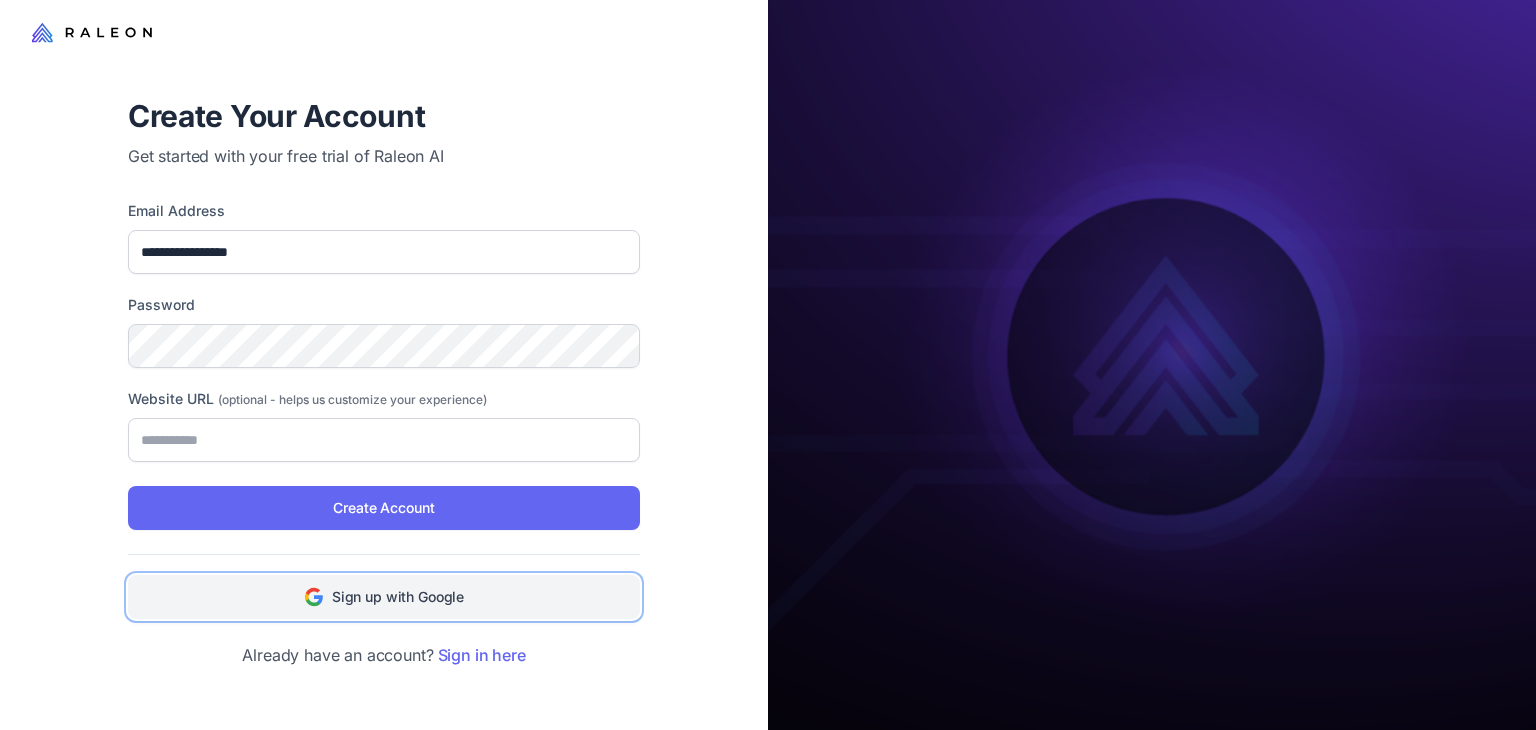 click on "Sign up with Google" at bounding box center [398, 597] 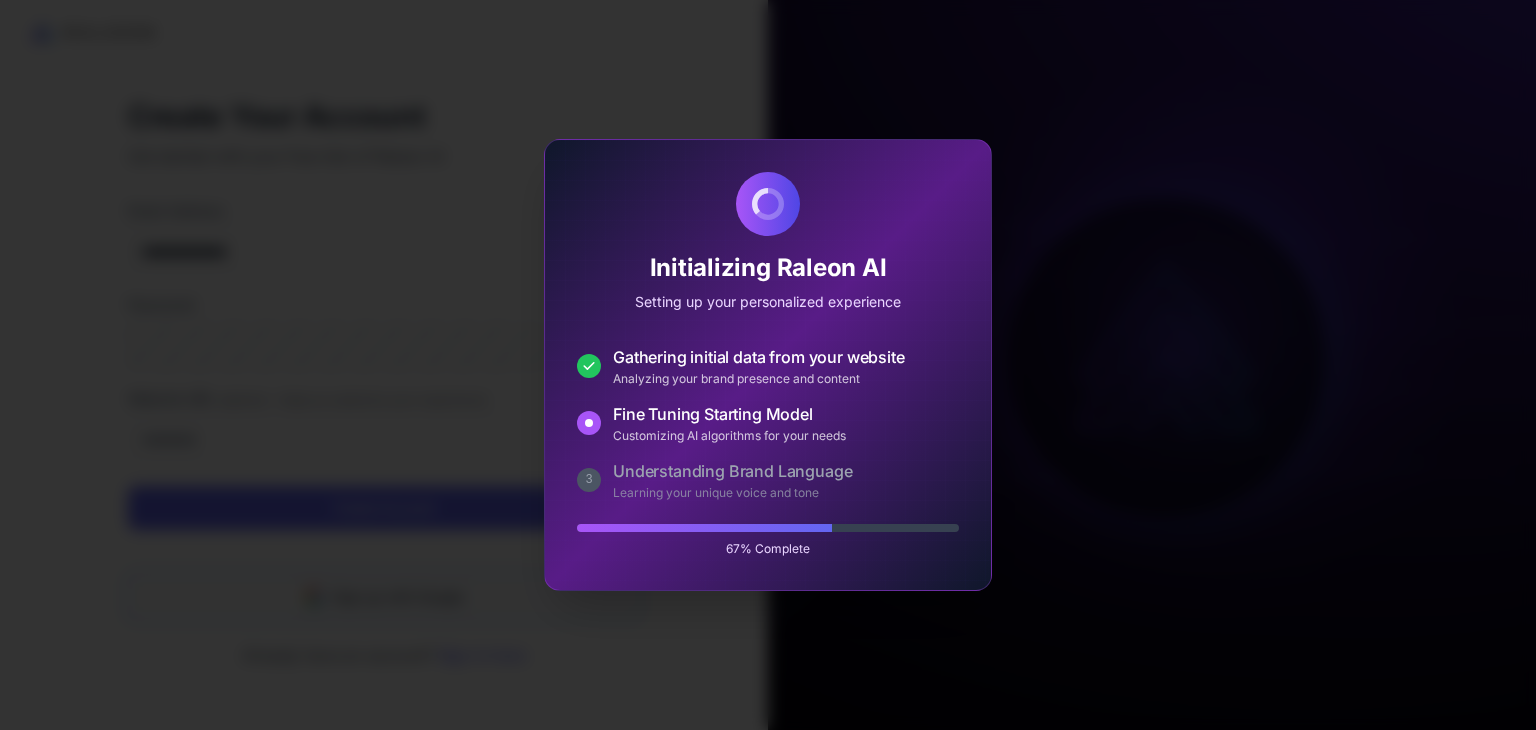 type 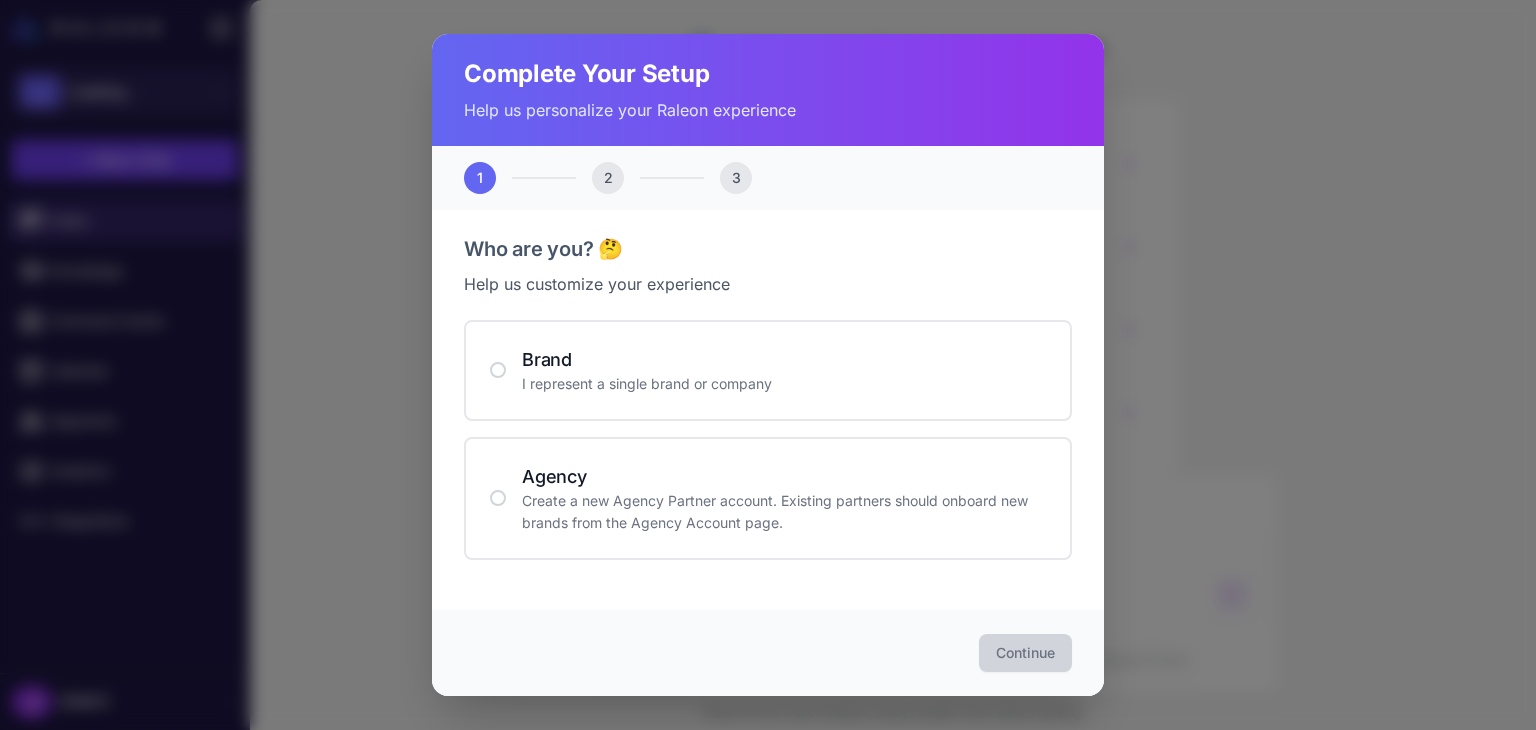 scroll, scrollTop: 0, scrollLeft: 0, axis: both 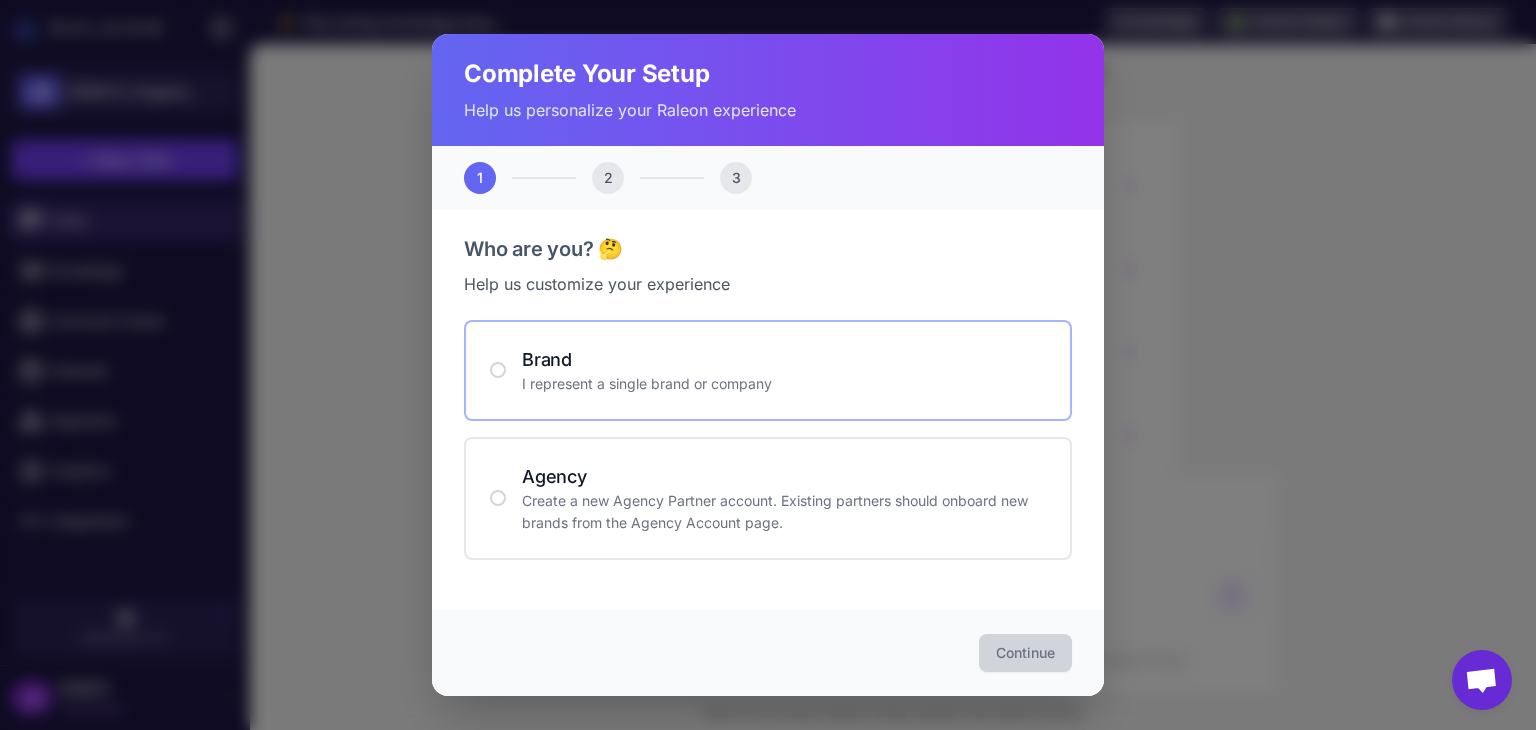 click at bounding box center (498, 370) 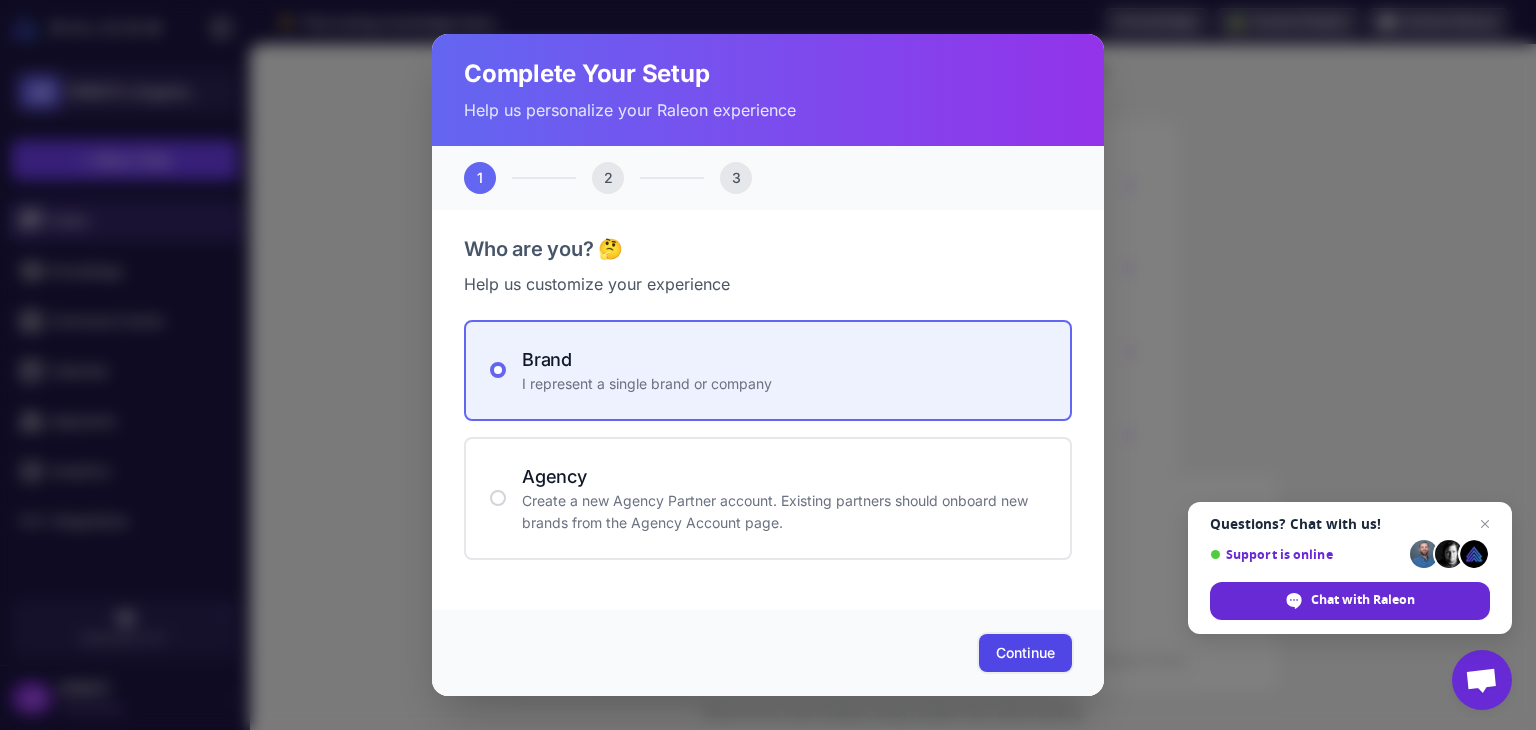 click on "Continue" at bounding box center [1025, 653] 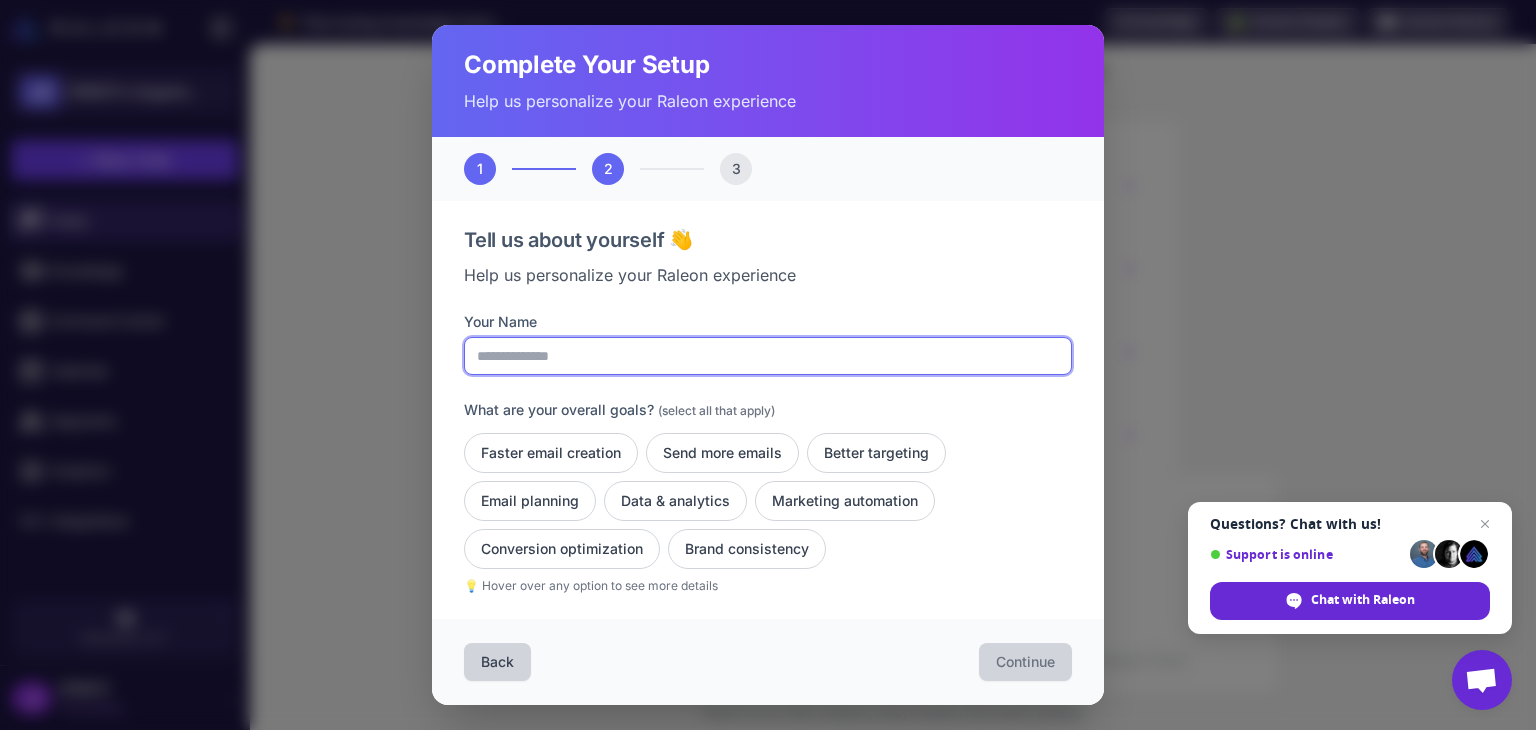 click on "Your Name" at bounding box center [768, 356] 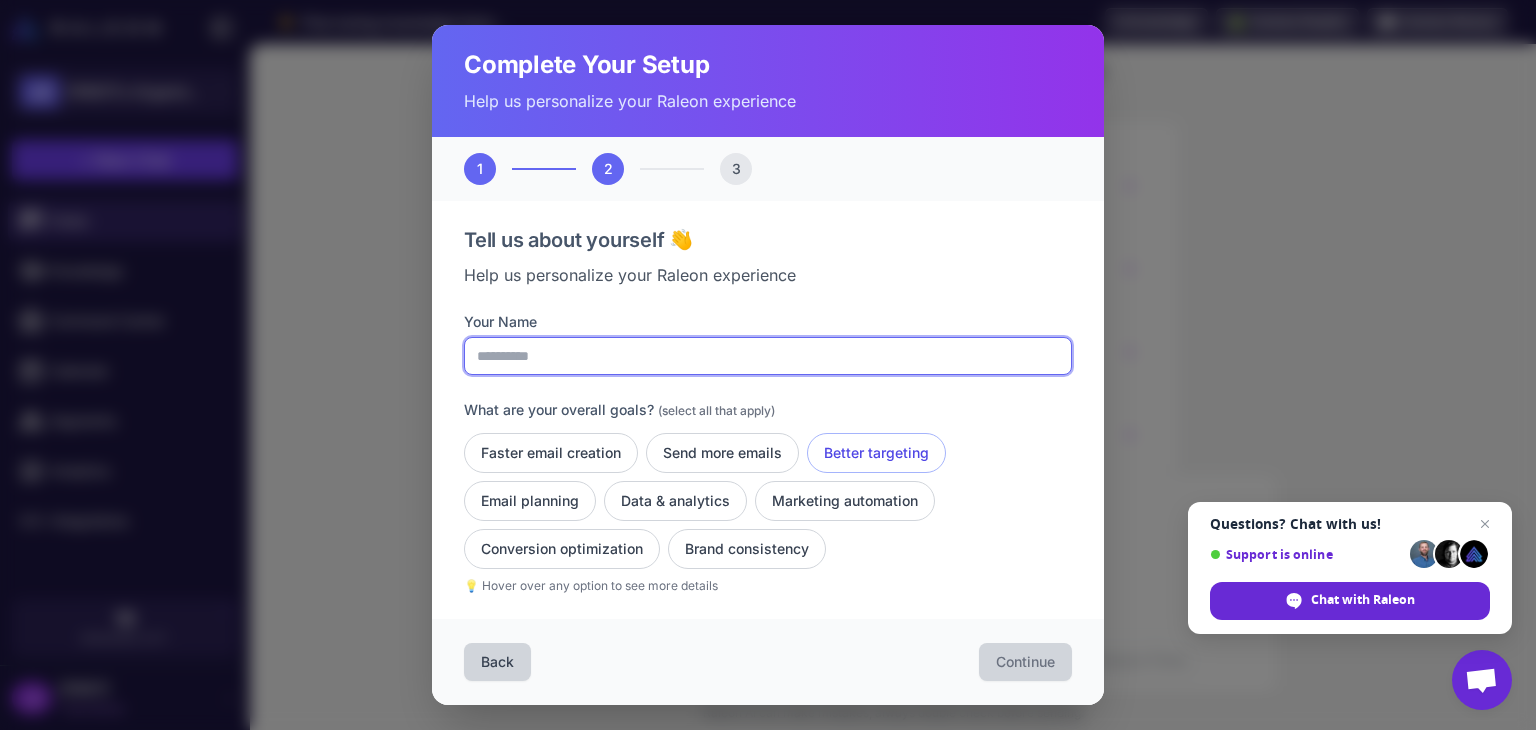 type on "**********" 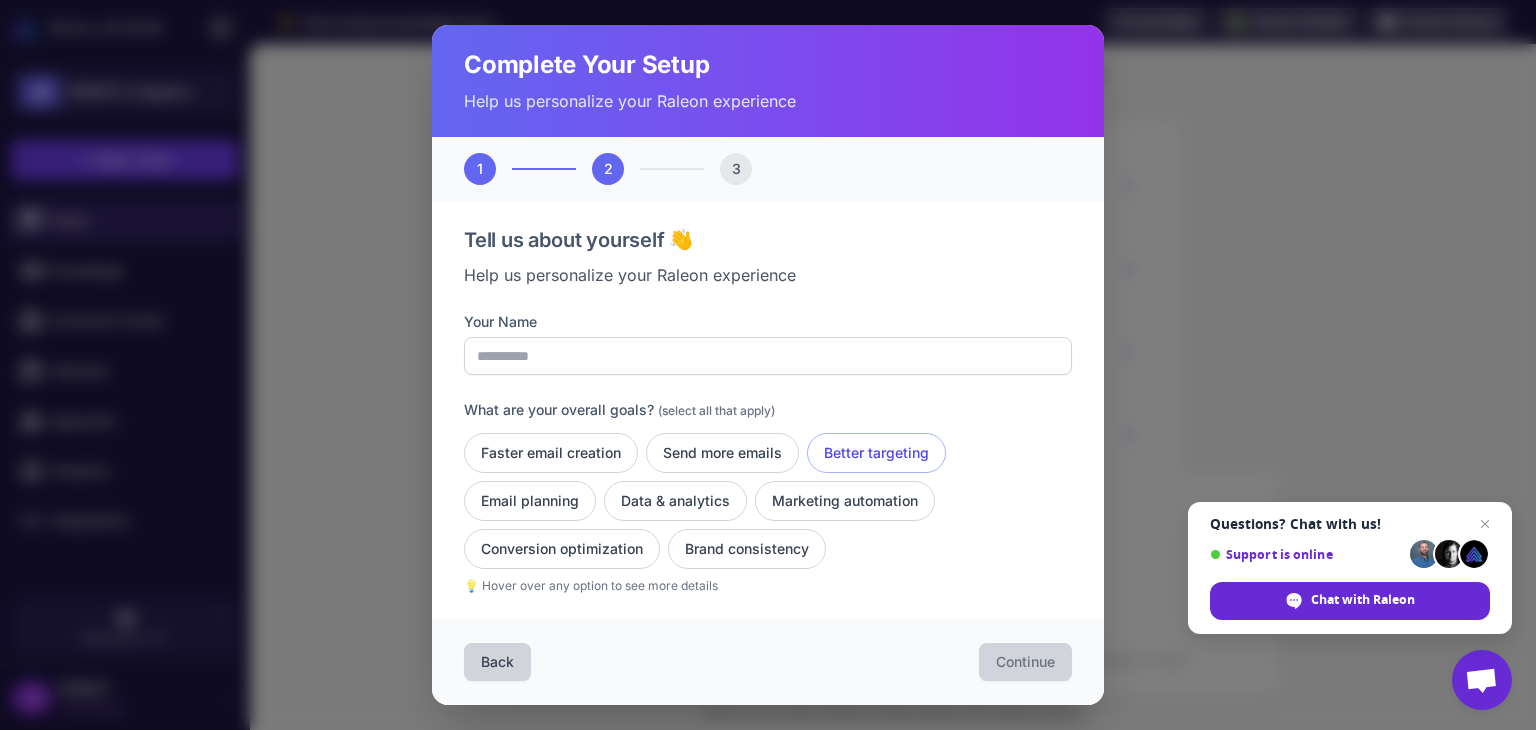 click on "Better targeting" 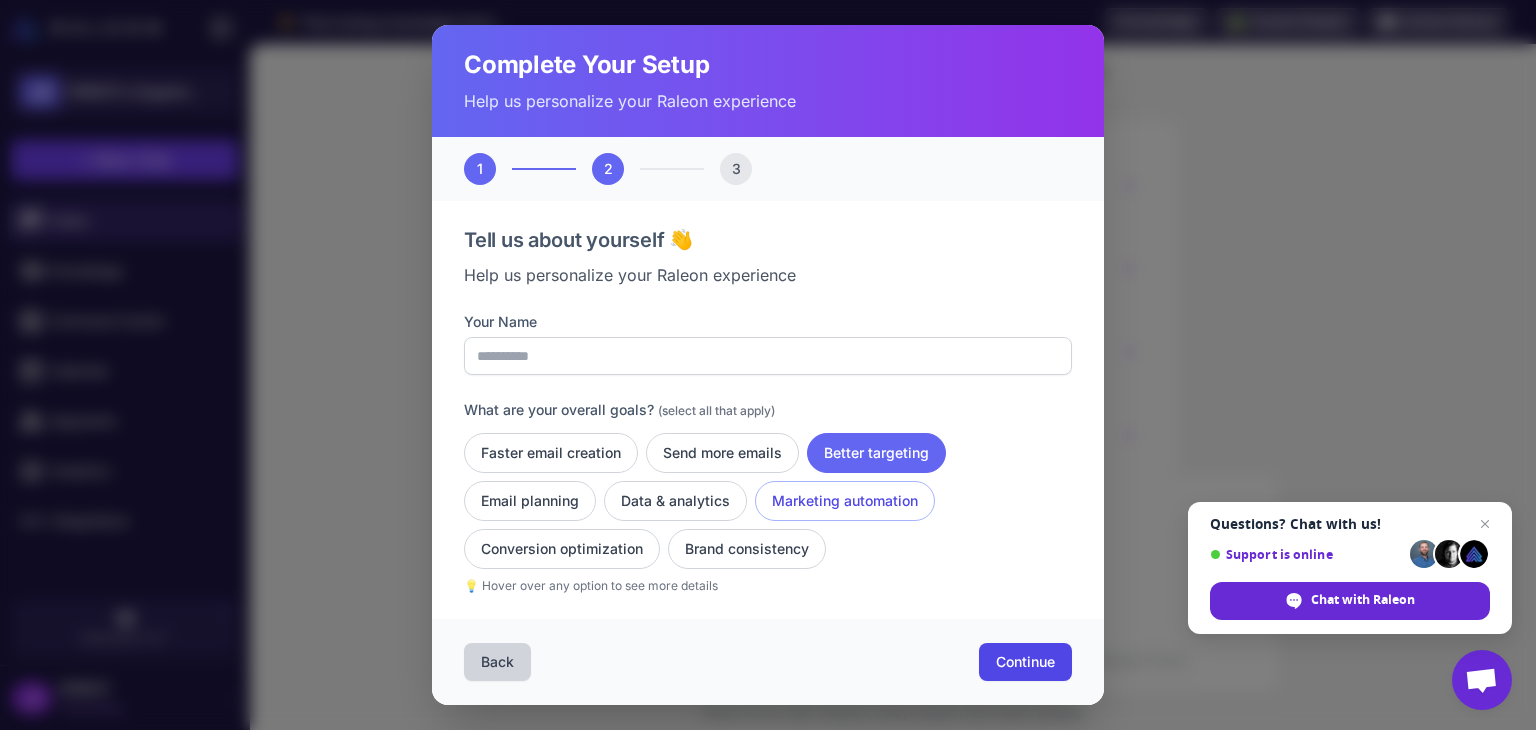 click on "Marketing automation" 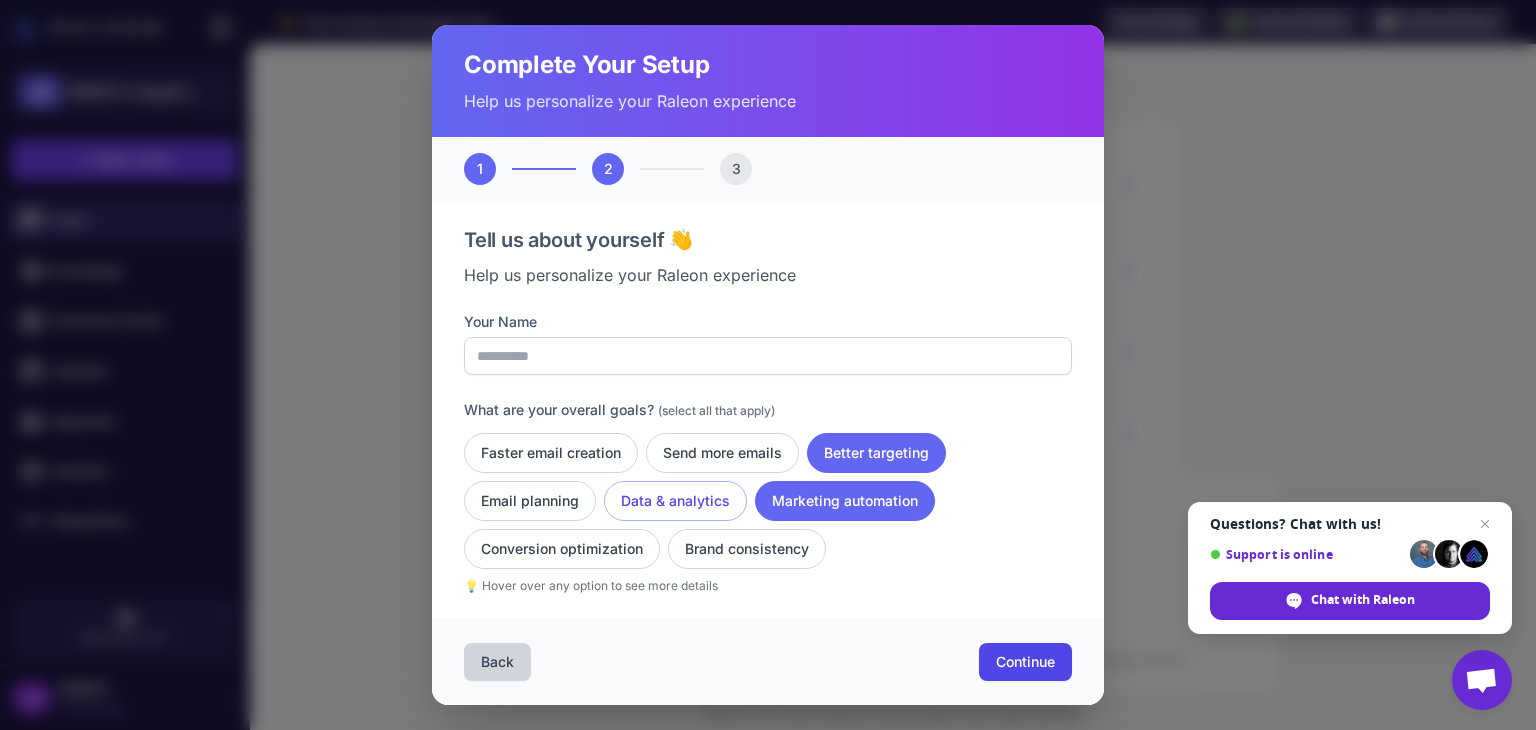 click on "Data & analytics" 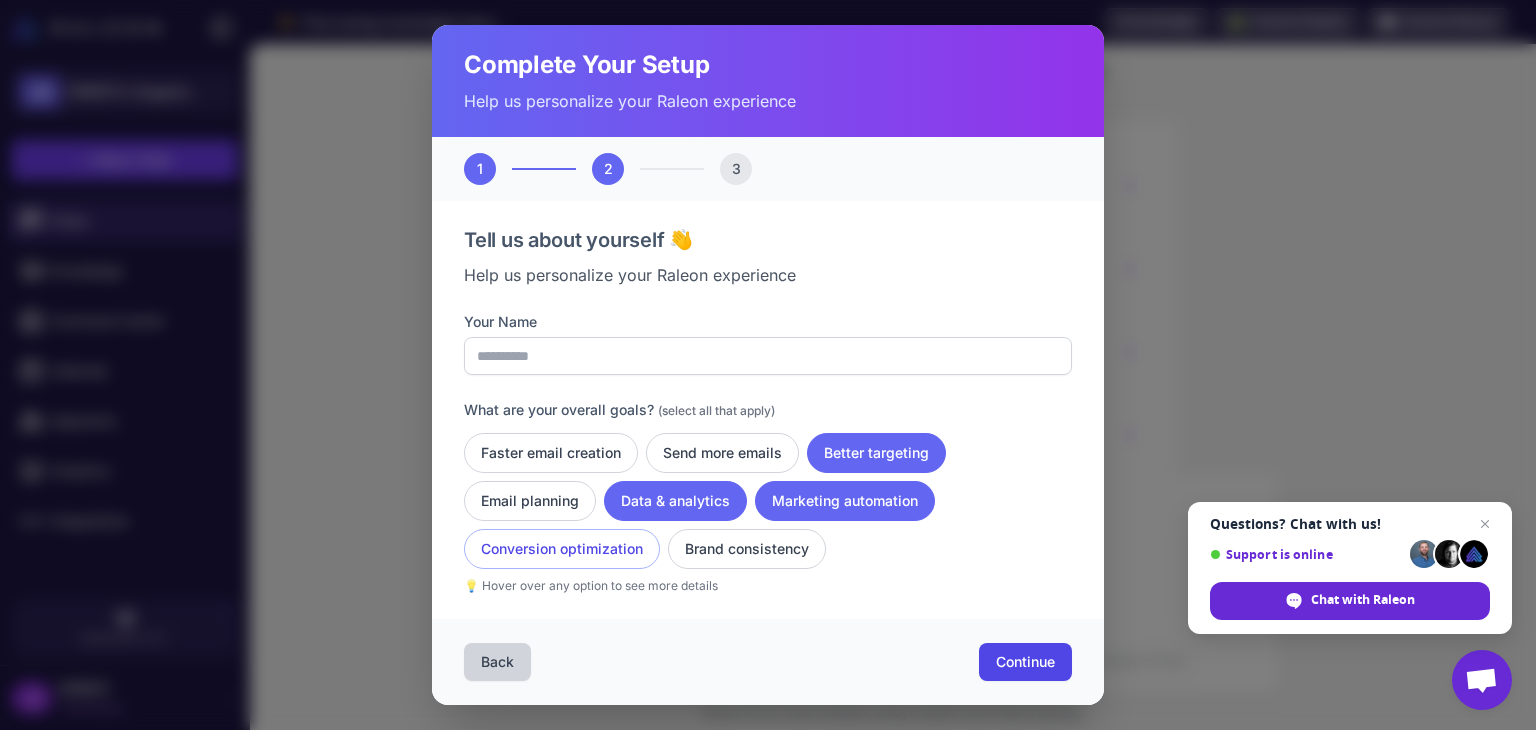click on "Conversion optimization" 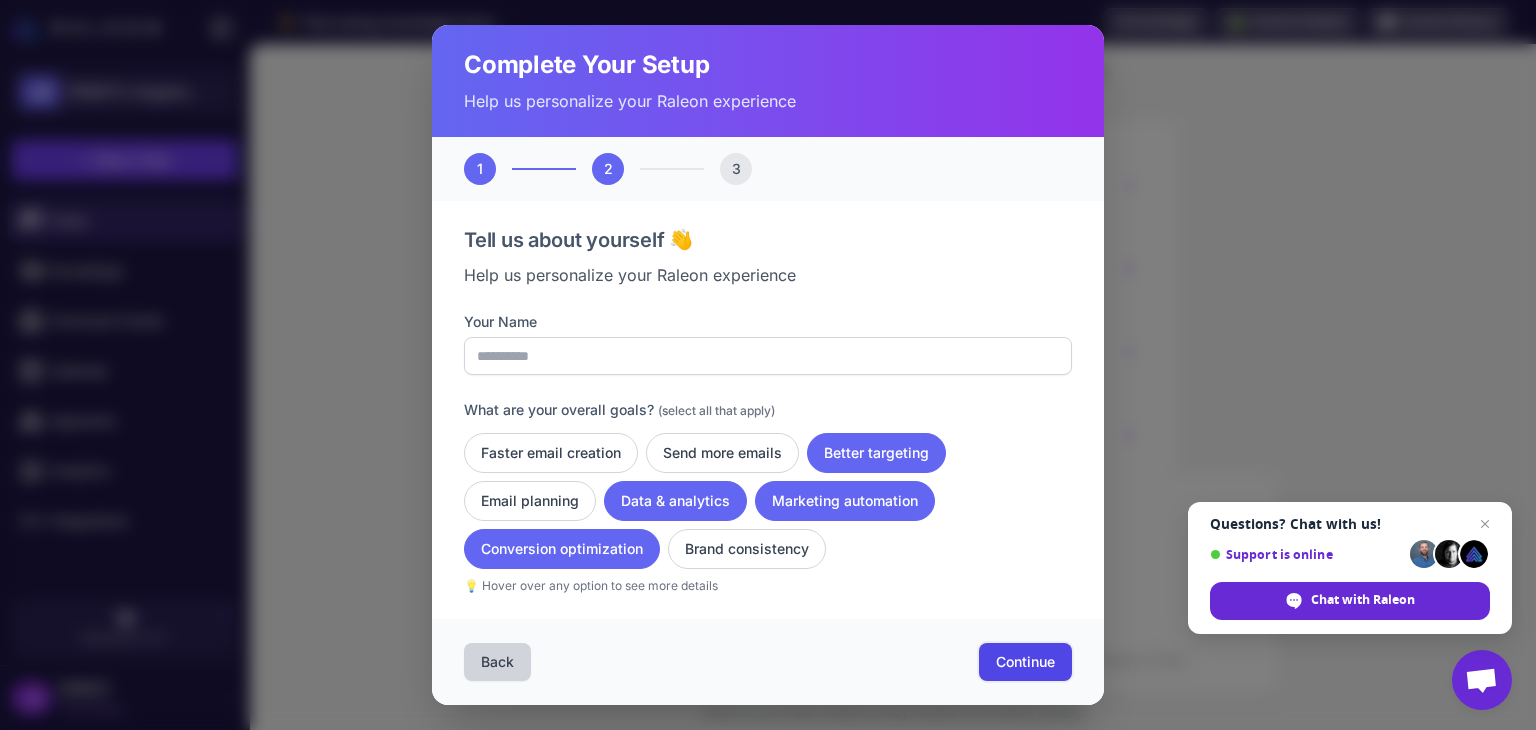 click on "Continue" at bounding box center [1025, 662] 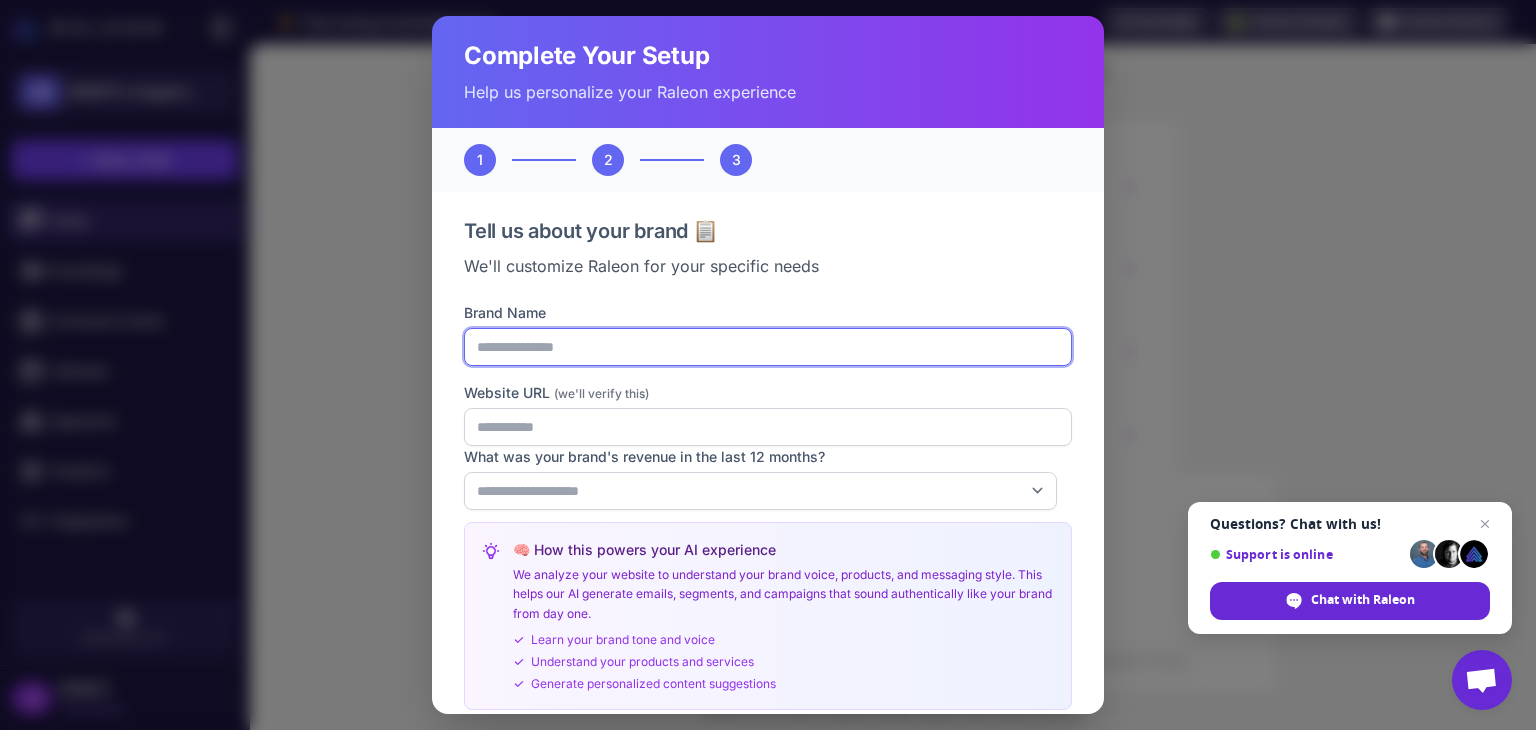 click on "Brand Name" at bounding box center (768, 347) 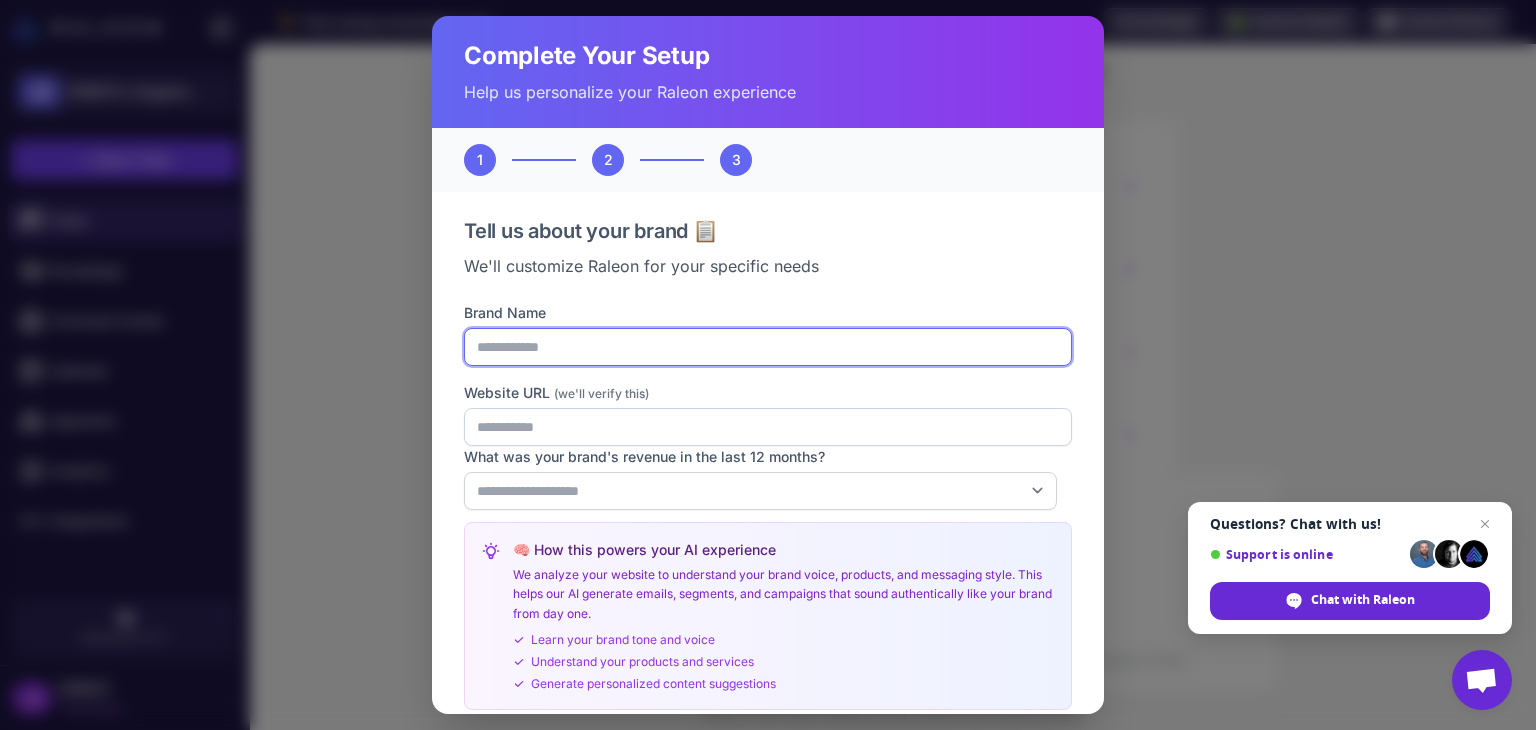 type on "**********" 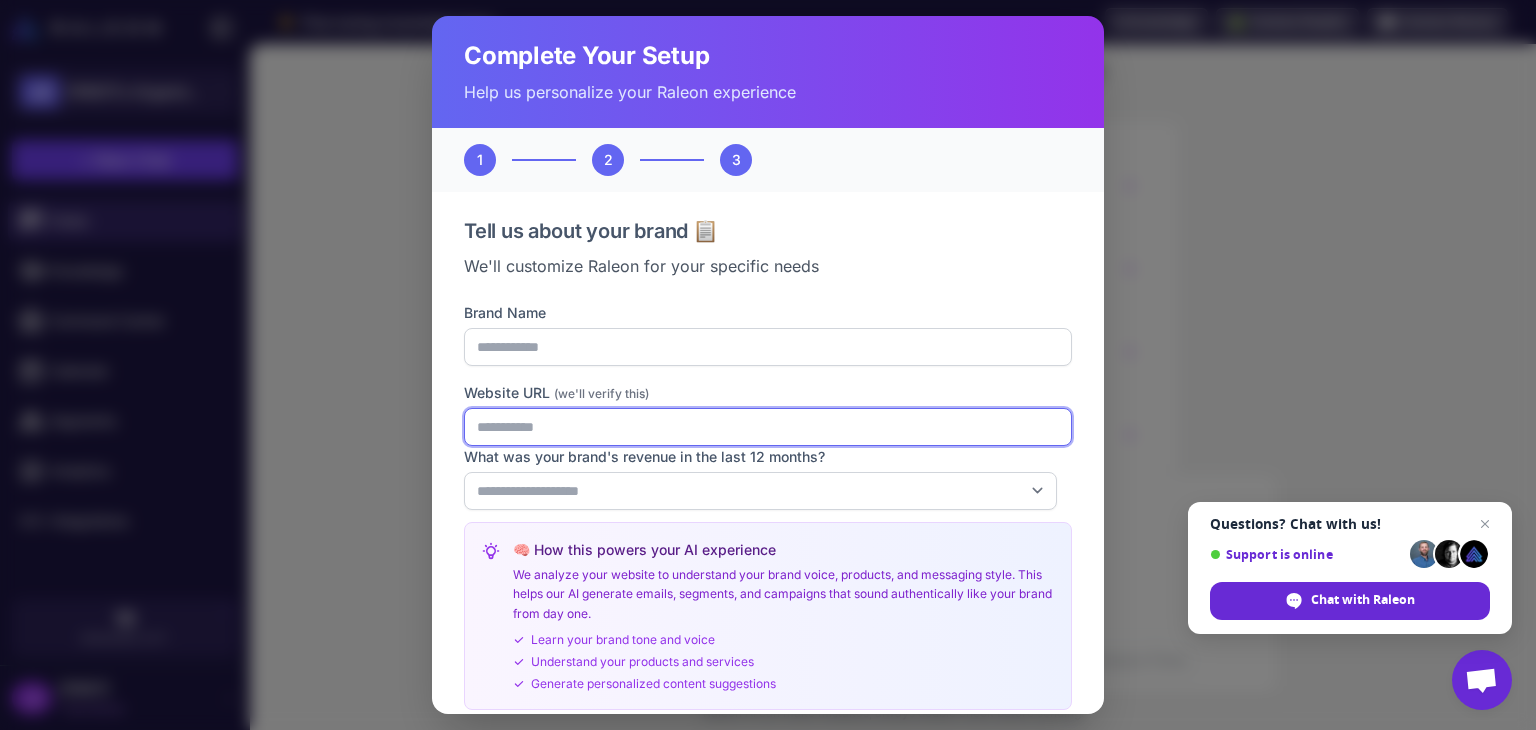 click on "Website URL  (we'll verify this)" at bounding box center (768, 427) 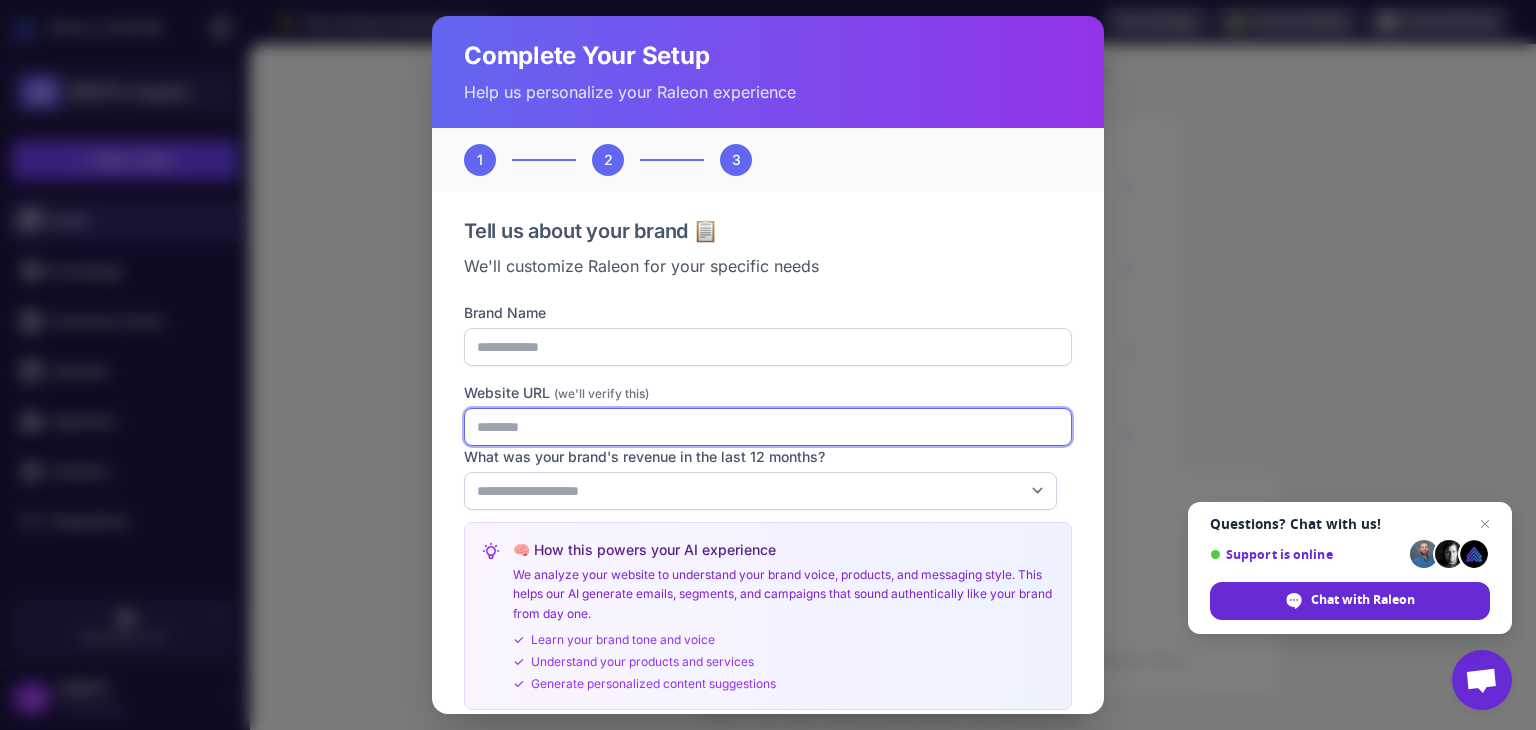 type on "********" 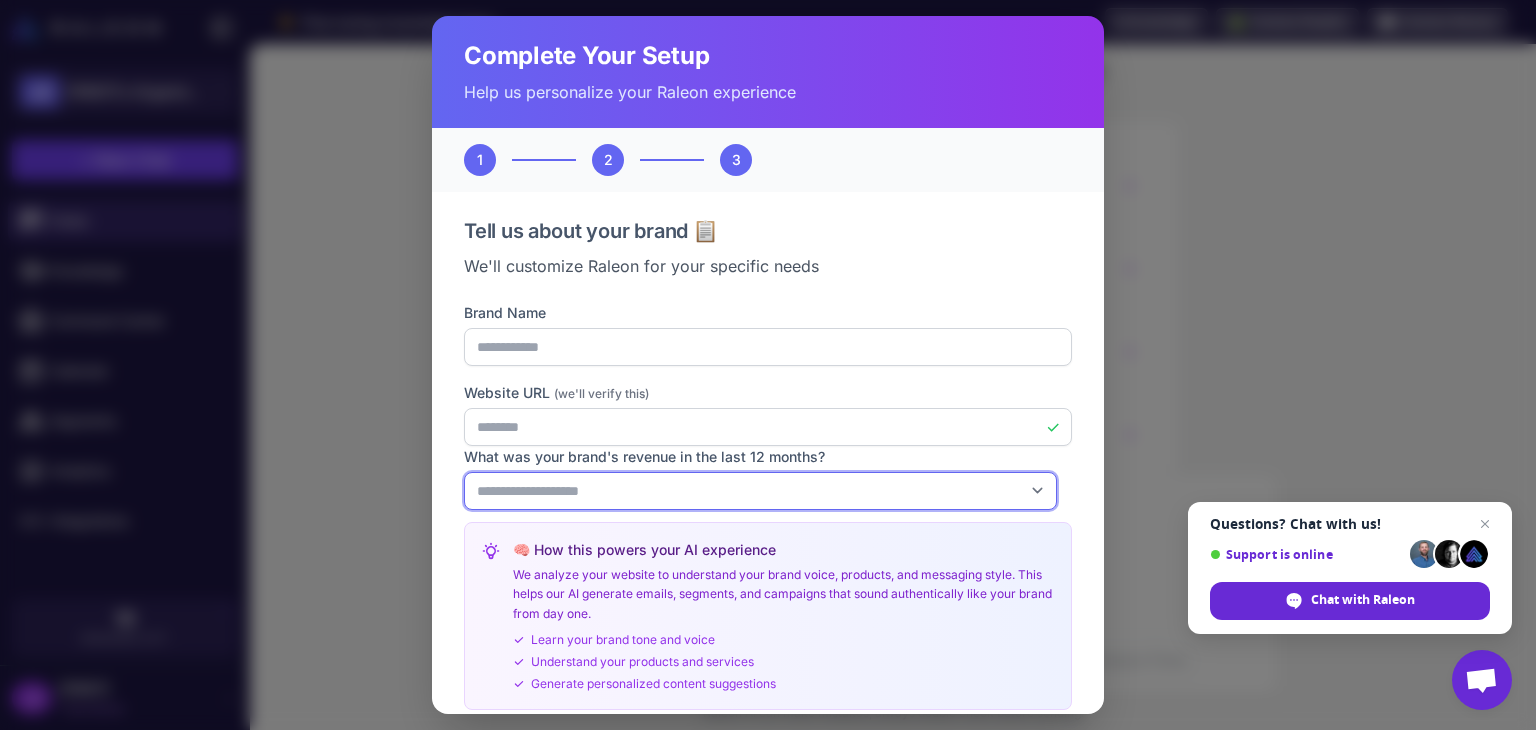 click on "**********" at bounding box center (760, 491) 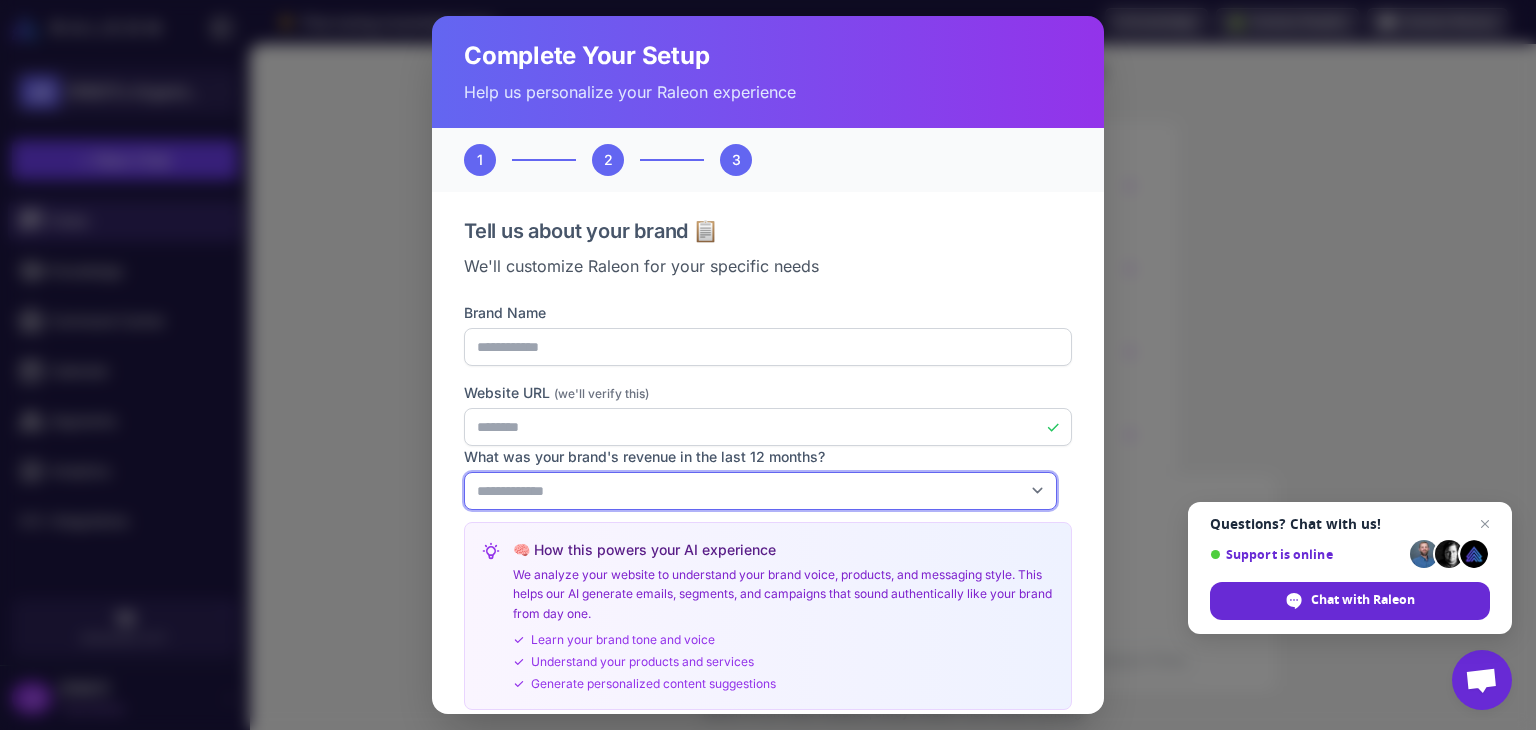 click on "**********" at bounding box center (760, 491) 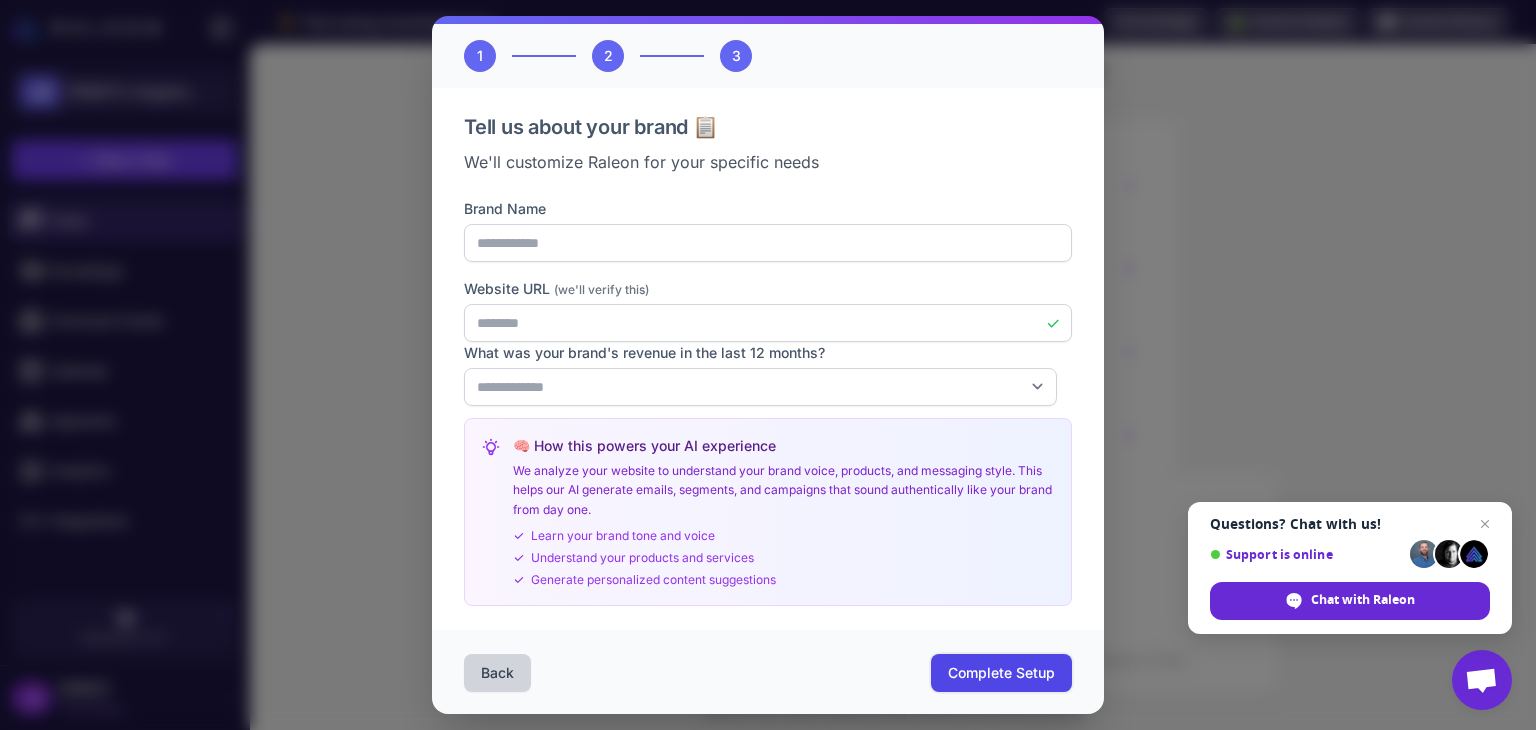 click on "Complete Setup" at bounding box center [1001, 673] 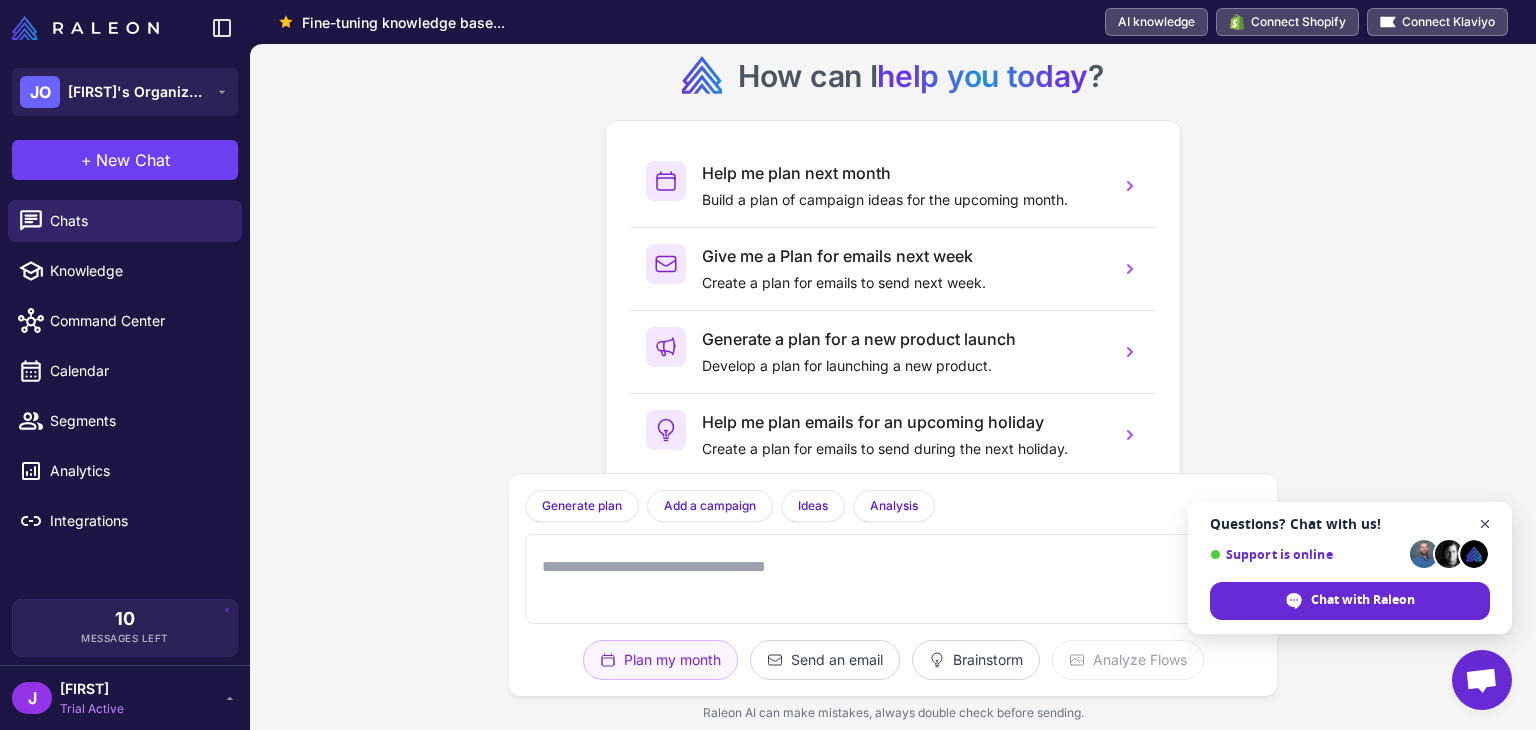 click at bounding box center (1485, 524) 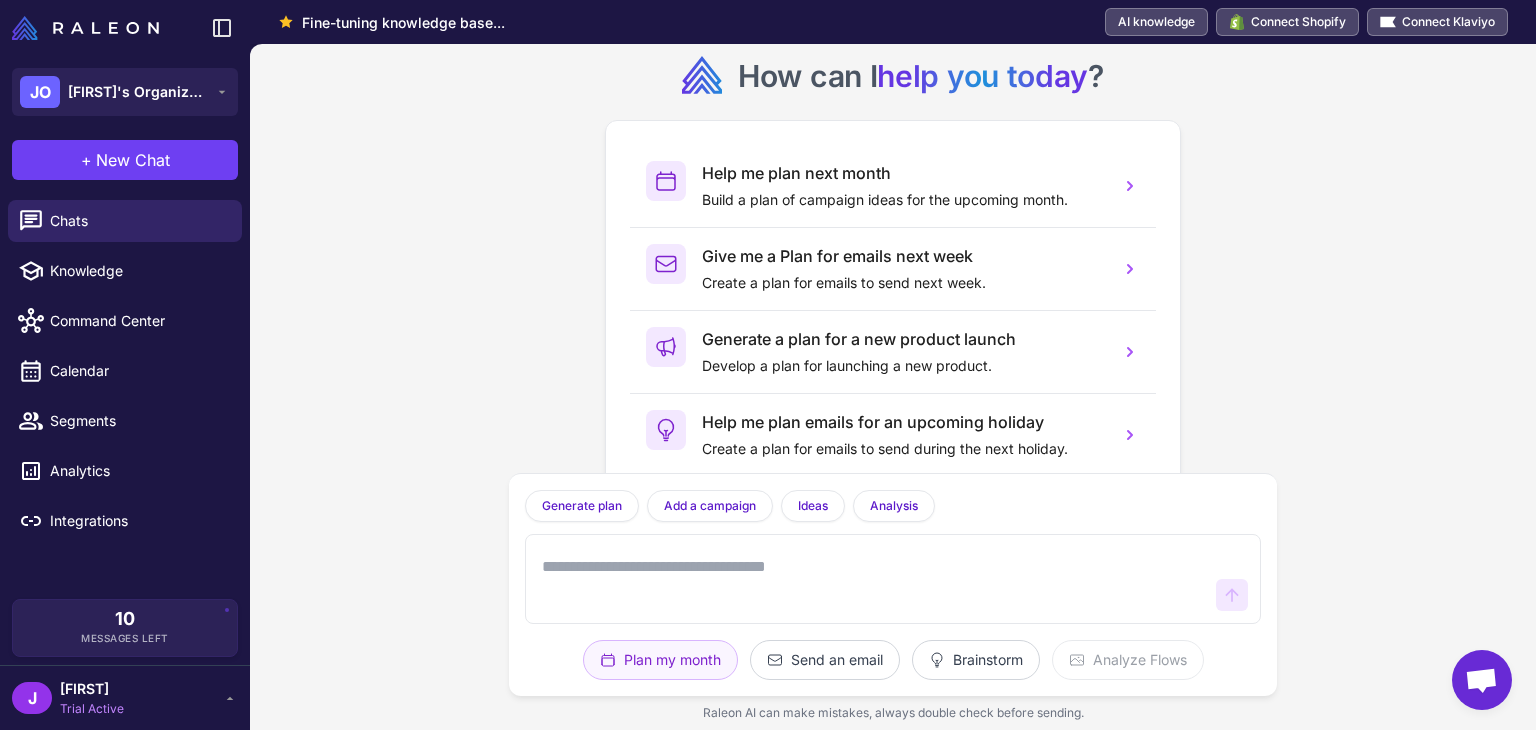 click at bounding box center (85, 28) 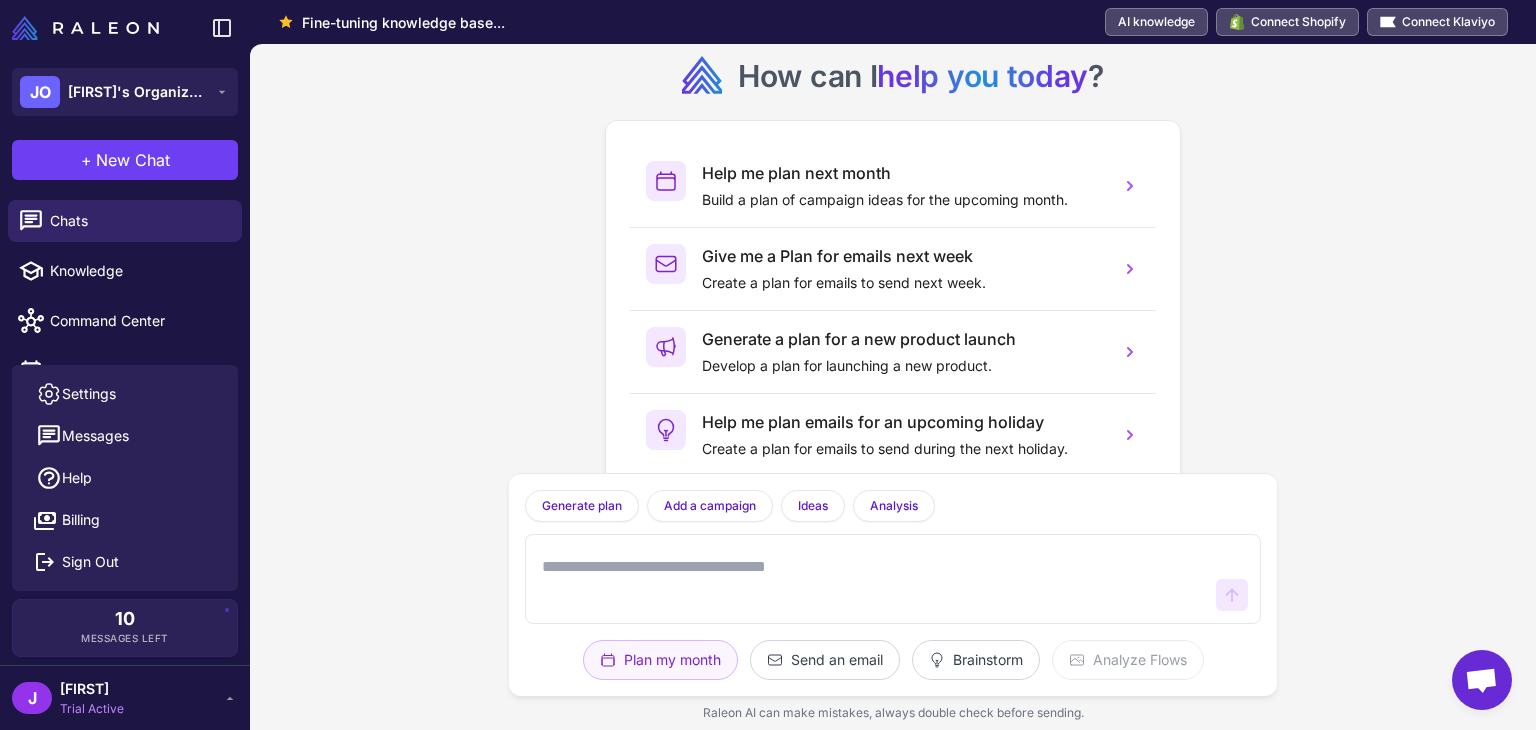 click on "Trial Active" at bounding box center (92, 709) 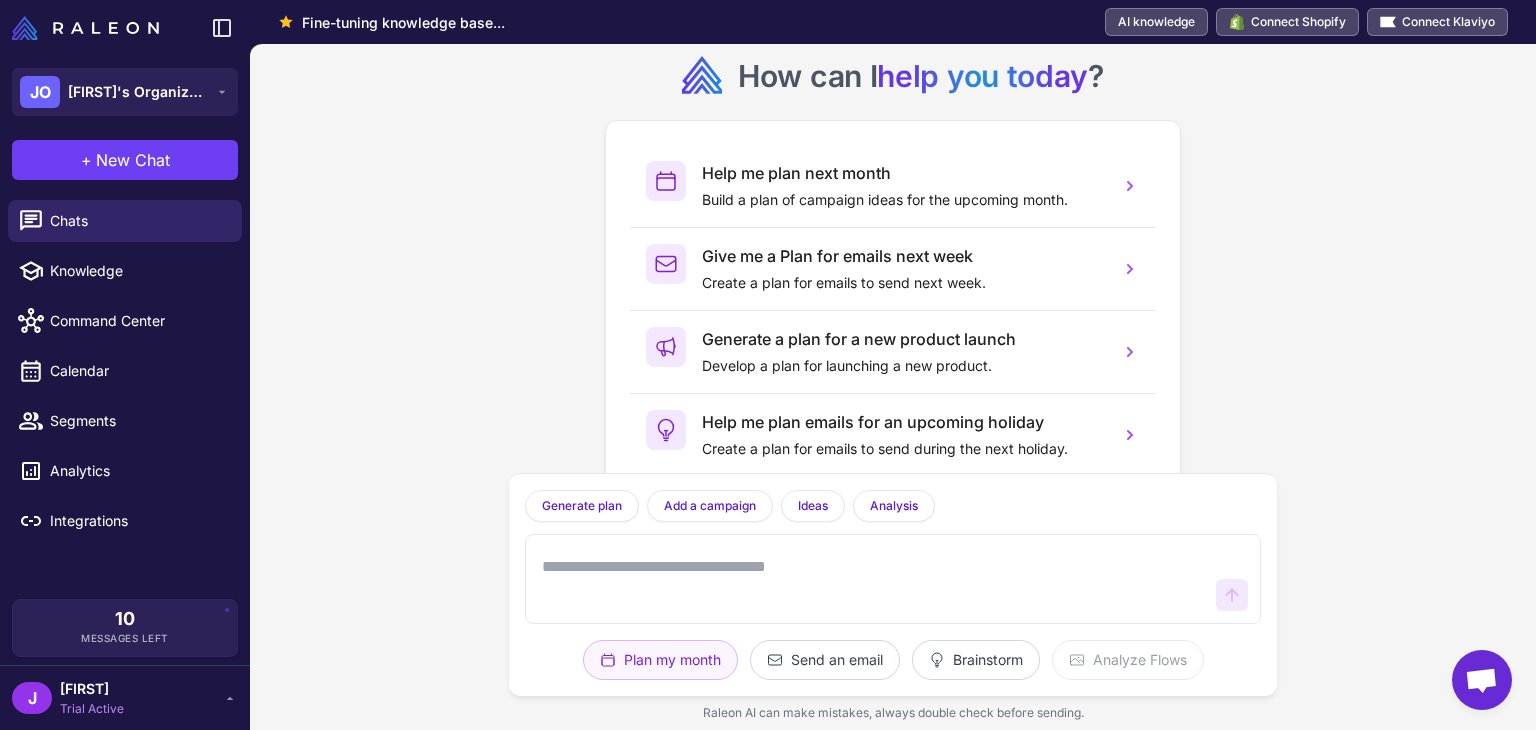 click on "Trial Active" at bounding box center [92, 709] 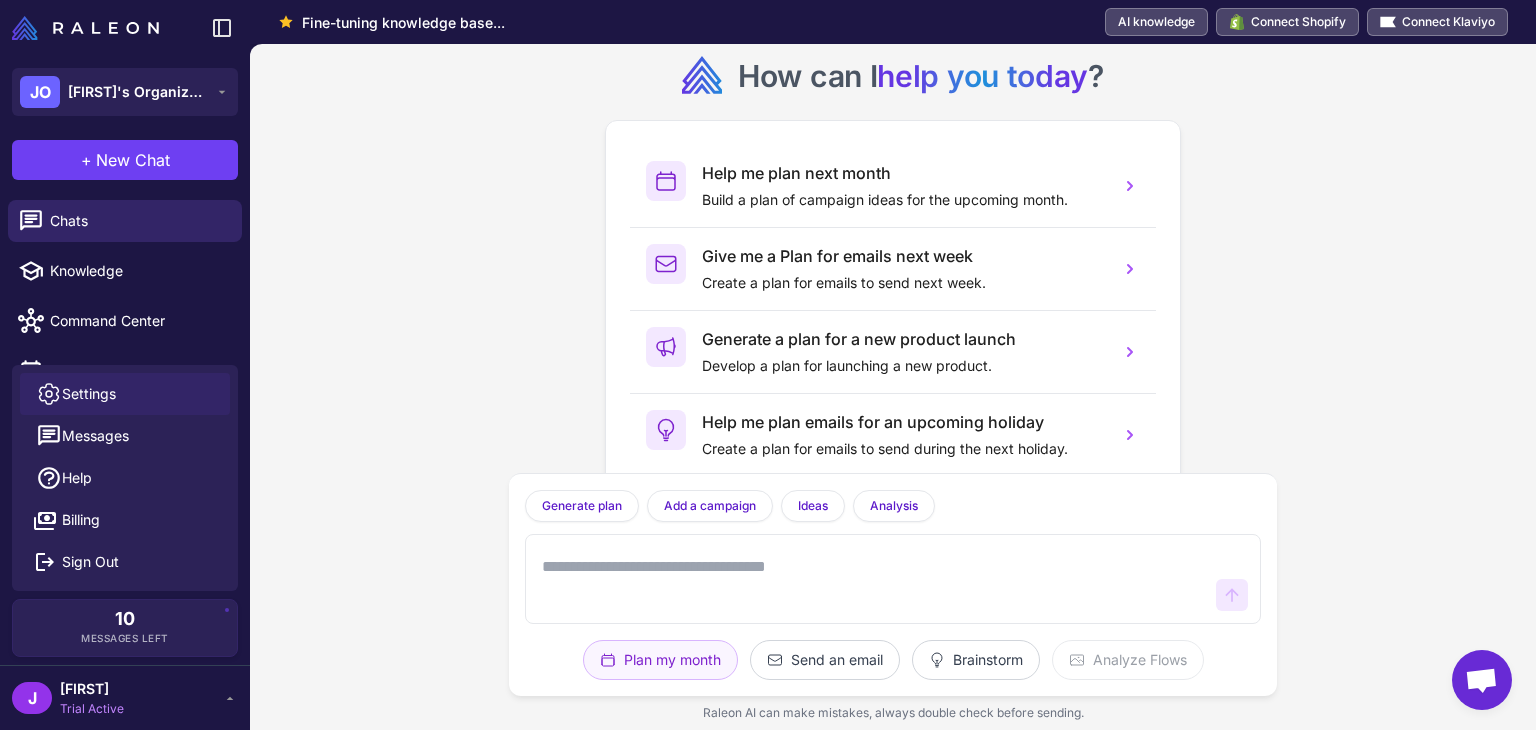 click on "Settings" at bounding box center [89, 394] 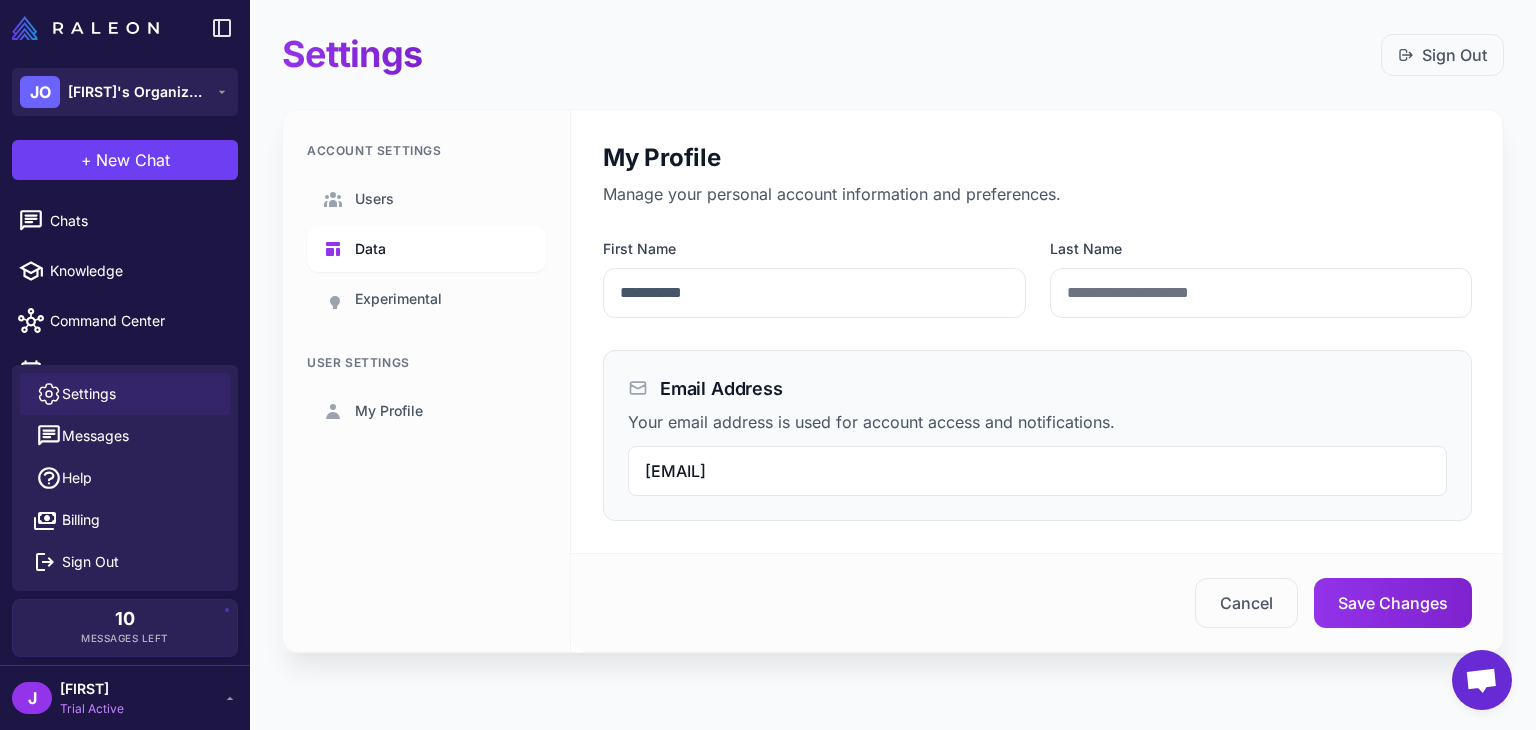 click on "Data" at bounding box center [370, 249] 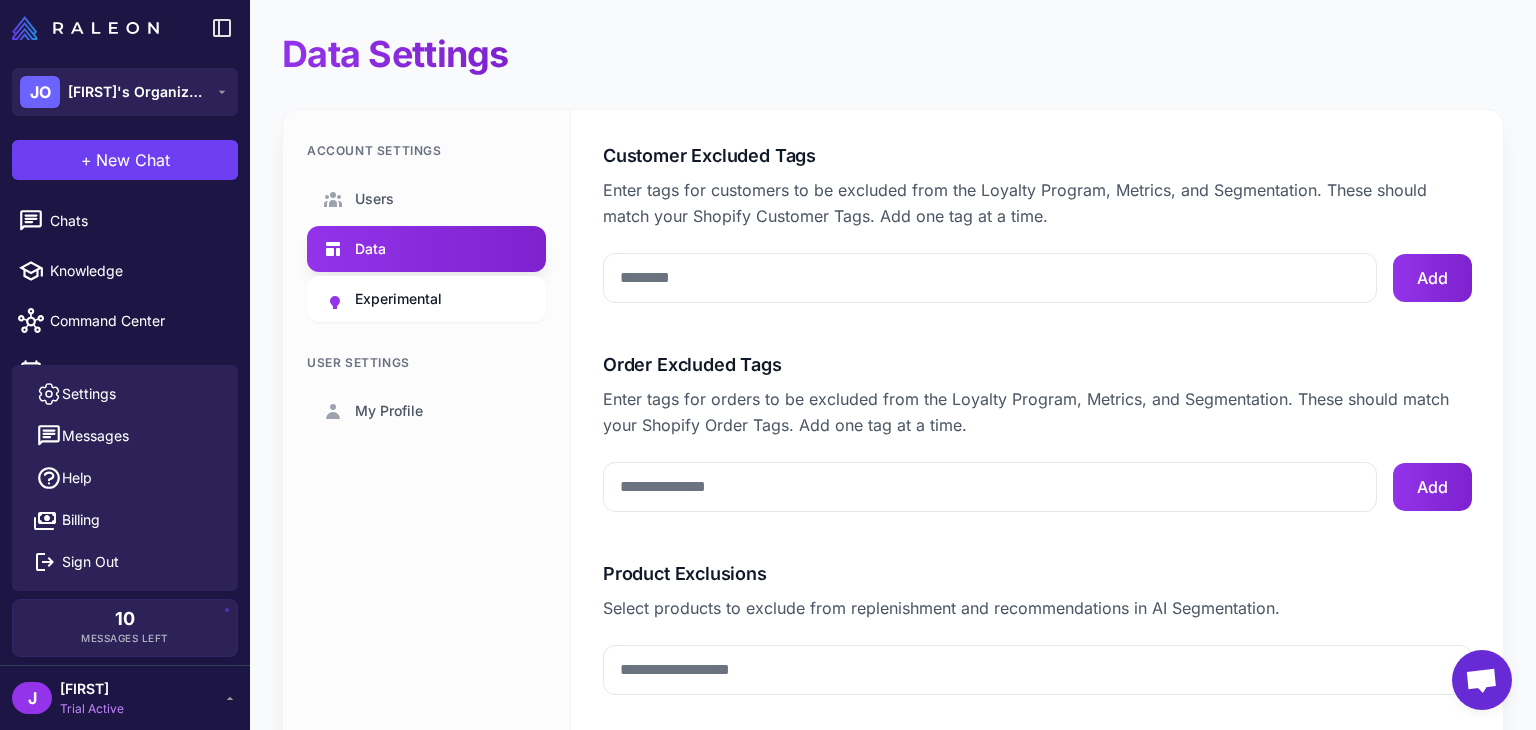 click on "Experimental" at bounding box center [398, 299] 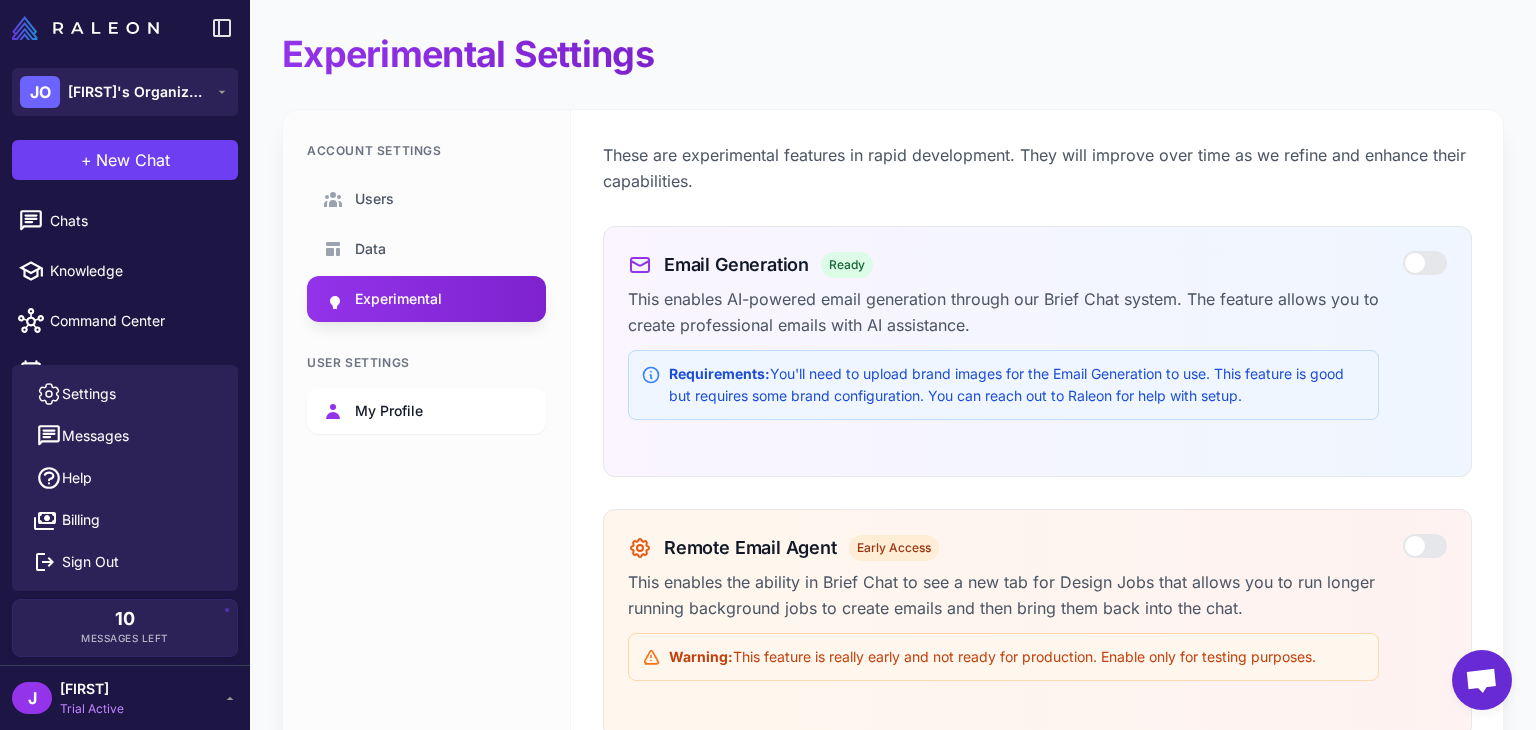 click on "My Profile" at bounding box center [389, 411] 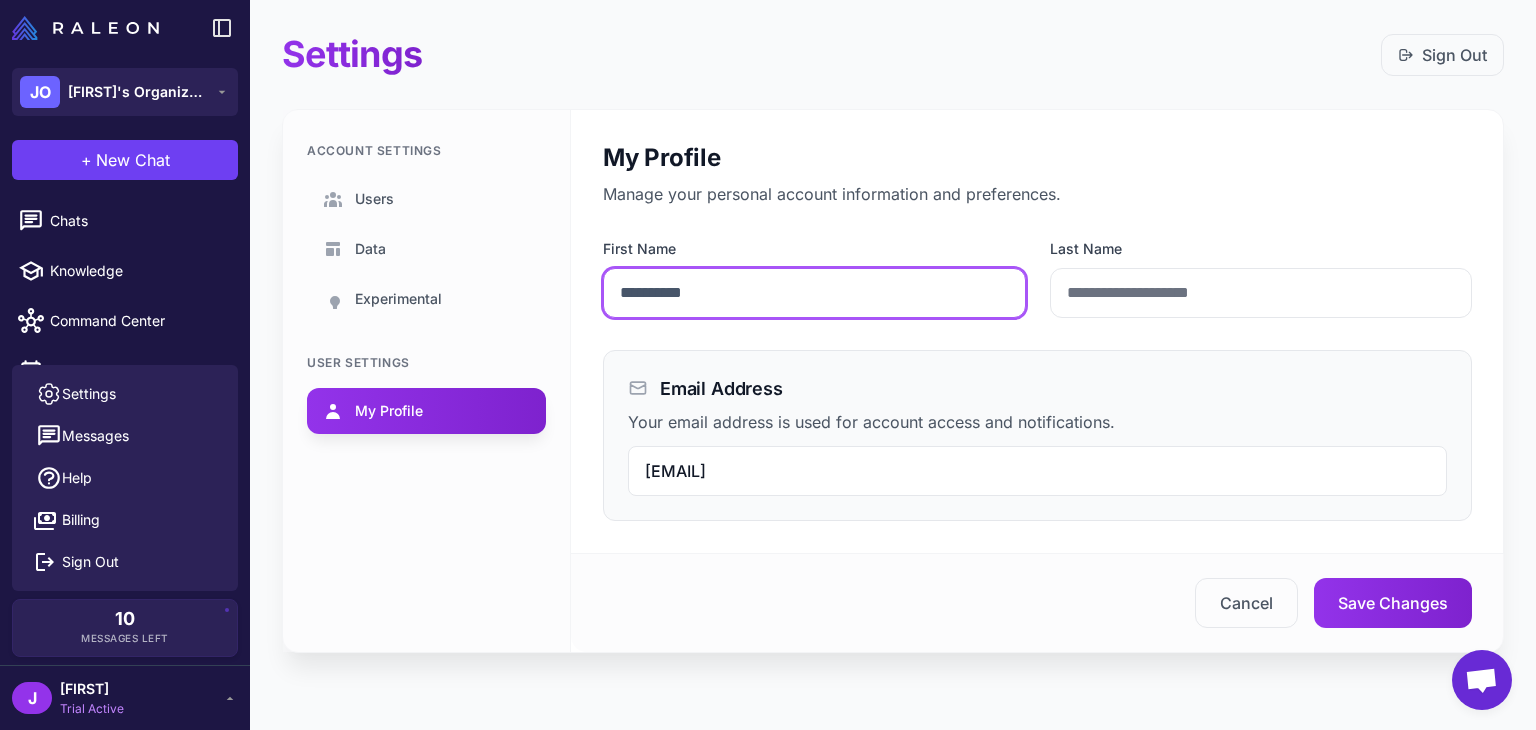 click on "**********" at bounding box center [814, 293] 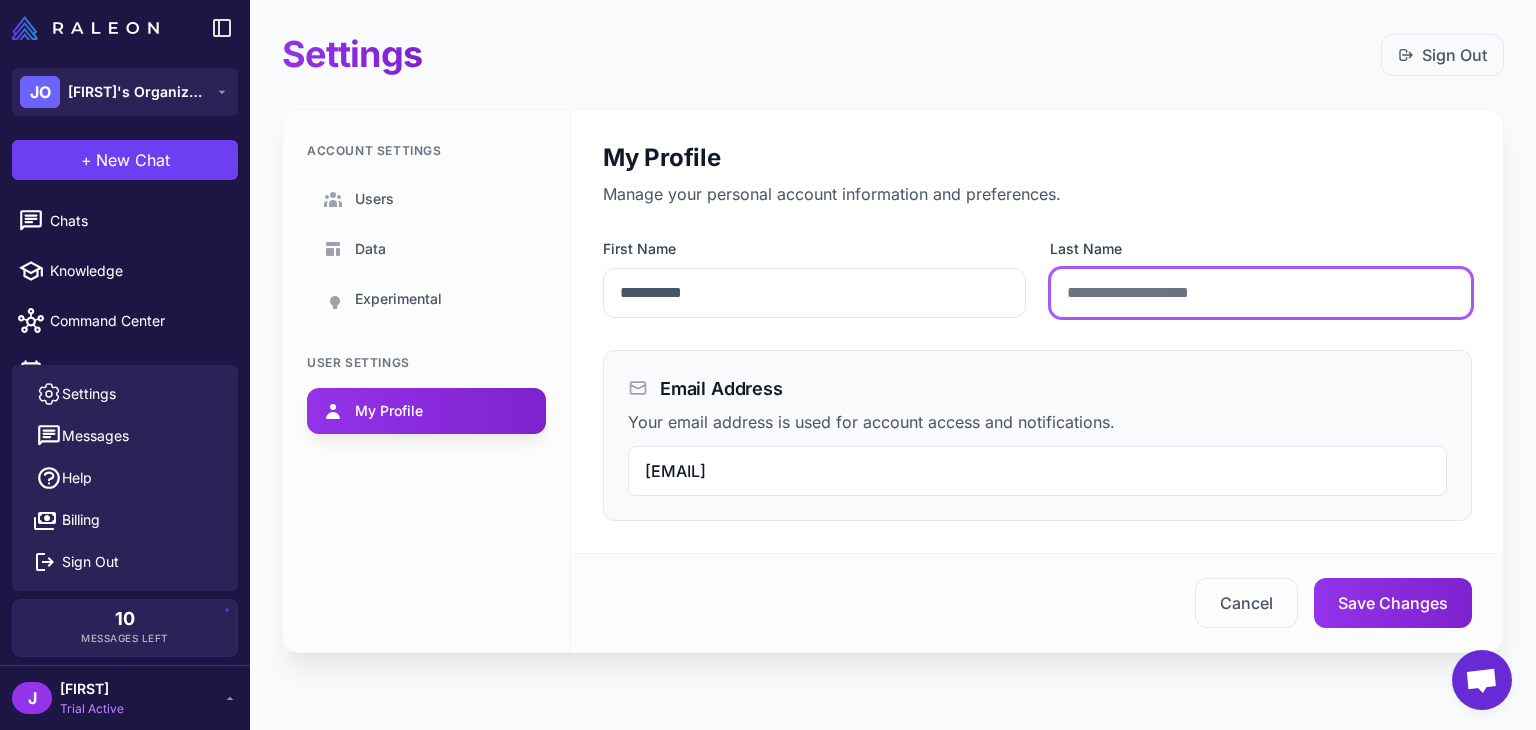 click on "Last Name" at bounding box center (1261, 293) 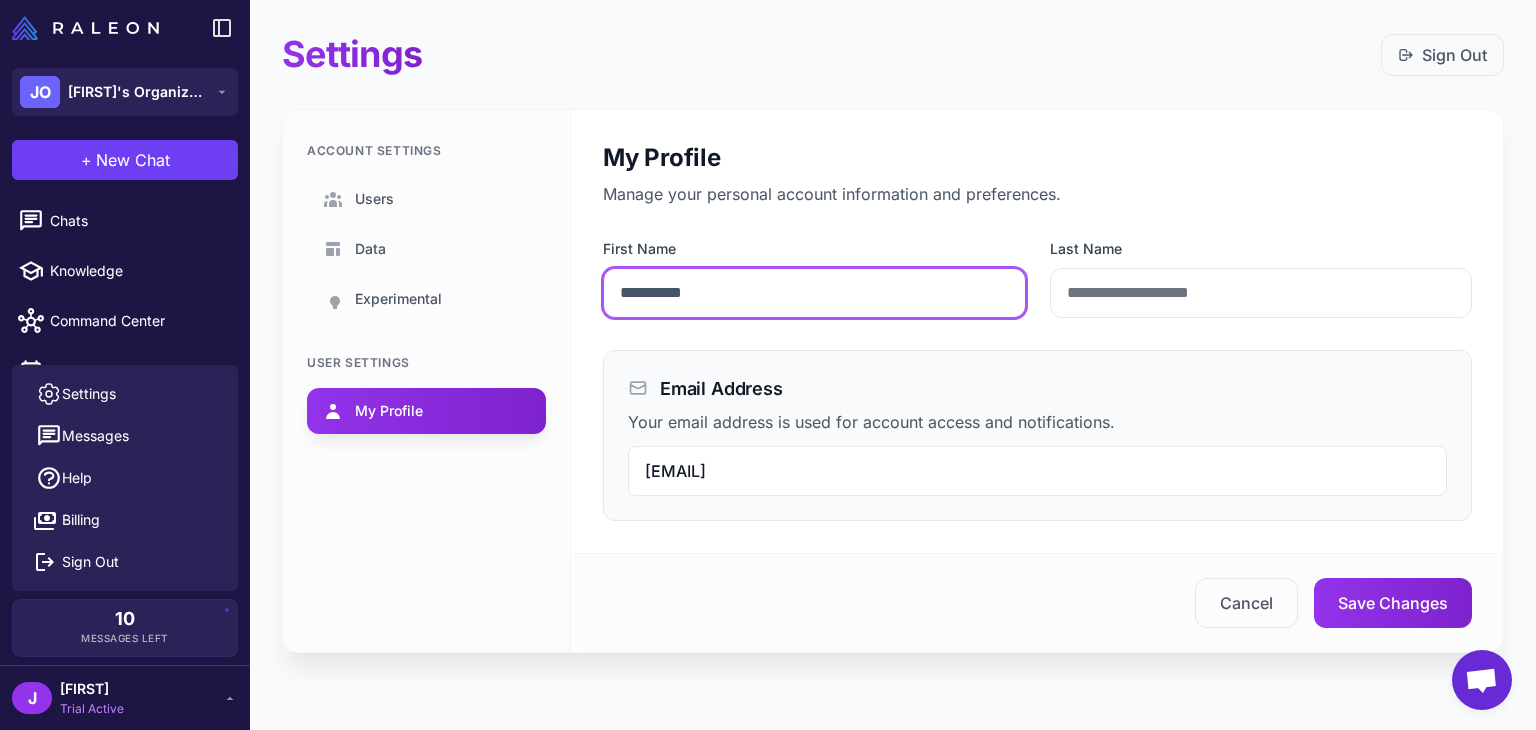 click on "**********" at bounding box center [814, 293] 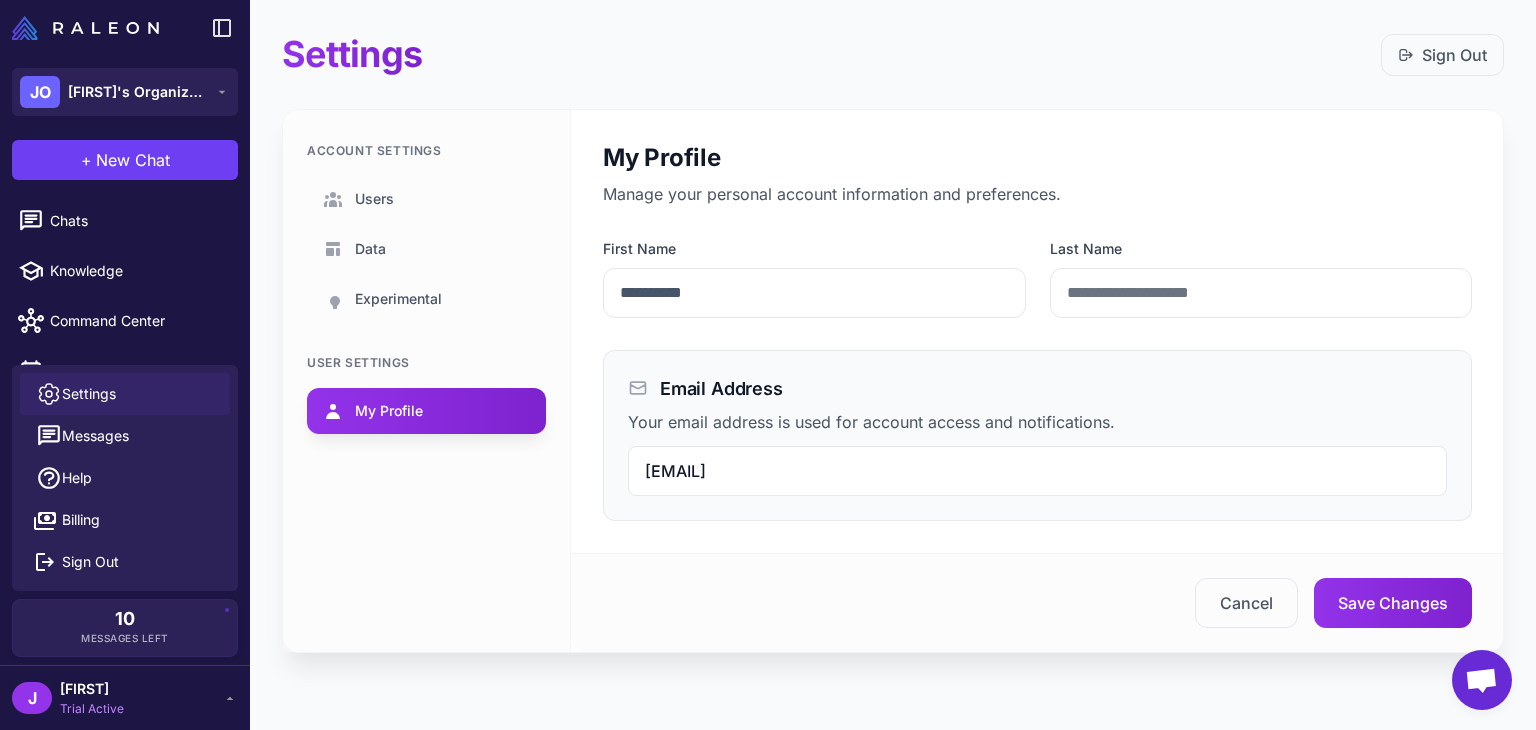 click on "Settings" at bounding box center [89, 394] 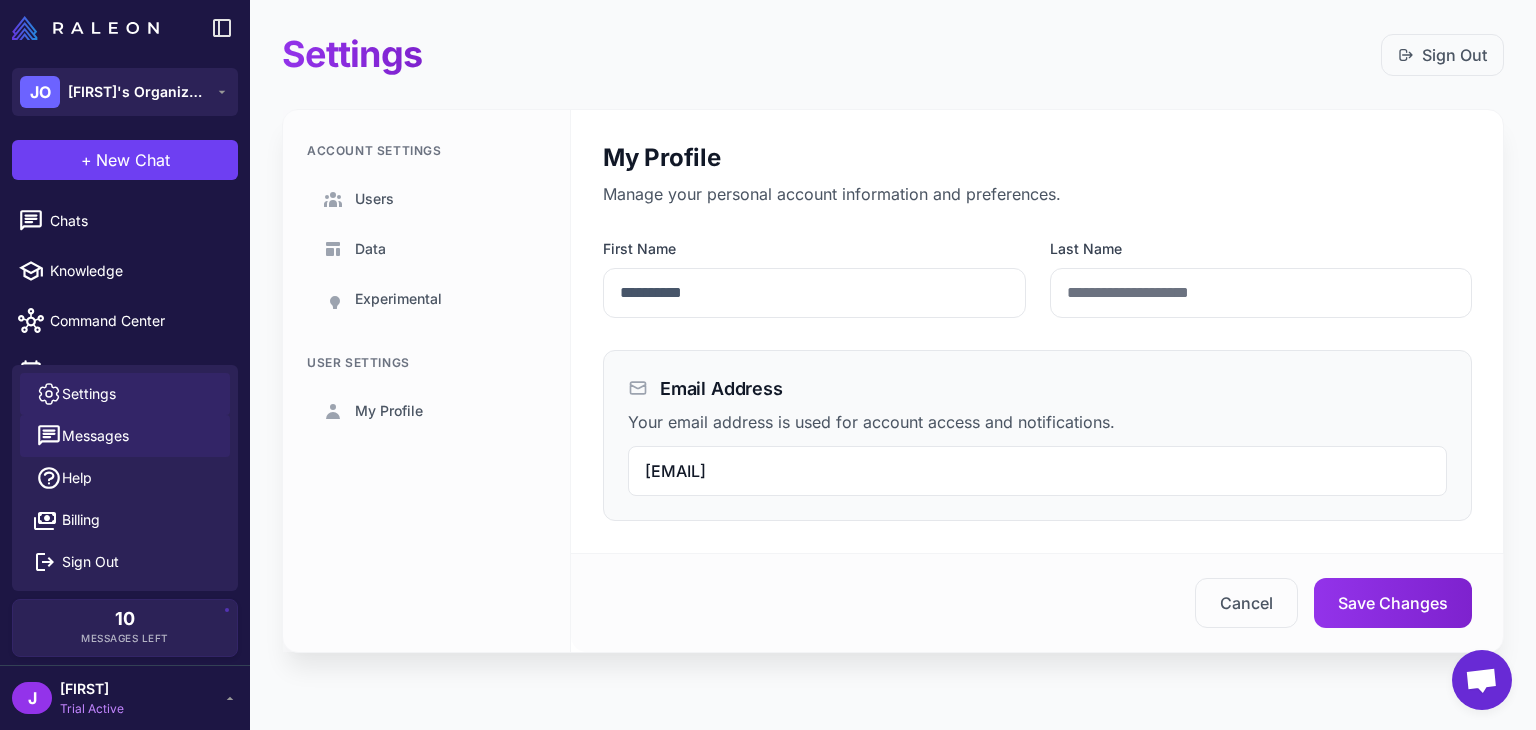 click on "Messages" at bounding box center (95, 436) 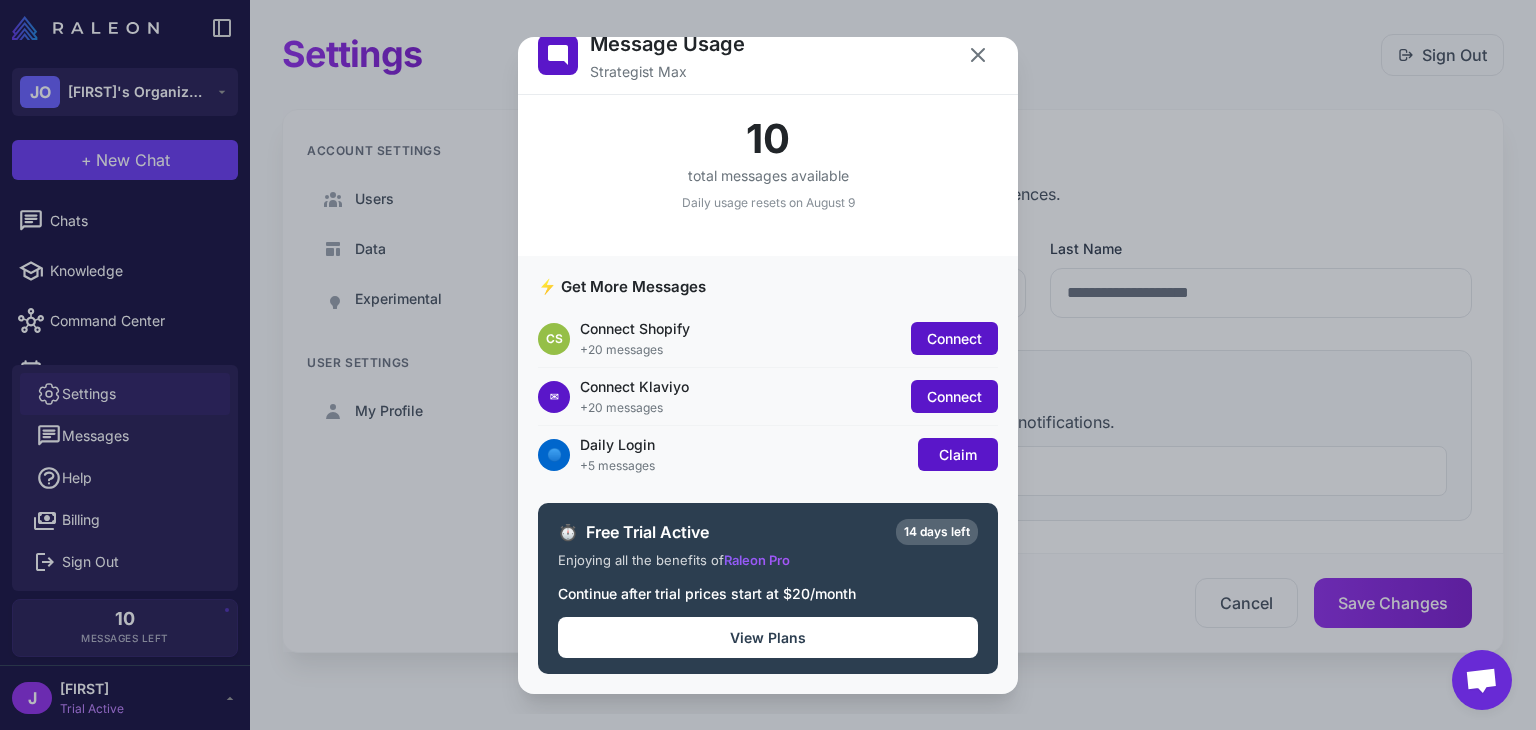 scroll, scrollTop: 0, scrollLeft: 0, axis: both 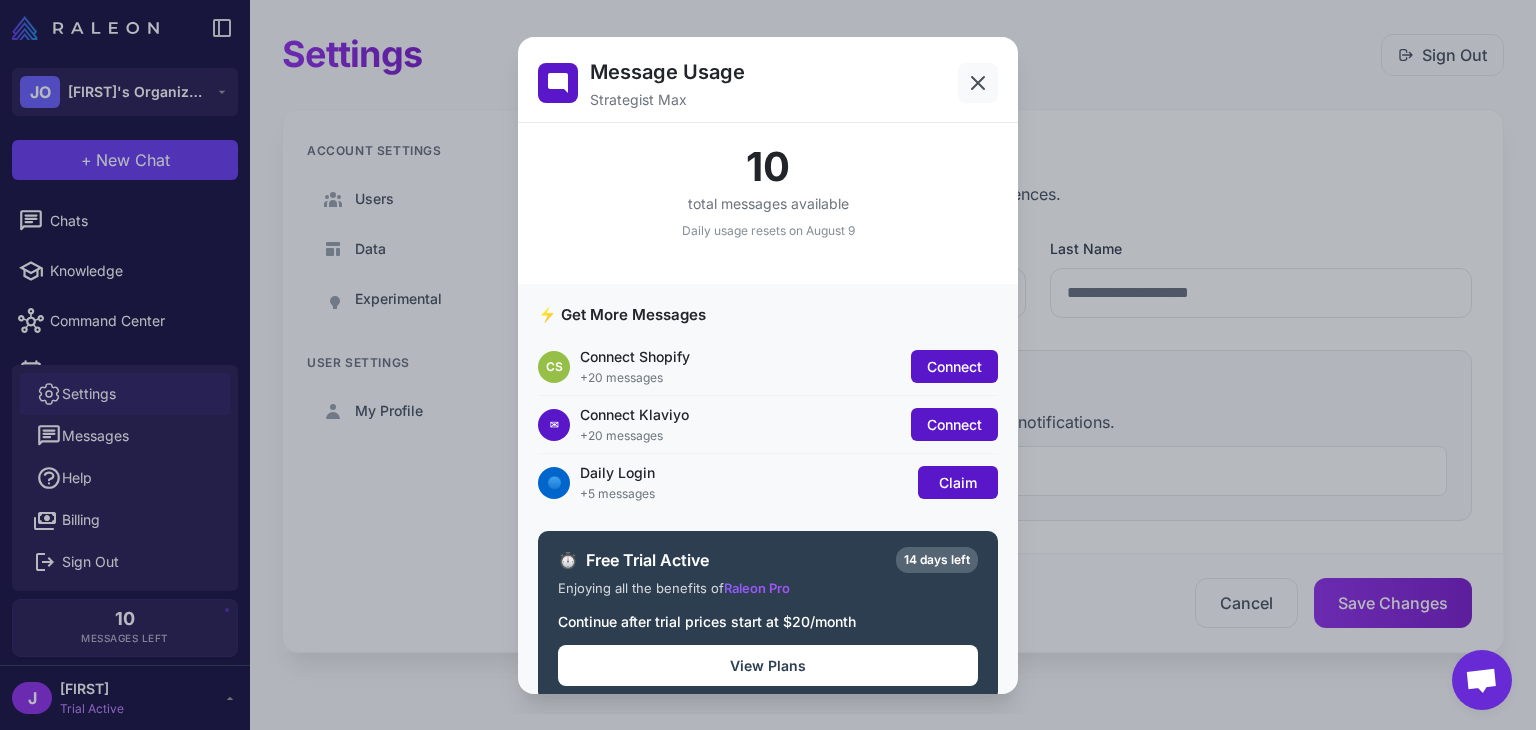 click 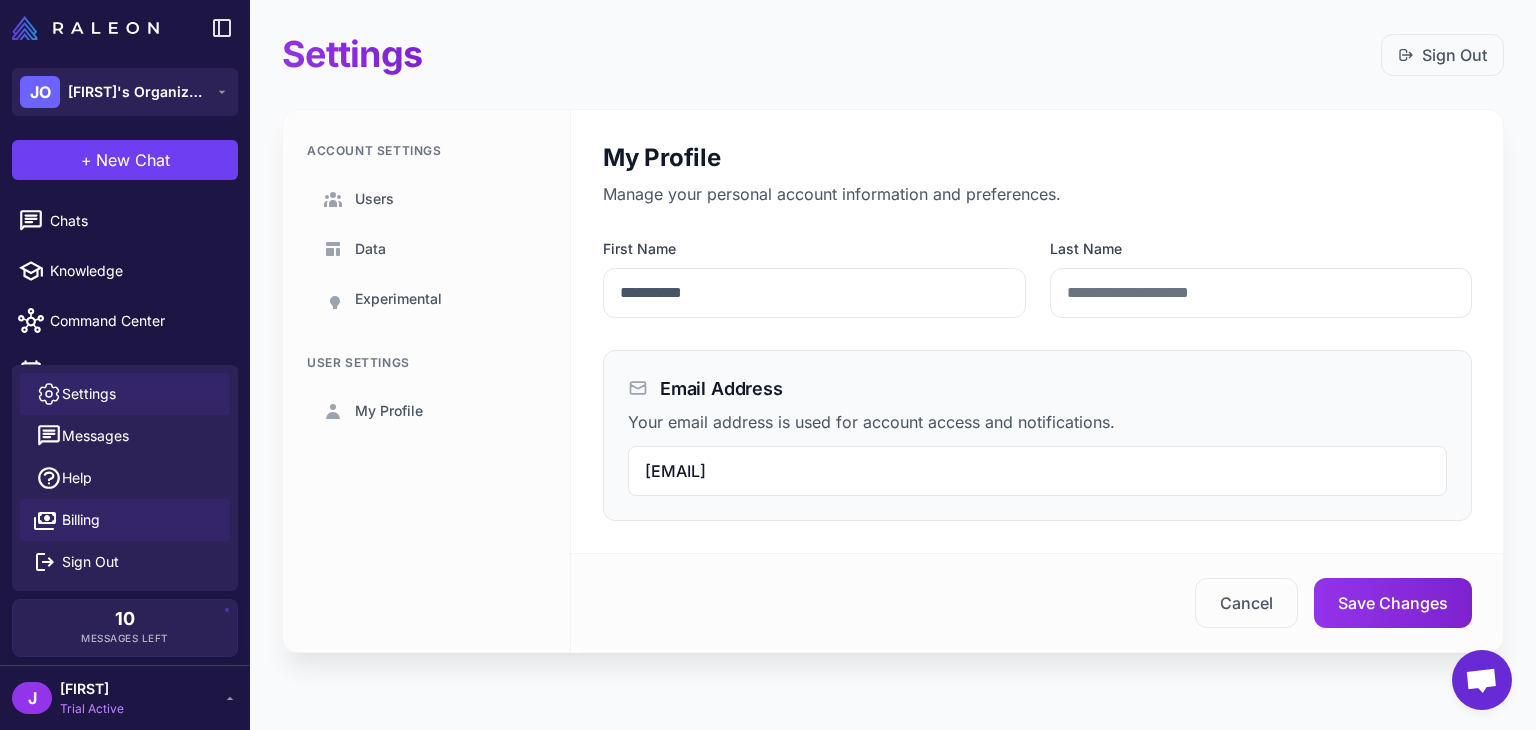 click on "Billing" at bounding box center [81, 520] 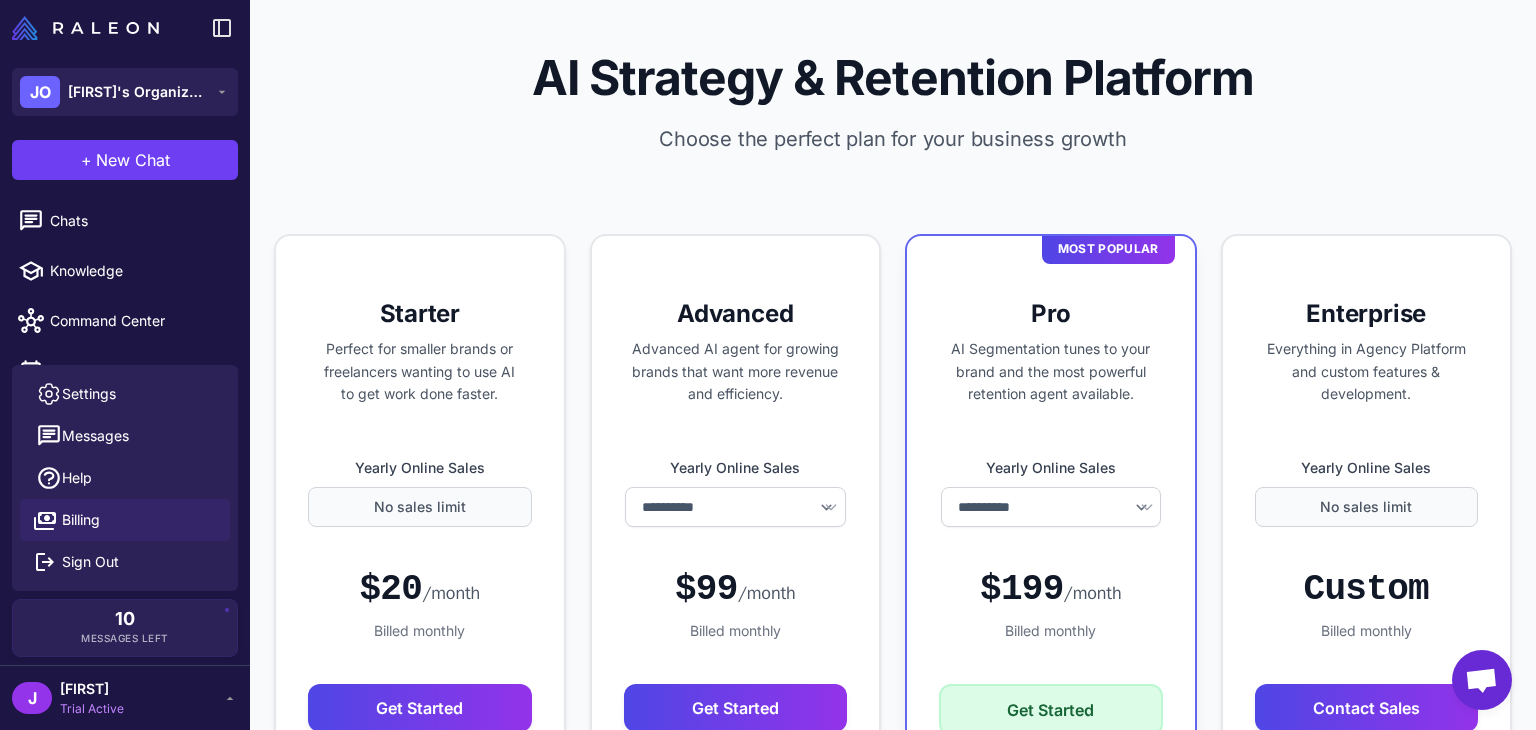 select on "******" 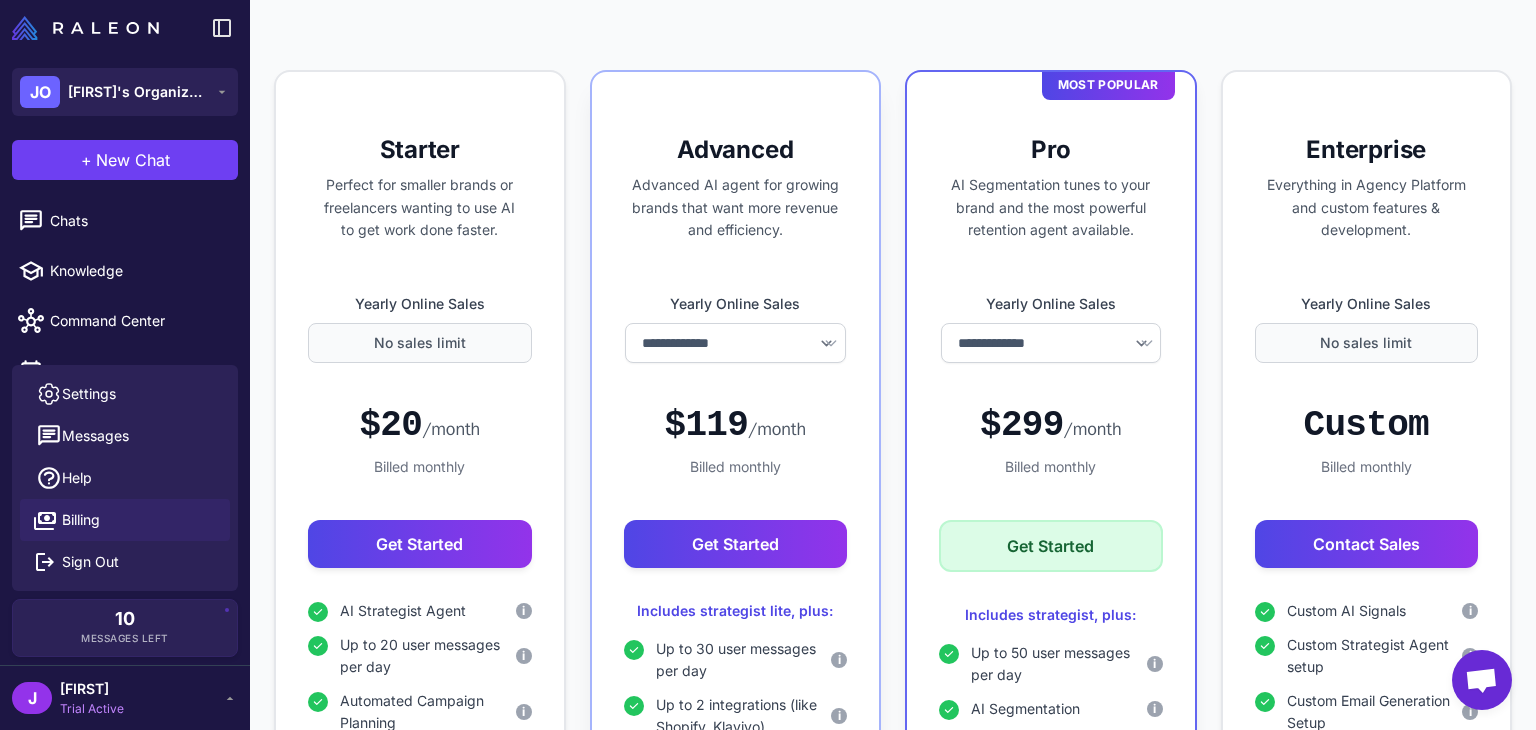 scroll, scrollTop: 593, scrollLeft: 0, axis: vertical 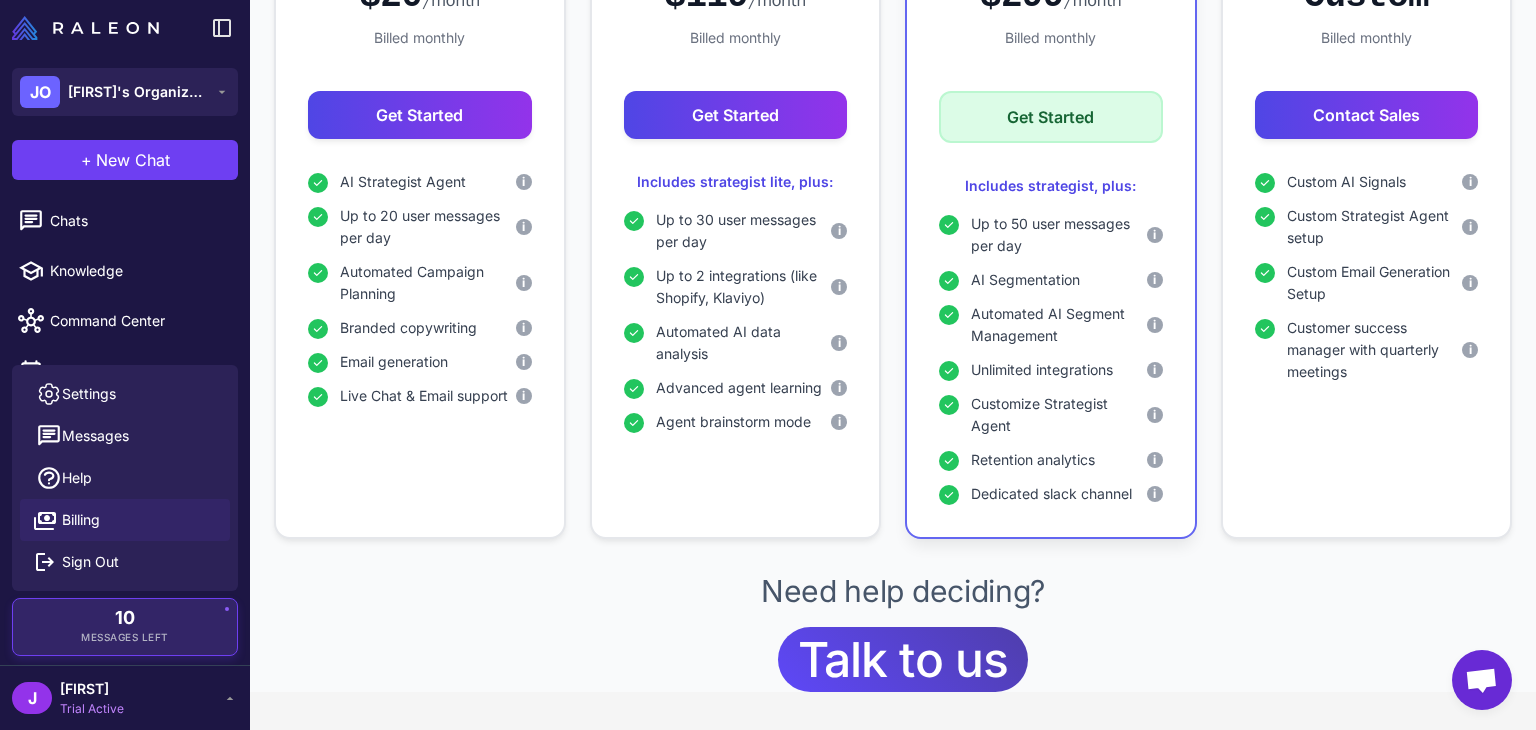 click on "10" at bounding box center [125, 618] 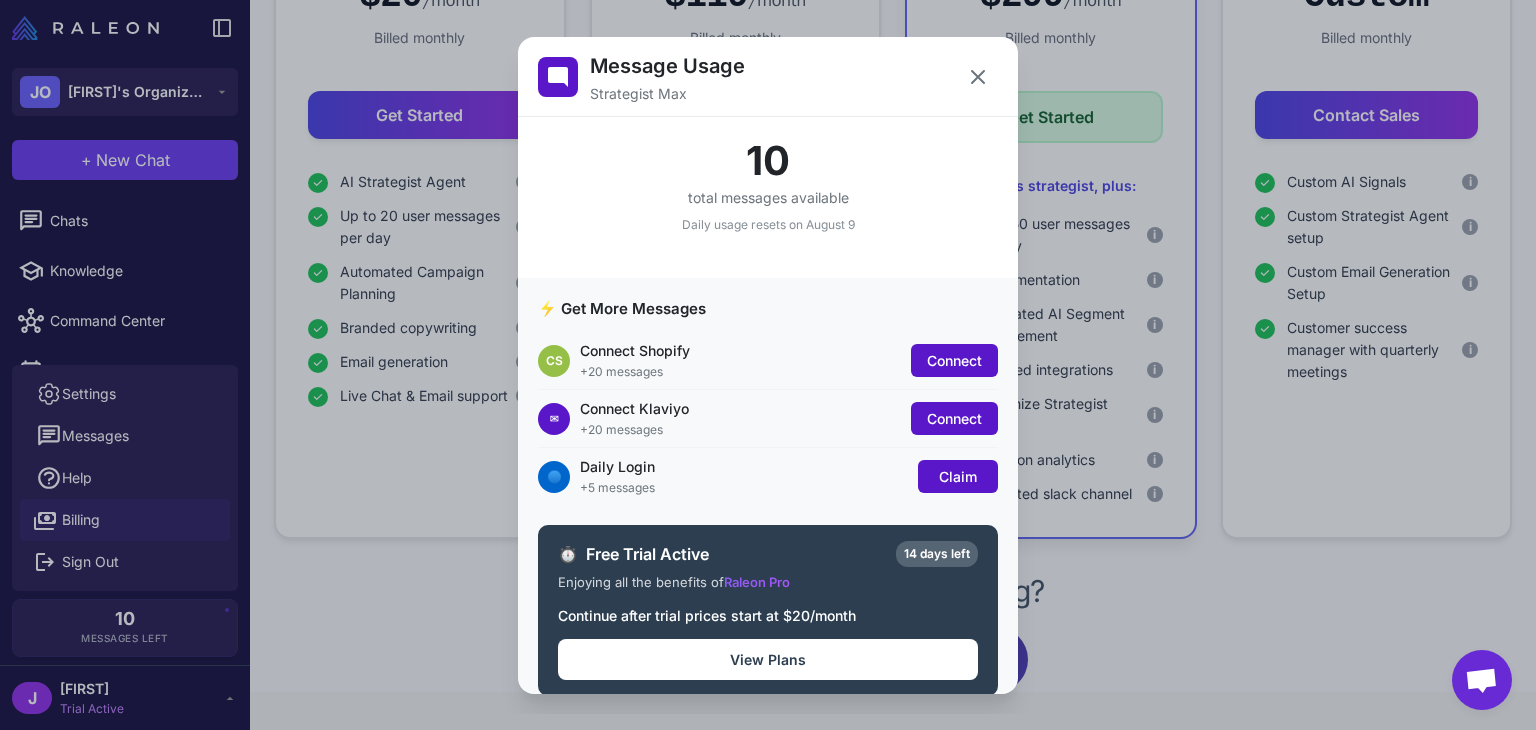 scroll, scrollTop: 0, scrollLeft: 0, axis: both 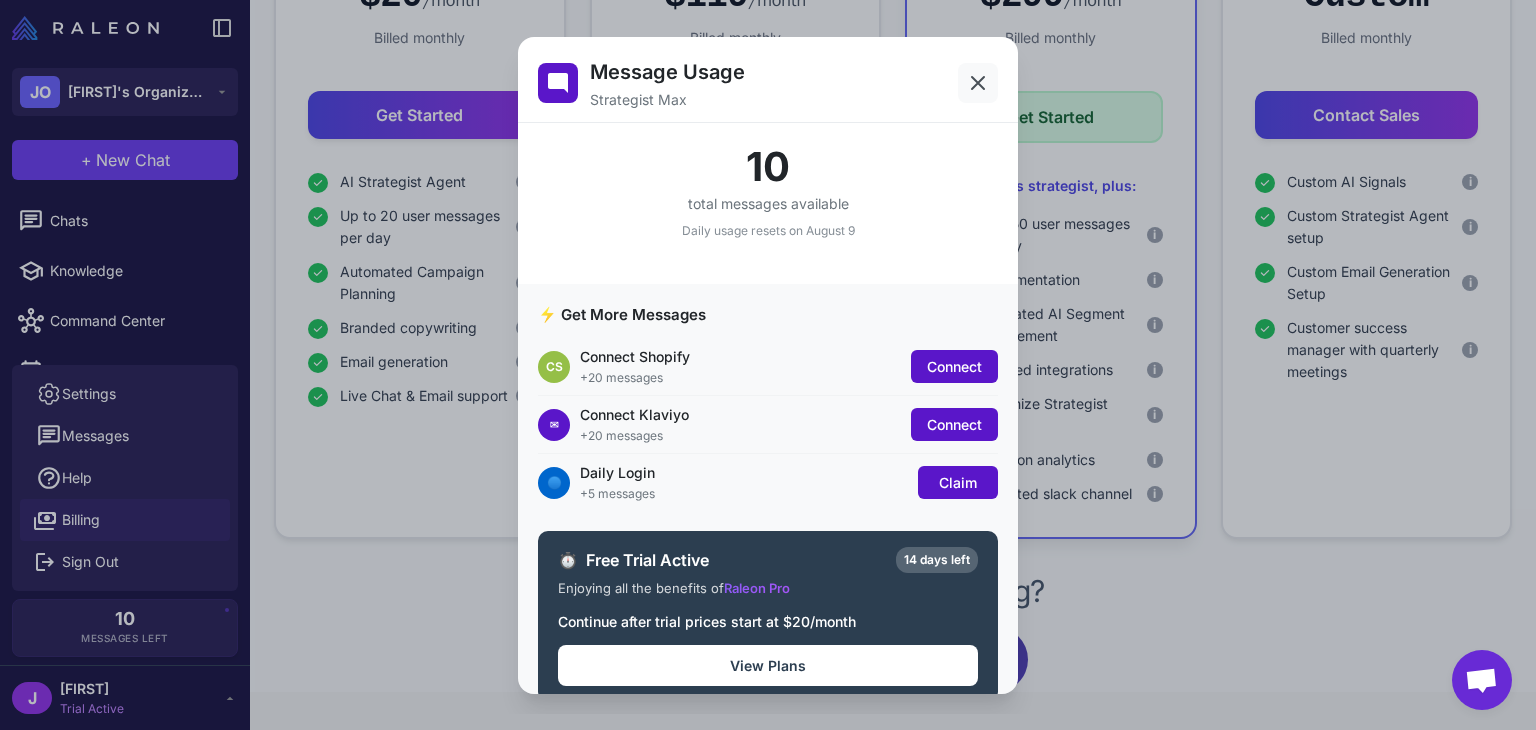 click 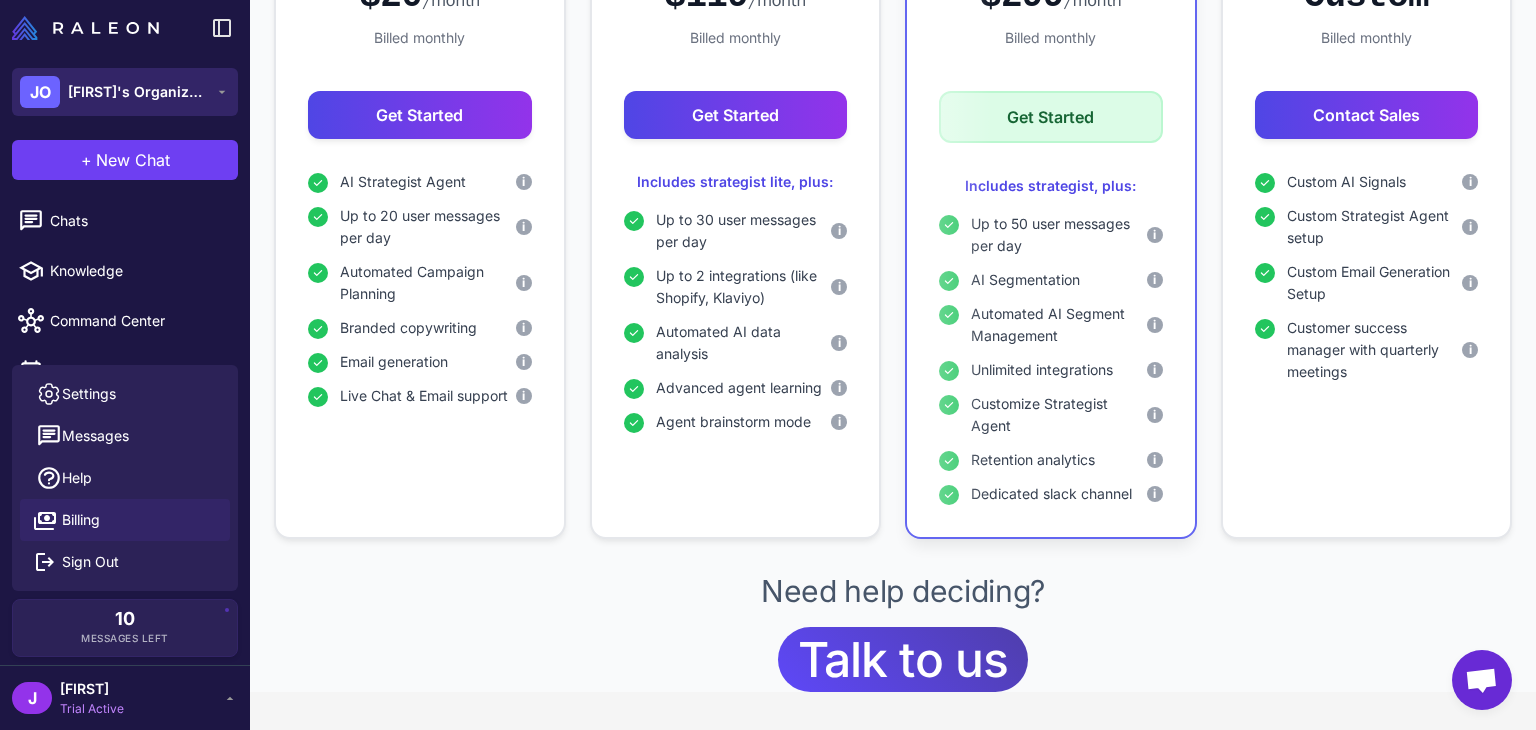 click on "JO" at bounding box center [40, 92] 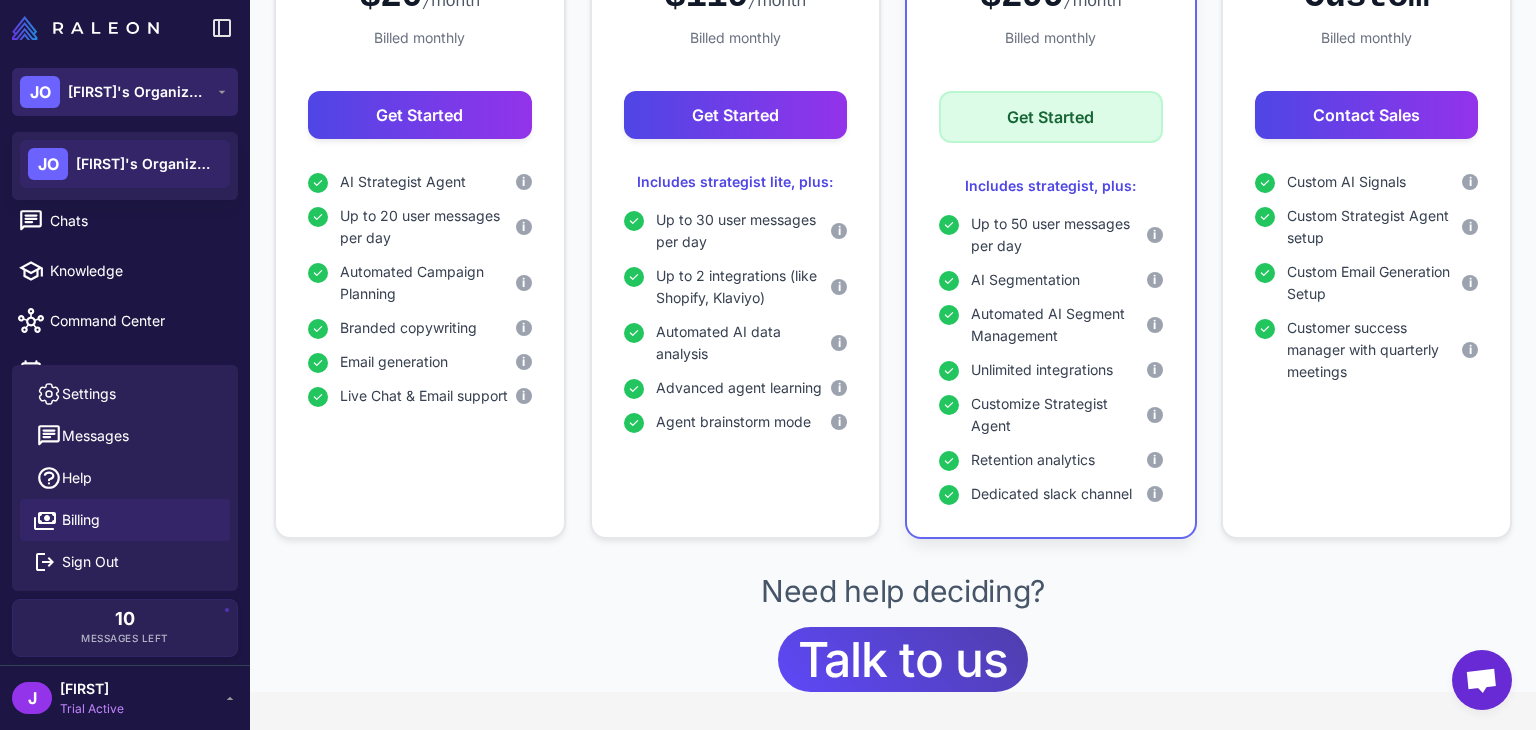 click on "James's Organization" at bounding box center (138, 92) 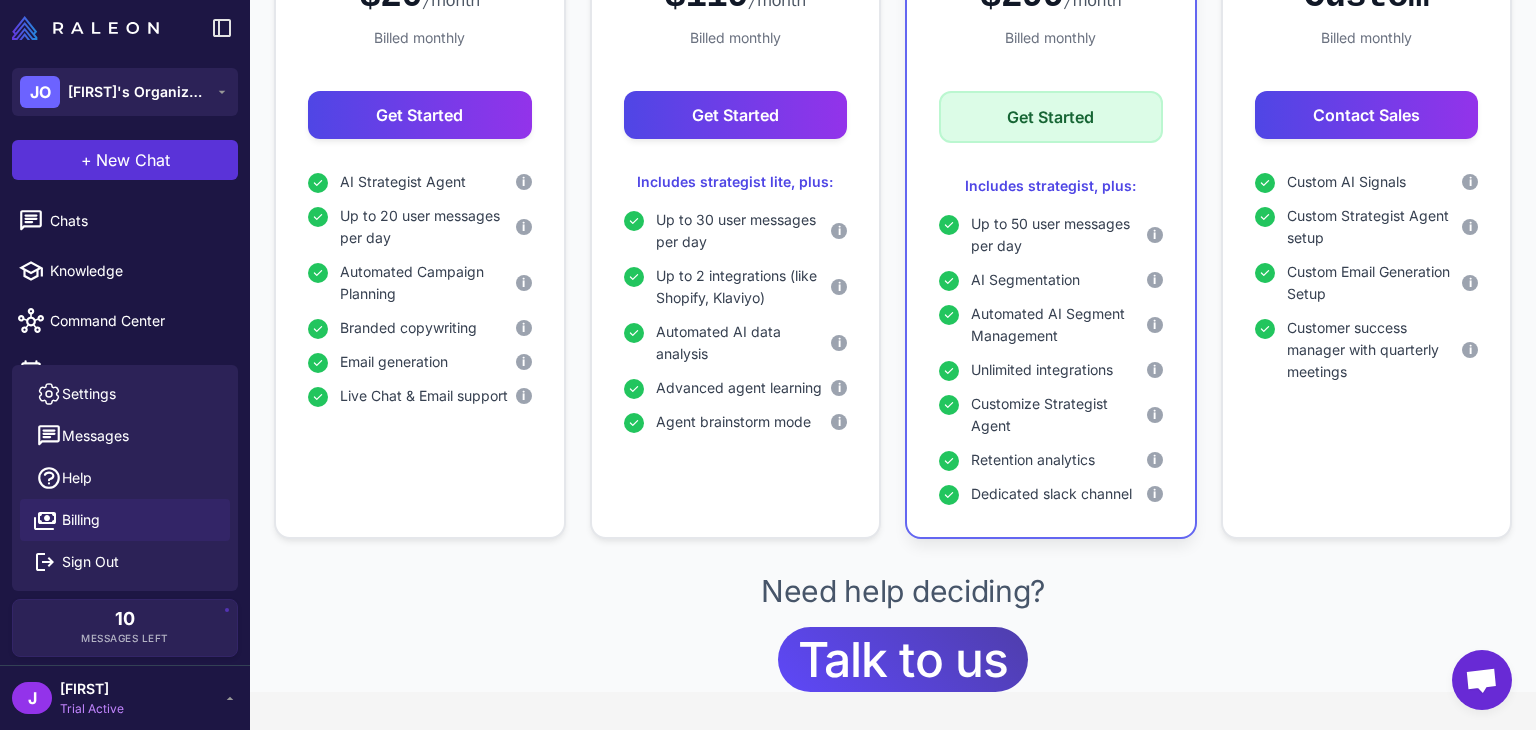 click on "New Chat" at bounding box center (133, 160) 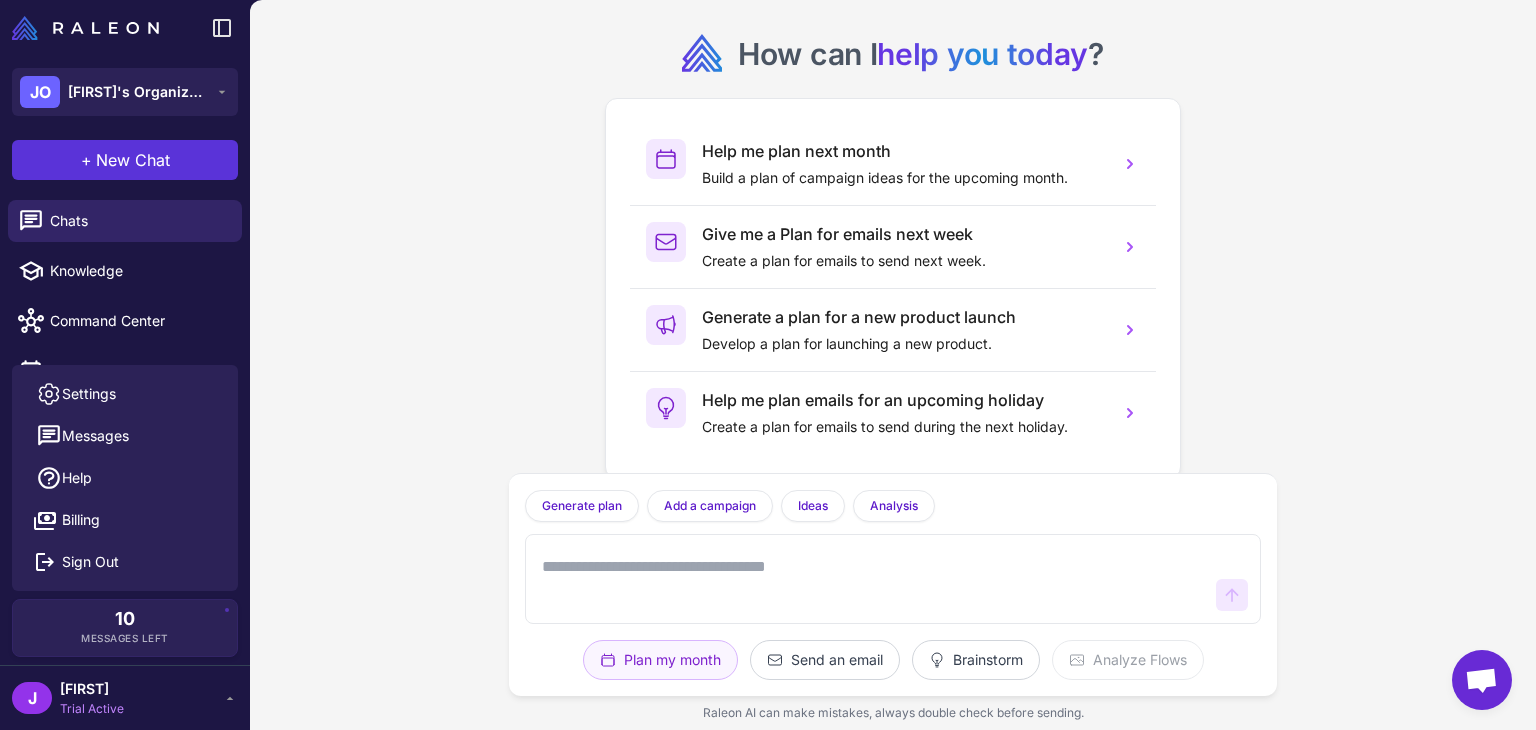 scroll, scrollTop: 0, scrollLeft: 0, axis: both 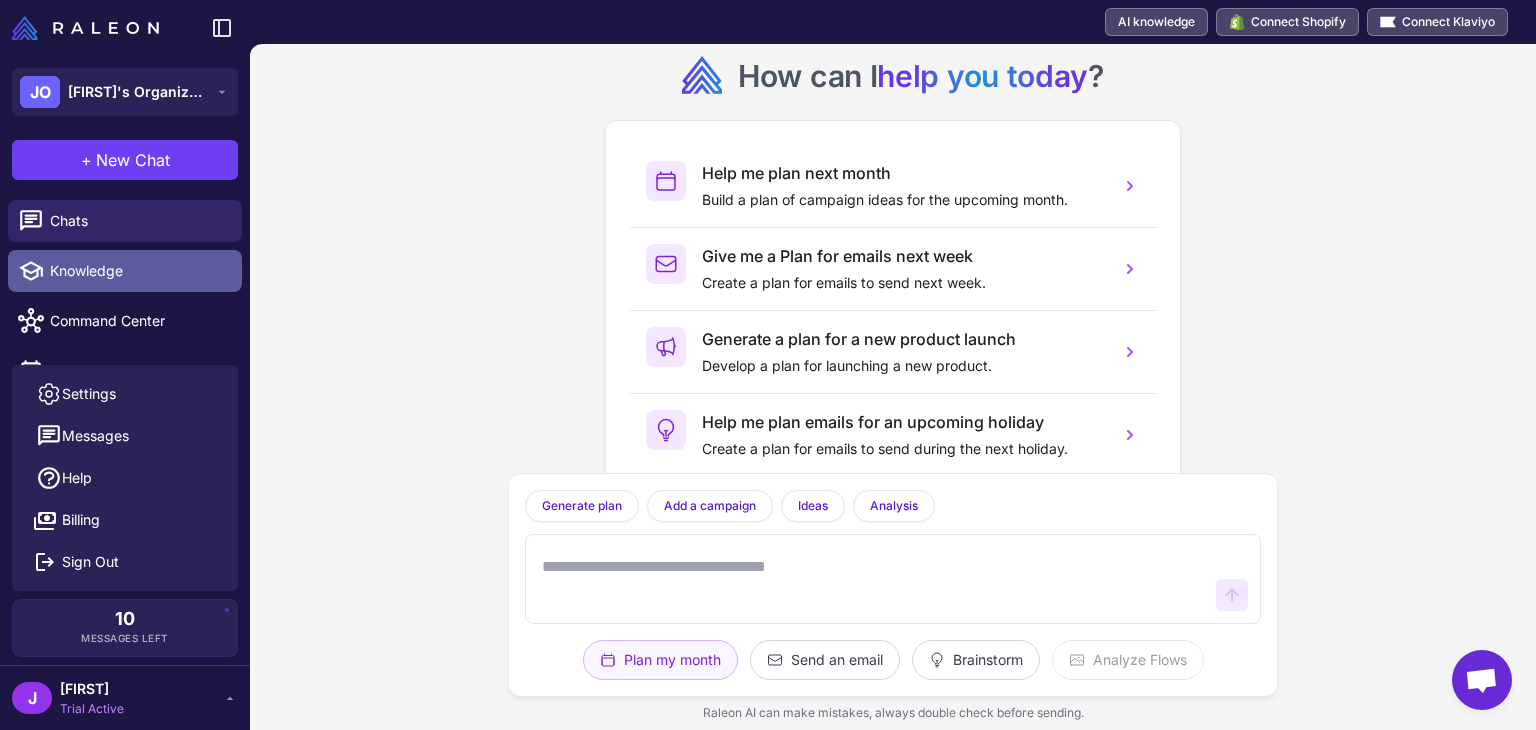 click on "Knowledge" at bounding box center (138, 271) 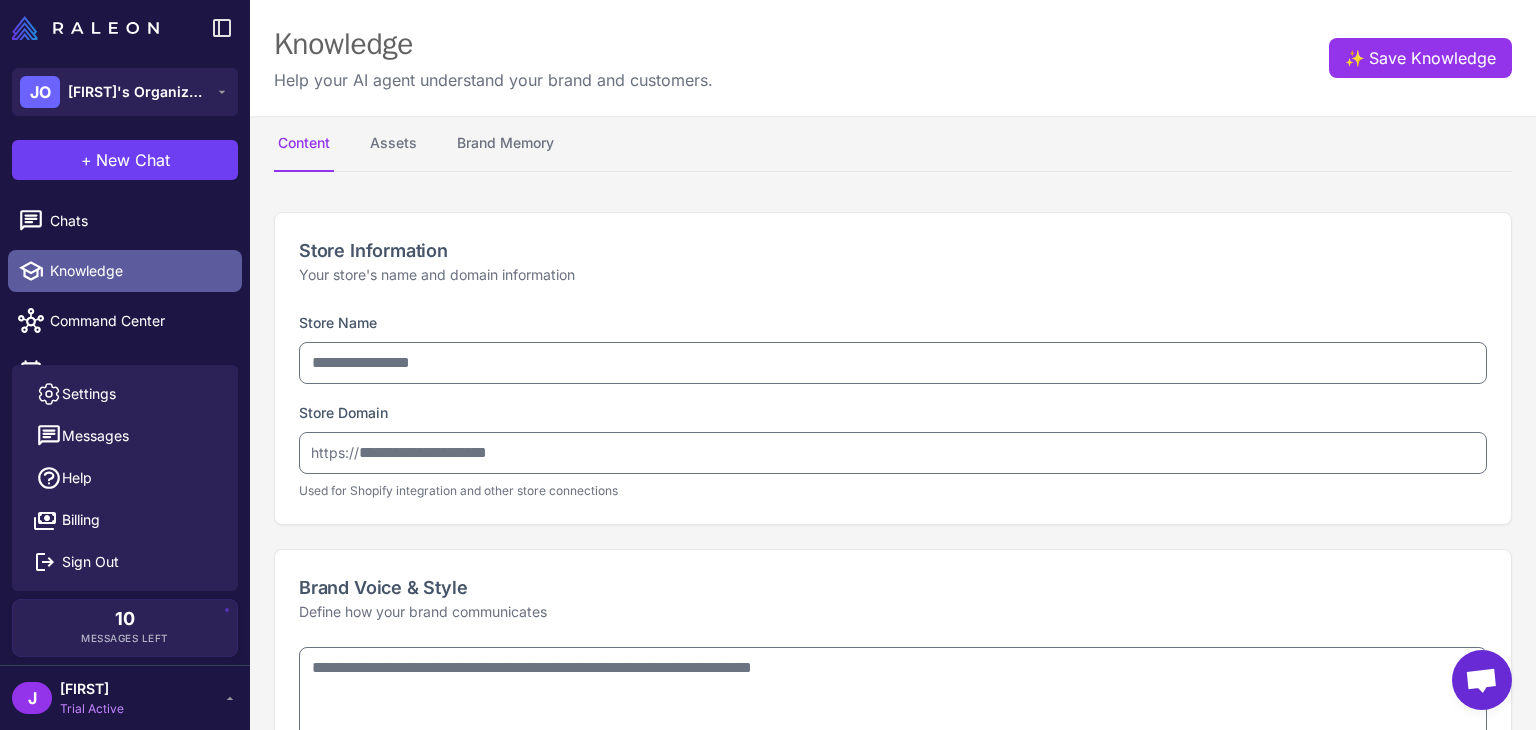 type on "**********" 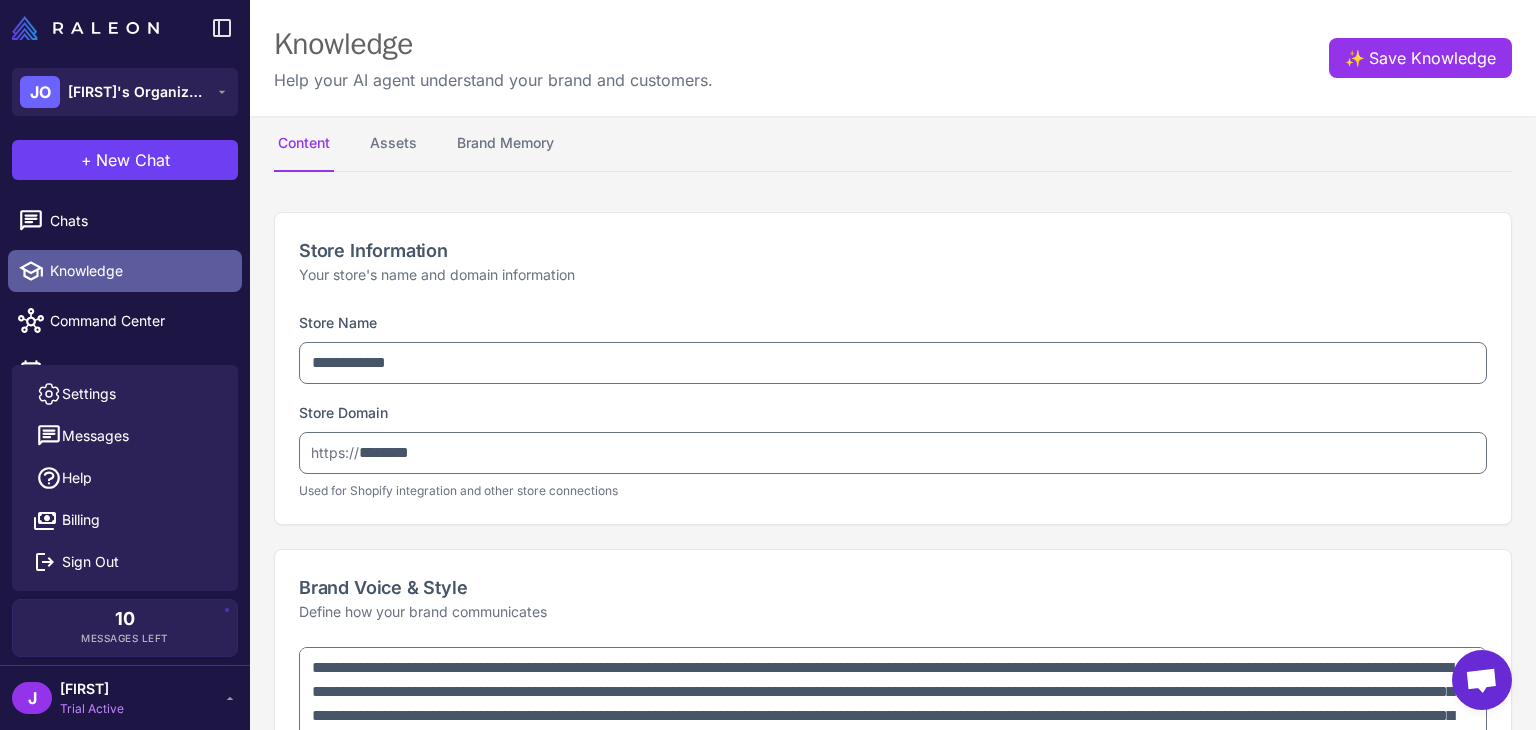 type on "**********" 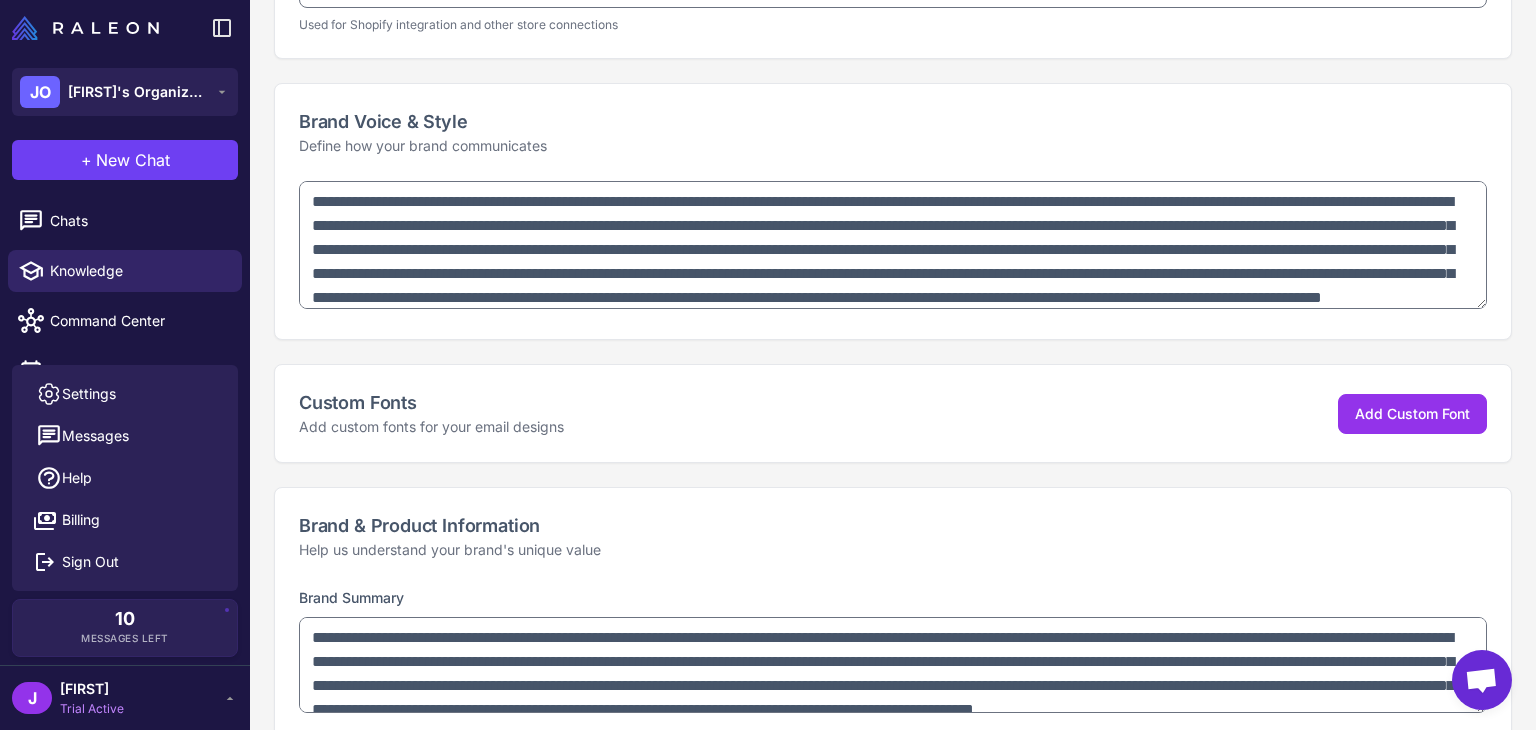 scroll, scrollTop: 500, scrollLeft: 0, axis: vertical 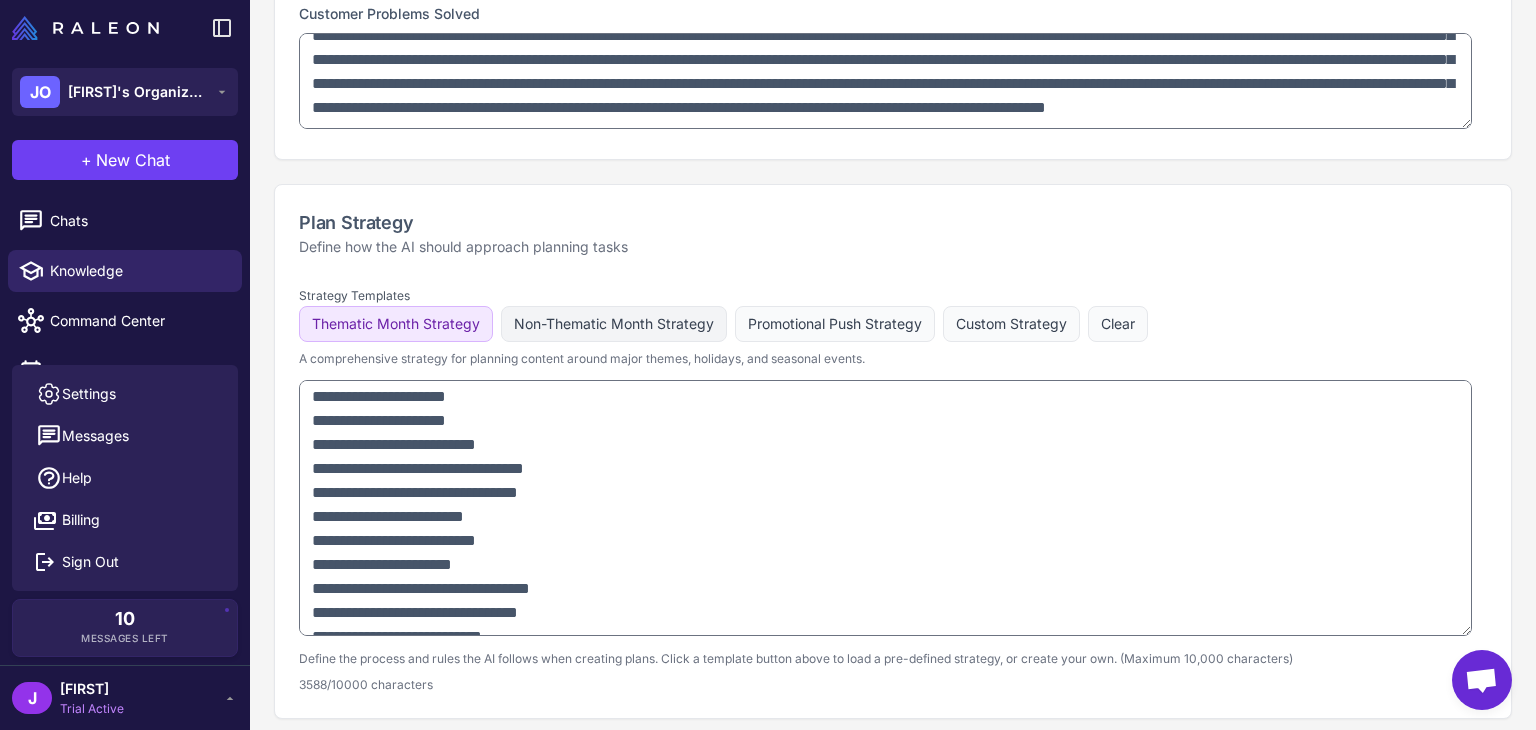 click on "Non-Thematic Month Strategy" 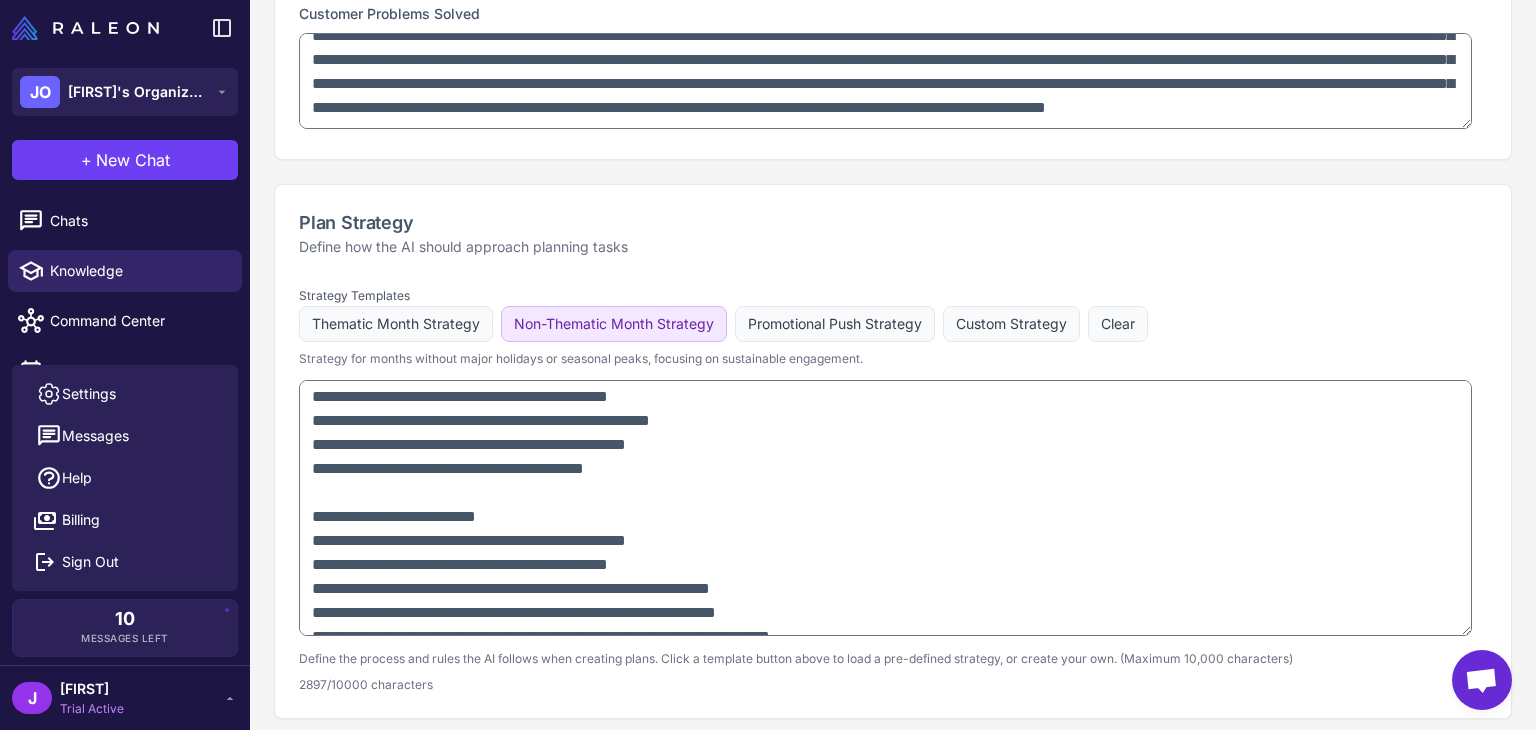 scroll, scrollTop: 0, scrollLeft: 0, axis: both 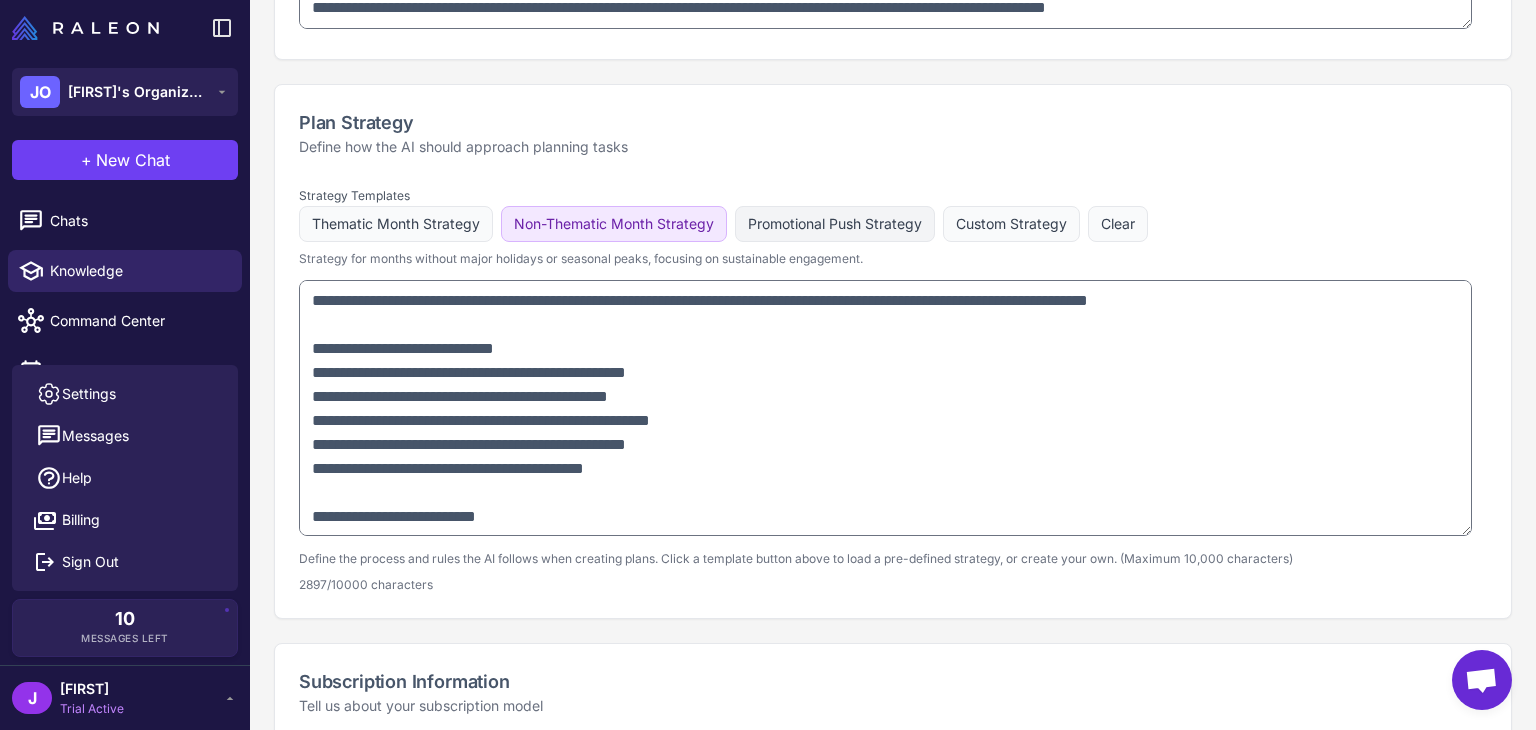 click on "Promotional Push Strategy" 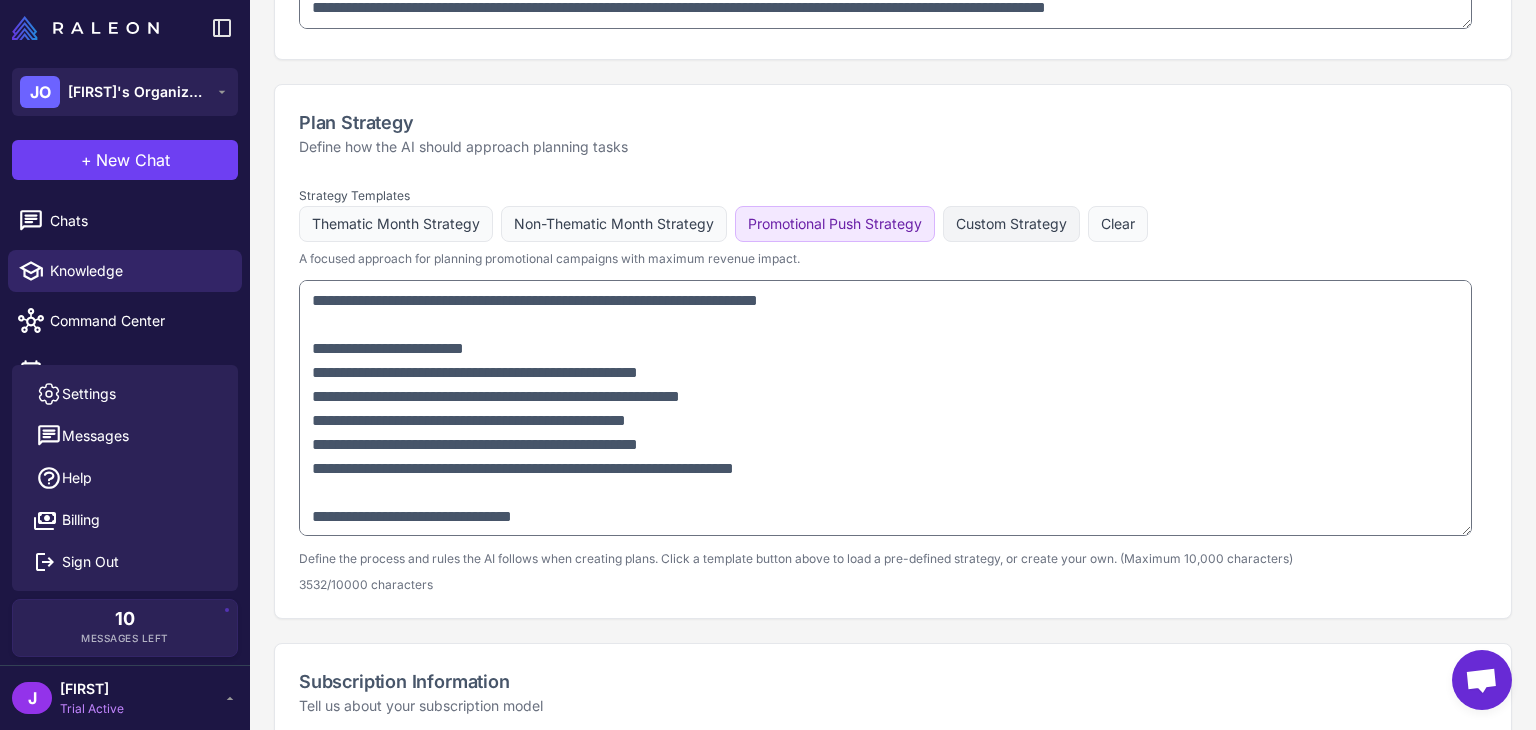 click on "Custom Strategy" 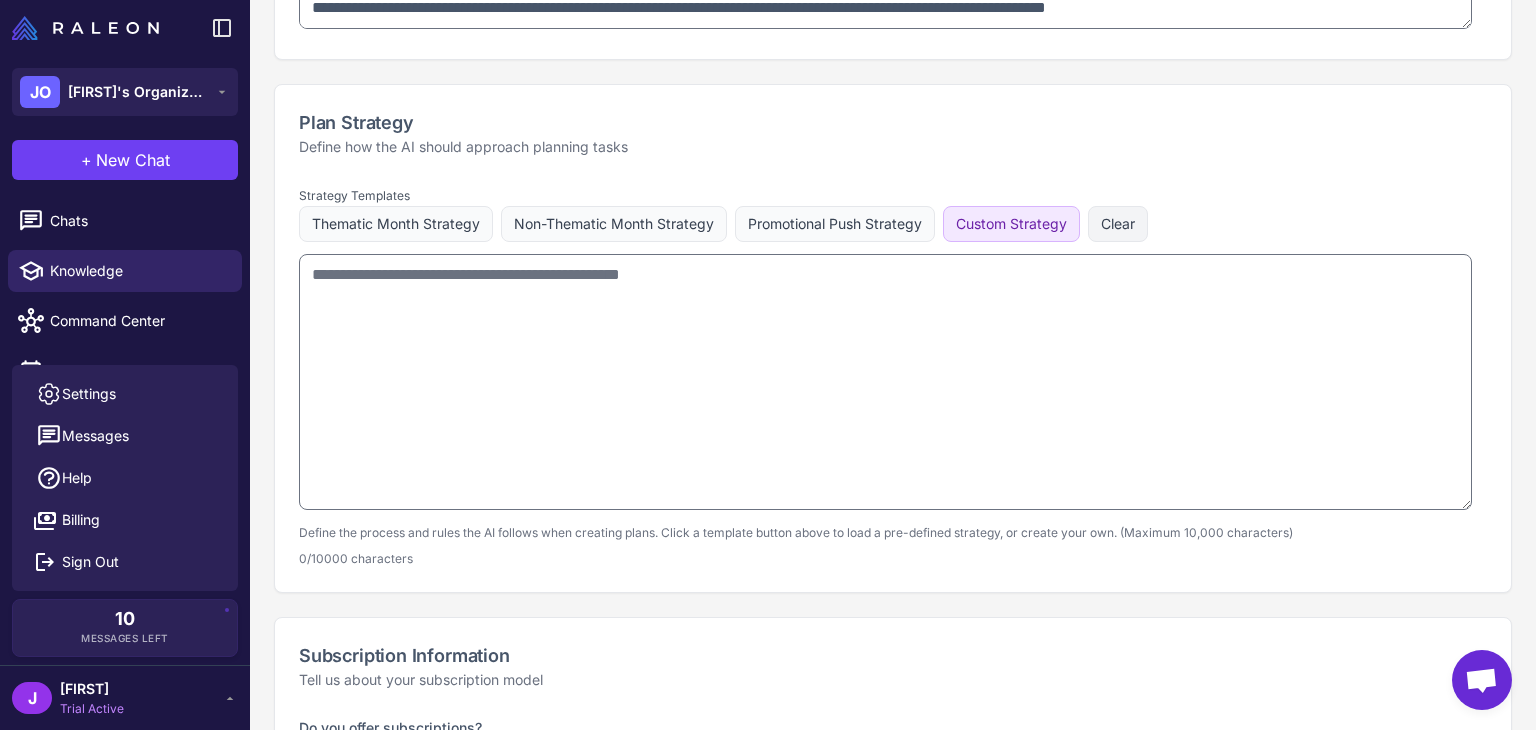 click on "Clear" 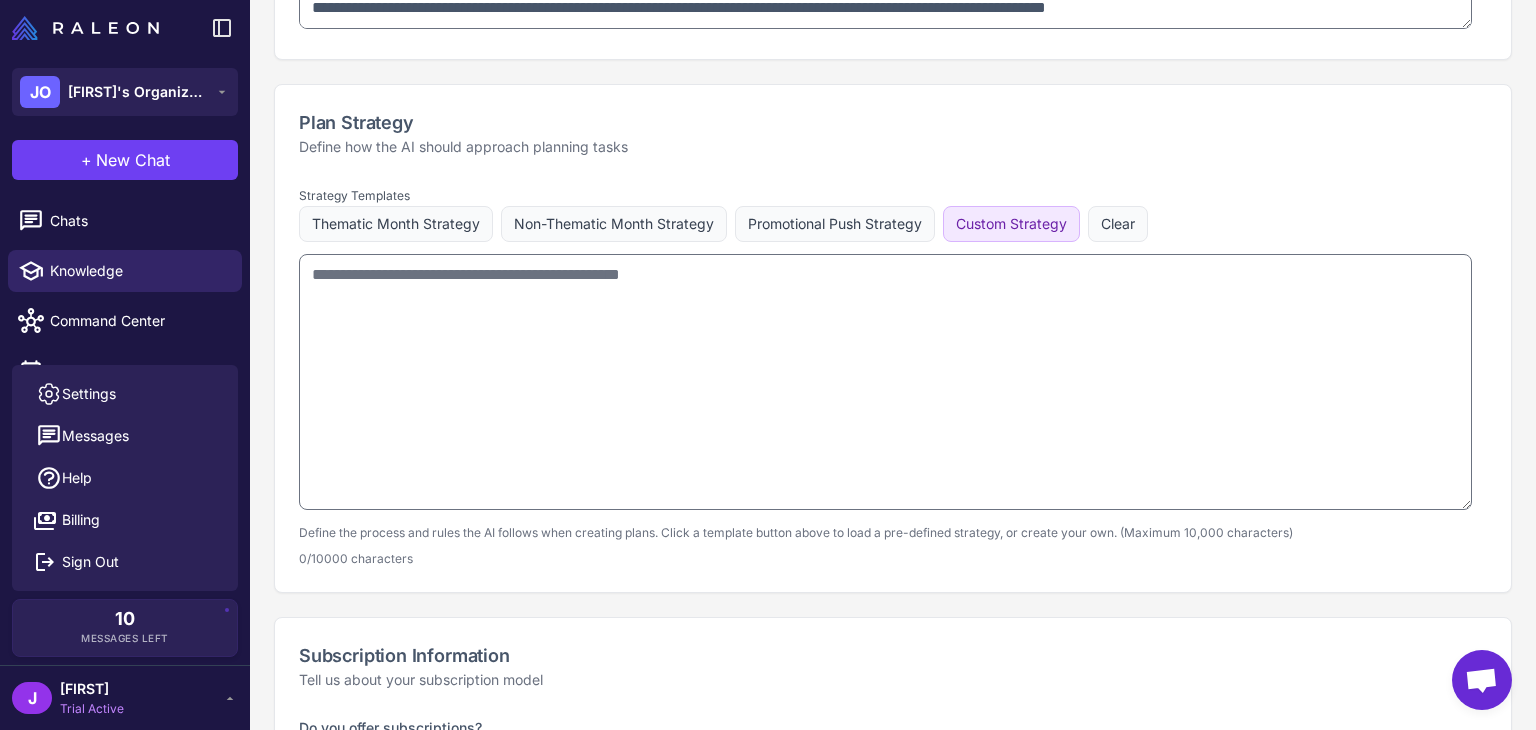 click on "Custom Strategy" 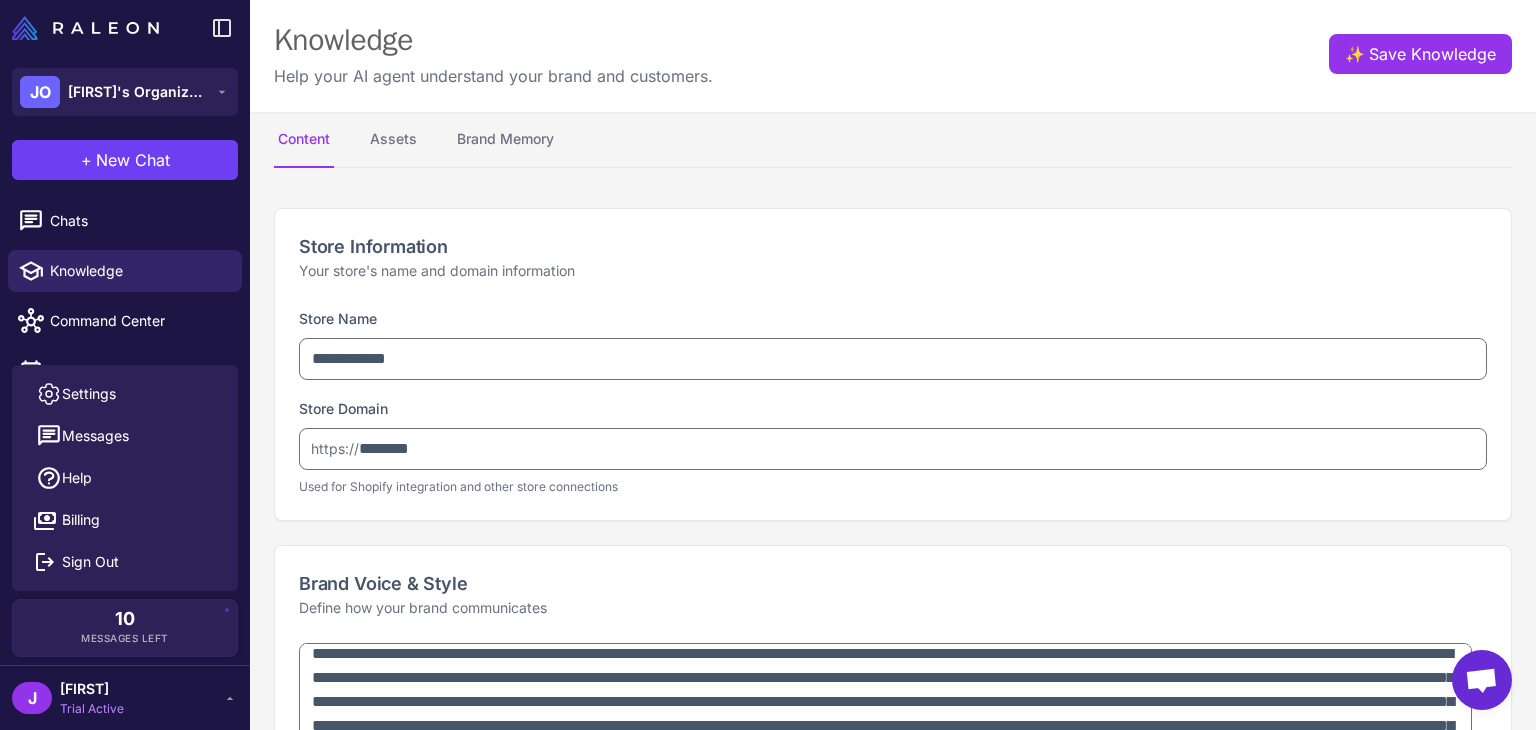 scroll, scrollTop: 0, scrollLeft: 0, axis: both 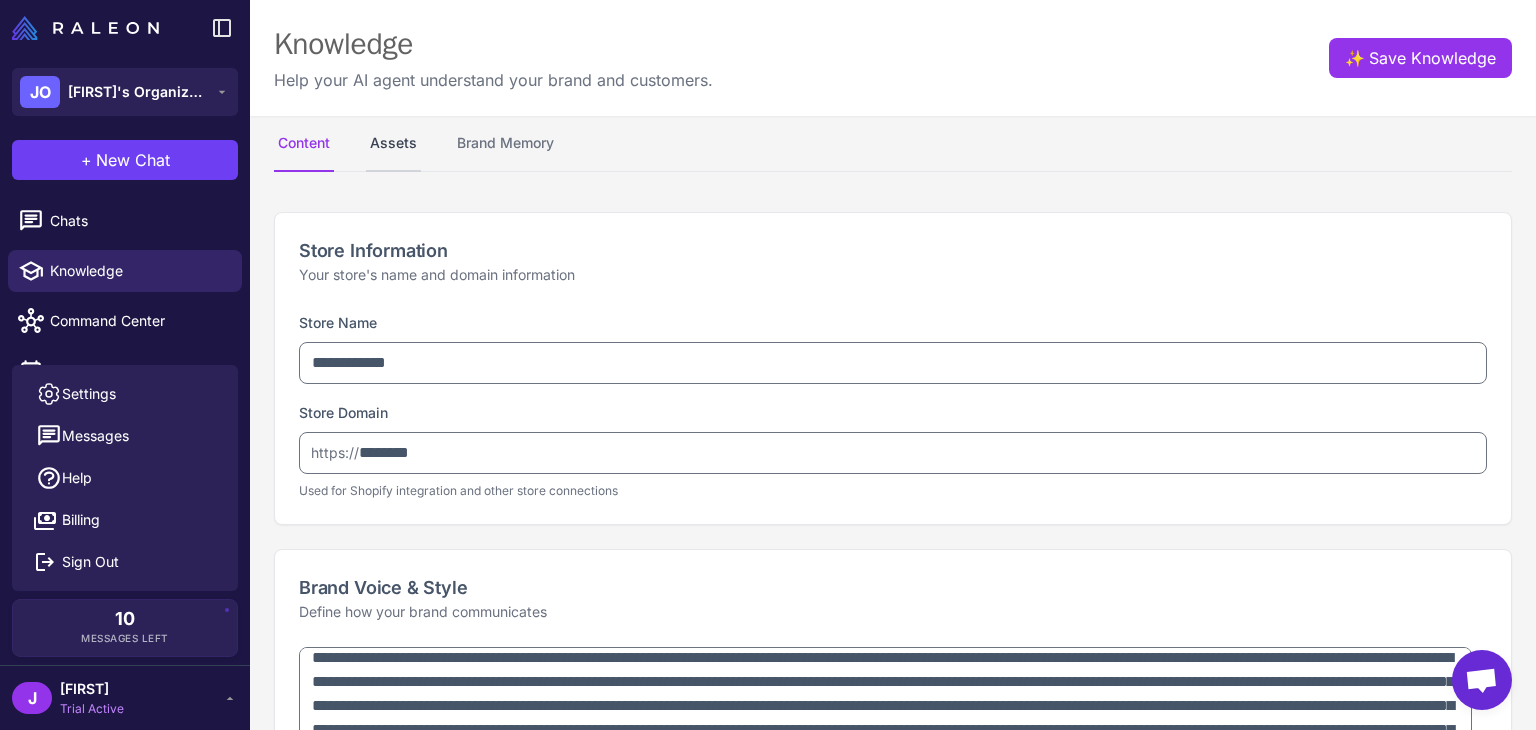 click on "Assets" at bounding box center (393, 144) 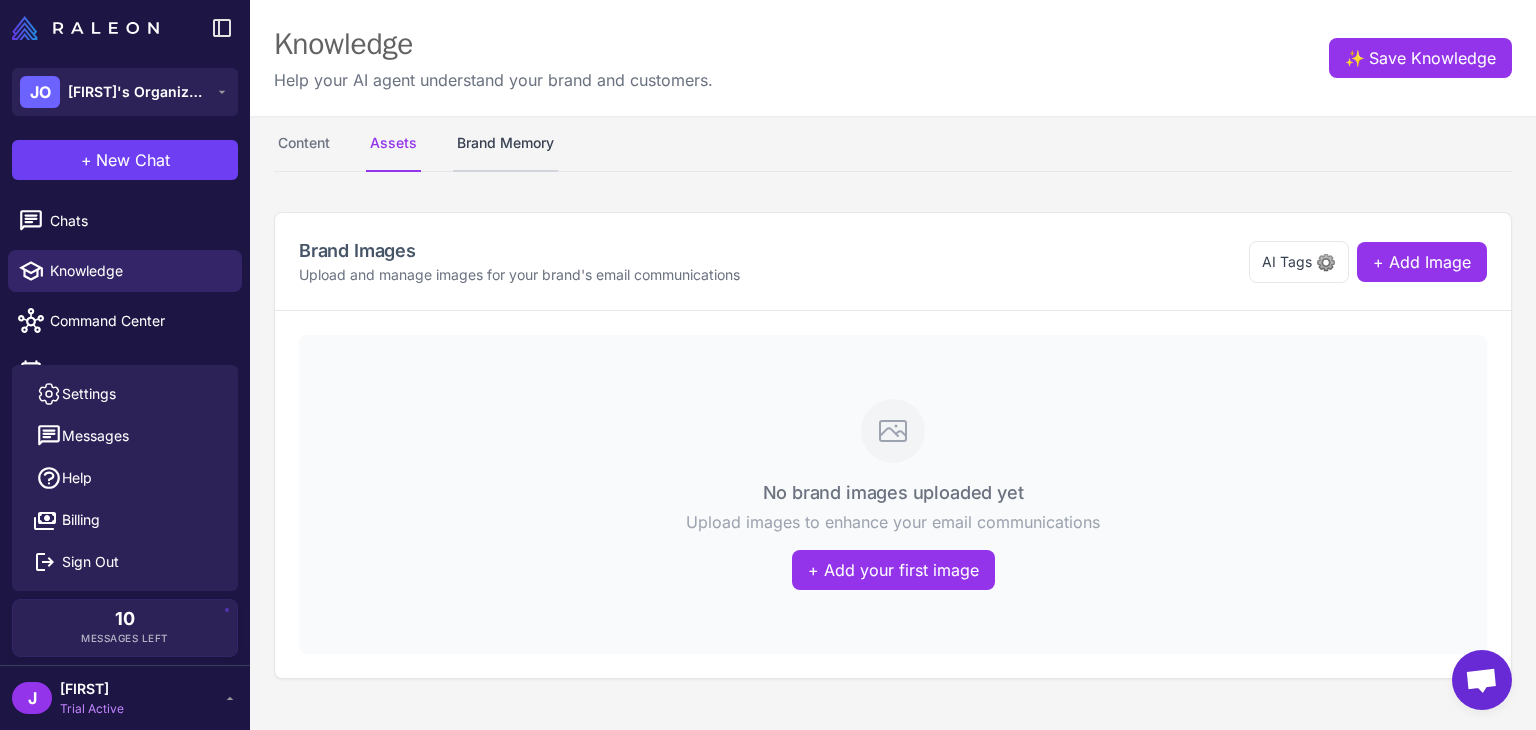 click on "Brand Memory" at bounding box center [505, 144] 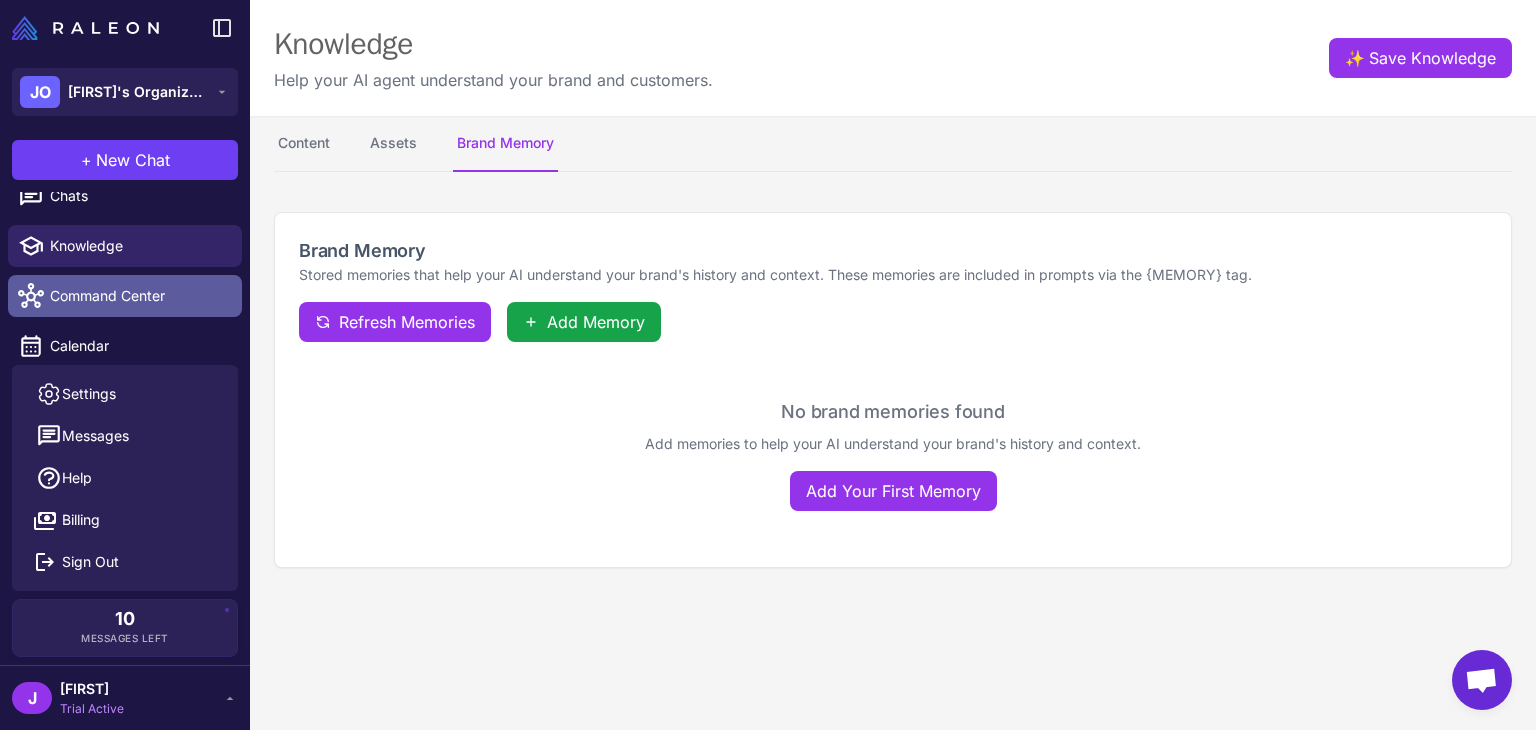 scroll, scrollTop: 0, scrollLeft: 0, axis: both 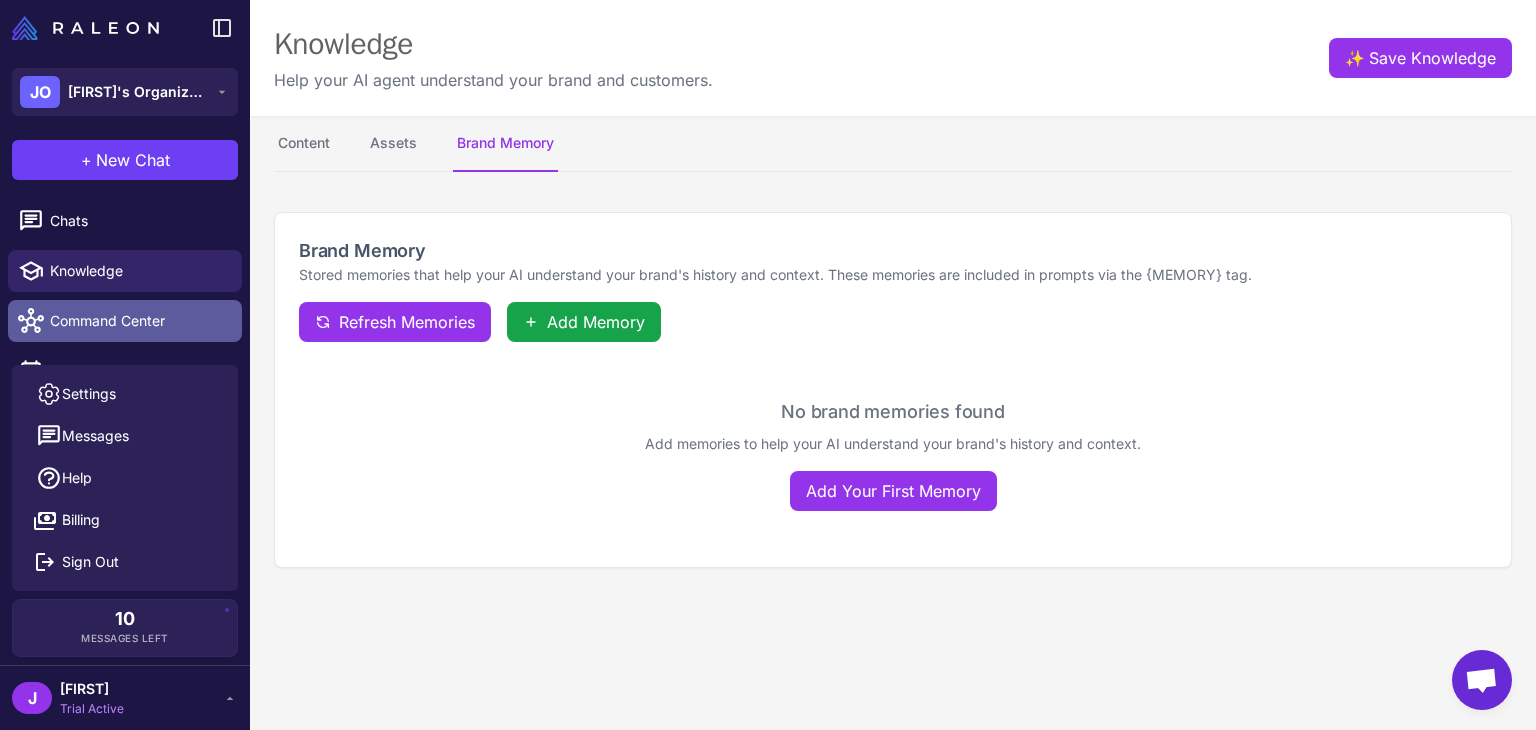 click on "Command Center" at bounding box center (138, 321) 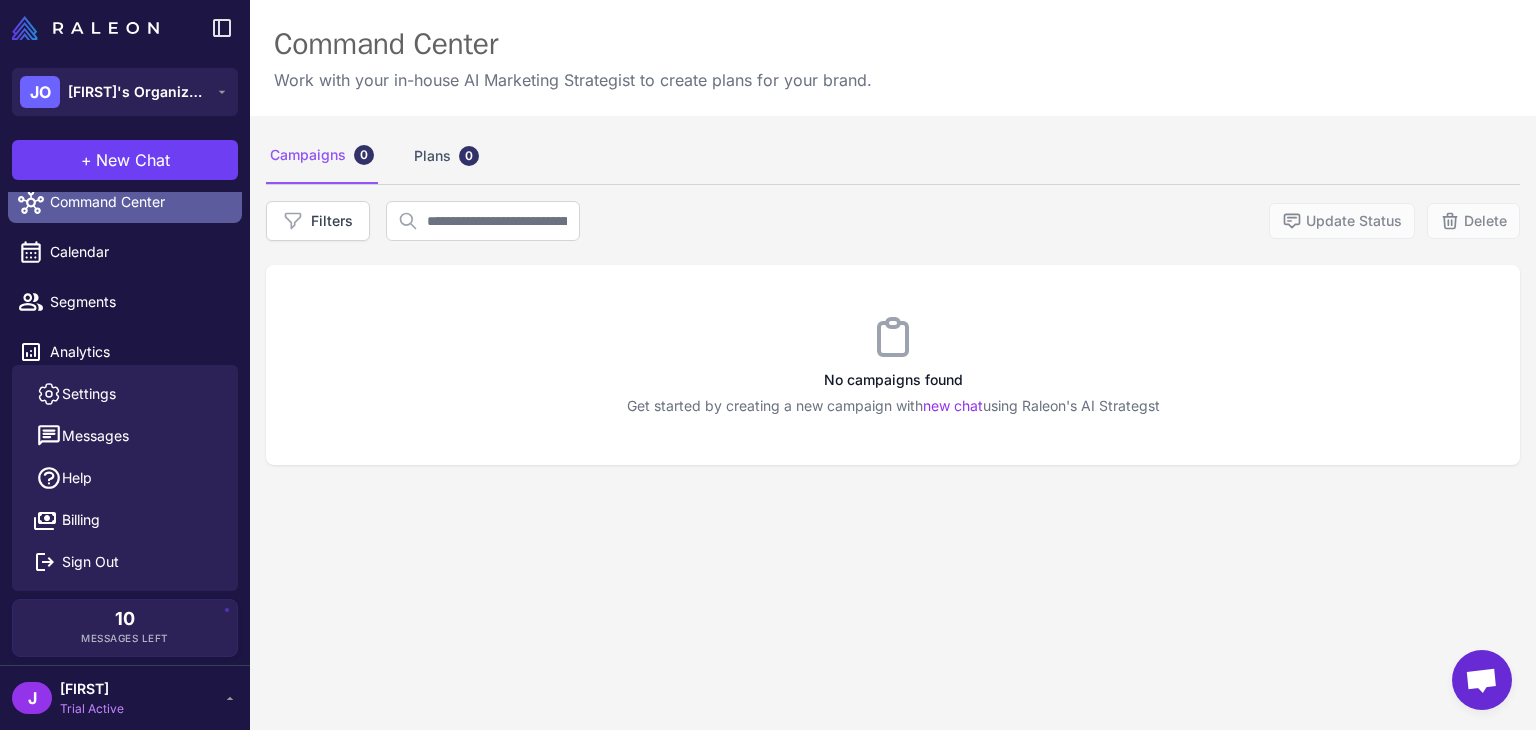 scroll, scrollTop: 84, scrollLeft: 0, axis: vertical 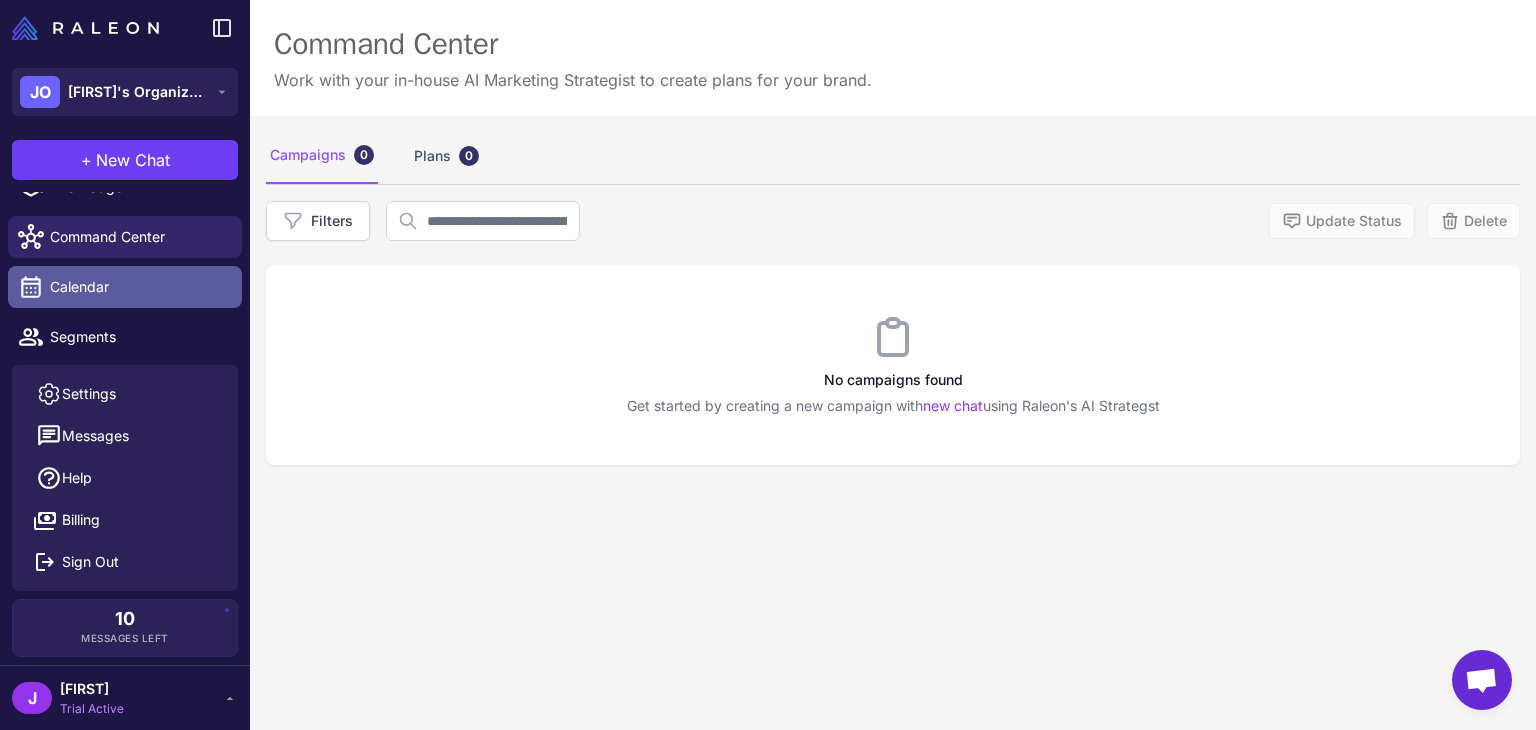 click on "Calendar" at bounding box center (138, 287) 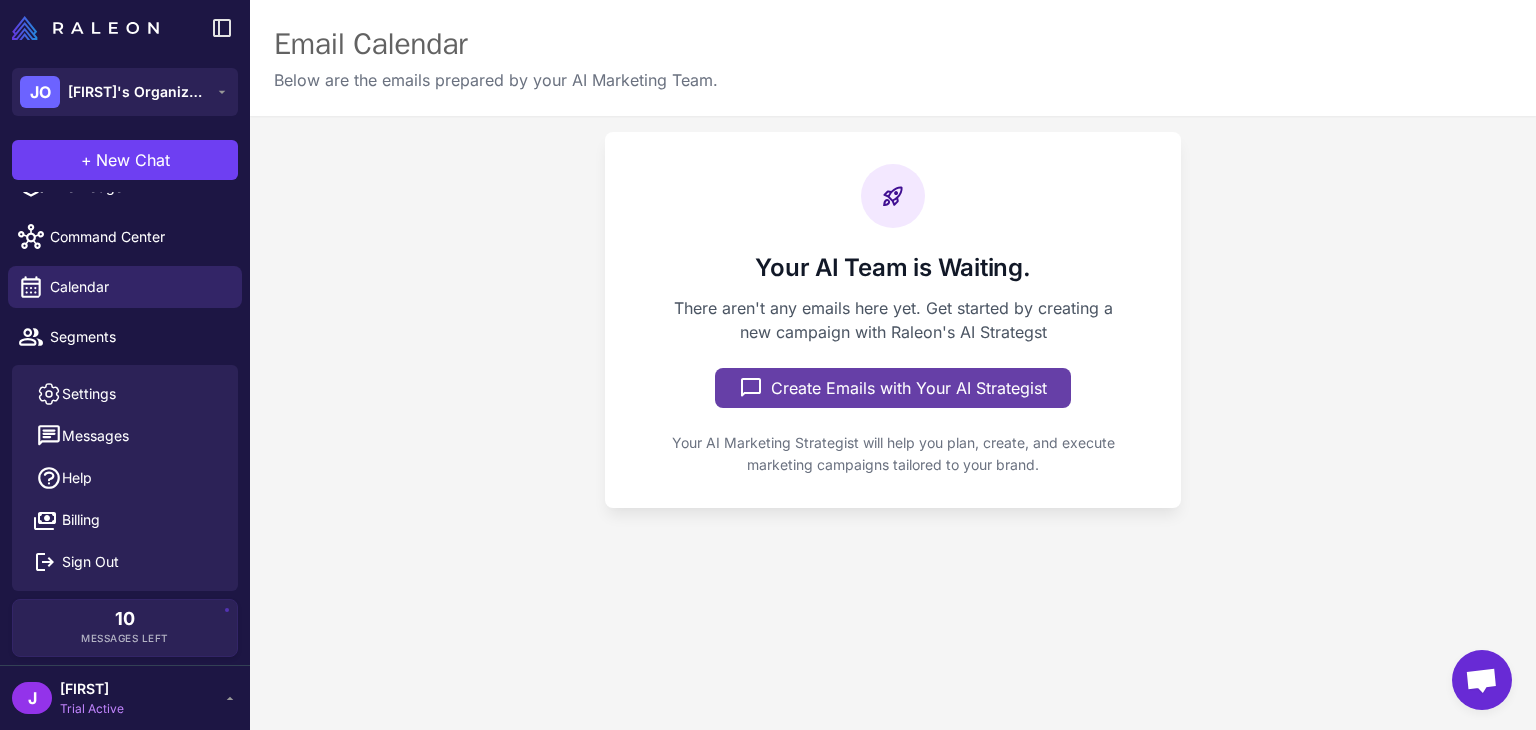 click on "Create Emails with Your AI Strategist" at bounding box center [893, 388] 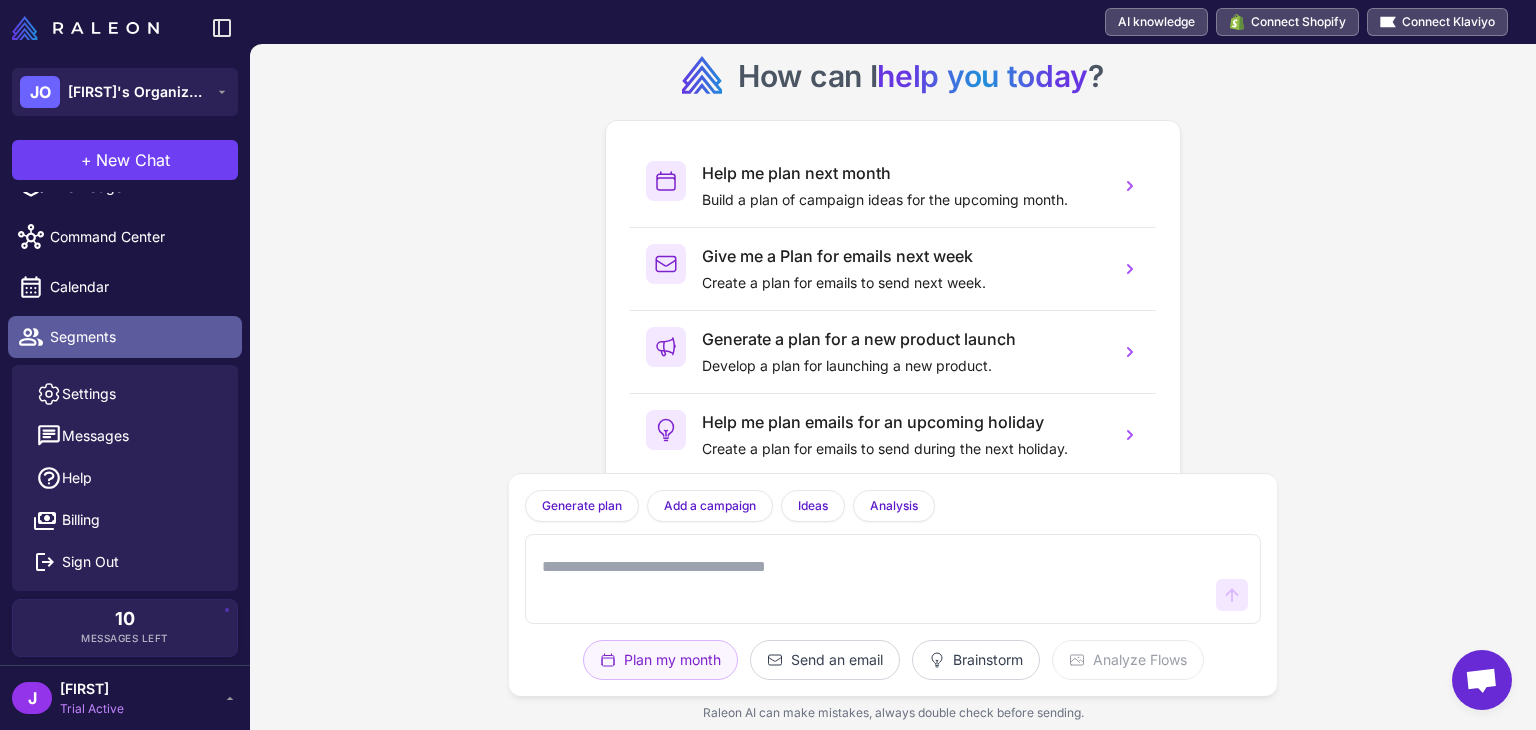 click on "Segments" at bounding box center (138, 337) 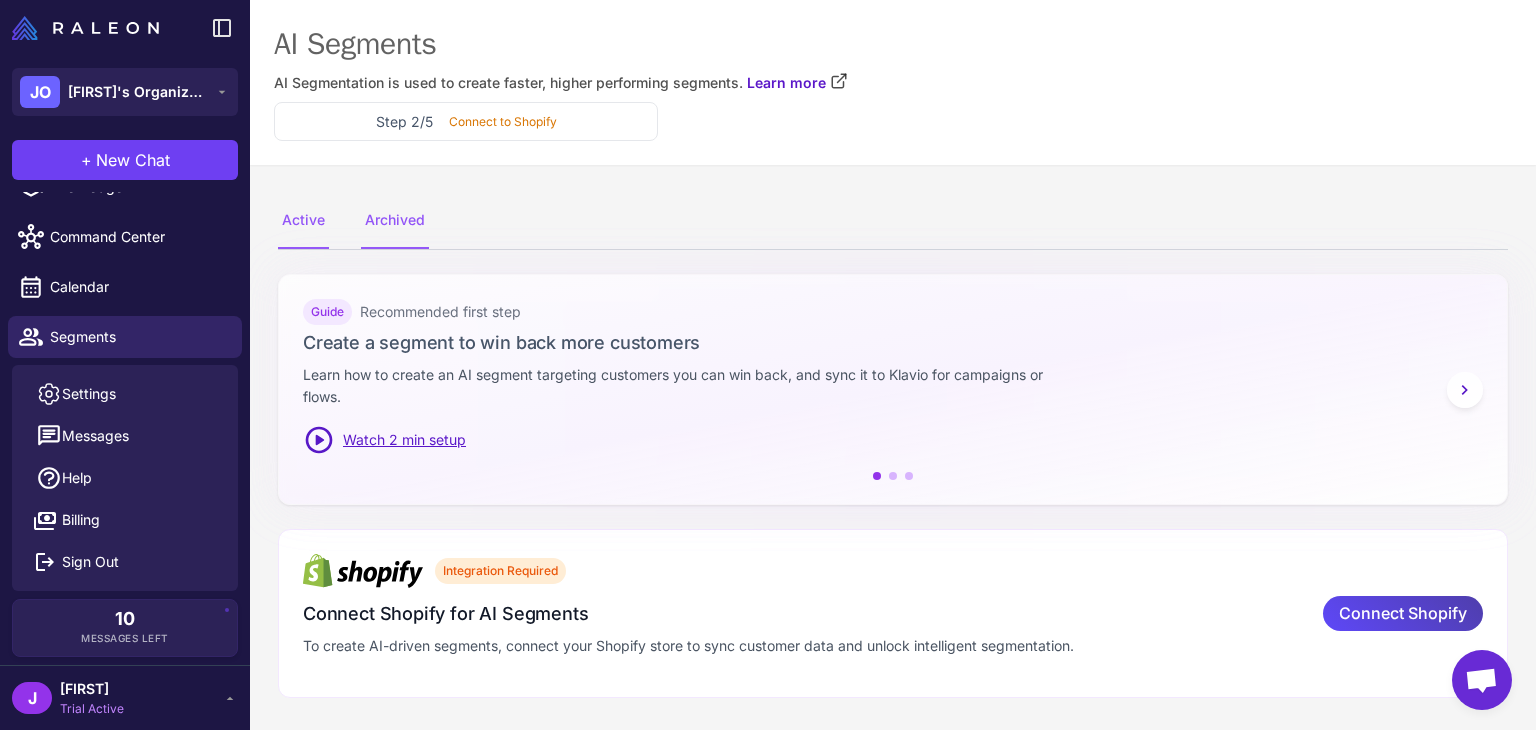 click on "Archived" at bounding box center (395, 221) 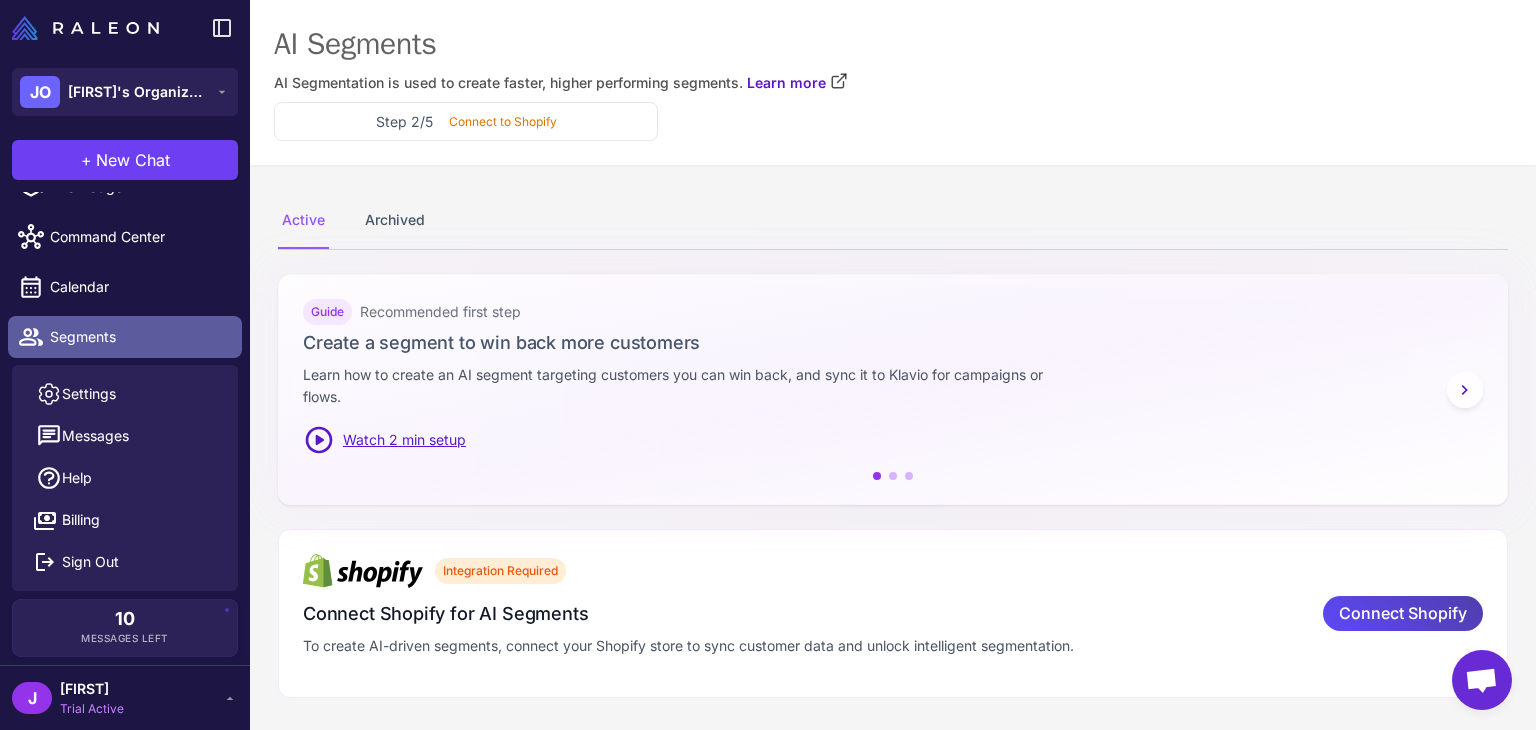 scroll, scrollTop: 184, scrollLeft: 0, axis: vertical 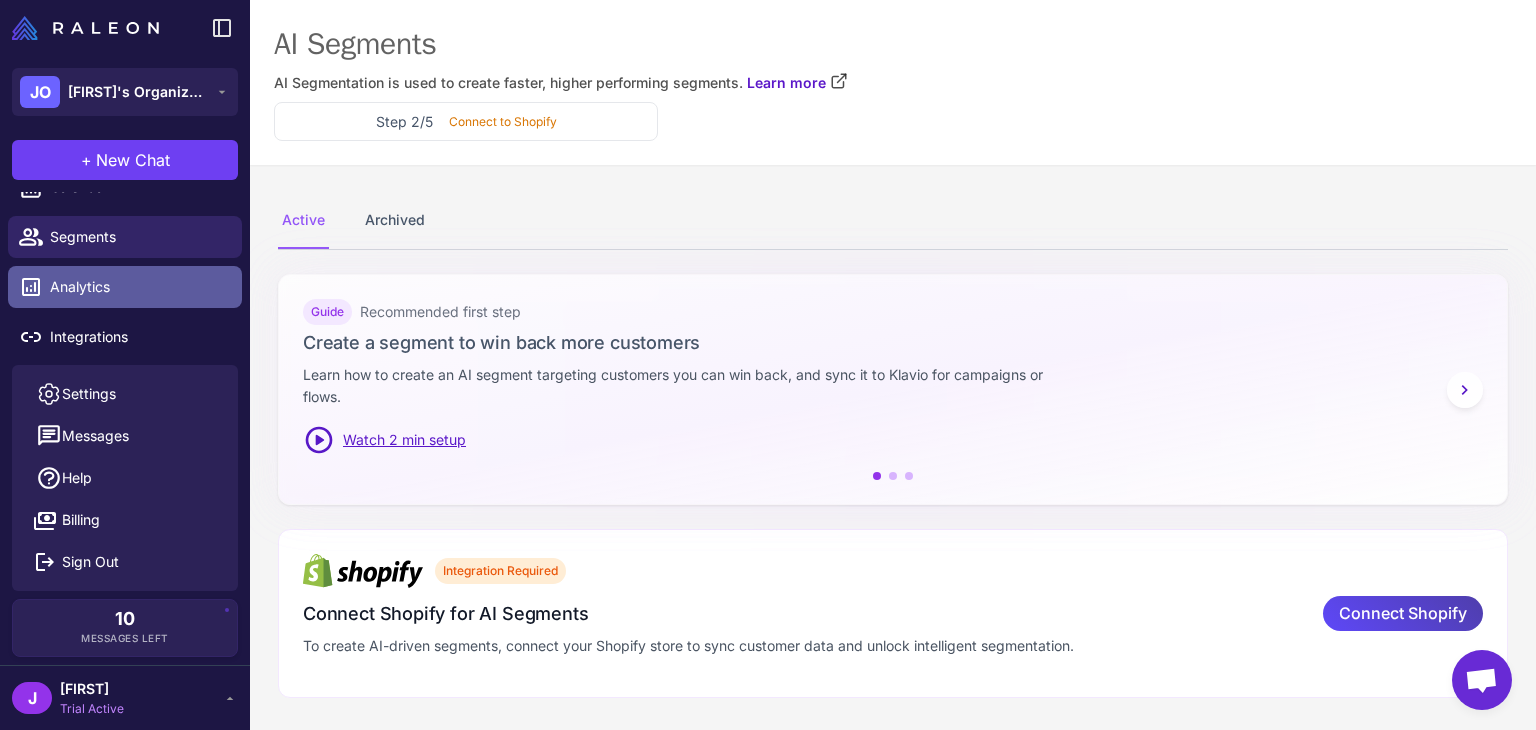 click on "Analytics" at bounding box center (138, 287) 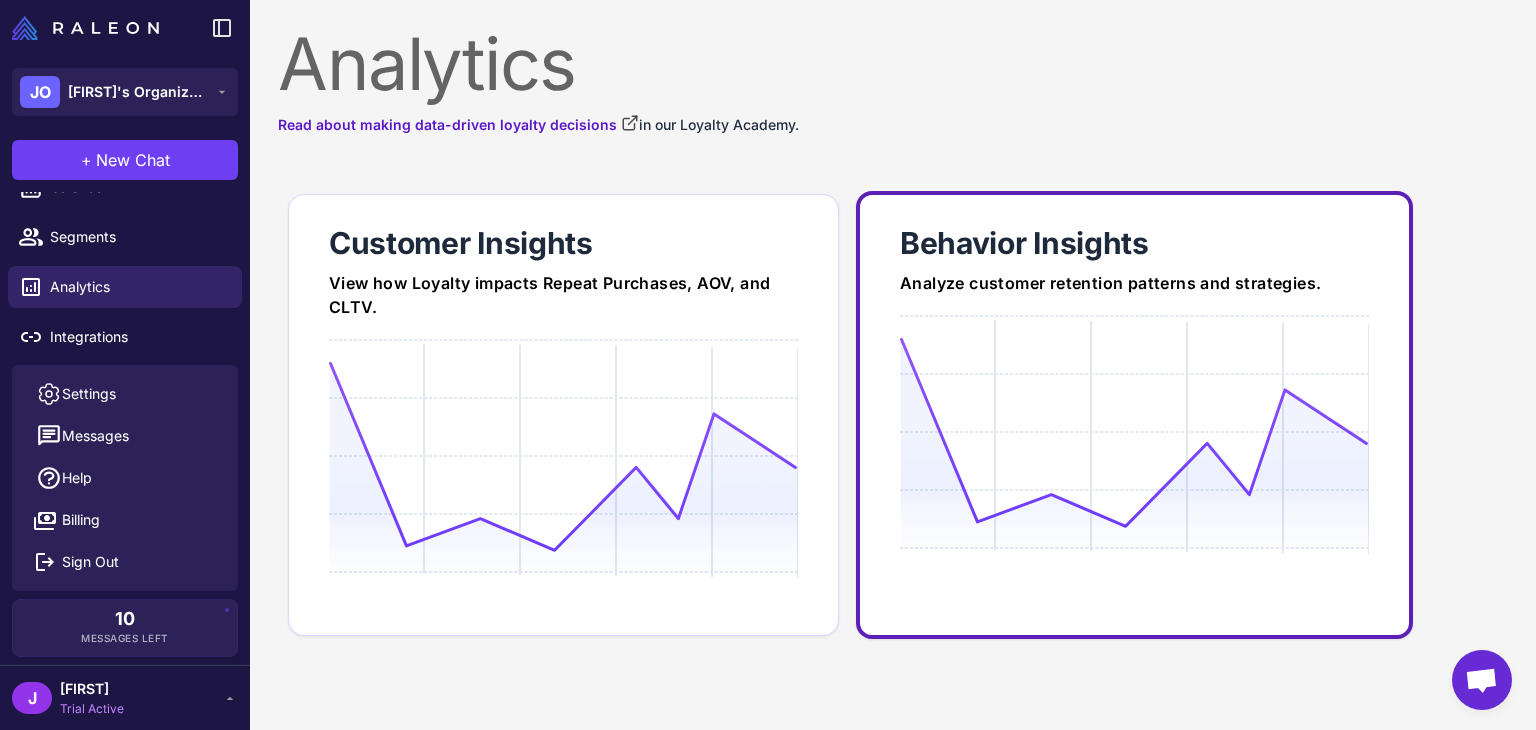 click 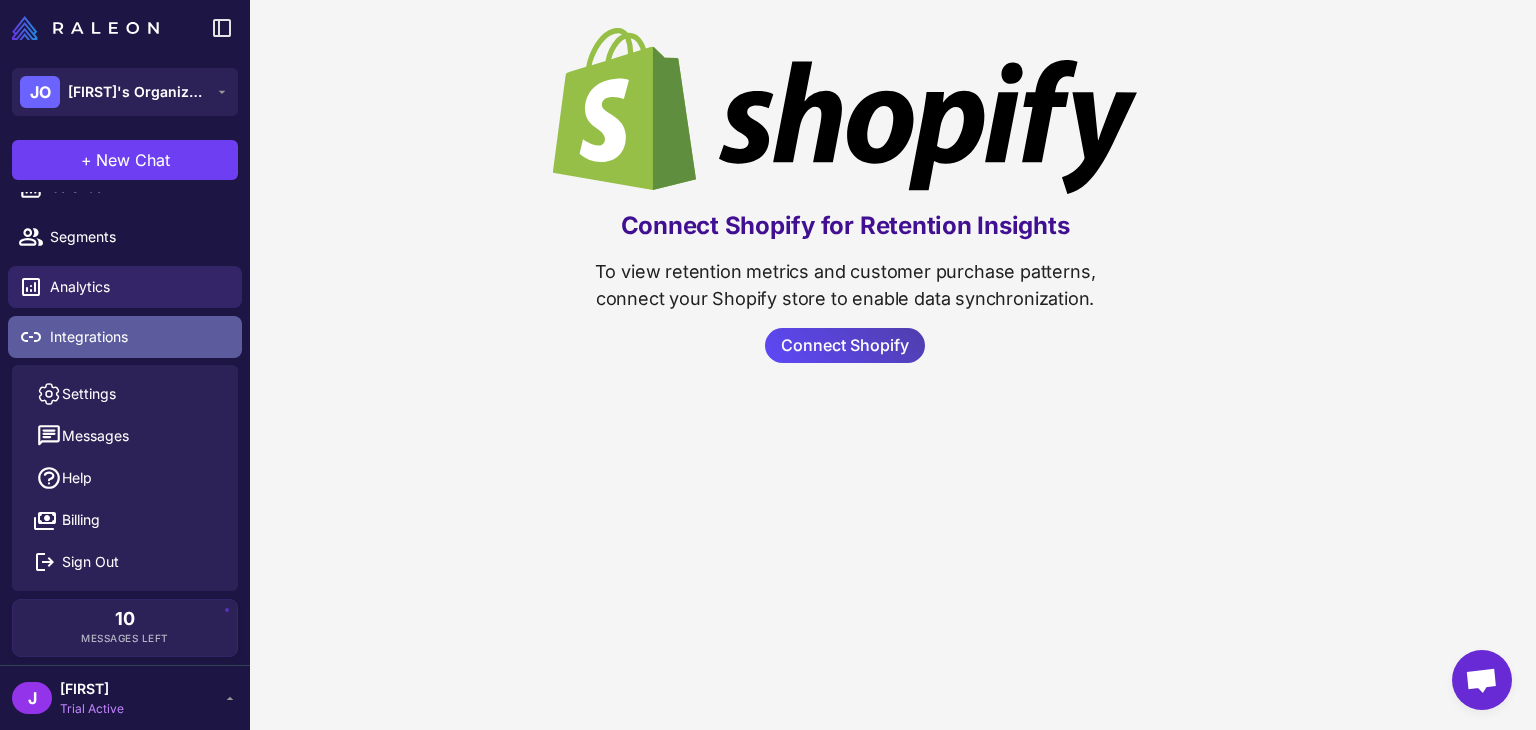 click on "Integrations" at bounding box center [138, 337] 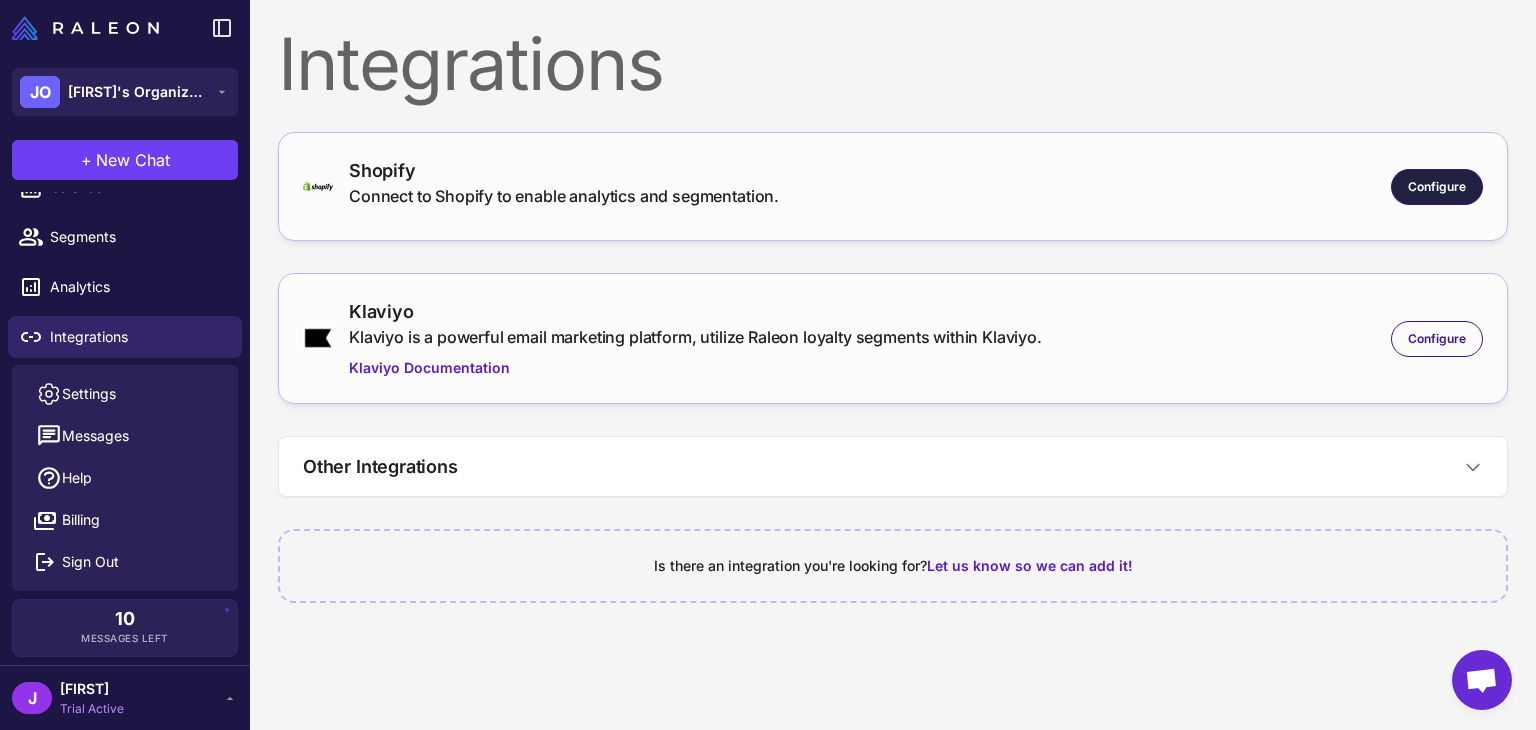 click on "Configure" at bounding box center (1437, 187) 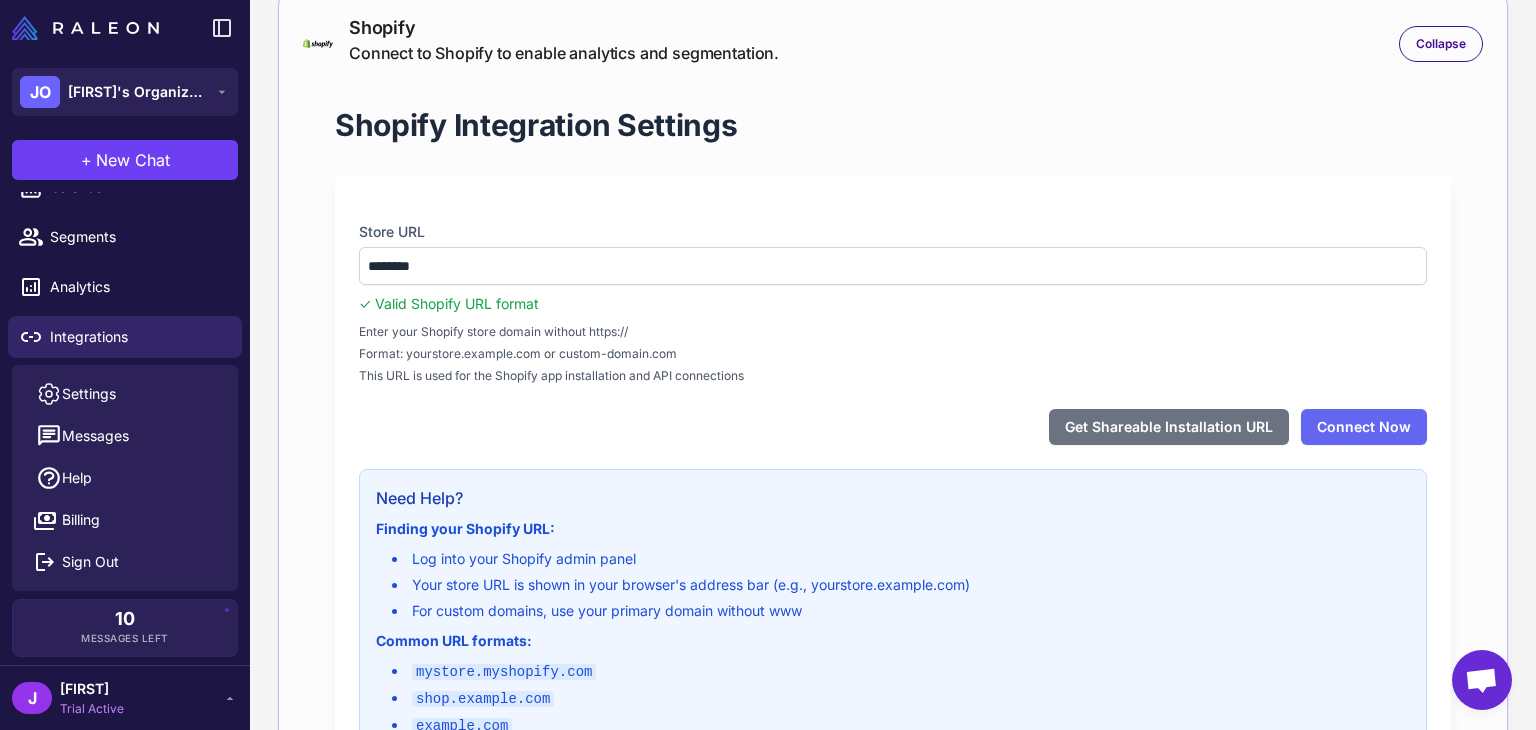 scroll, scrollTop: 200, scrollLeft: 0, axis: vertical 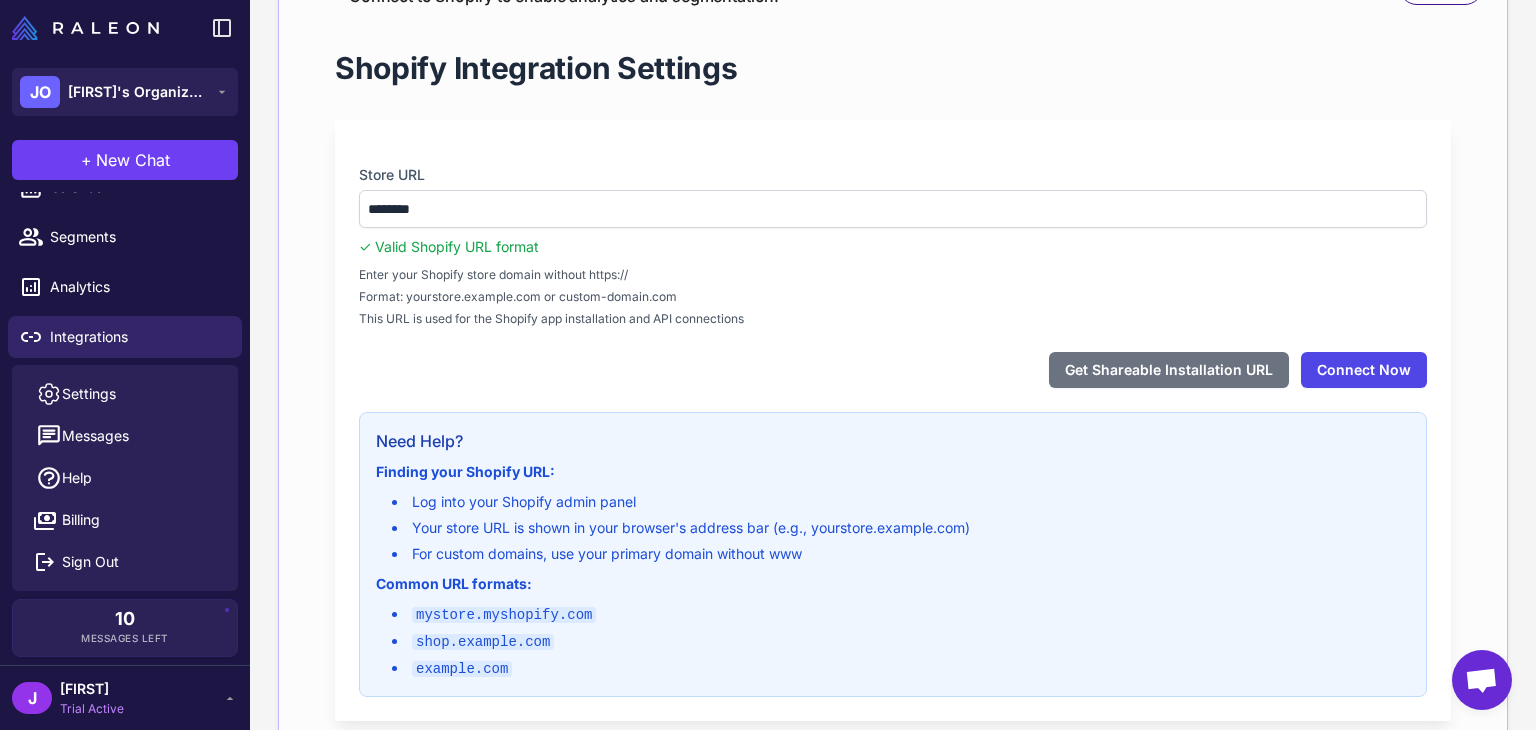 click on "Connect Now" at bounding box center [1364, 370] 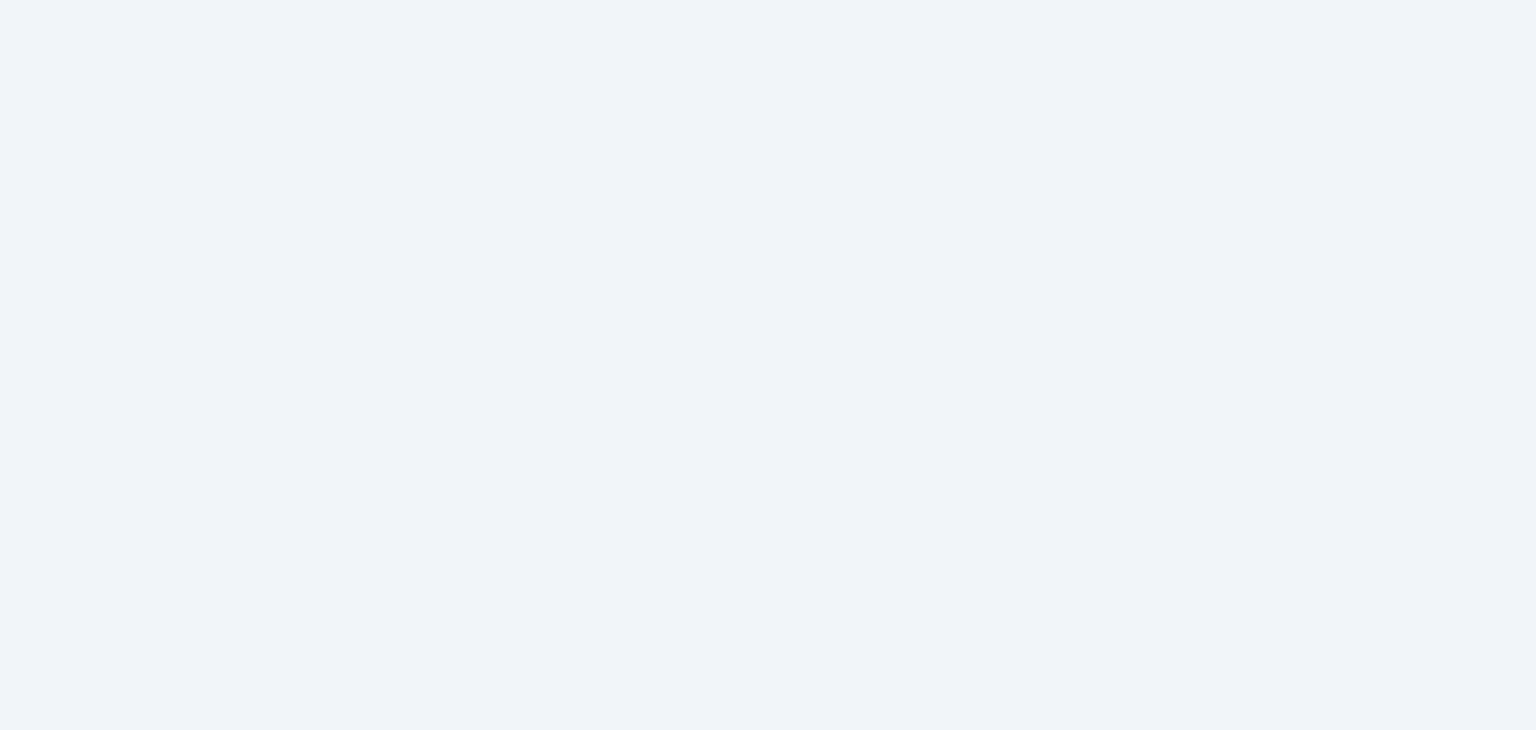 scroll, scrollTop: 0, scrollLeft: 0, axis: both 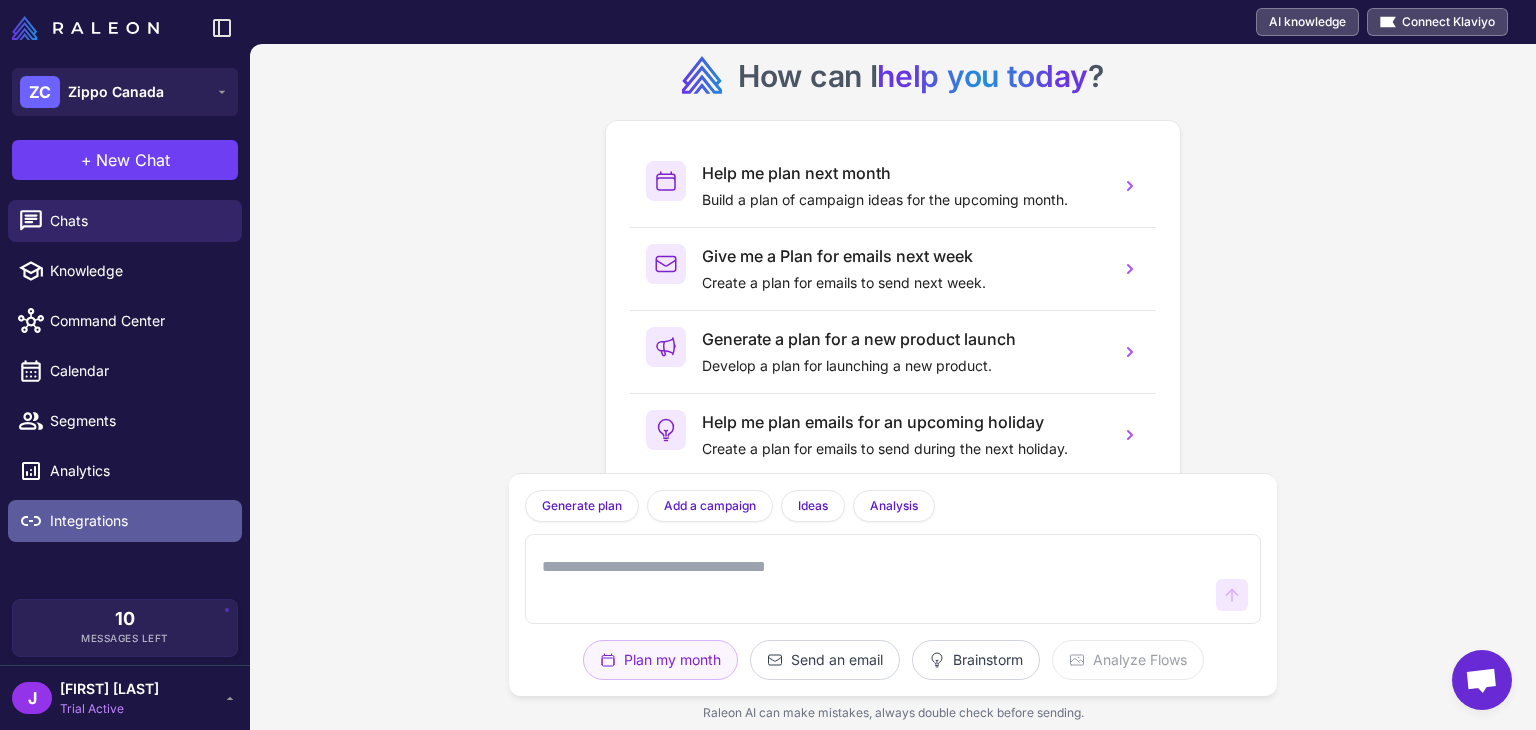 click on "Integrations" at bounding box center (138, 521) 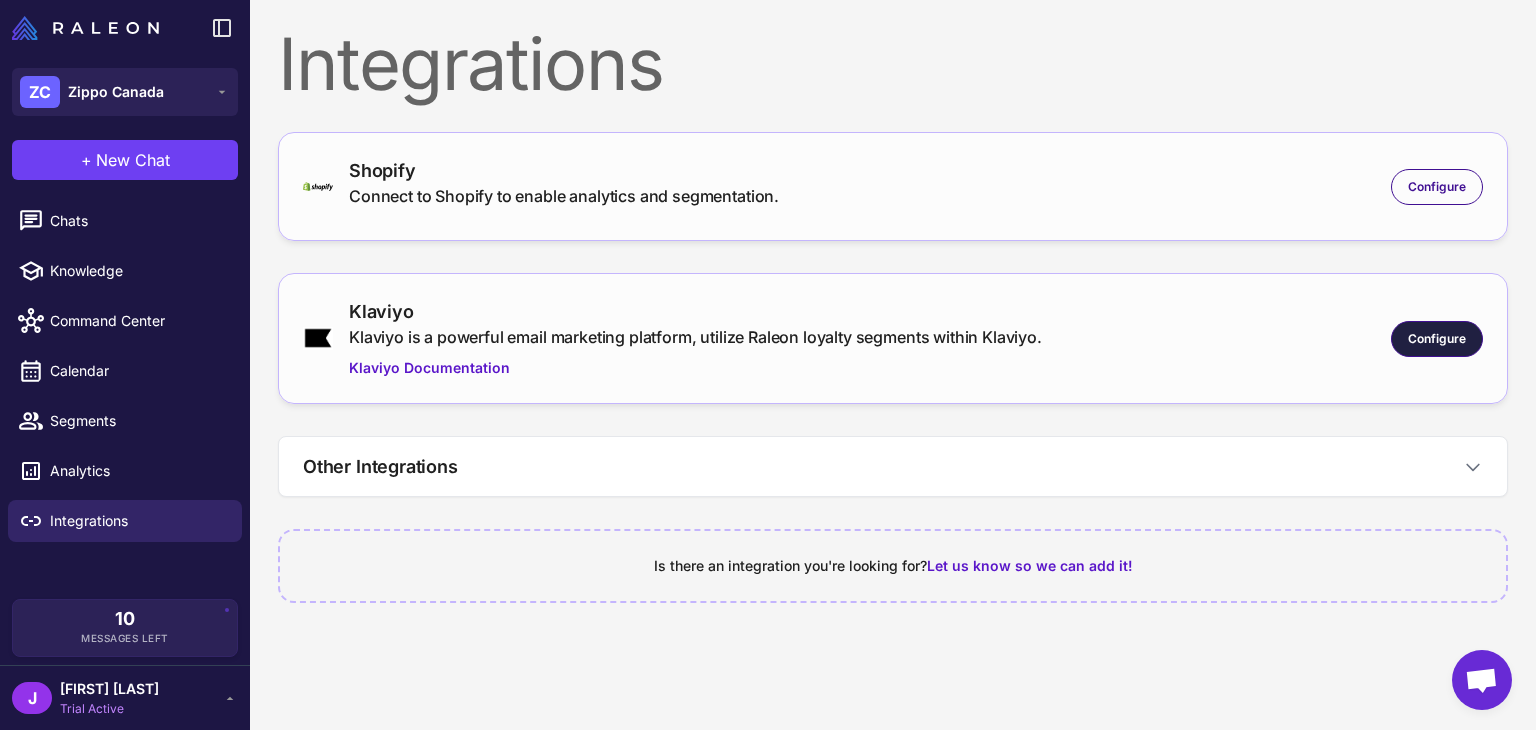 click on "Configure" at bounding box center [1437, 339] 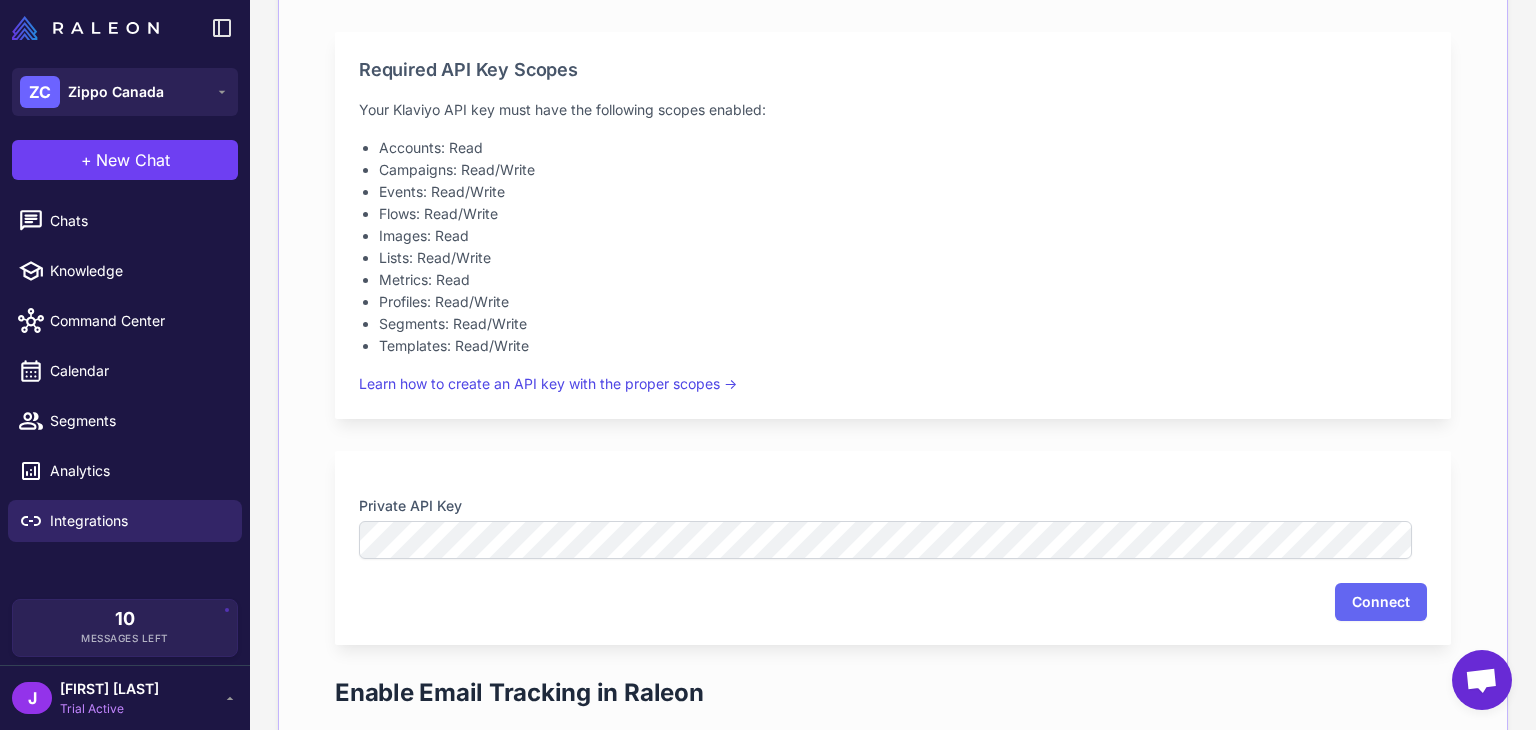 scroll, scrollTop: 415, scrollLeft: 0, axis: vertical 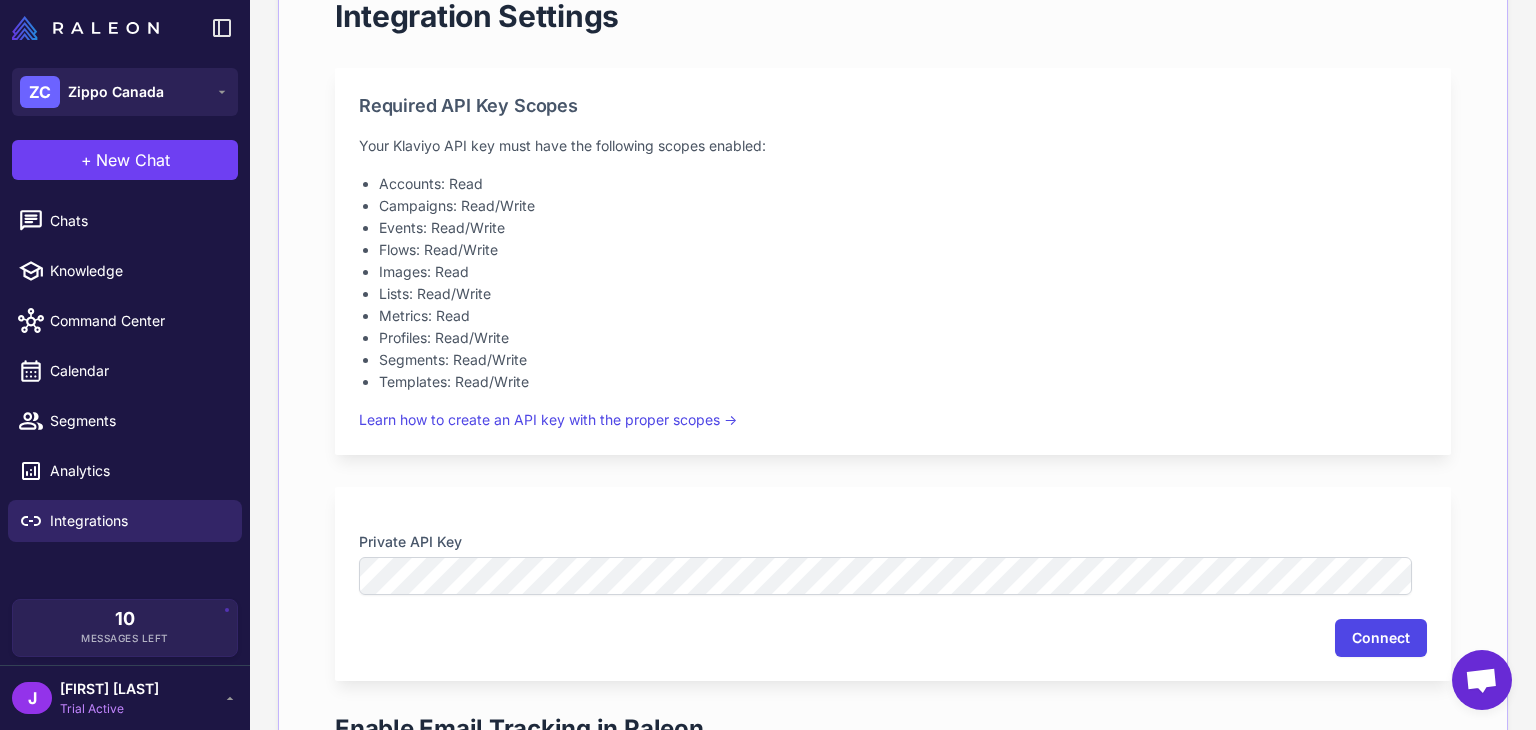 click on "Connect" at bounding box center [1381, 638] 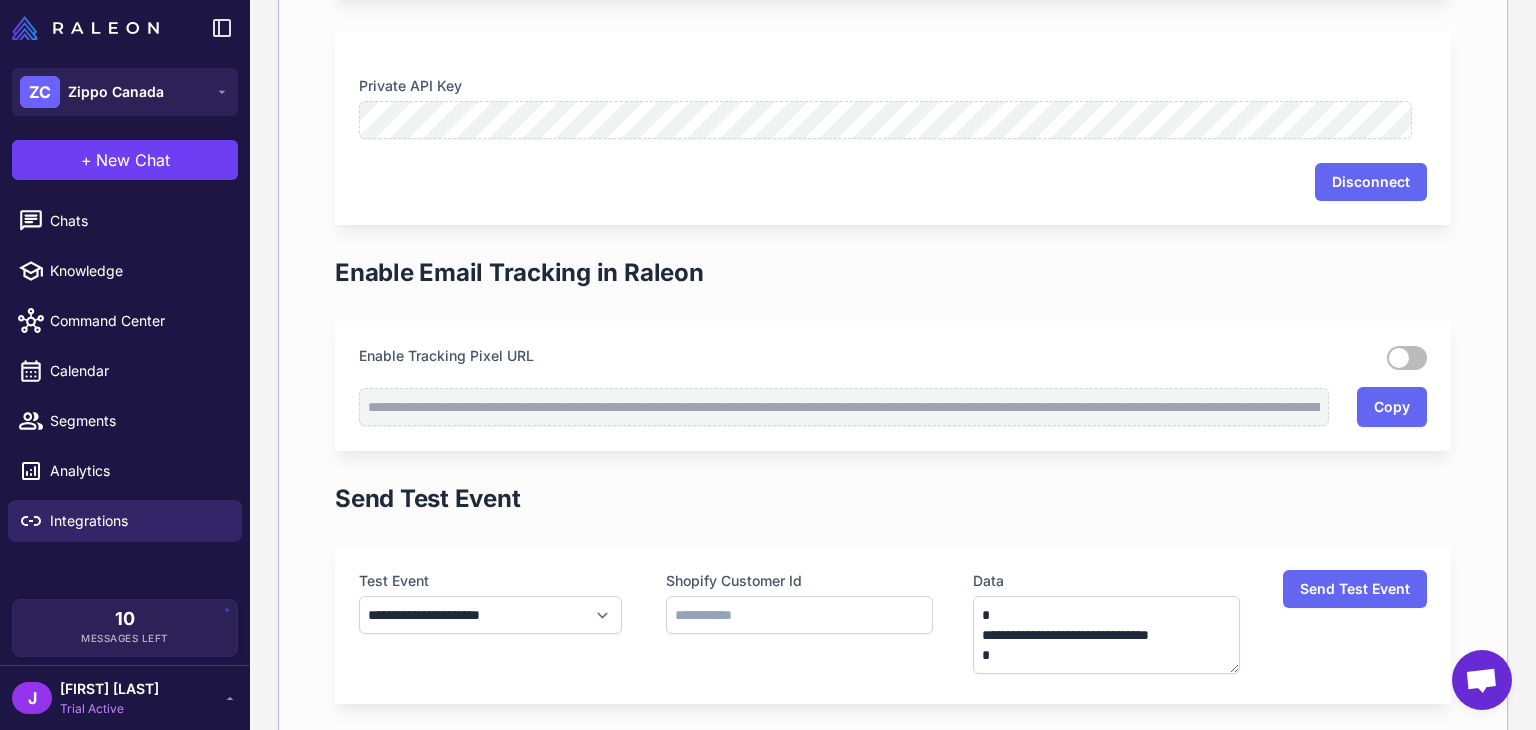 scroll, scrollTop: 915, scrollLeft: 0, axis: vertical 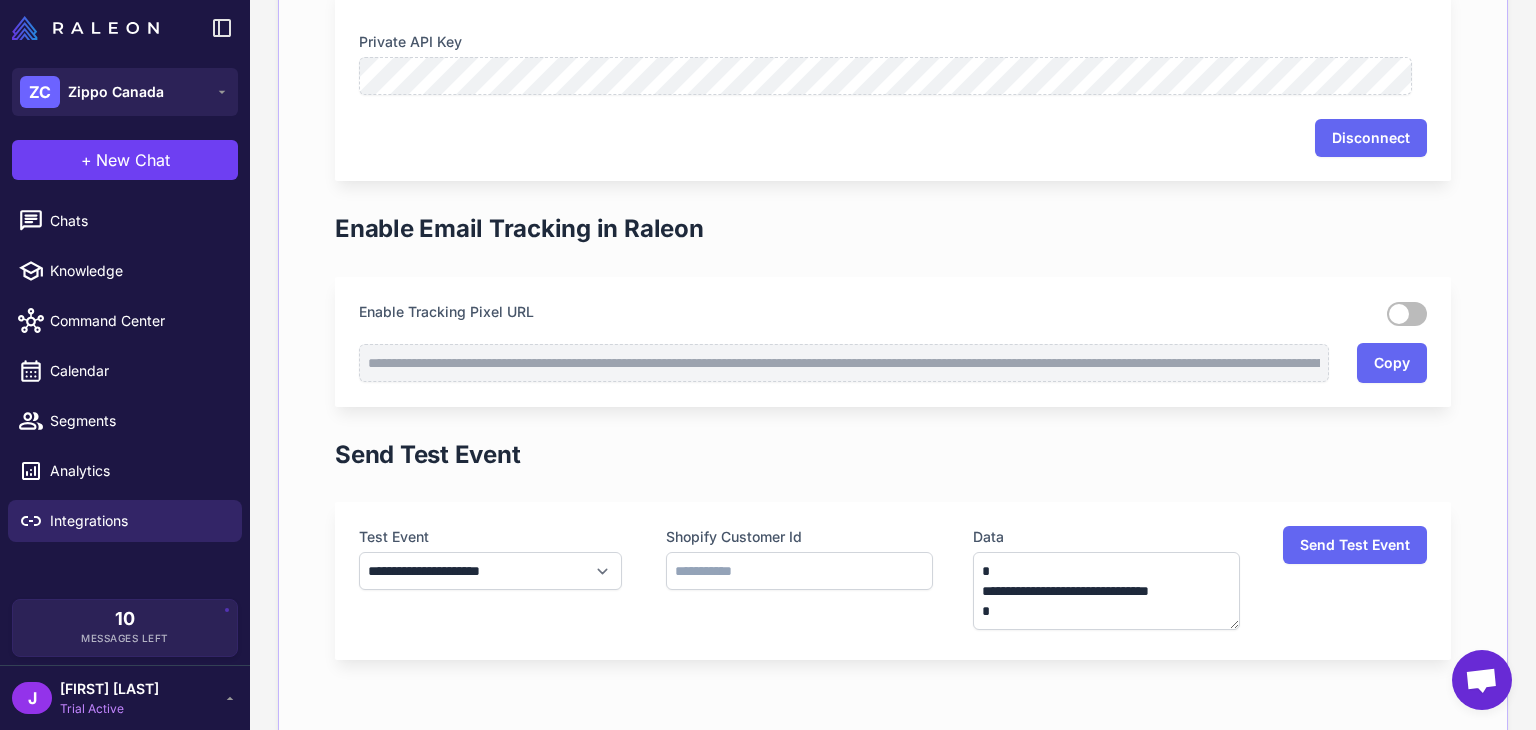 click at bounding box center [1407, 314] 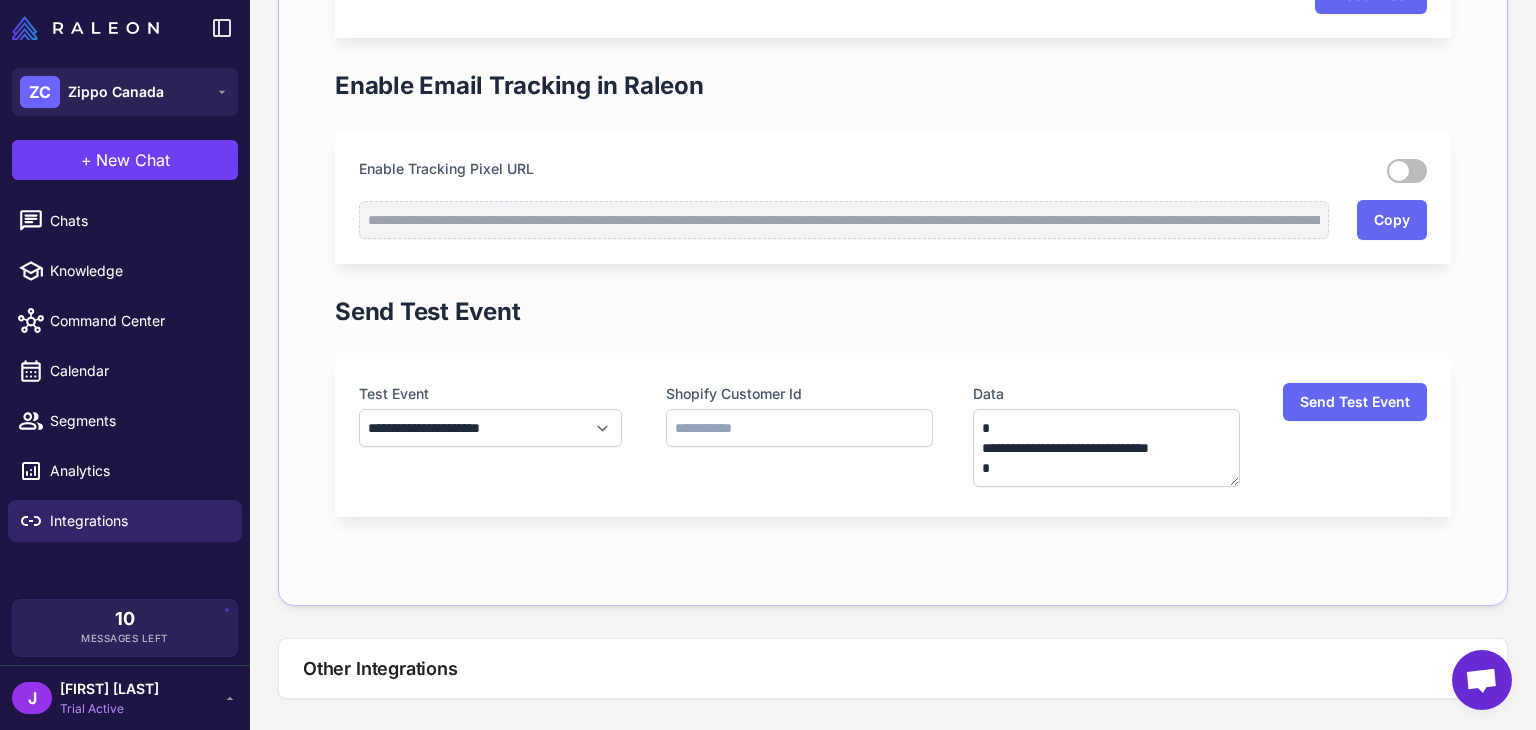 scroll, scrollTop: 1115, scrollLeft: 0, axis: vertical 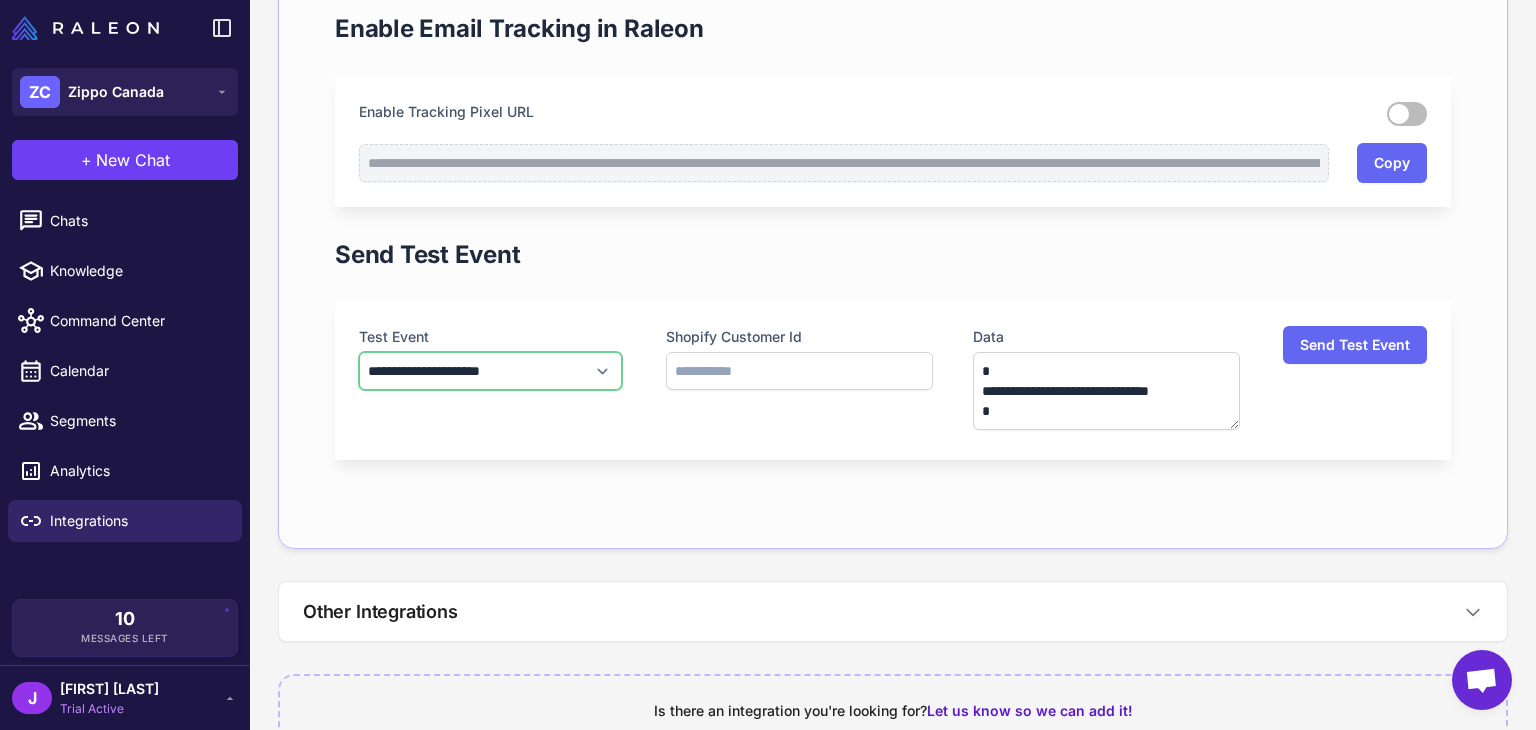 click on "**********" at bounding box center (490, 371) 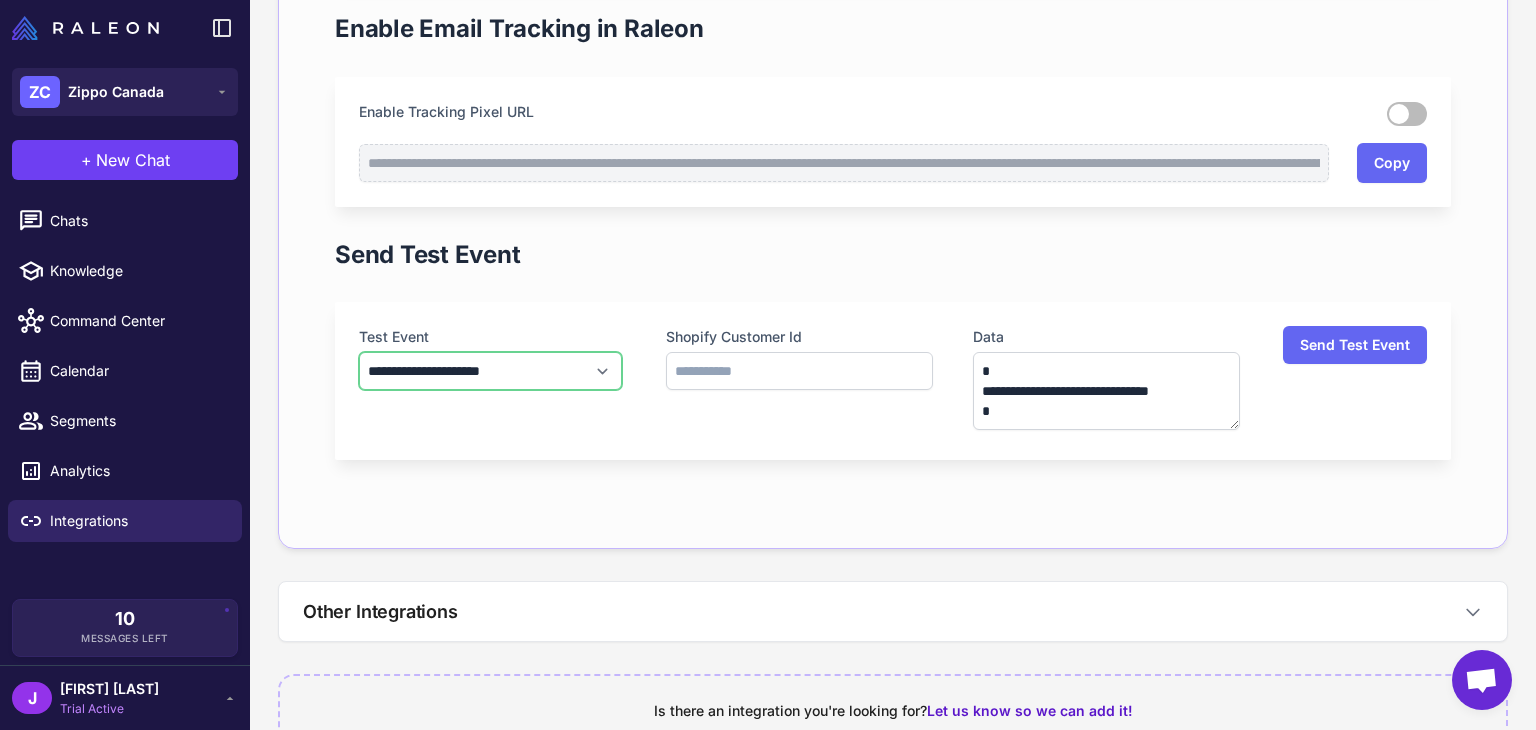 click on "**********" at bounding box center (490, 371) 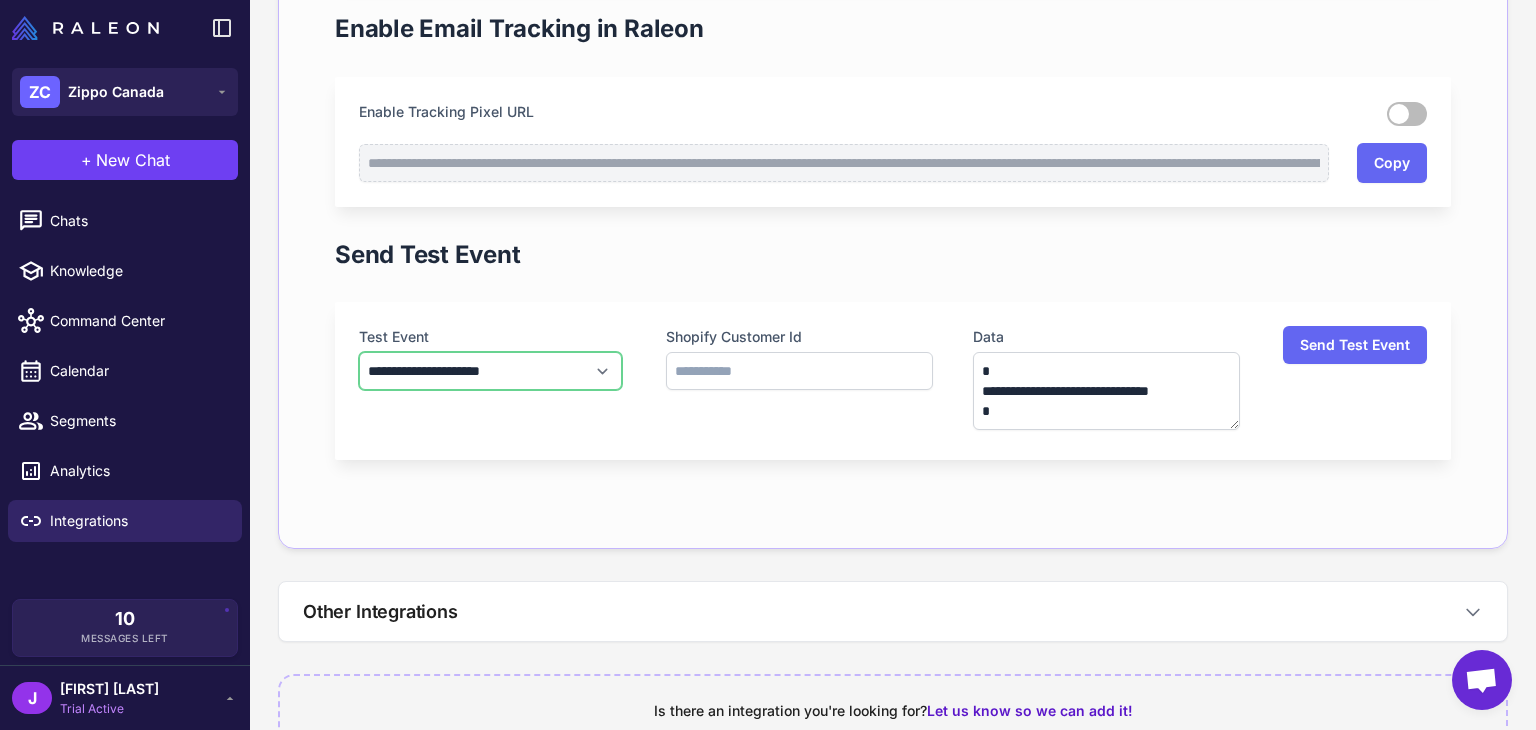 select on "**********" 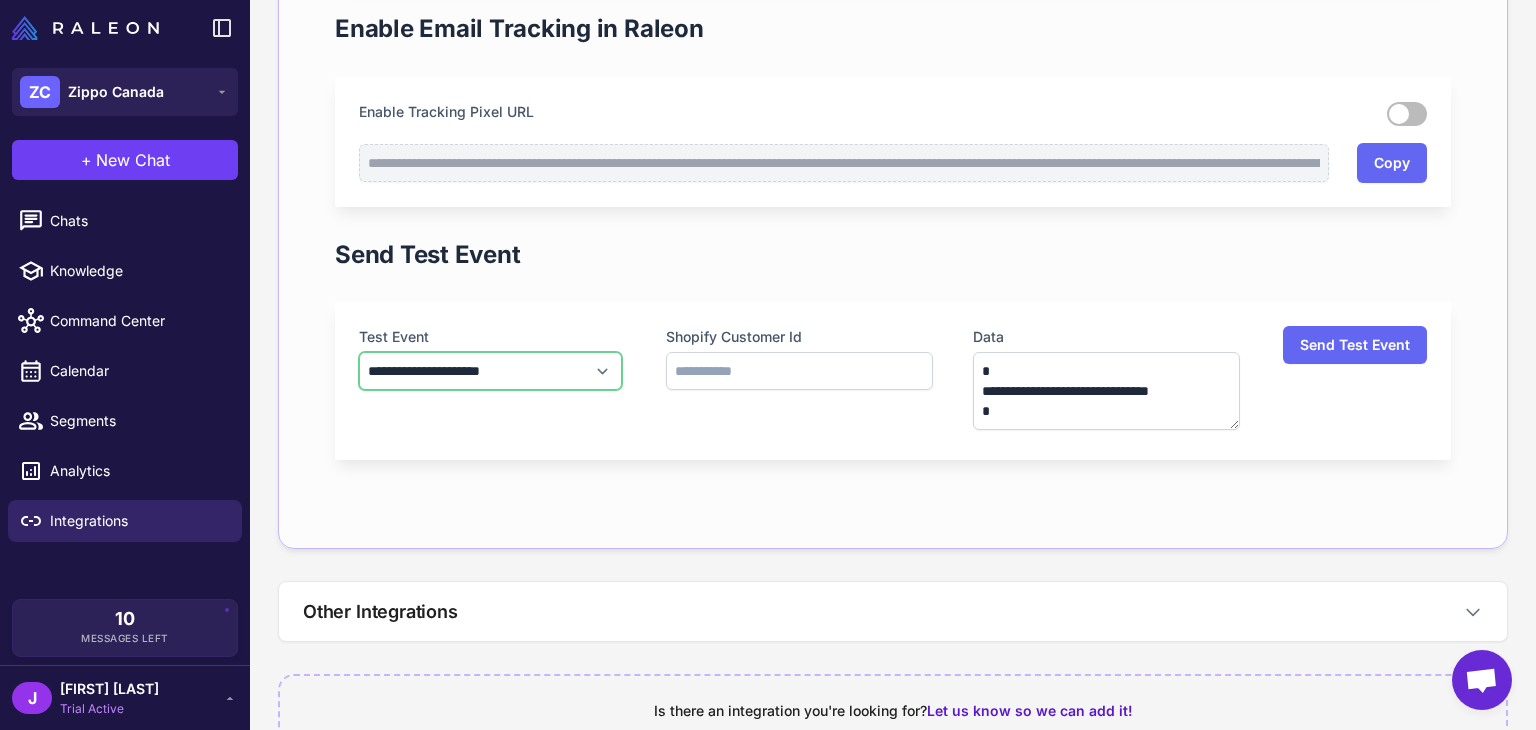 click on "**********" at bounding box center [490, 371] 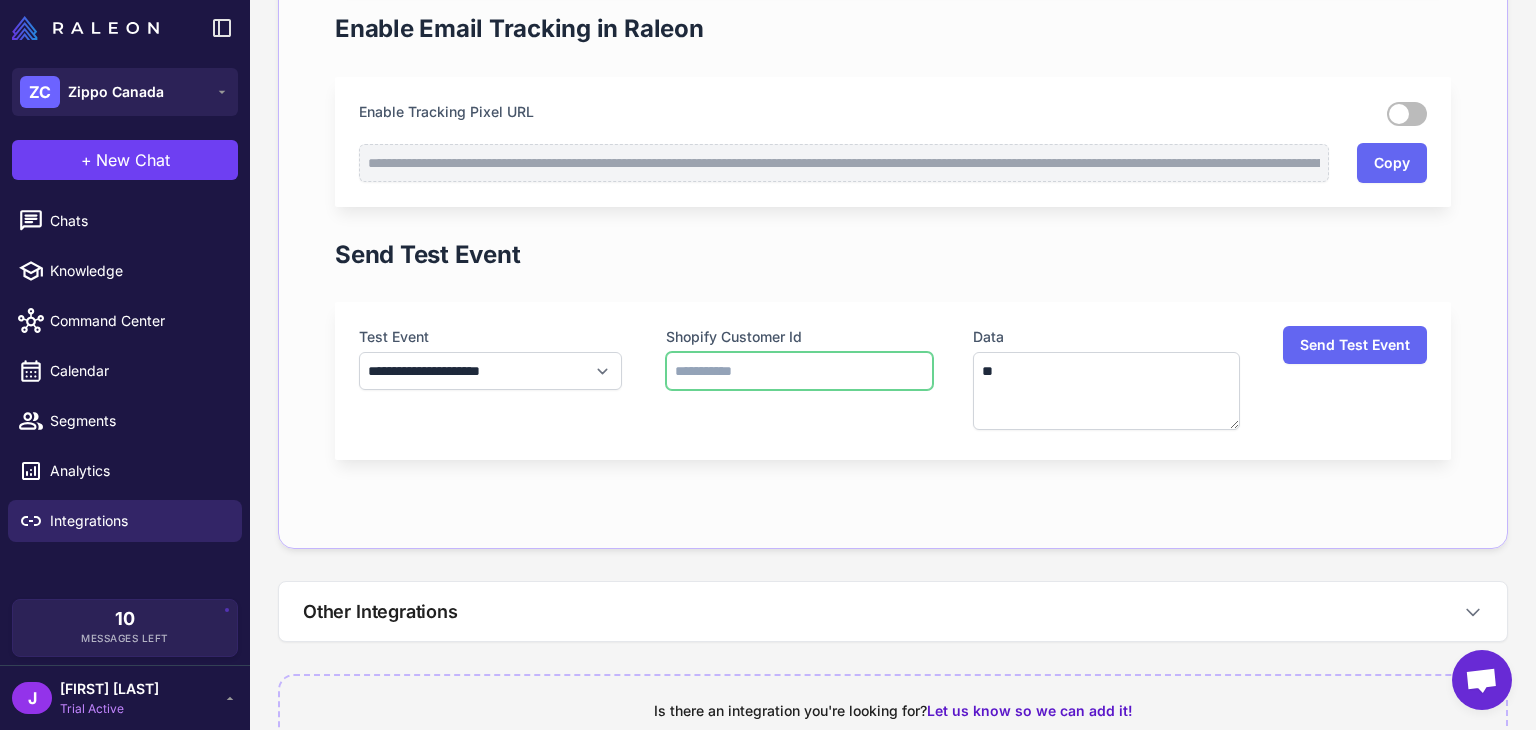 click at bounding box center [799, 371] 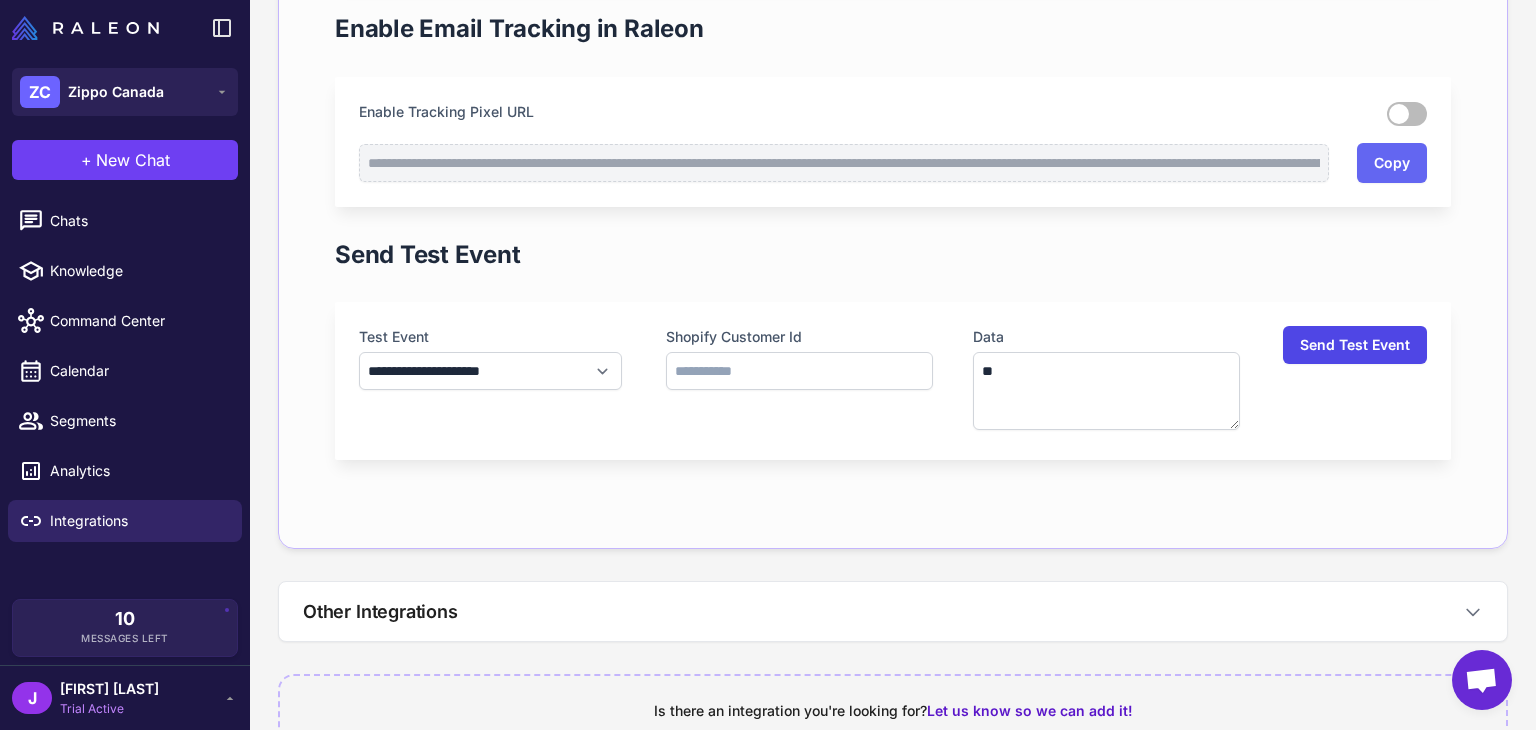 click on "Send Test Event" at bounding box center [1355, 345] 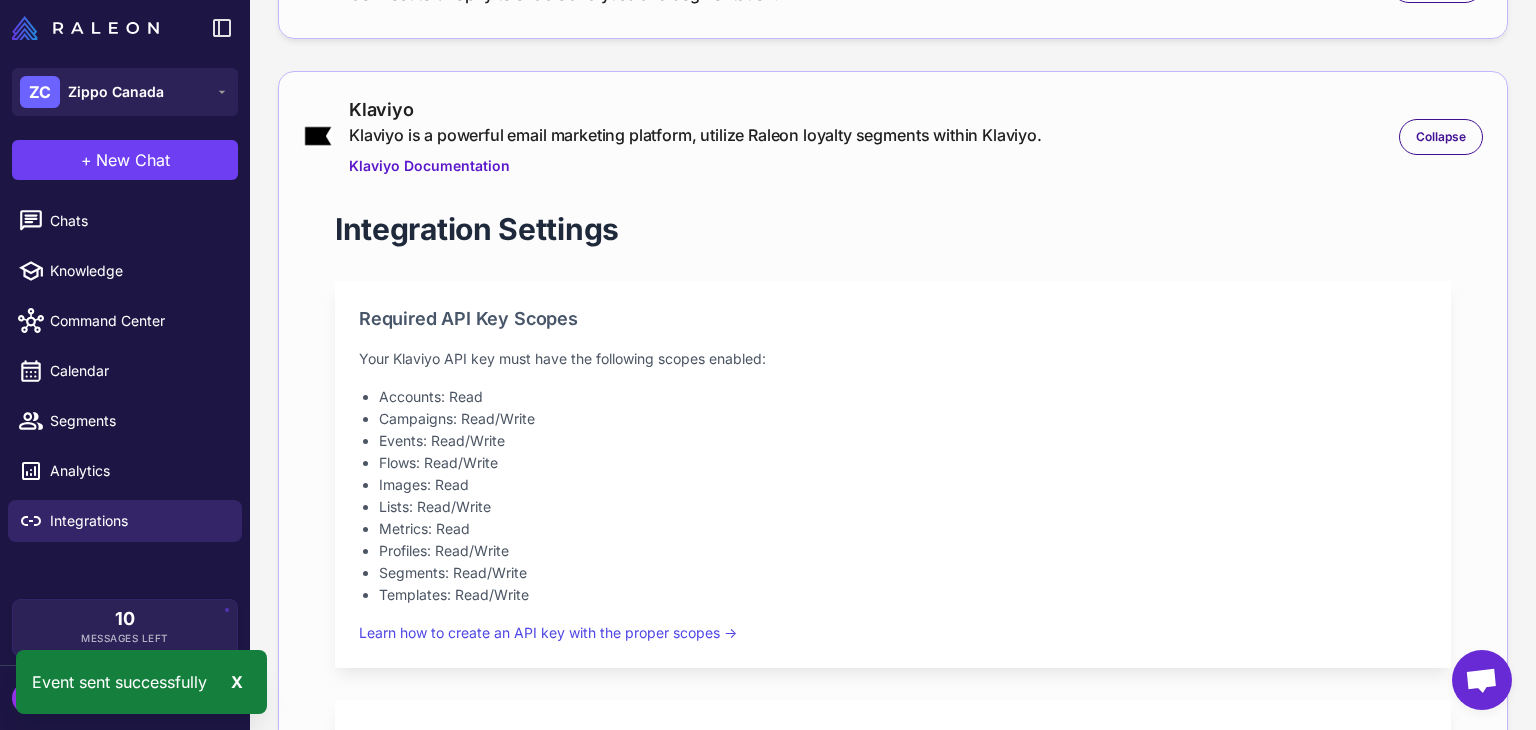 scroll, scrollTop: 0, scrollLeft: 0, axis: both 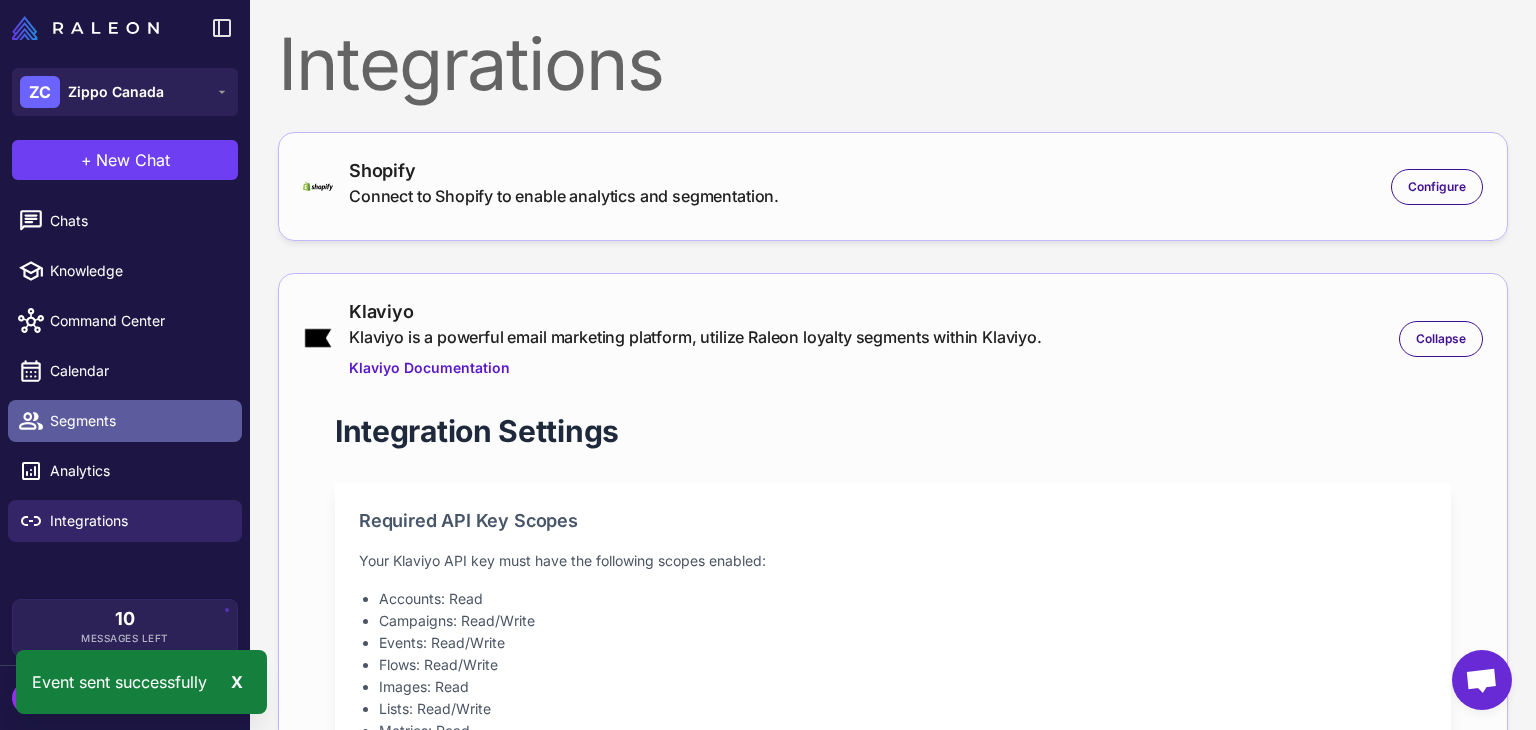 click on "Segments" at bounding box center [138, 421] 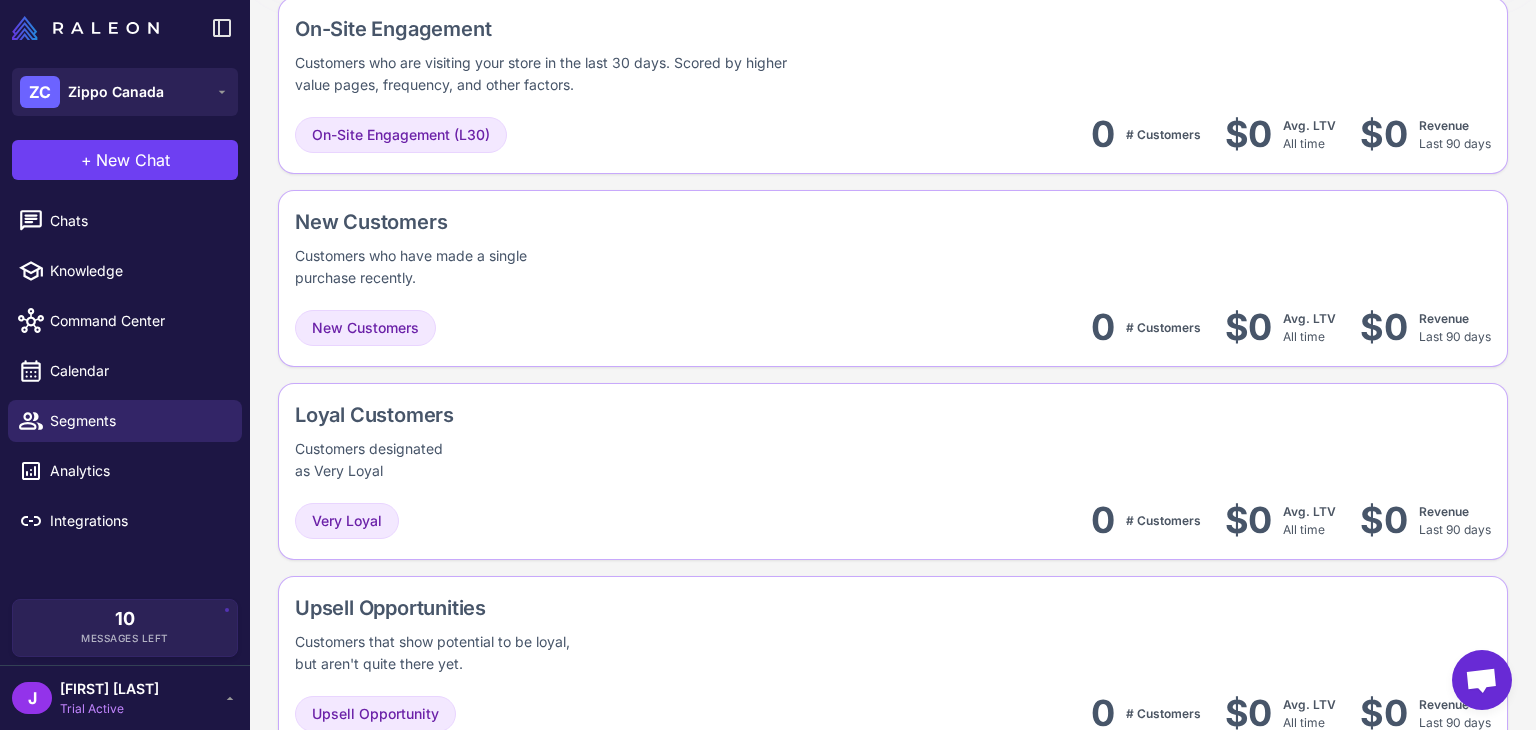 scroll, scrollTop: 300, scrollLeft: 0, axis: vertical 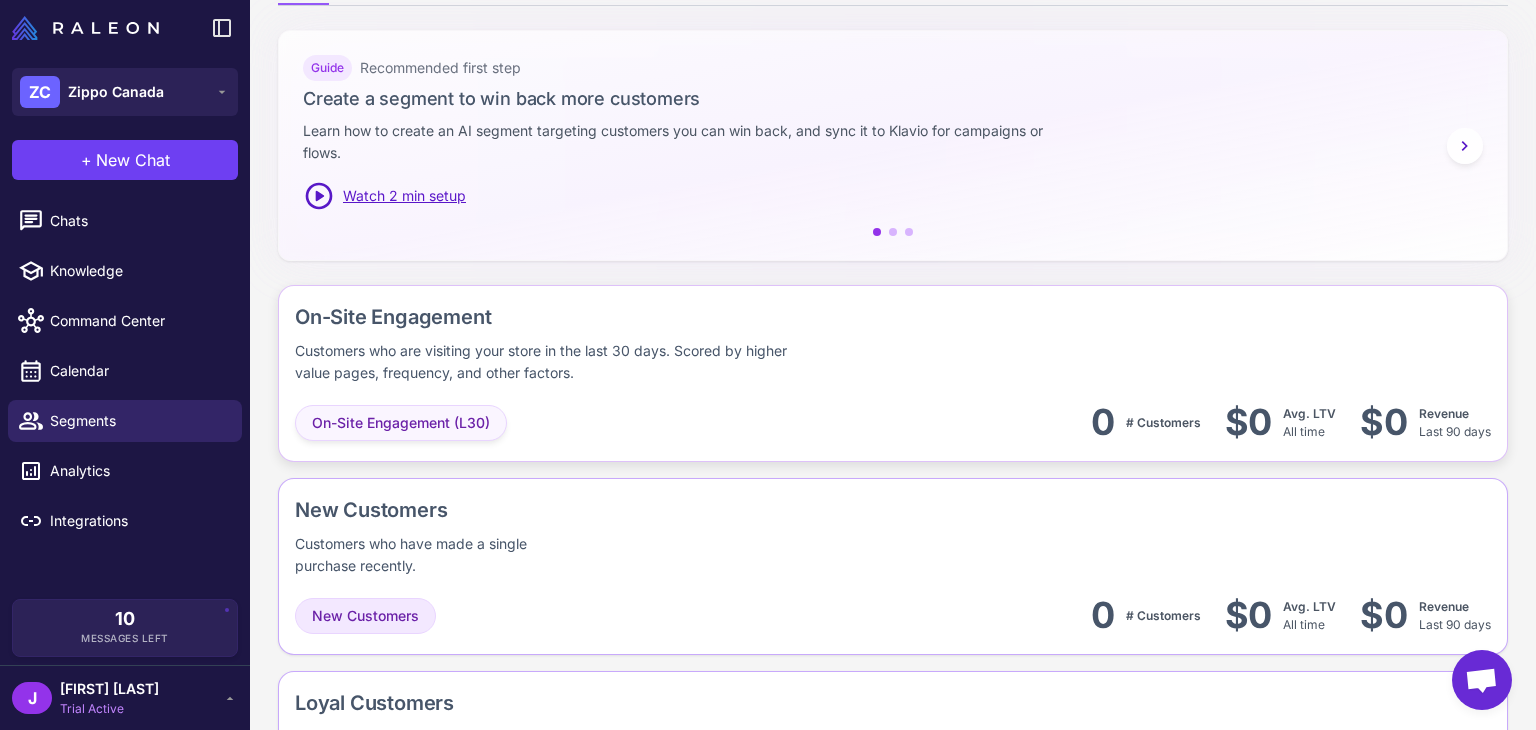 click on "On-Site Engagement (L30)" at bounding box center [401, 423] 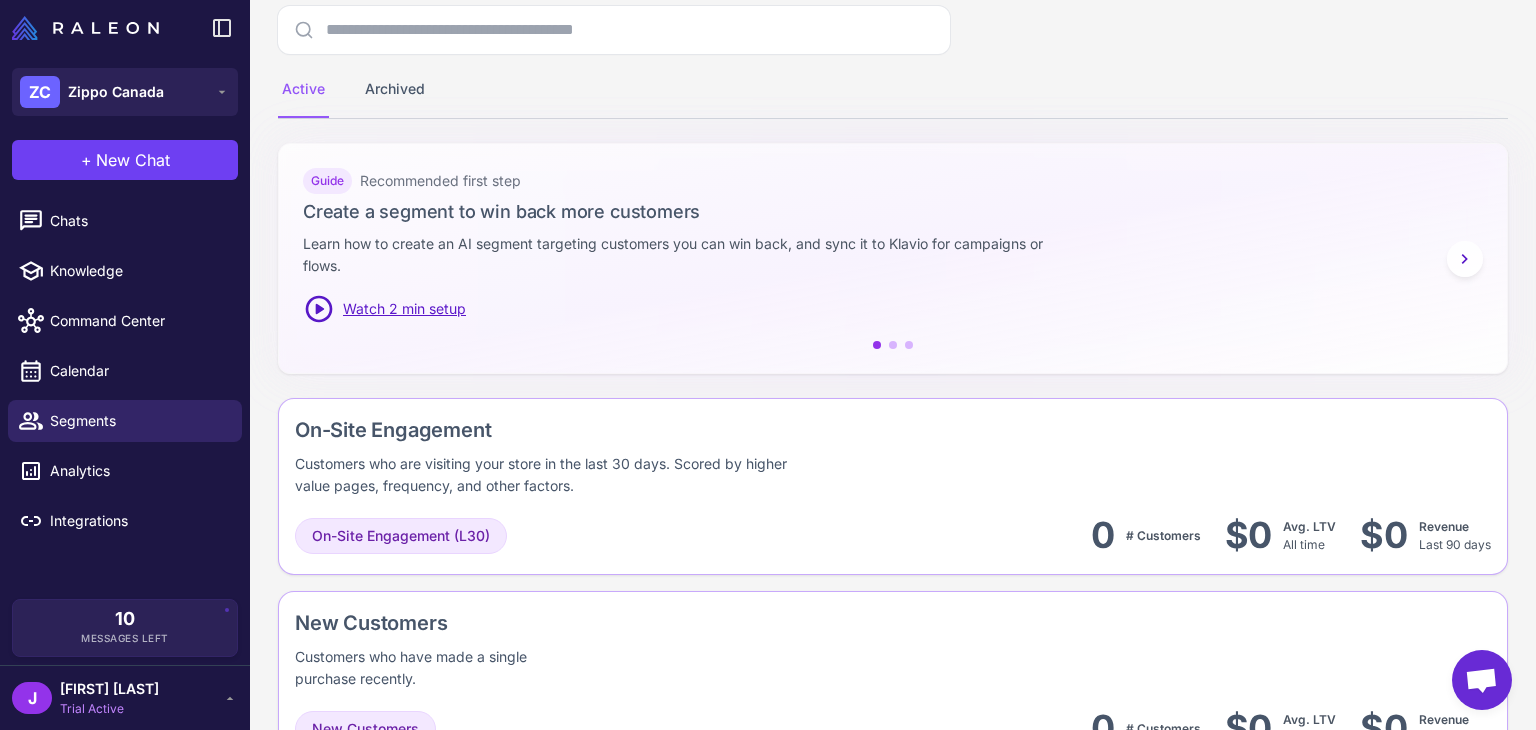 scroll, scrollTop: 200, scrollLeft: 0, axis: vertical 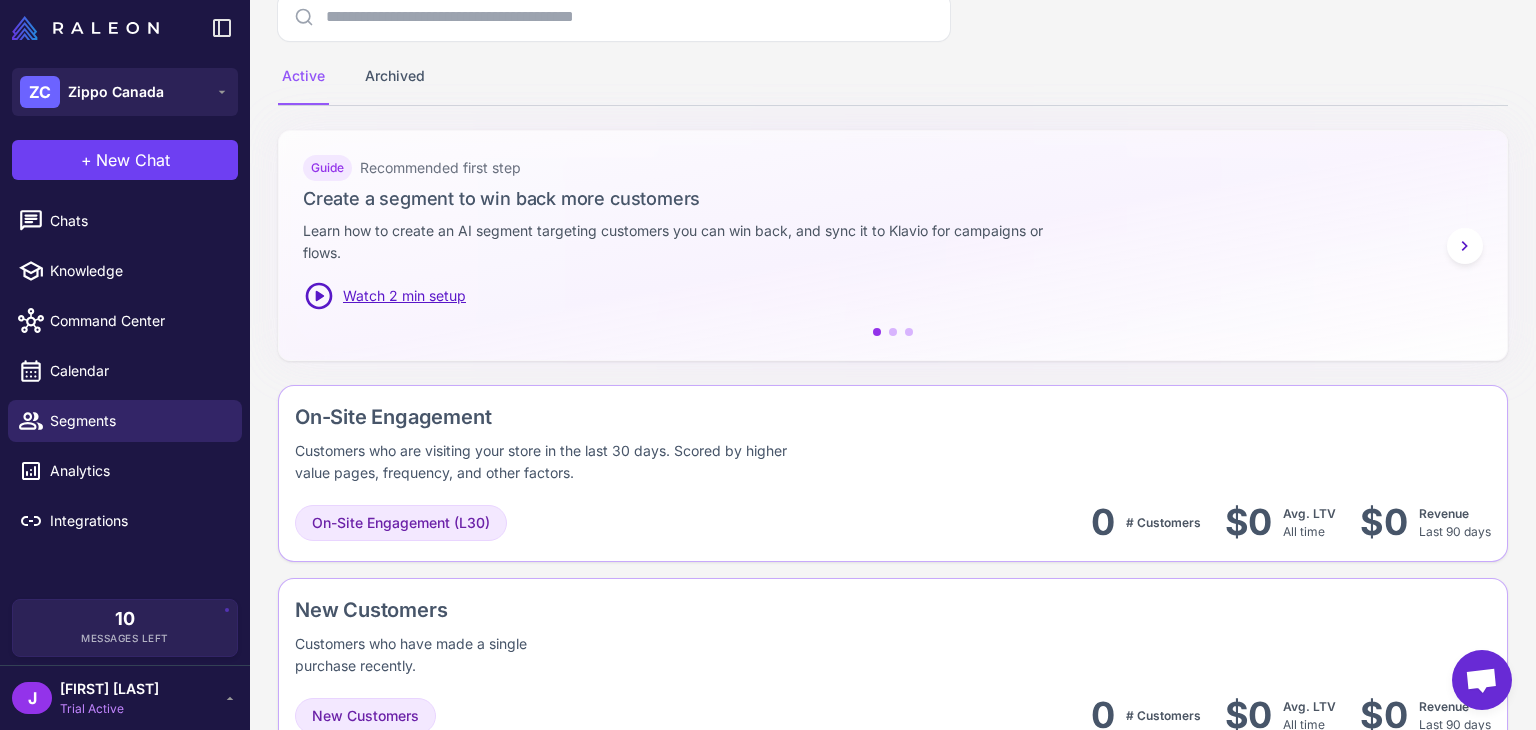 click 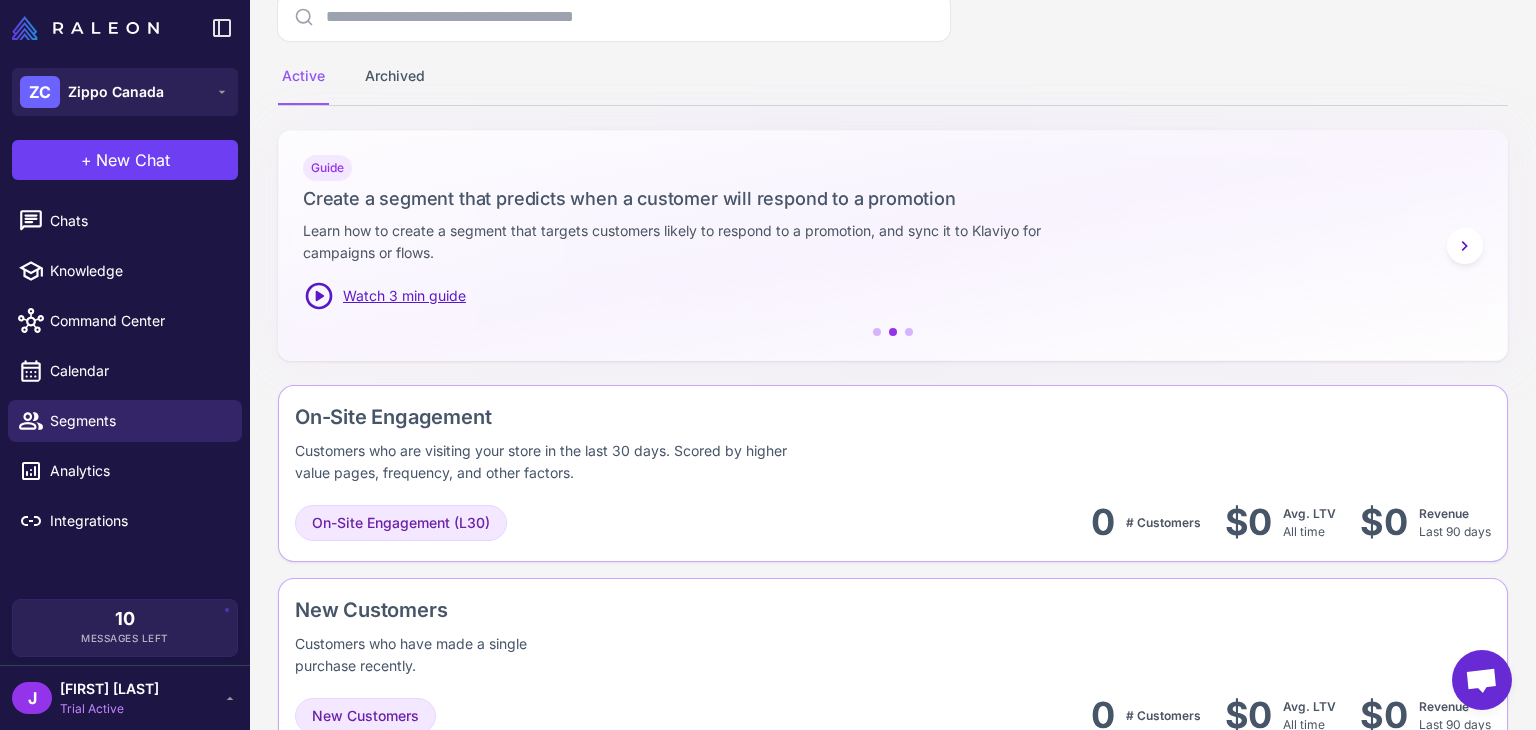 click 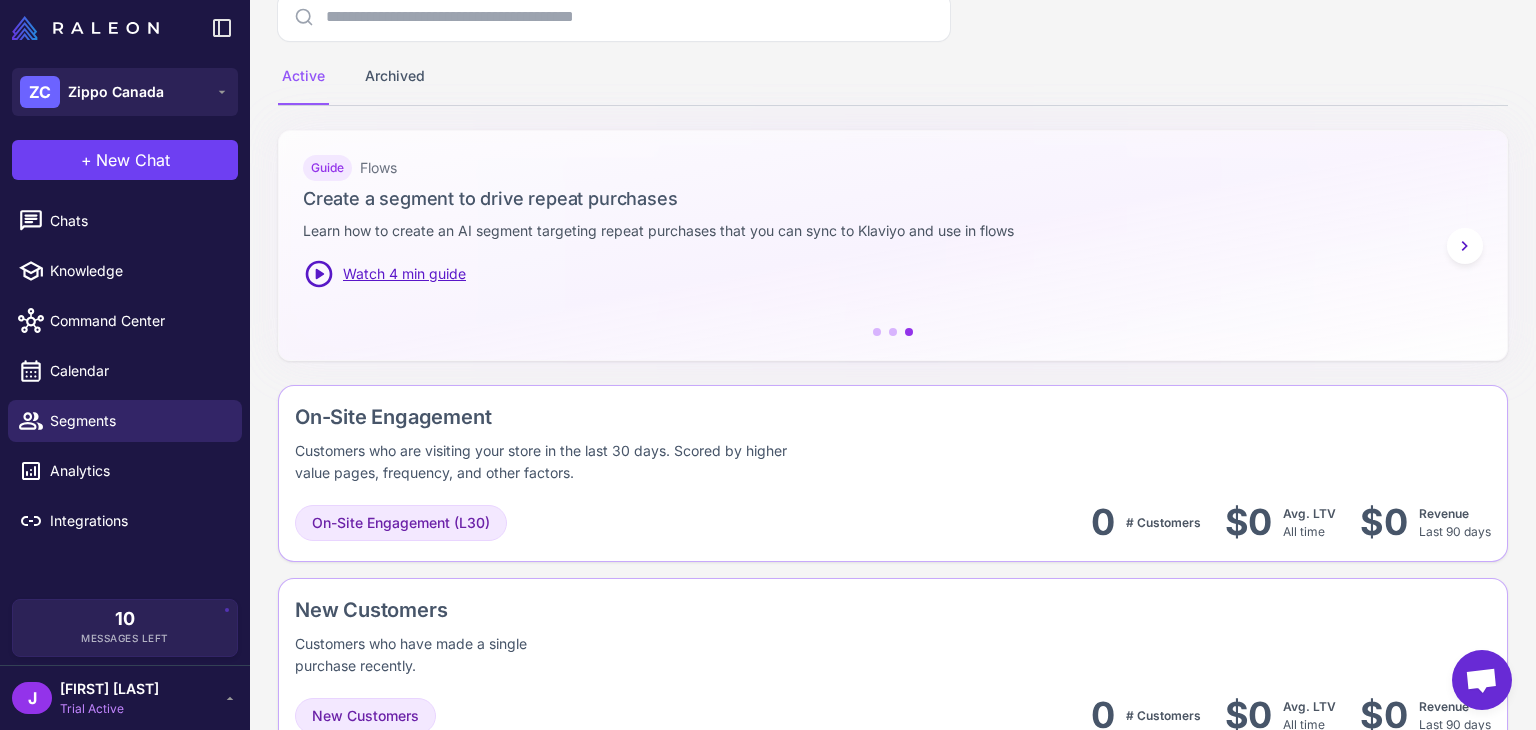 click 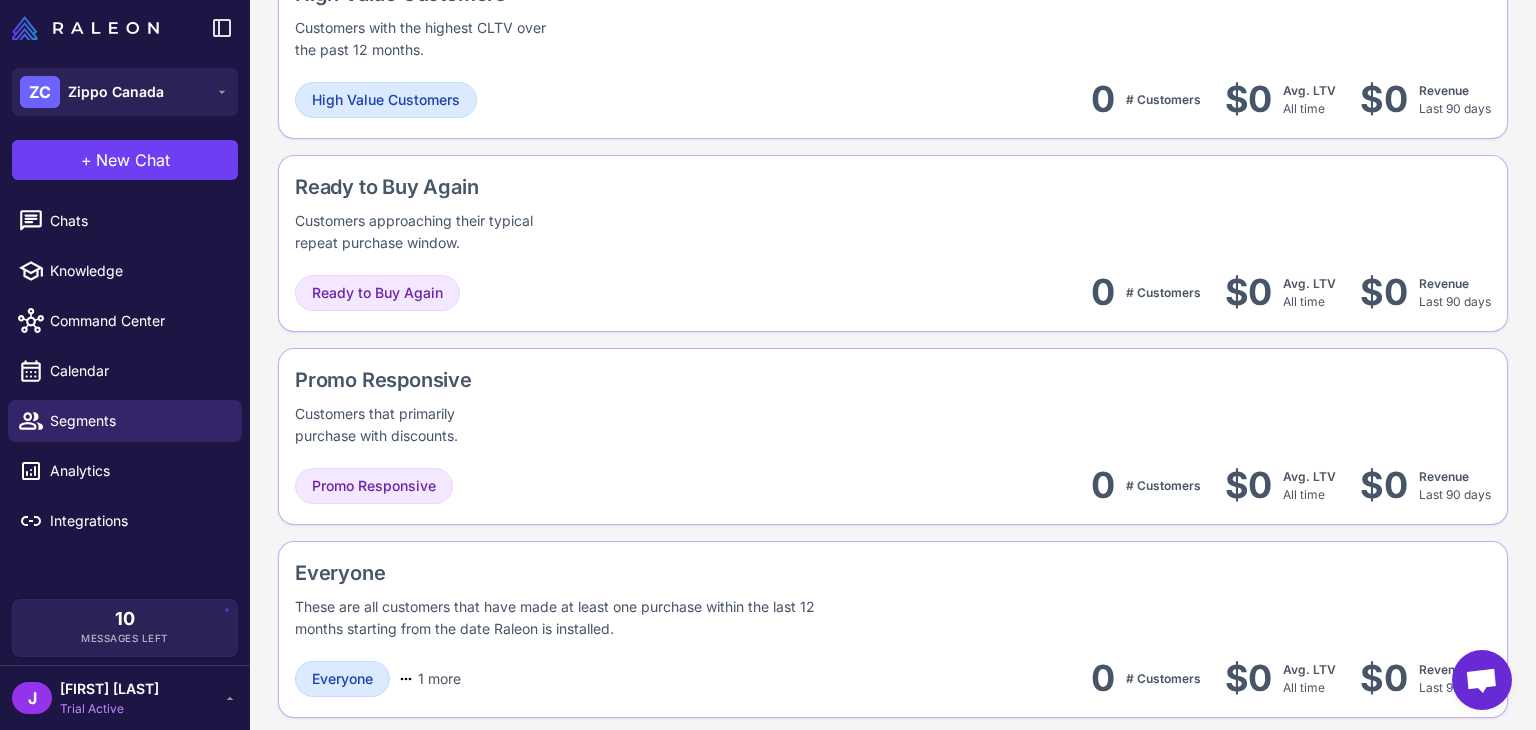 scroll, scrollTop: 1792, scrollLeft: 0, axis: vertical 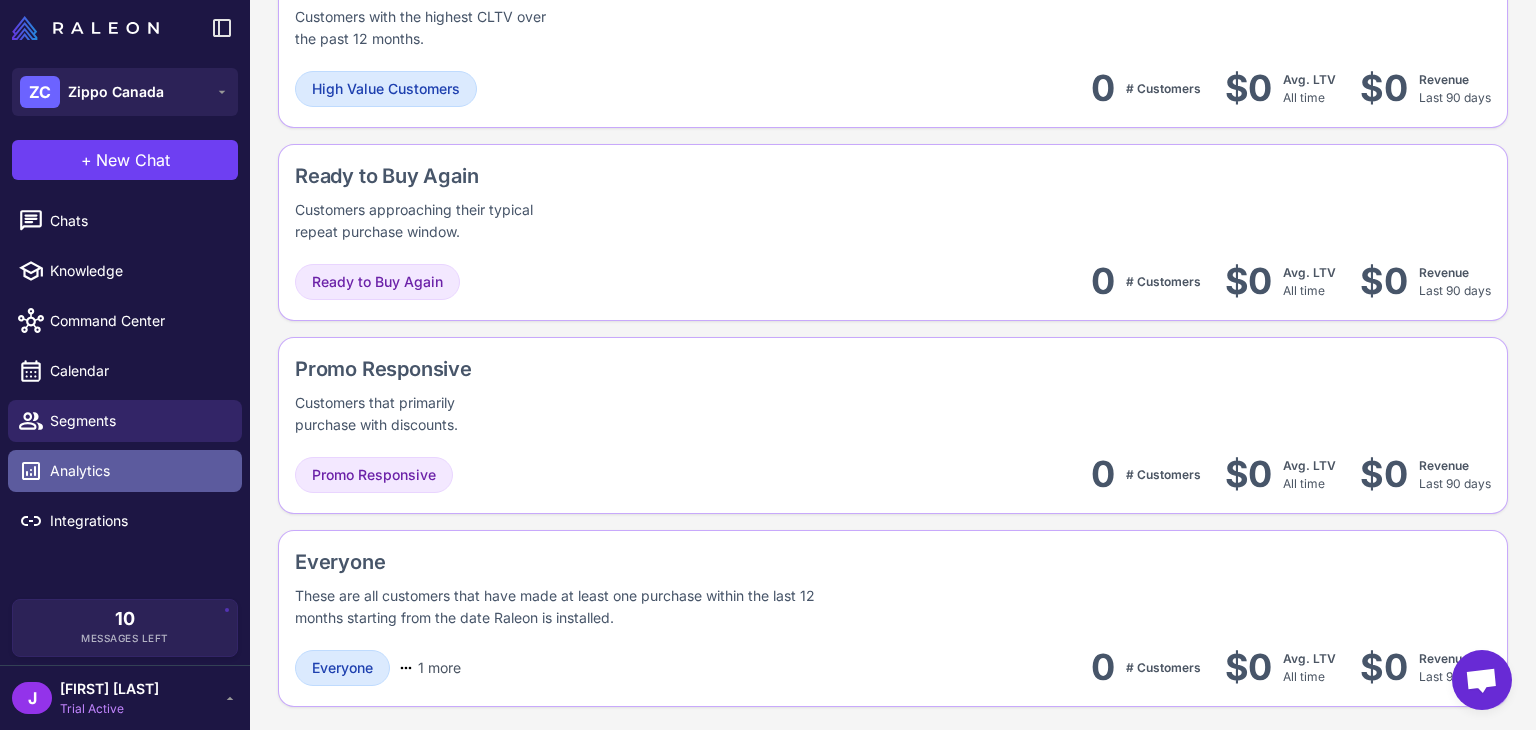 click on "Analytics" at bounding box center [138, 471] 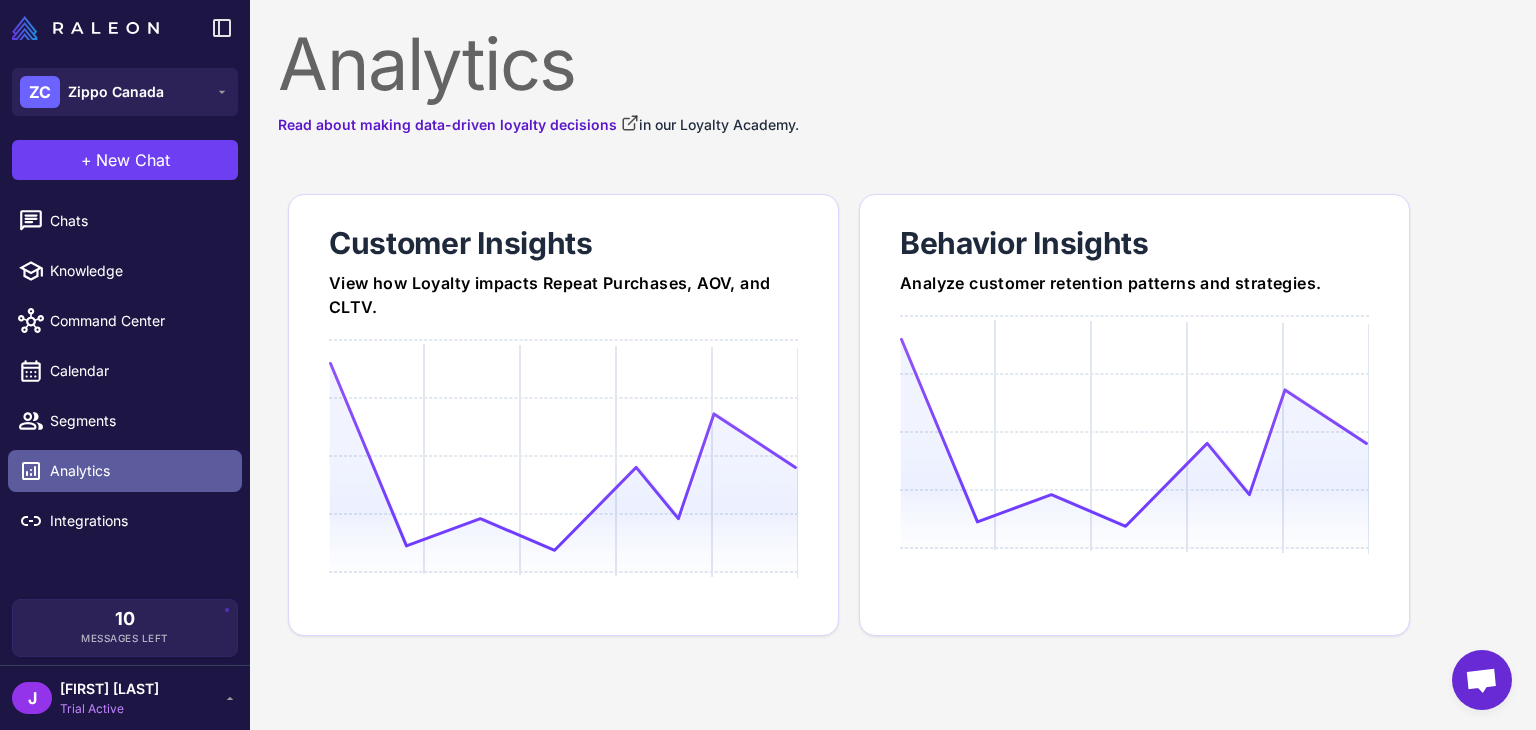 scroll, scrollTop: 0, scrollLeft: 0, axis: both 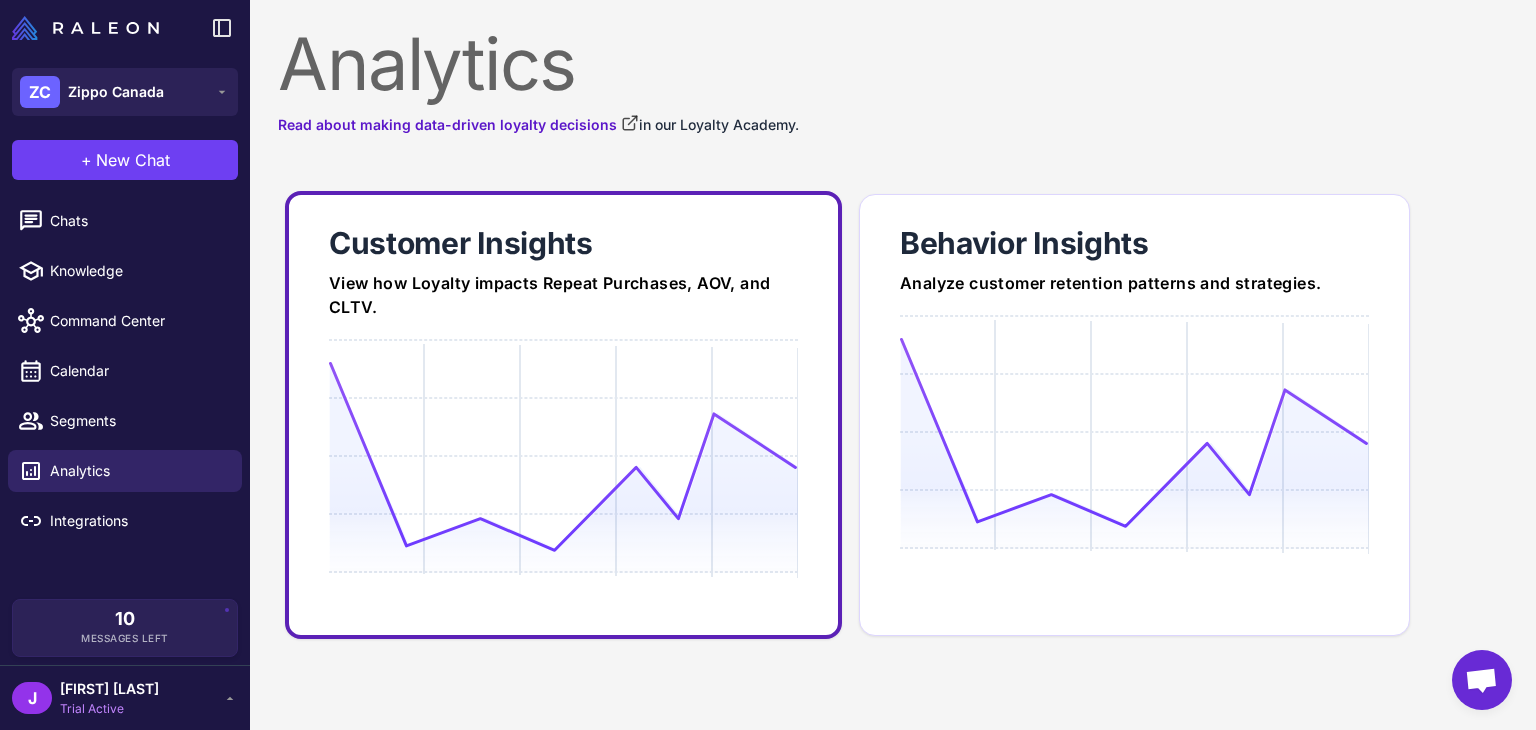 click 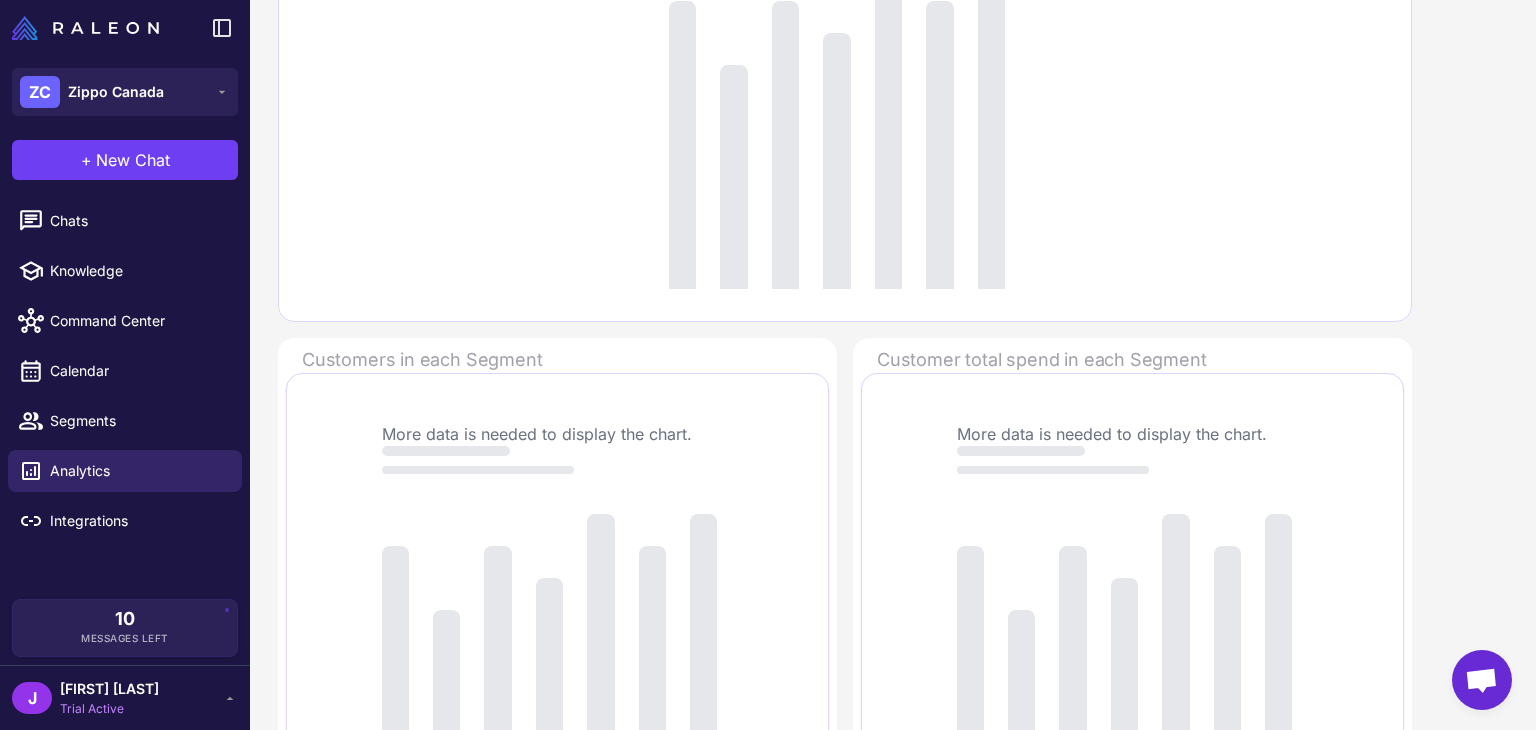 scroll, scrollTop: 300, scrollLeft: 0, axis: vertical 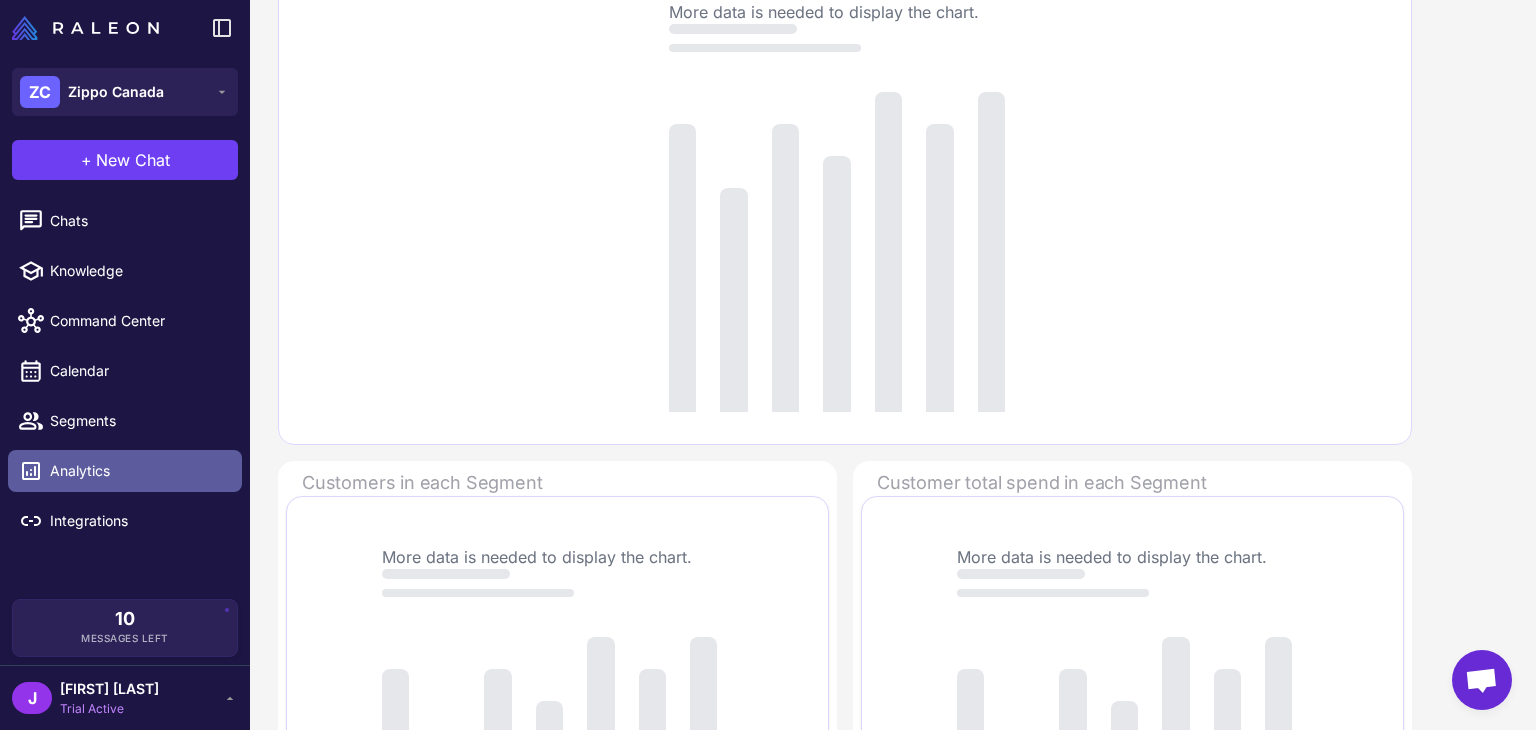click on "Analytics" at bounding box center [138, 471] 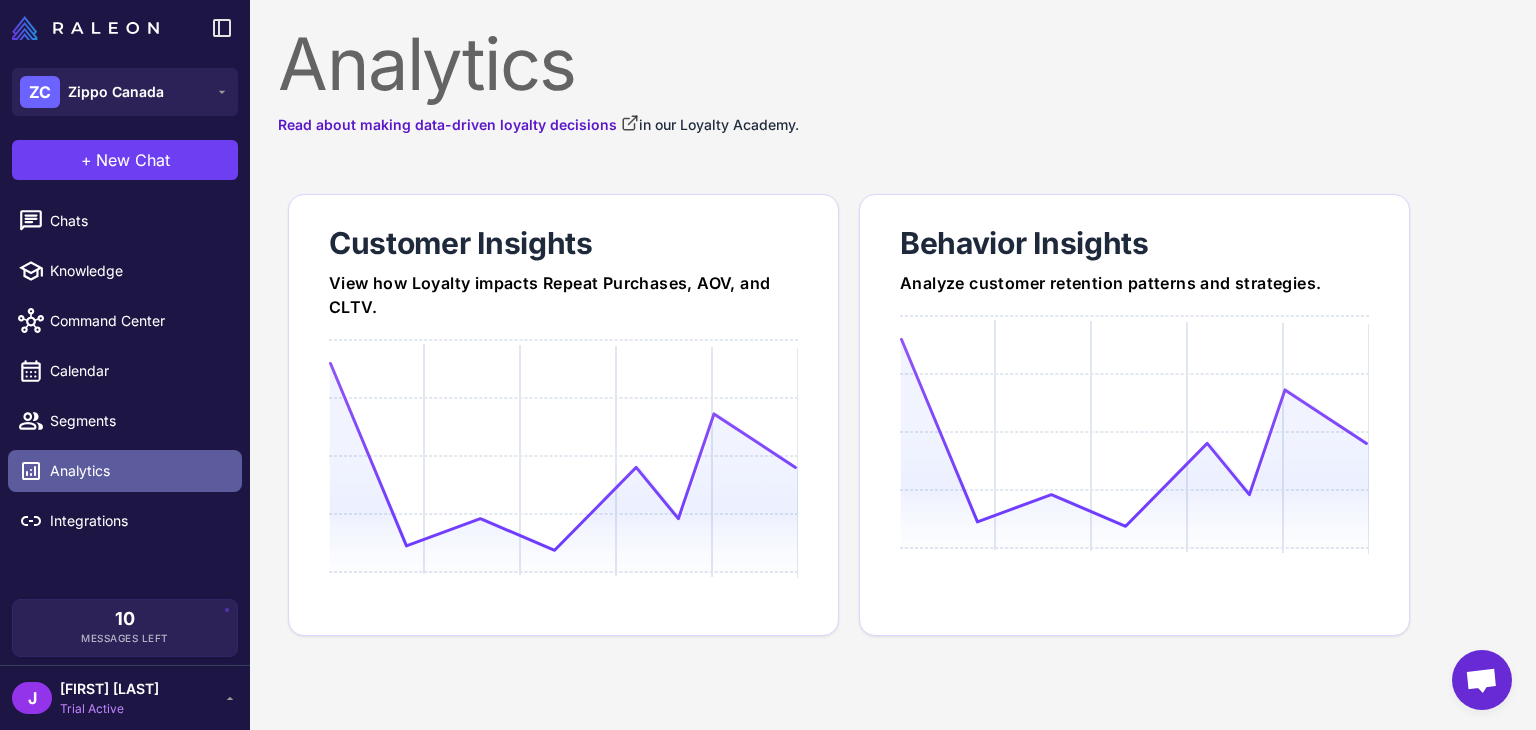 scroll, scrollTop: 0, scrollLeft: 0, axis: both 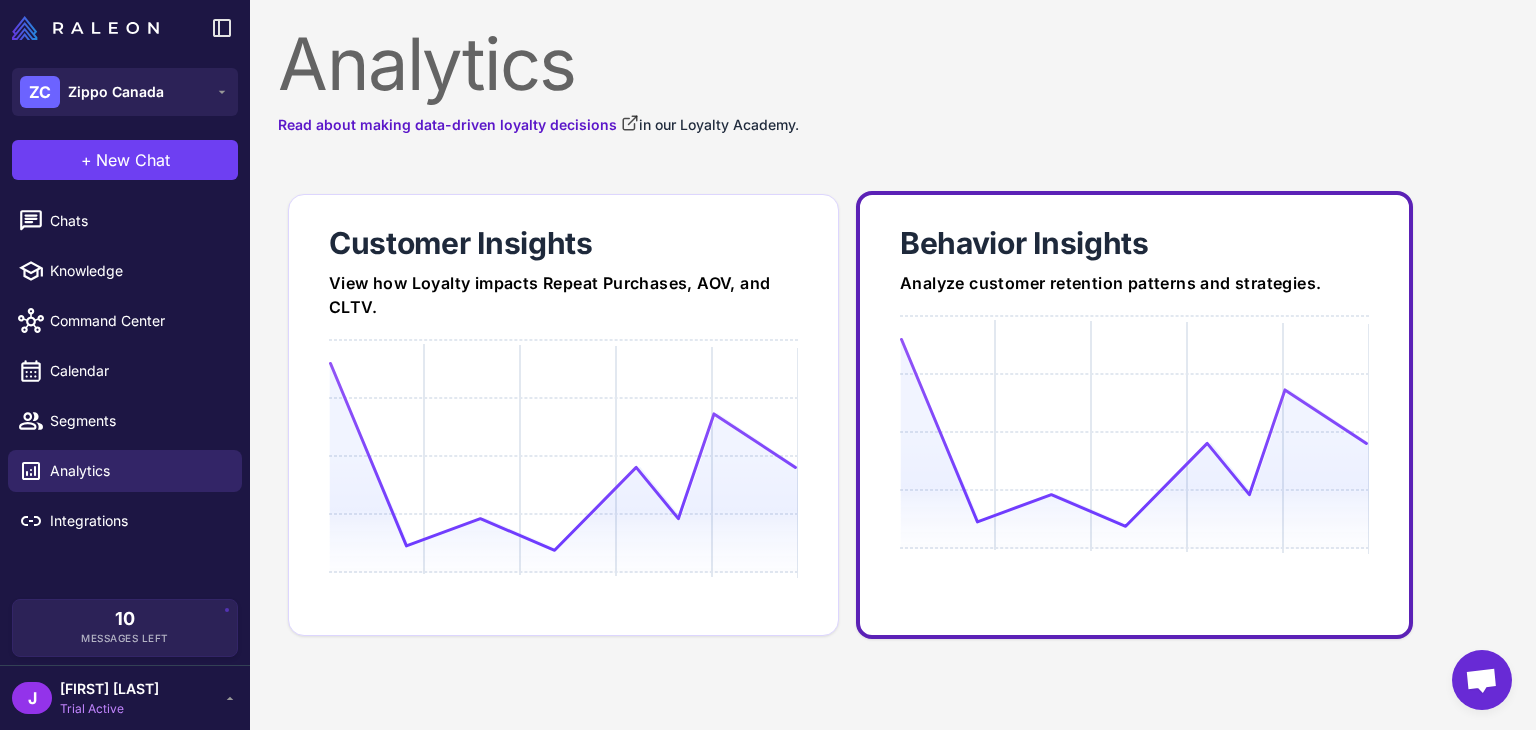 click 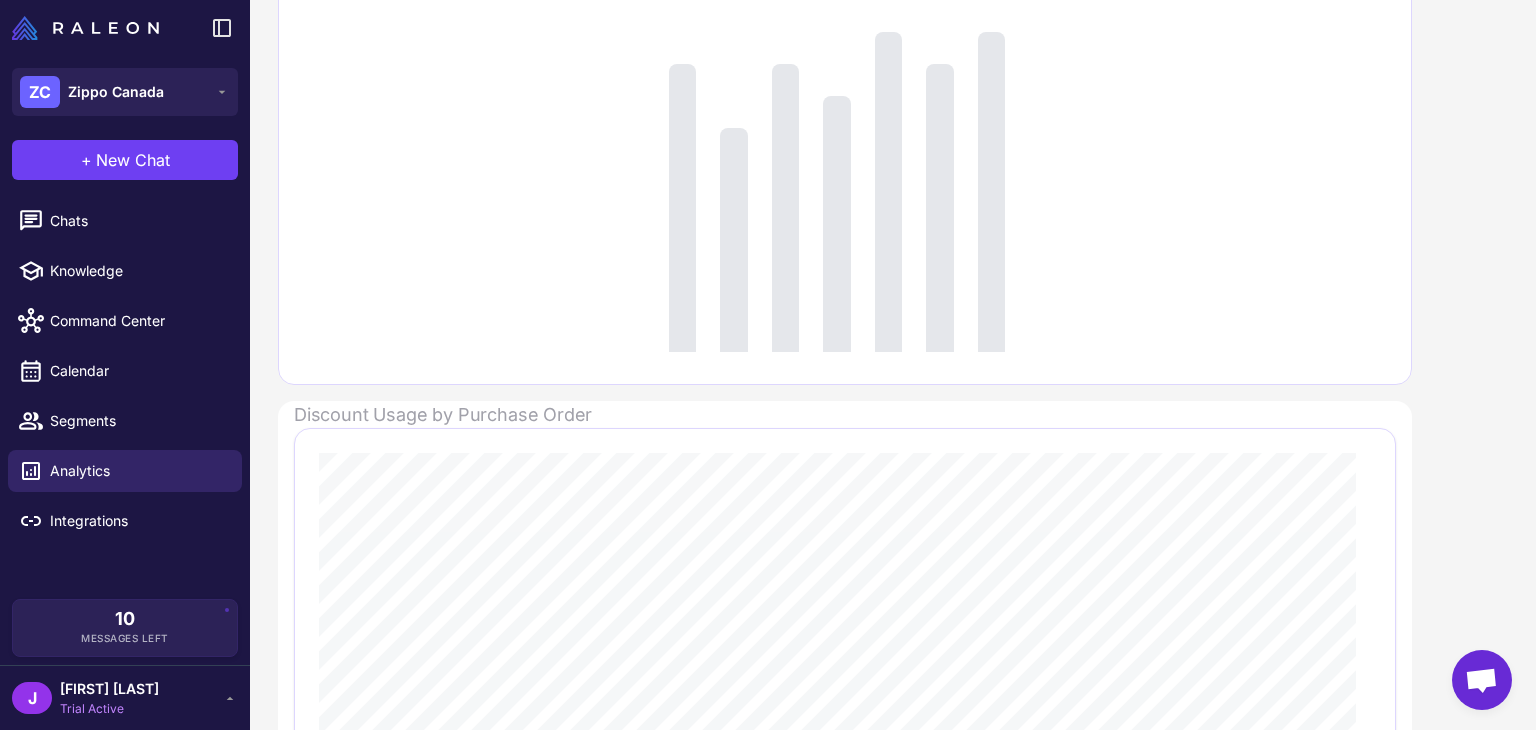 scroll, scrollTop: 0, scrollLeft: 0, axis: both 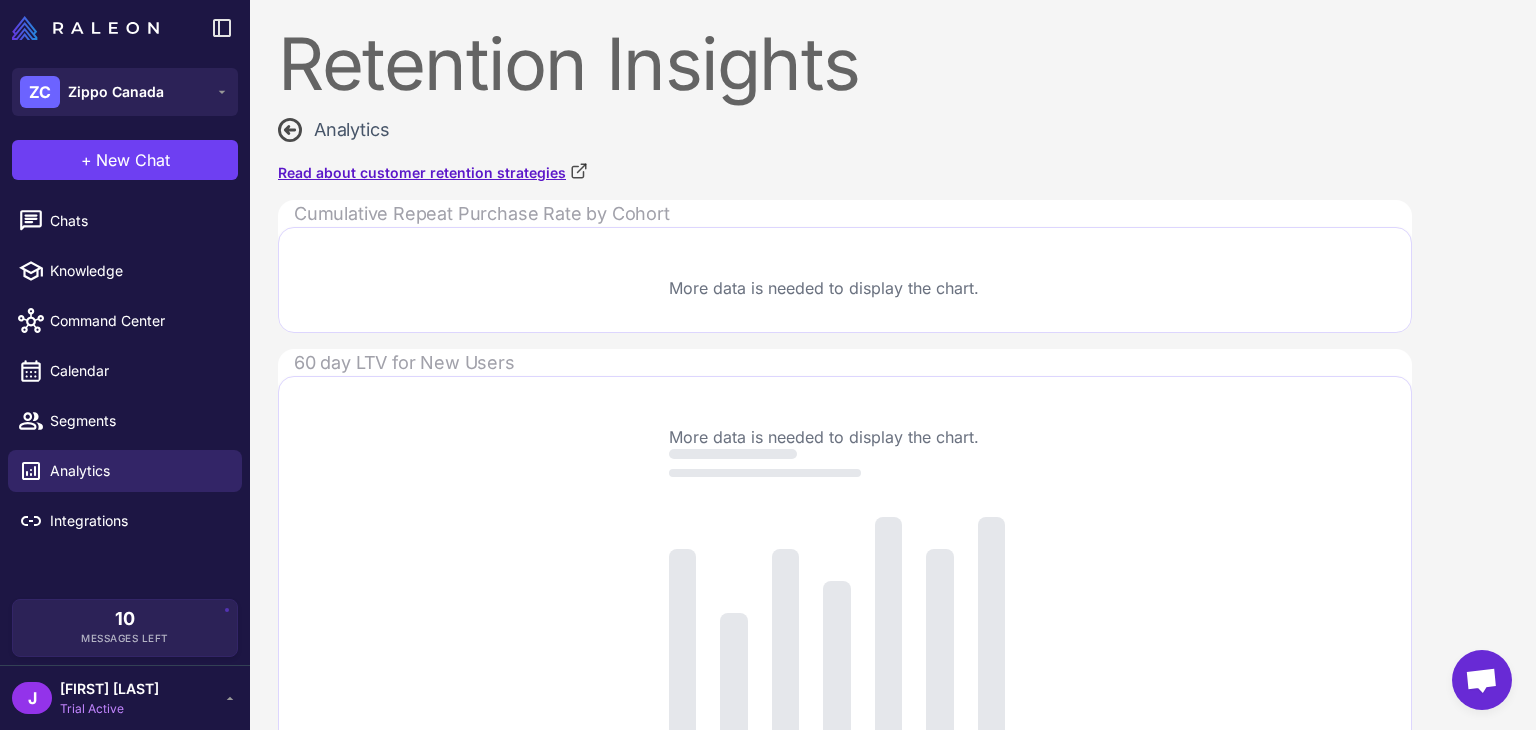 click on "Read about customer retention strategies" at bounding box center (433, 173) 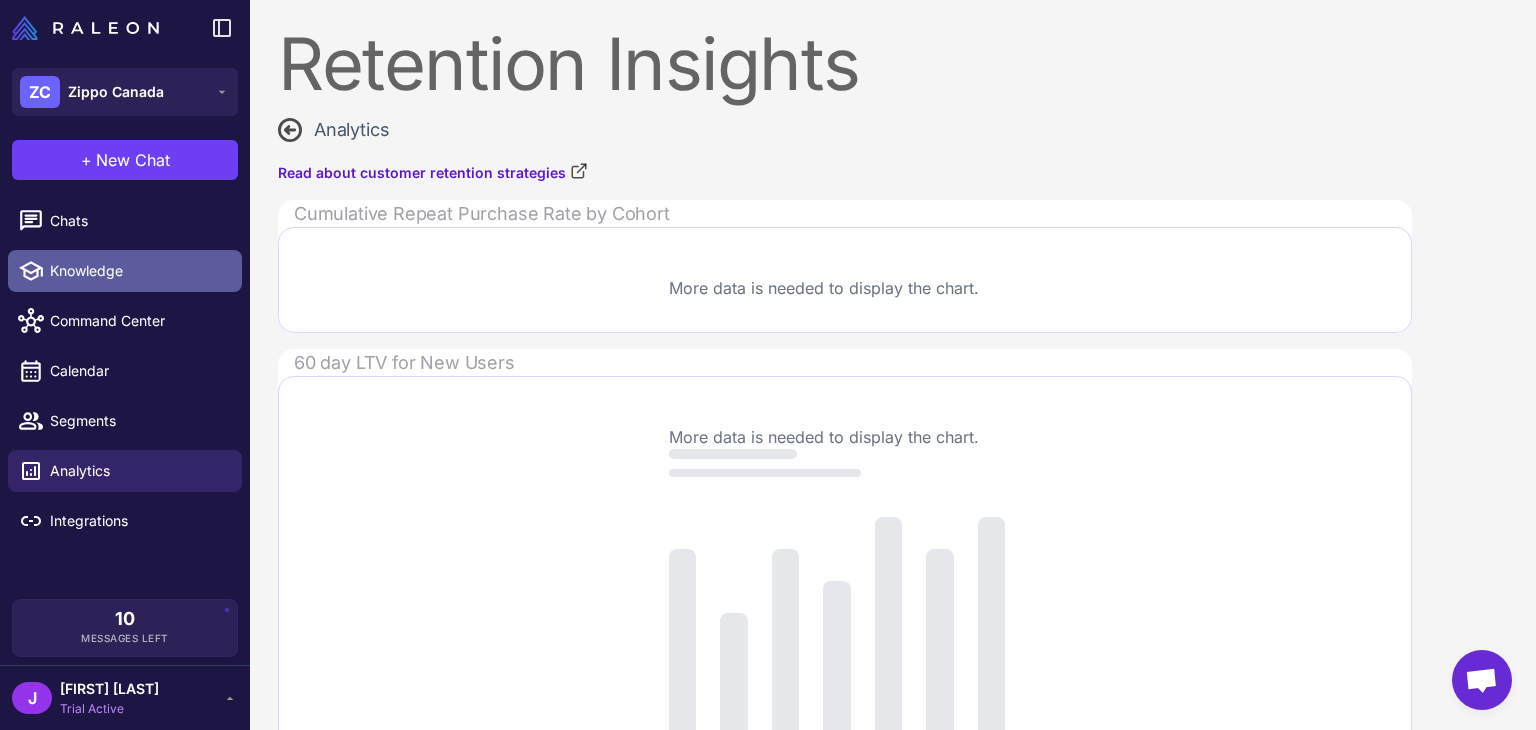 click on "Knowledge" at bounding box center (138, 271) 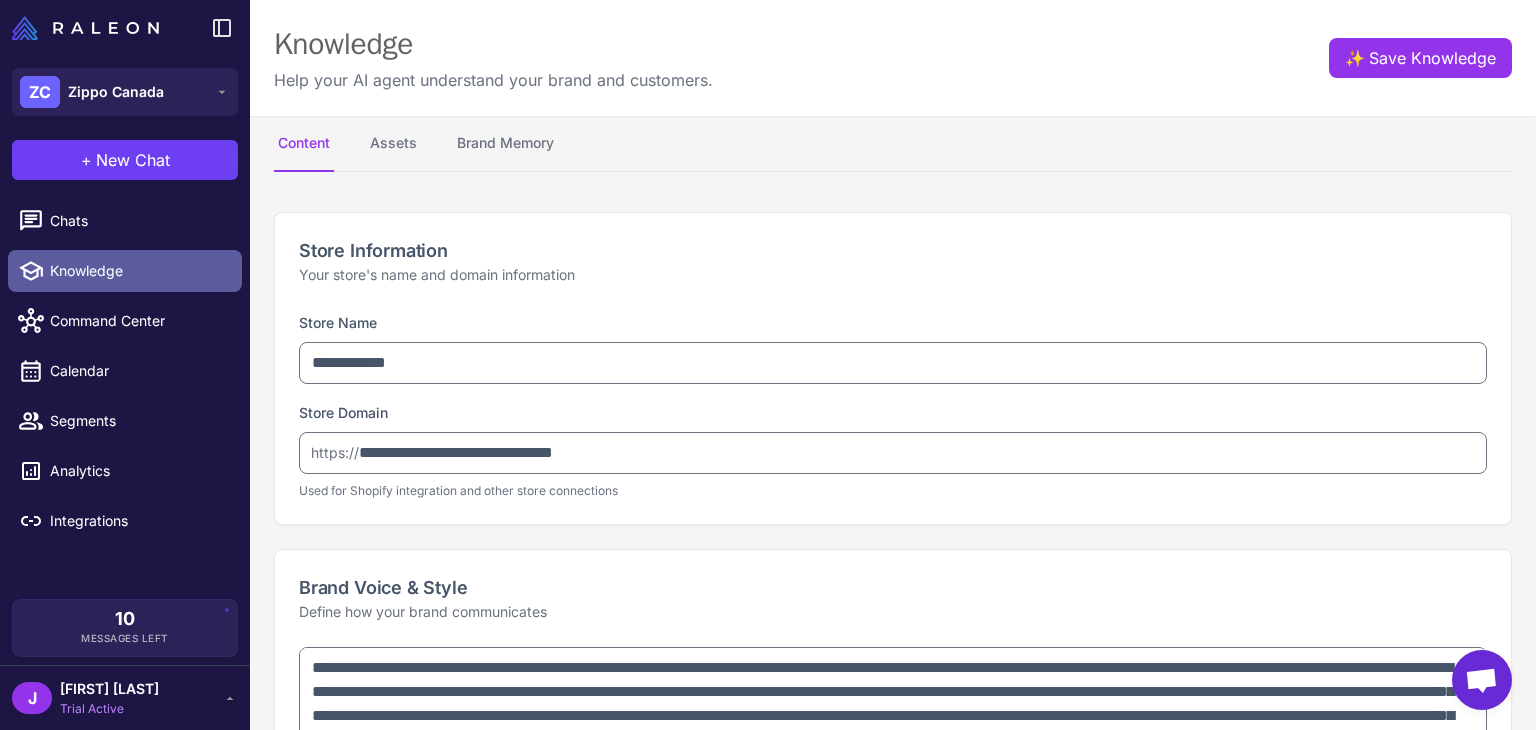 type on "**********" 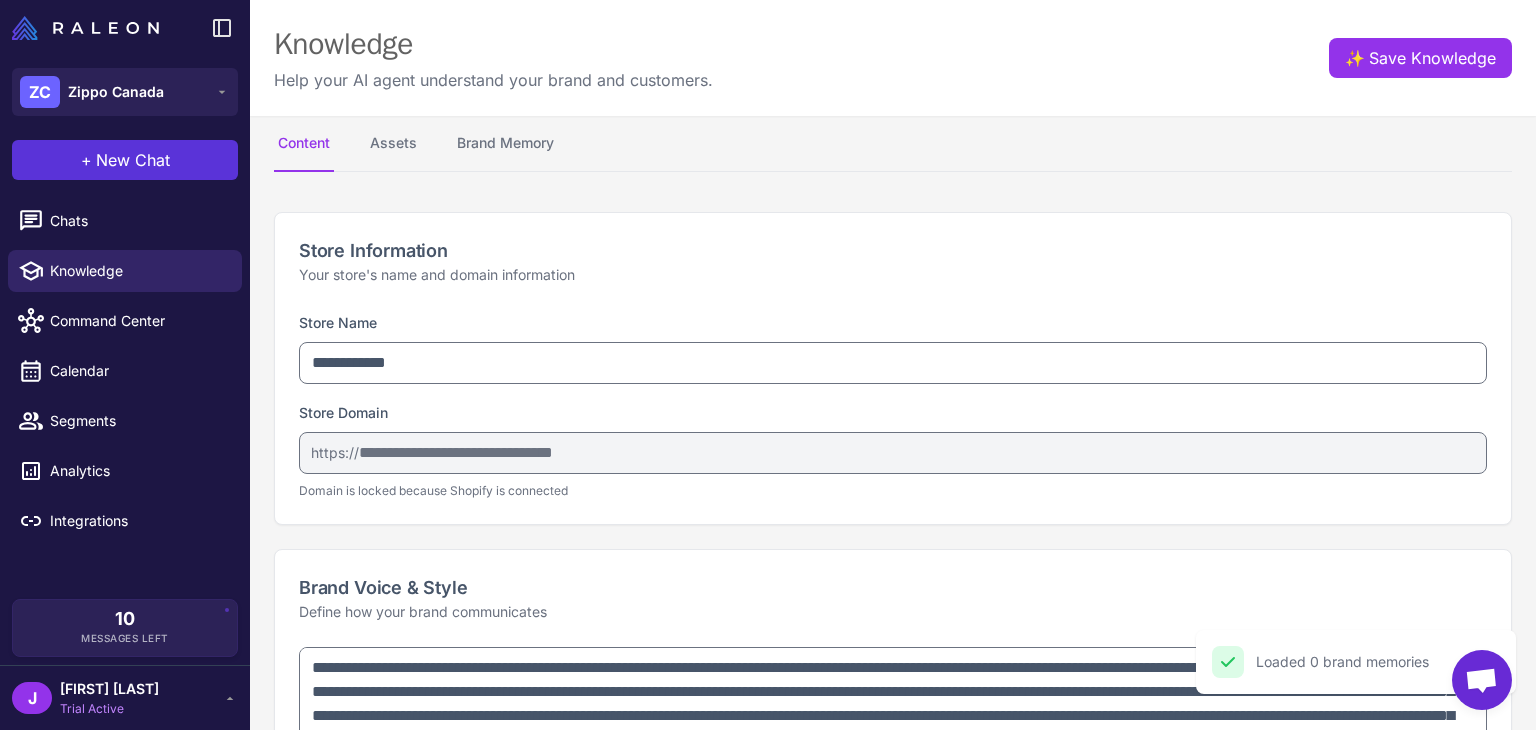 click on "New Chat" at bounding box center (133, 160) 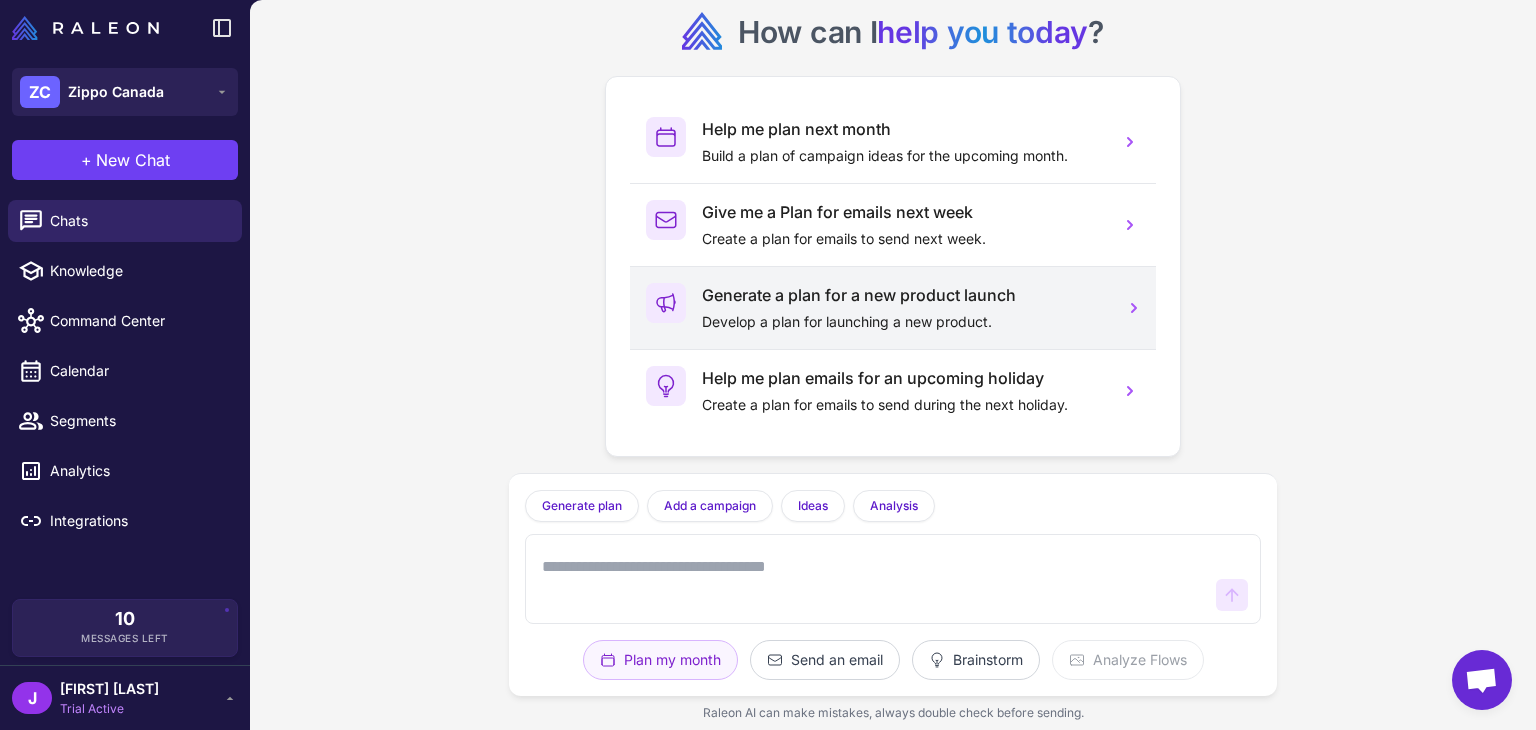 scroll, scrollTop: 28, scrollLeft: 0, axis: vertical 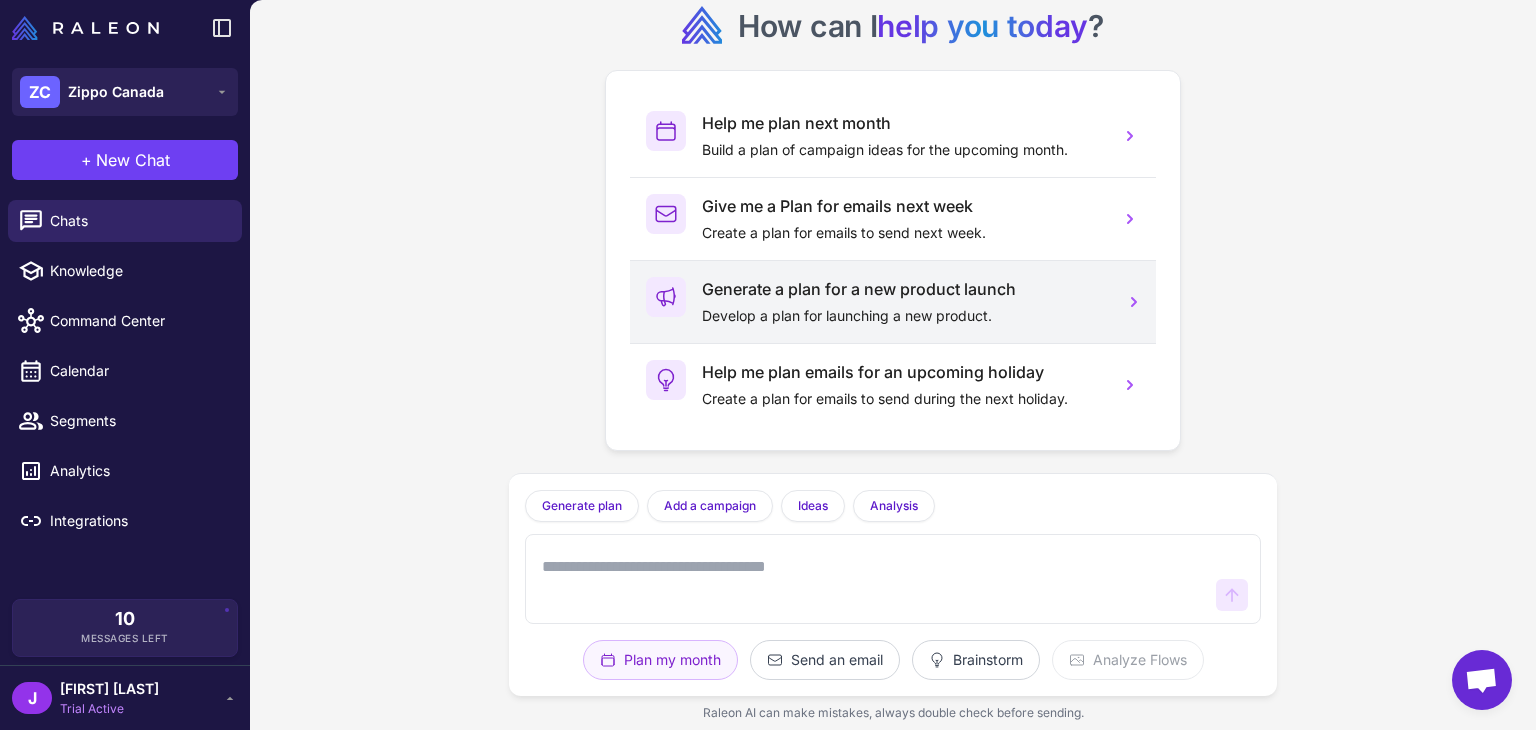 click on "Generate a plan for a new product launch" at bounding box center [903, 289] 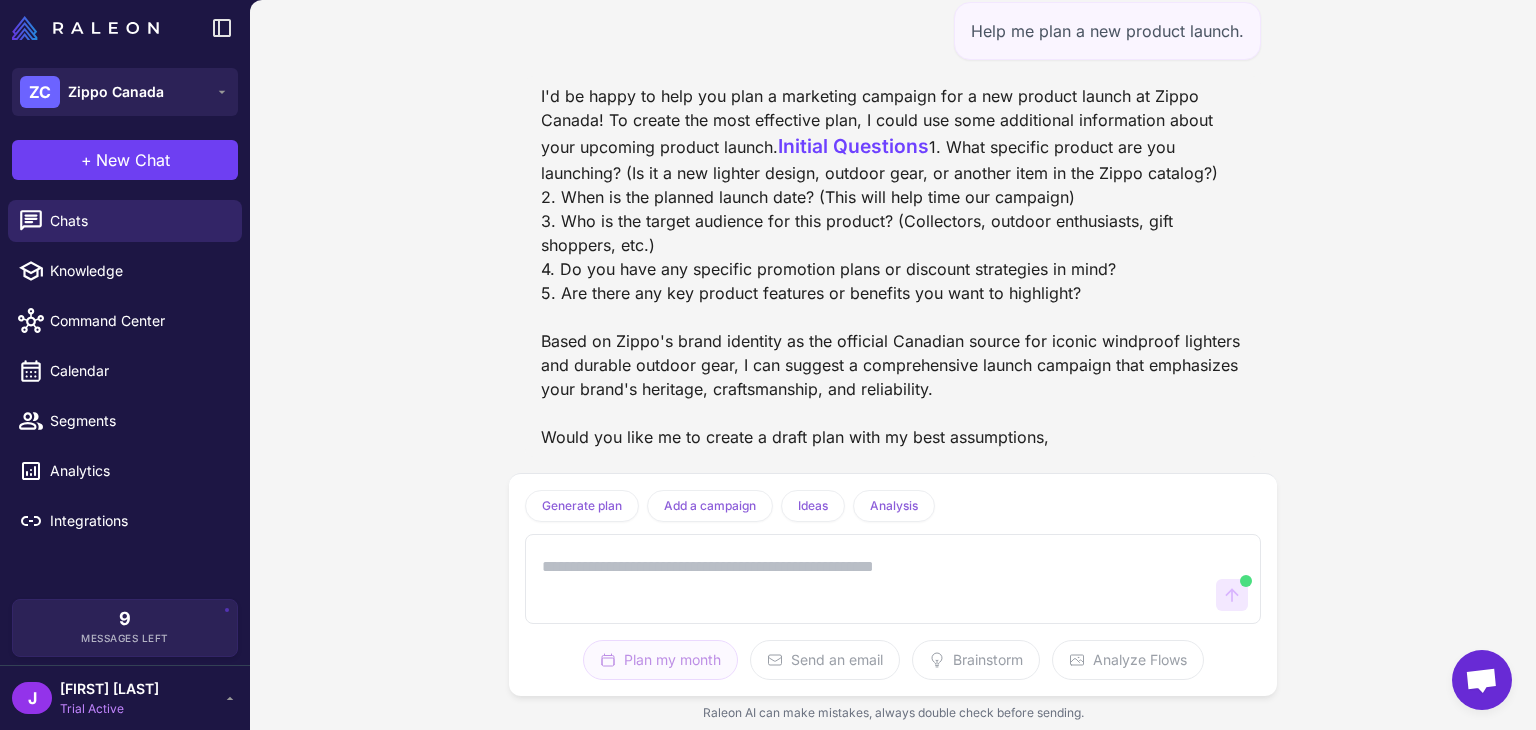scroll, scrollTop: 132, scrollLeft: 0, axis: vertical 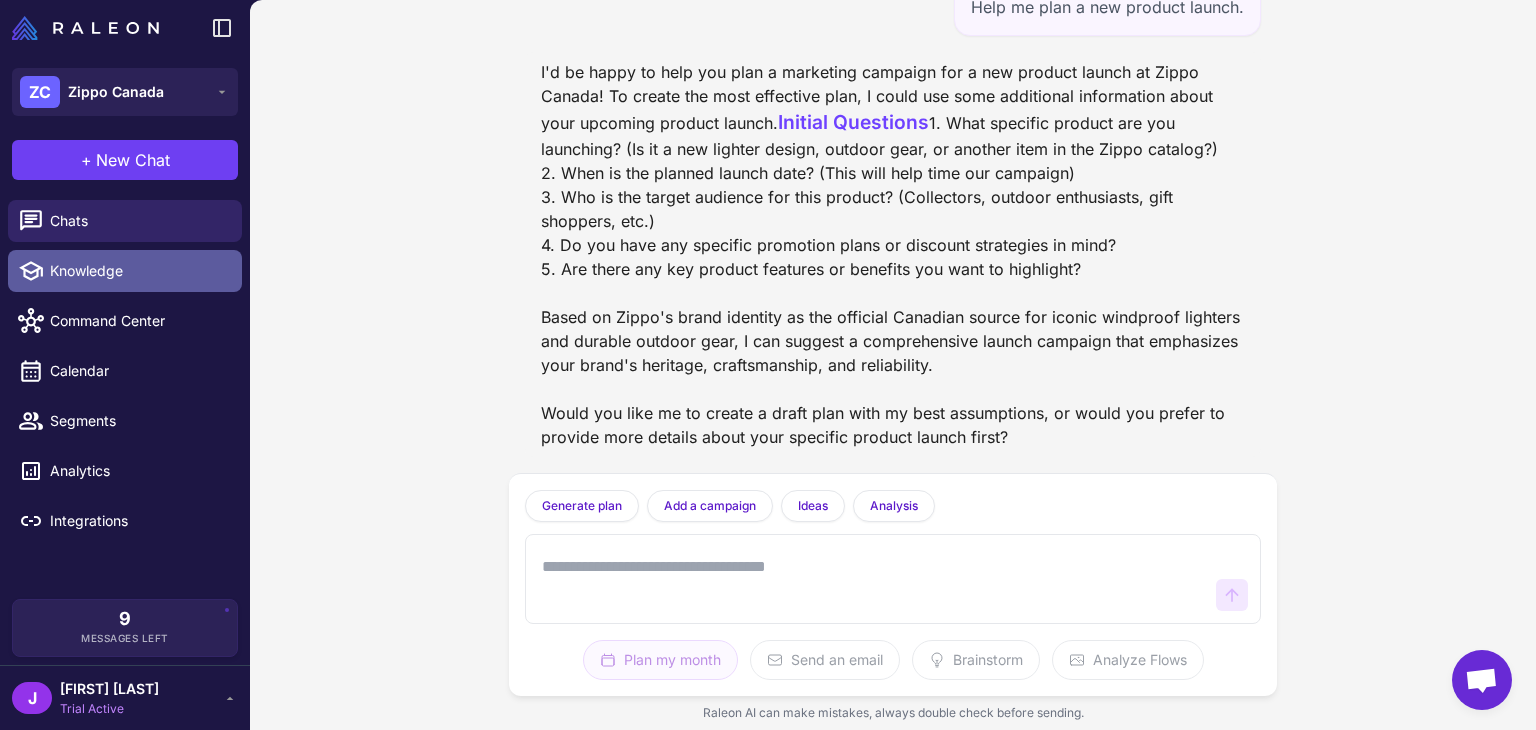 click on "Knowledge" at bounding box center (138, 271) 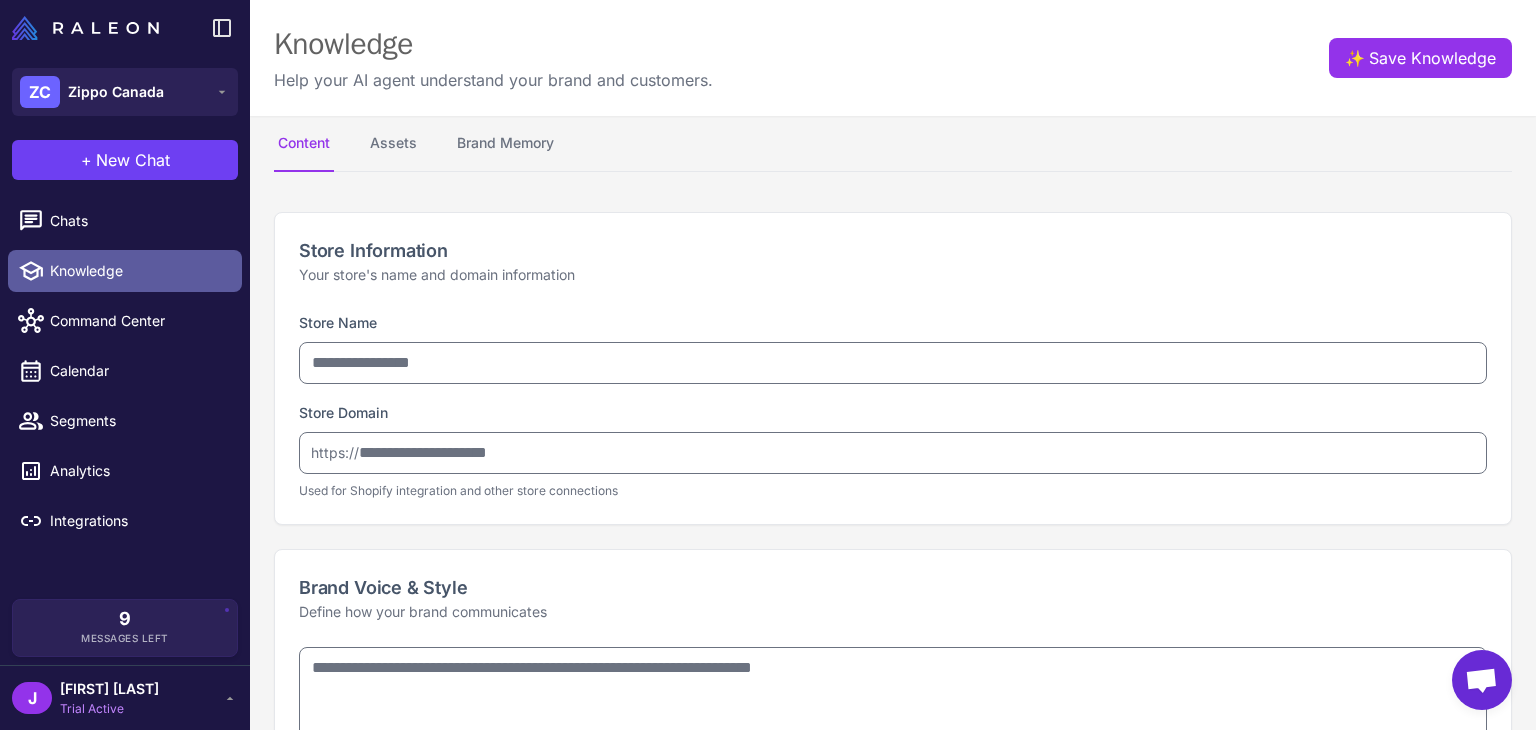 type on "**********" 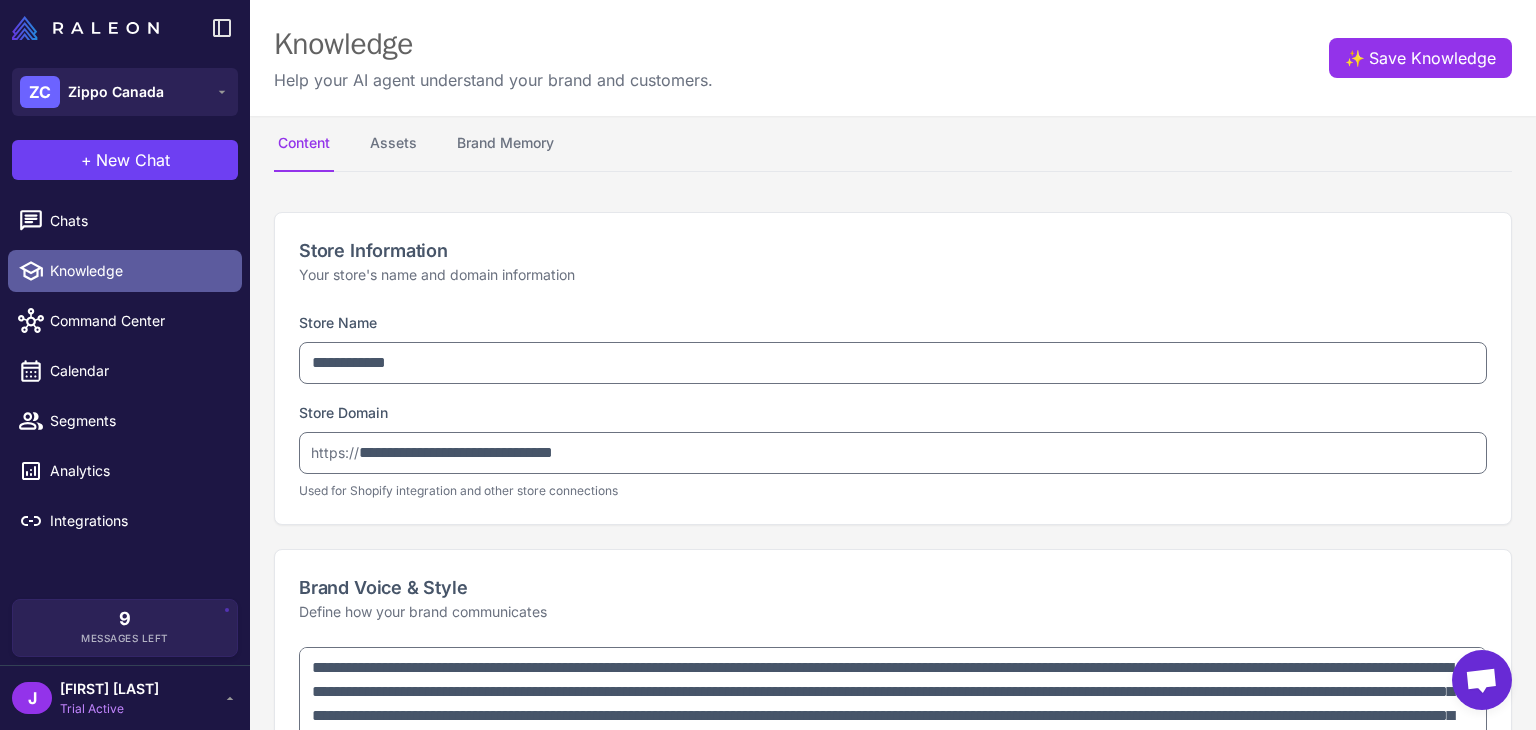 type on "**********" 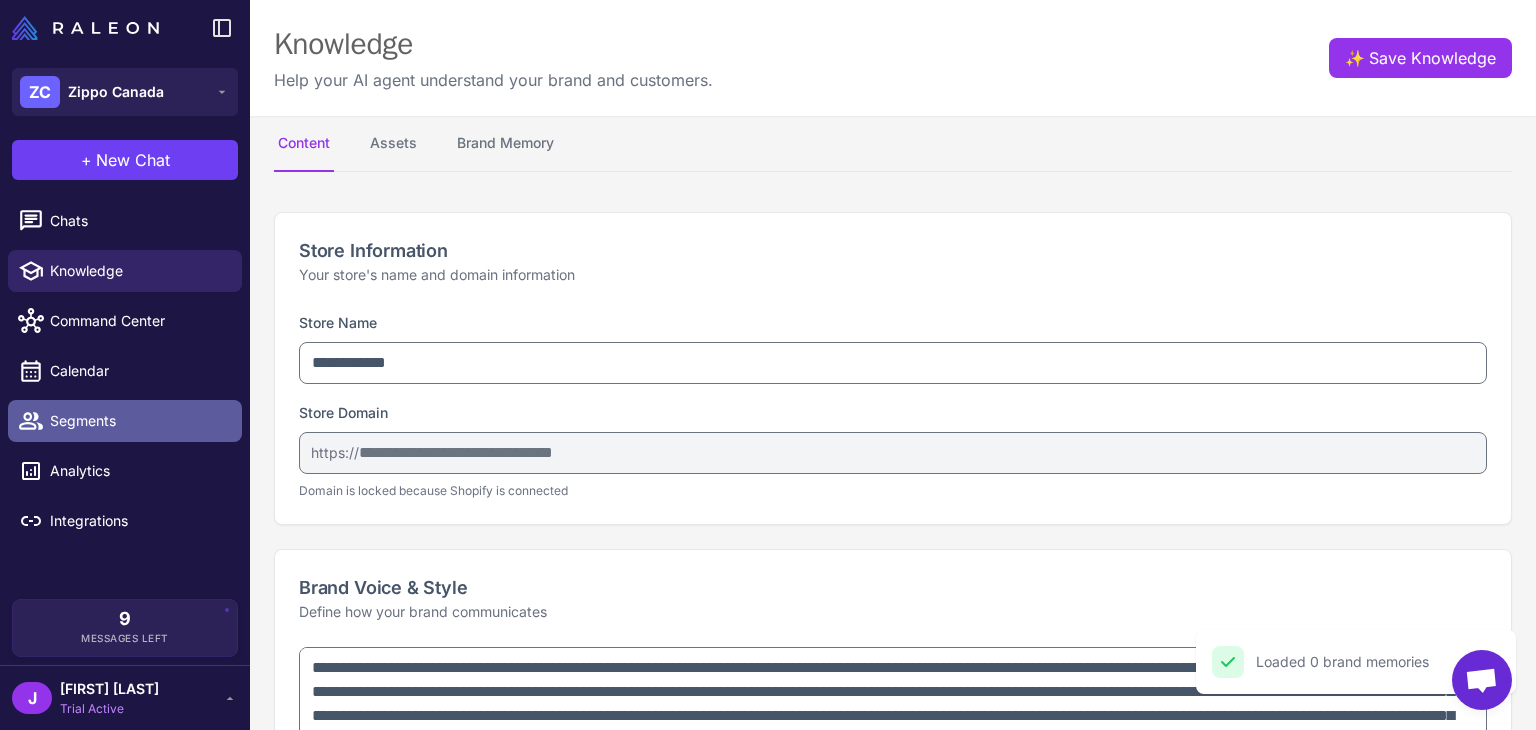 click on "Segments" at bounding box center (138, 421) 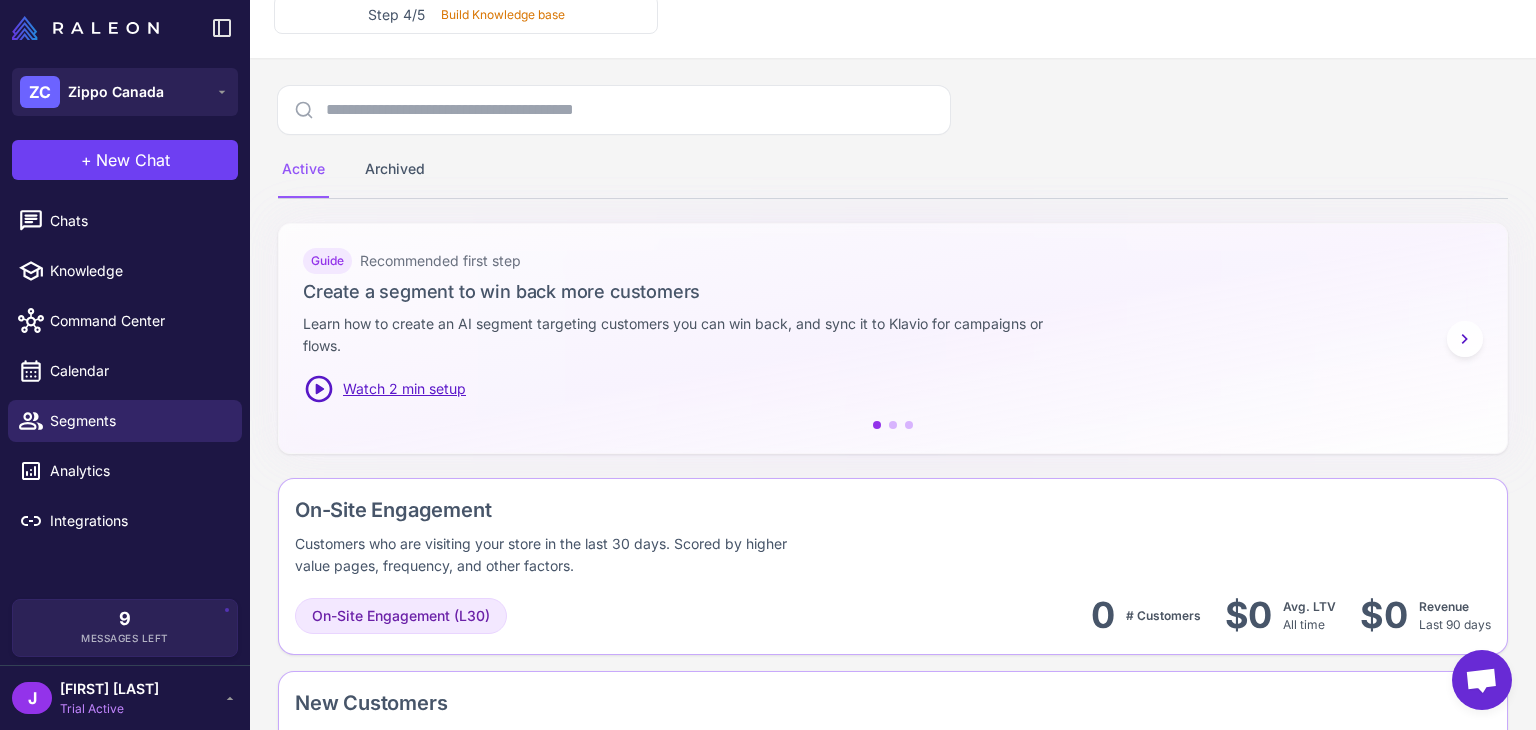 scroll, scrollTop: 100, scrollLeft: 0, axis: vertical 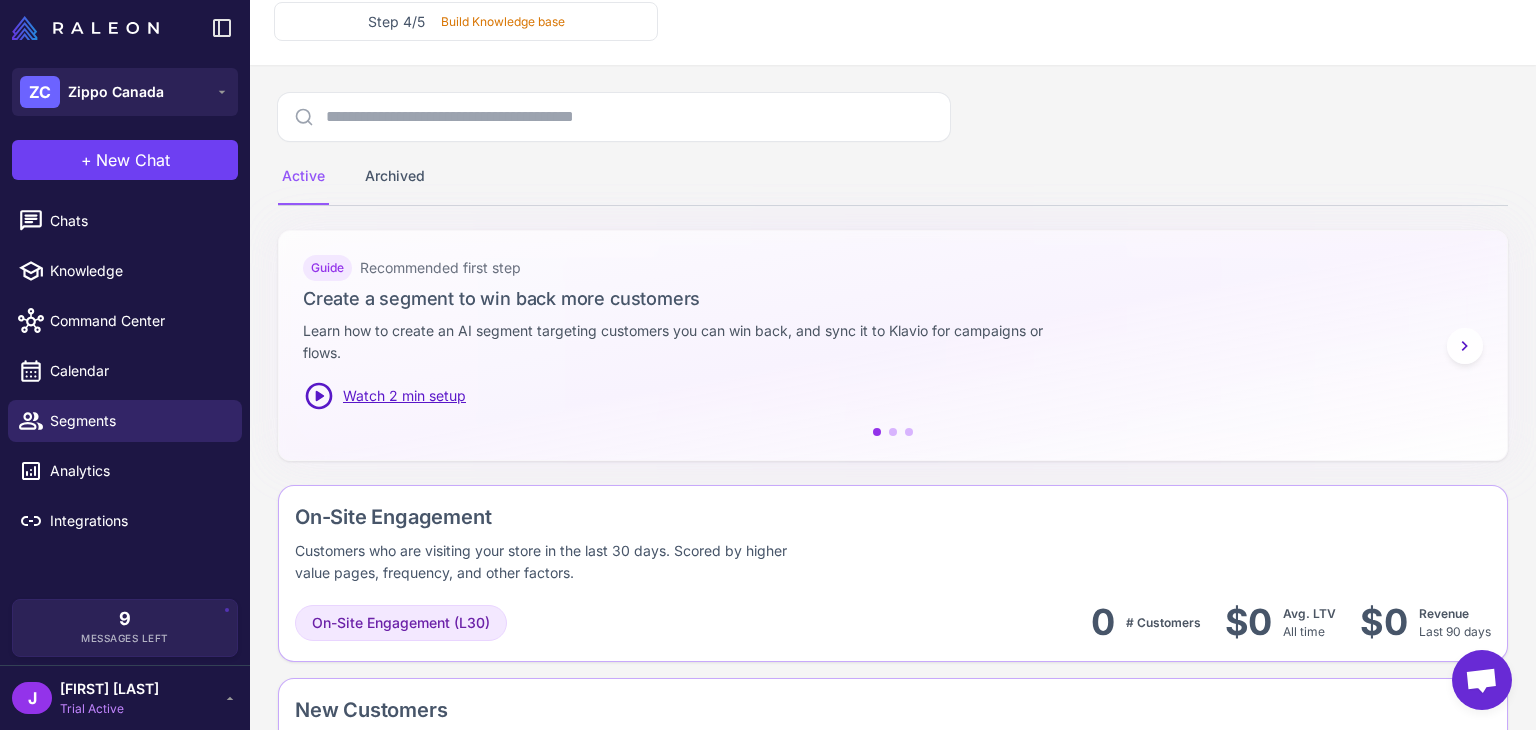click on "Watch 2 min setup" at bounding box center [404, 396] 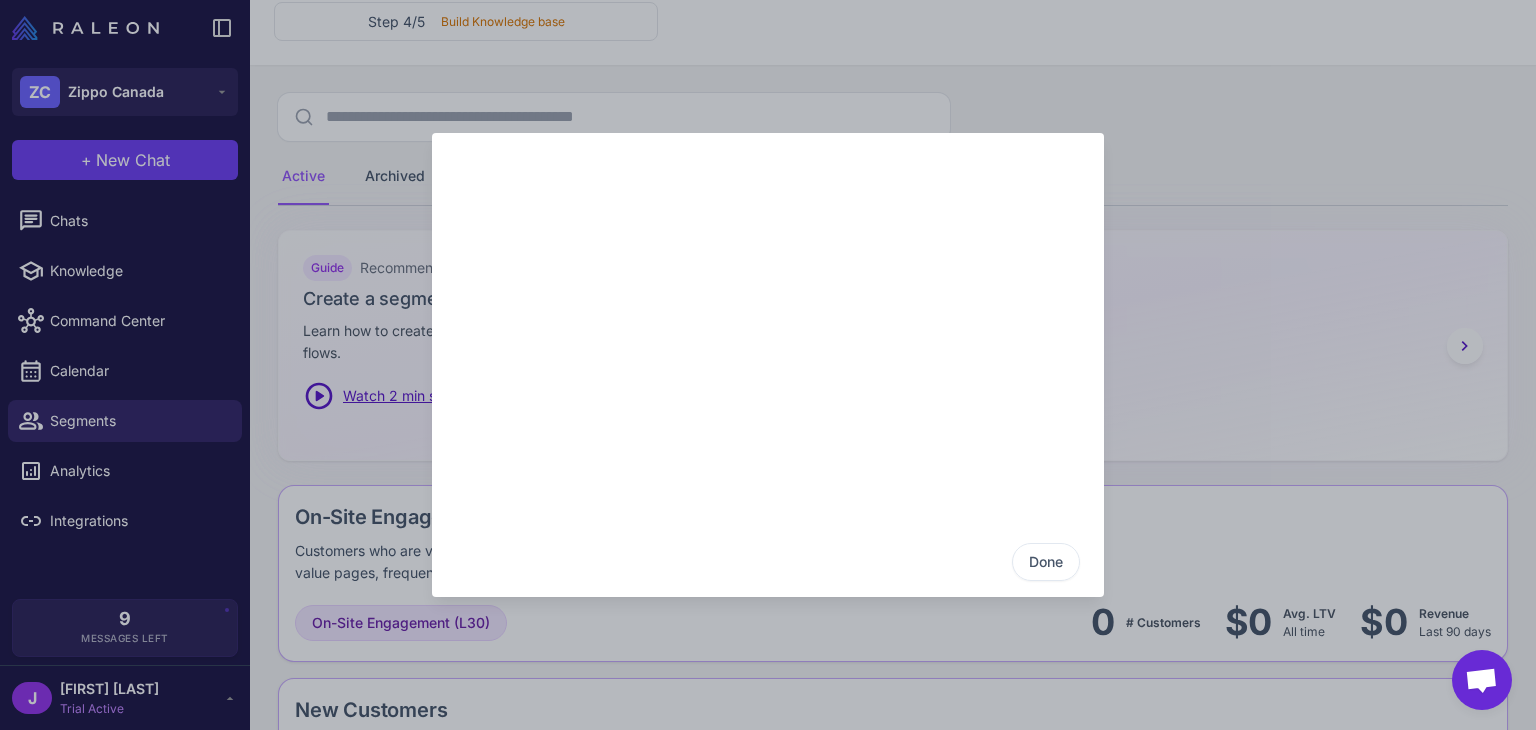 click on "Done" 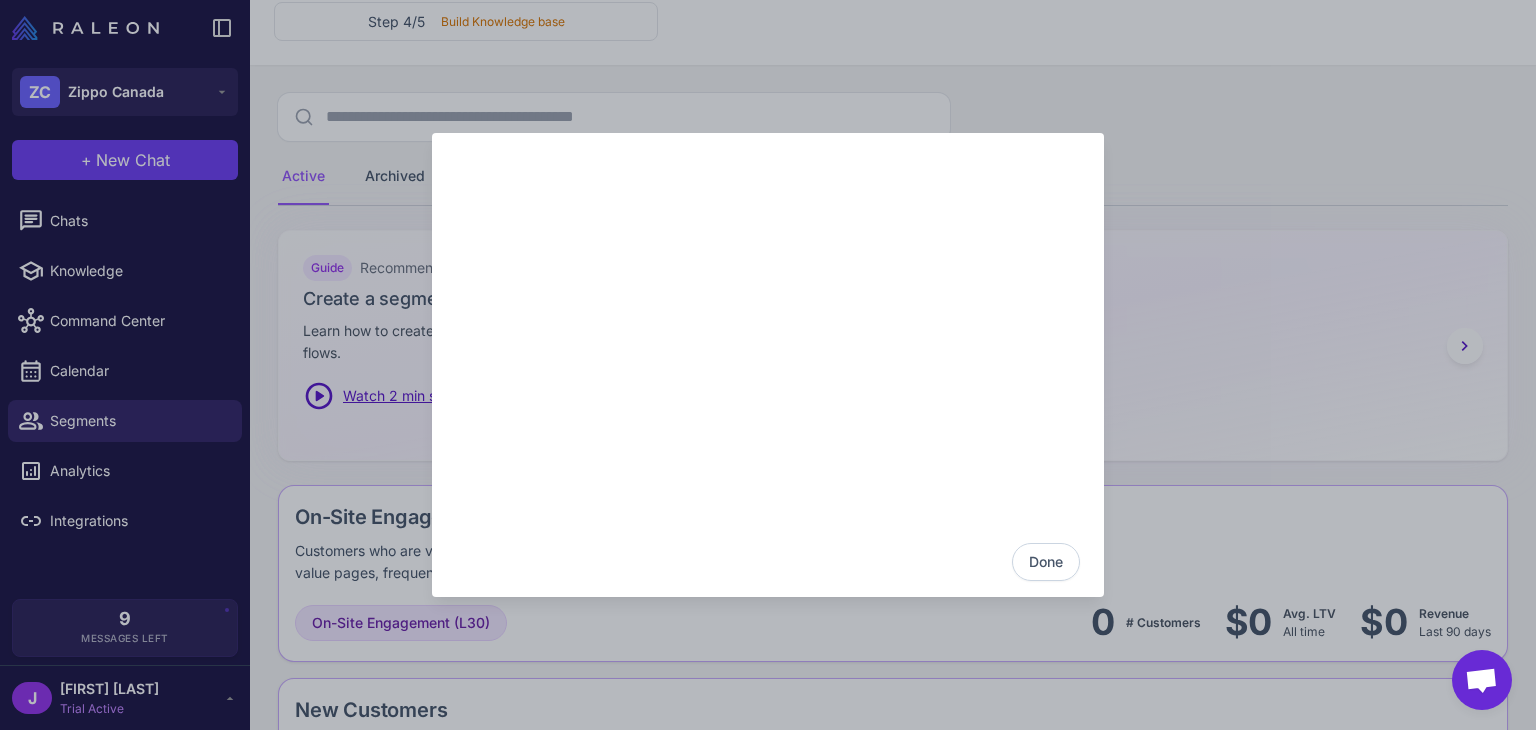 click on "Done" at bounding box center (1046, 562) 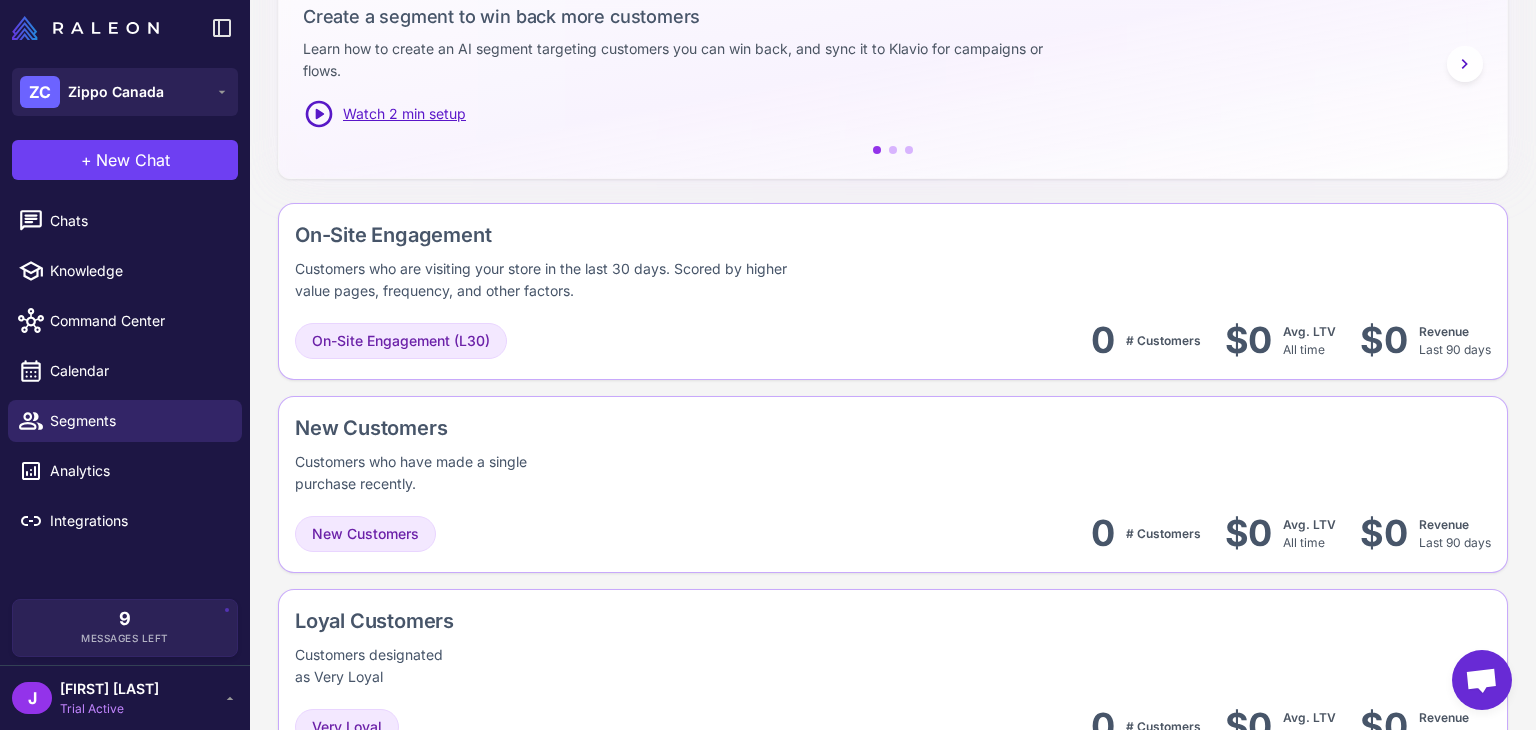 scroll, scrollTop: 400, scrollLeft: 0, axis: vertical 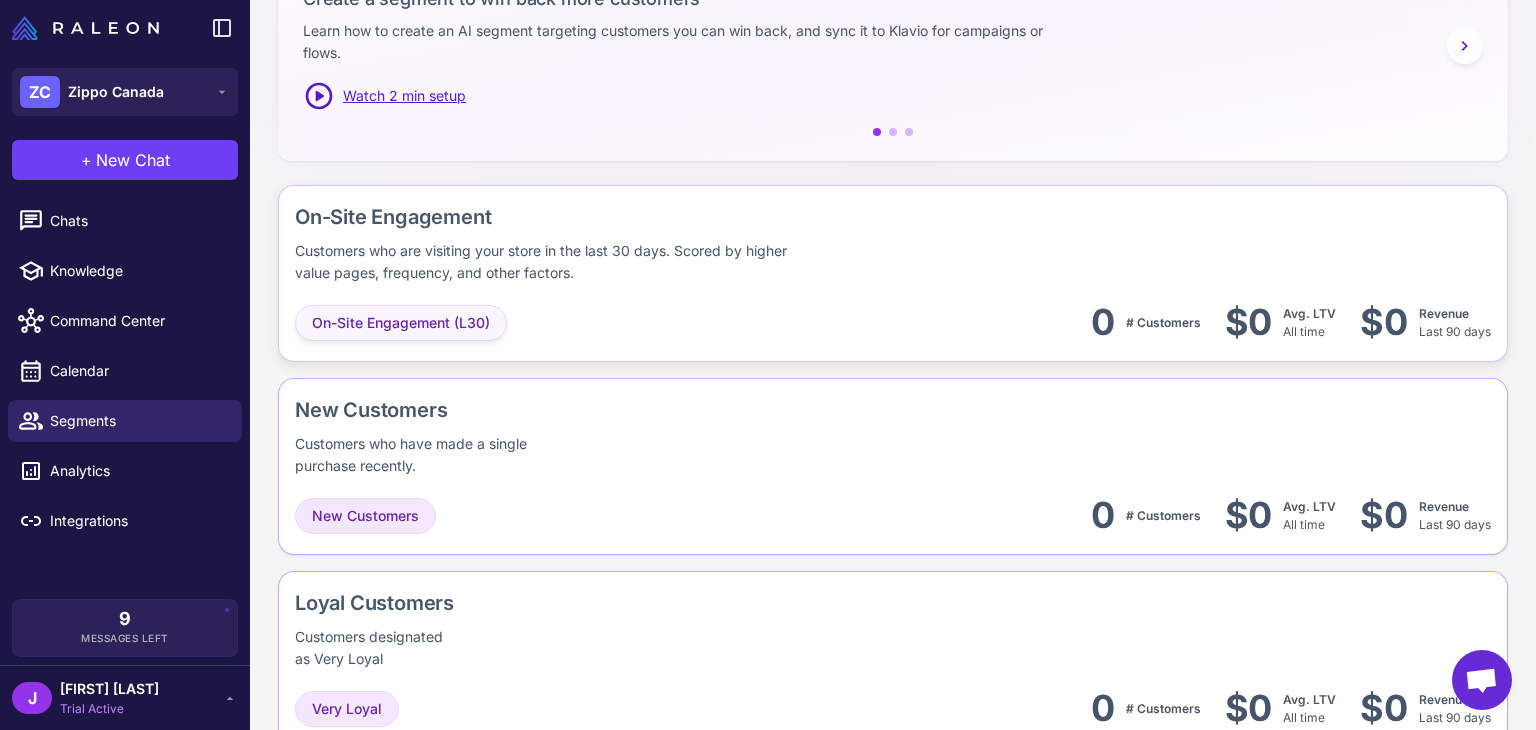 click on "On-Site Engagement (L30)" at bounding box center (401, 323) 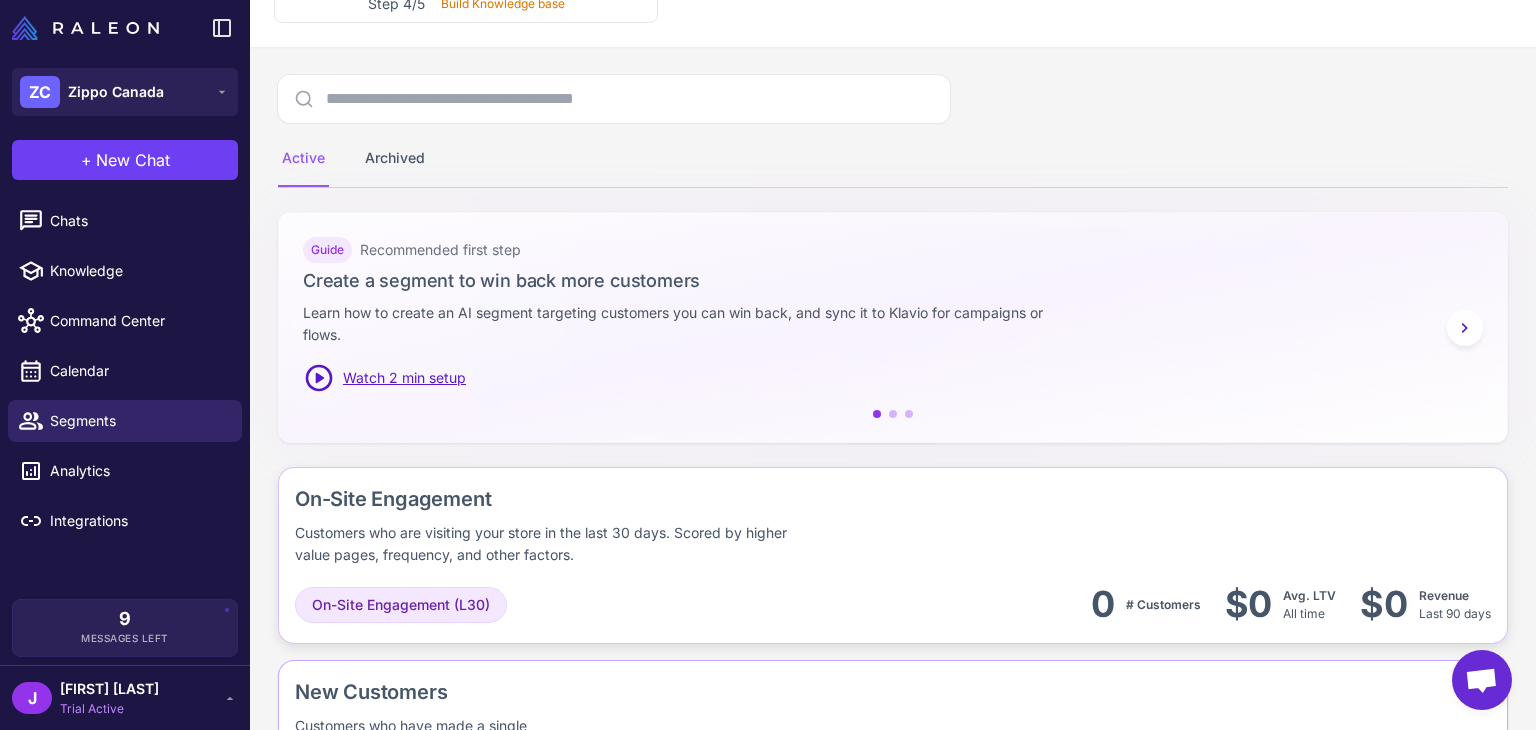 scroll, scrollTop: 0, scrollLeft: 0, axis: both 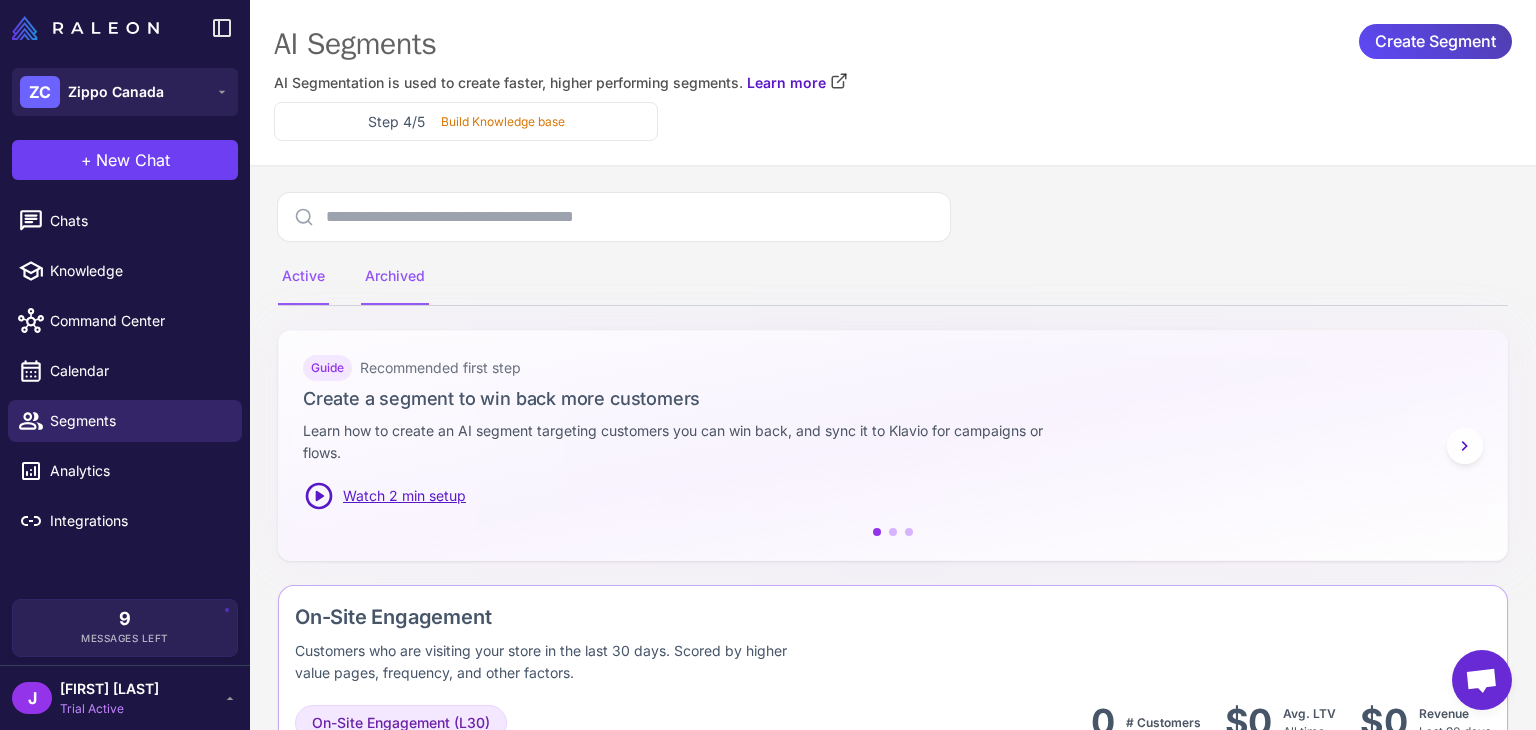 click on "Archived" at bounding box center [395, 277] 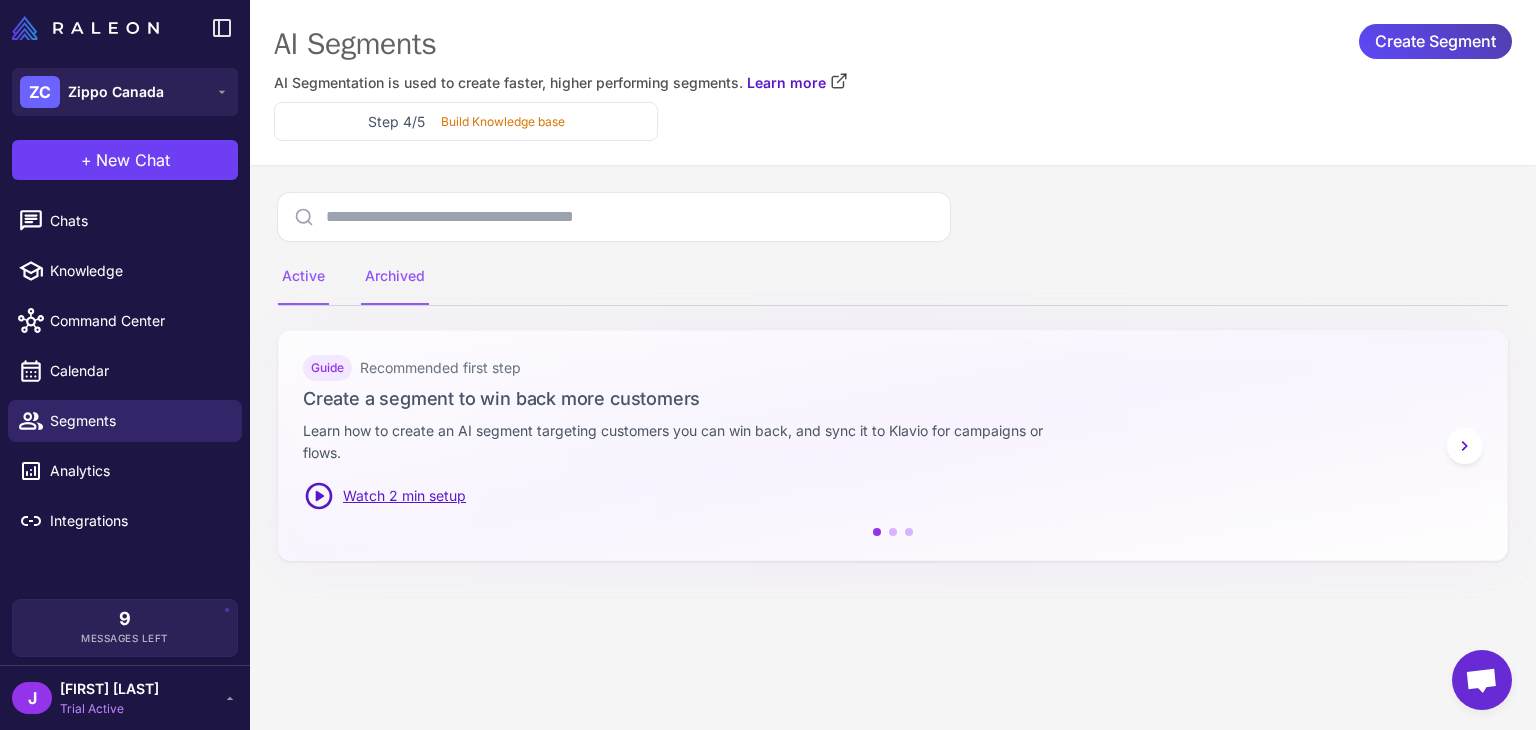 click on "Active" at bounding box center (303, 277) 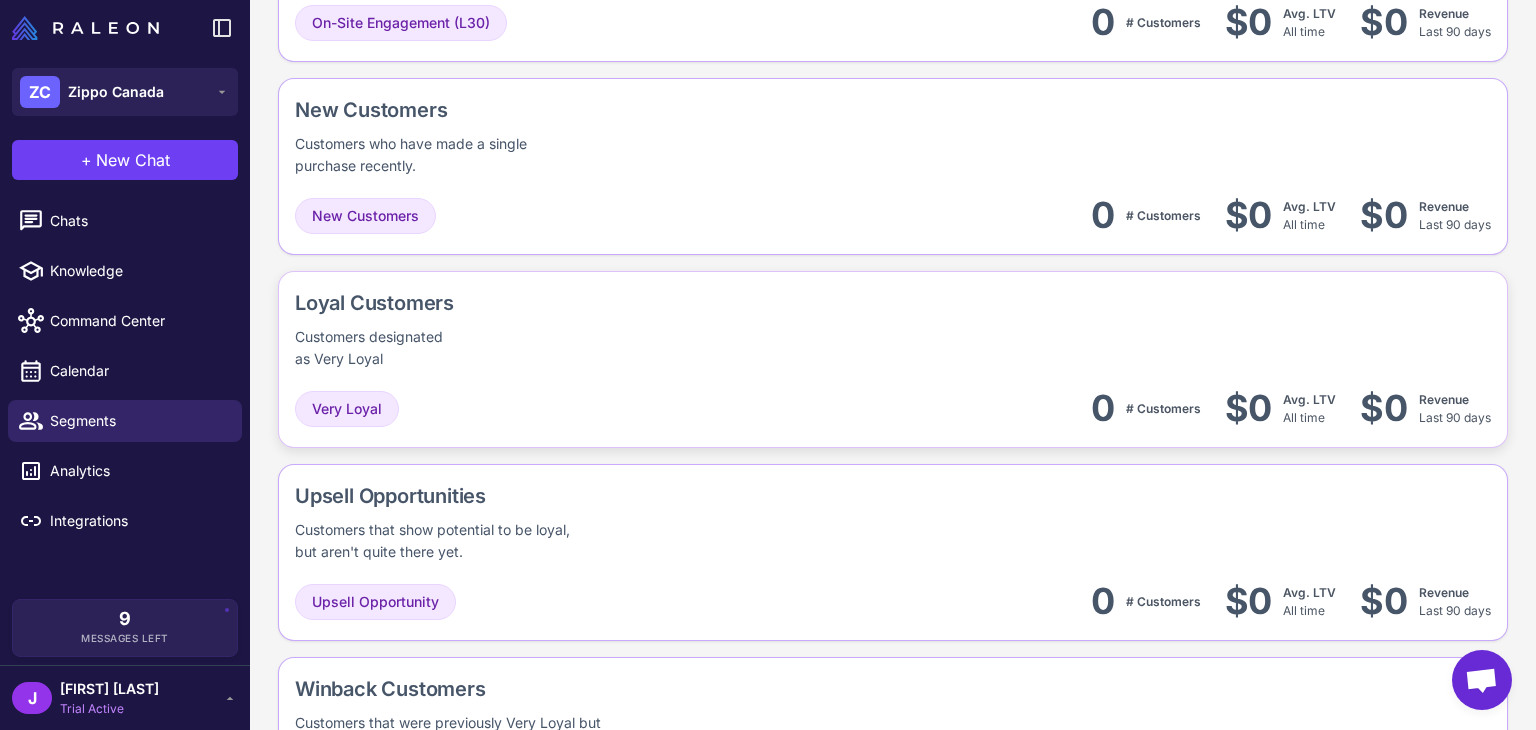 scroll, scrollTop: 0, scrollLeft: 0, axis: both 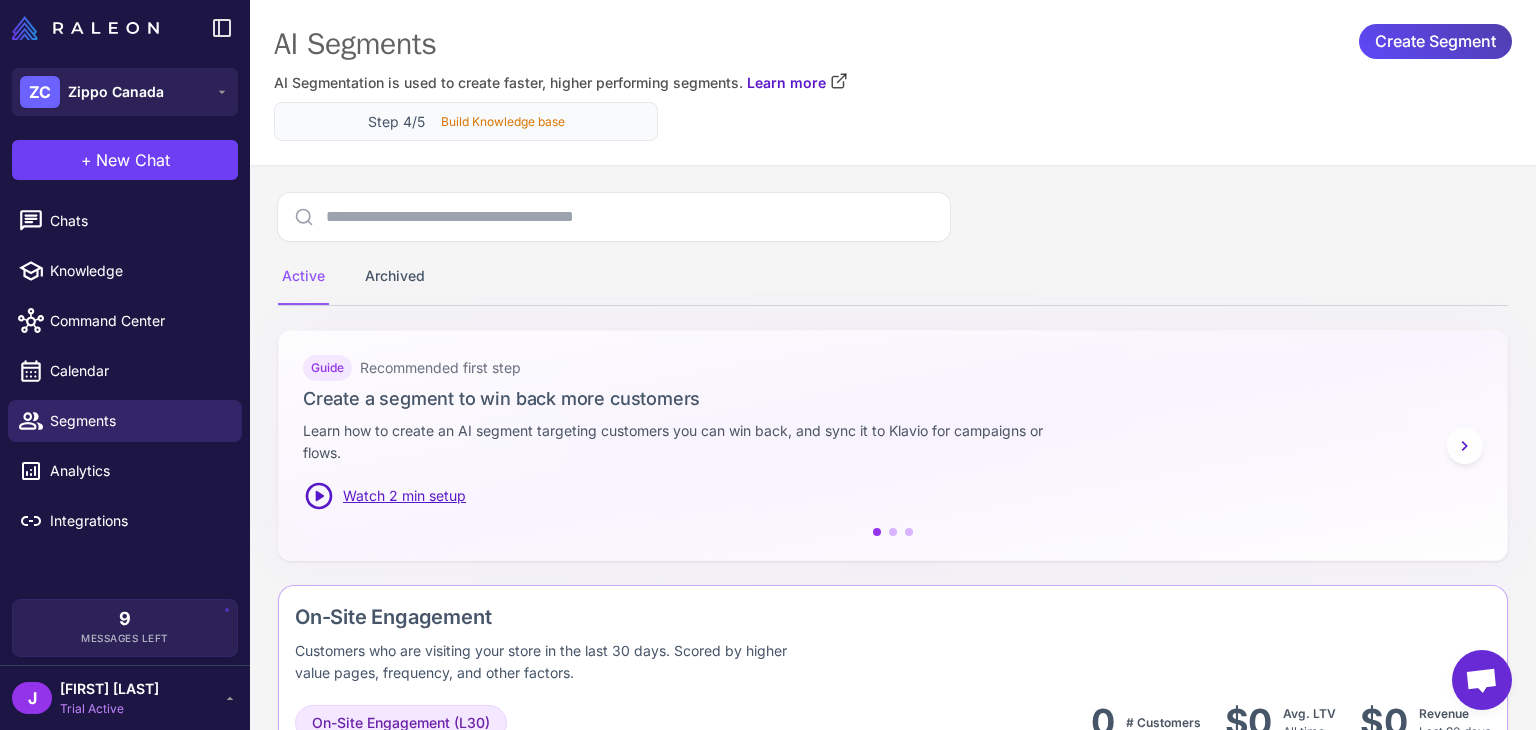 click on "Build Knowledge base" at bounding box center (503, 122) 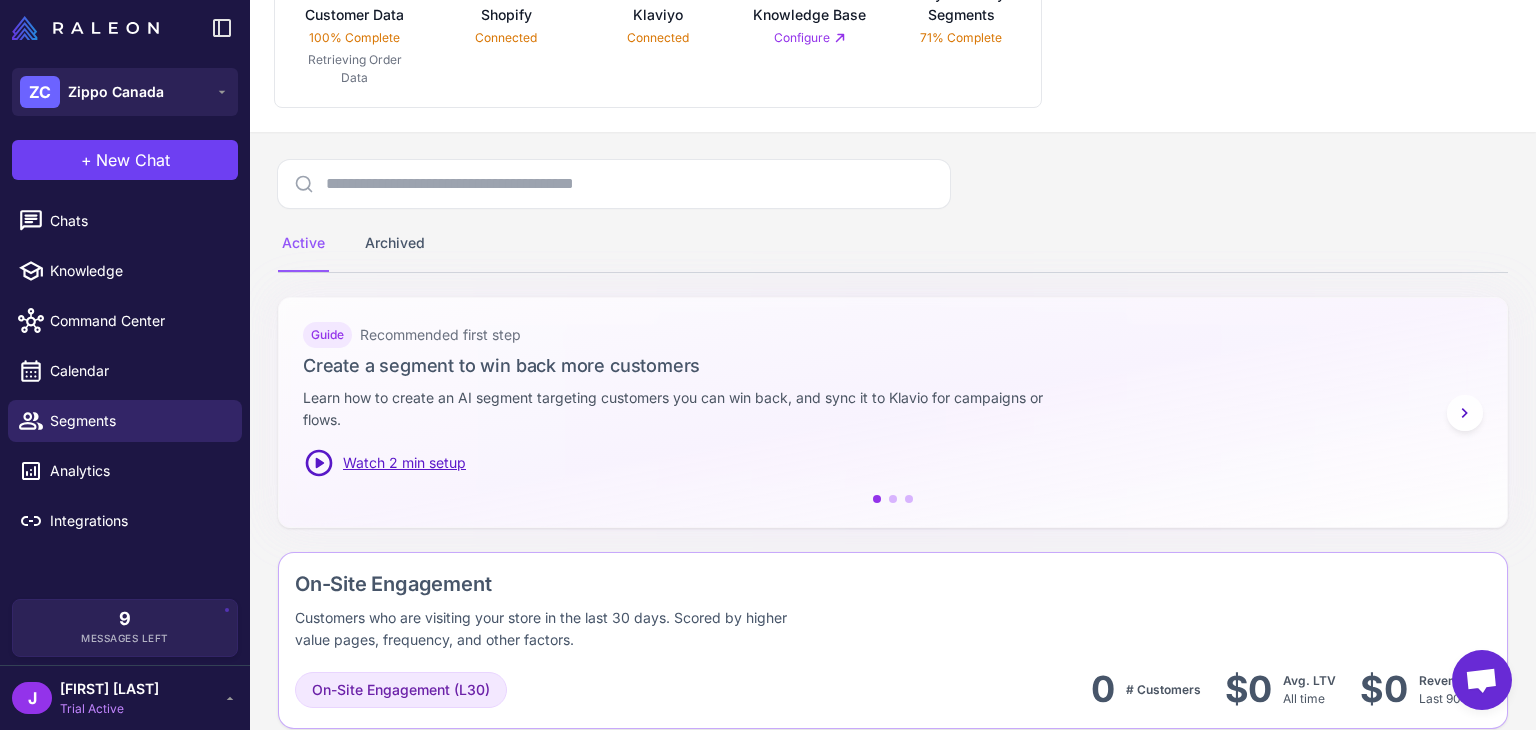 scroll, scrollTop: 0, scrollLeft: 0, axis: both 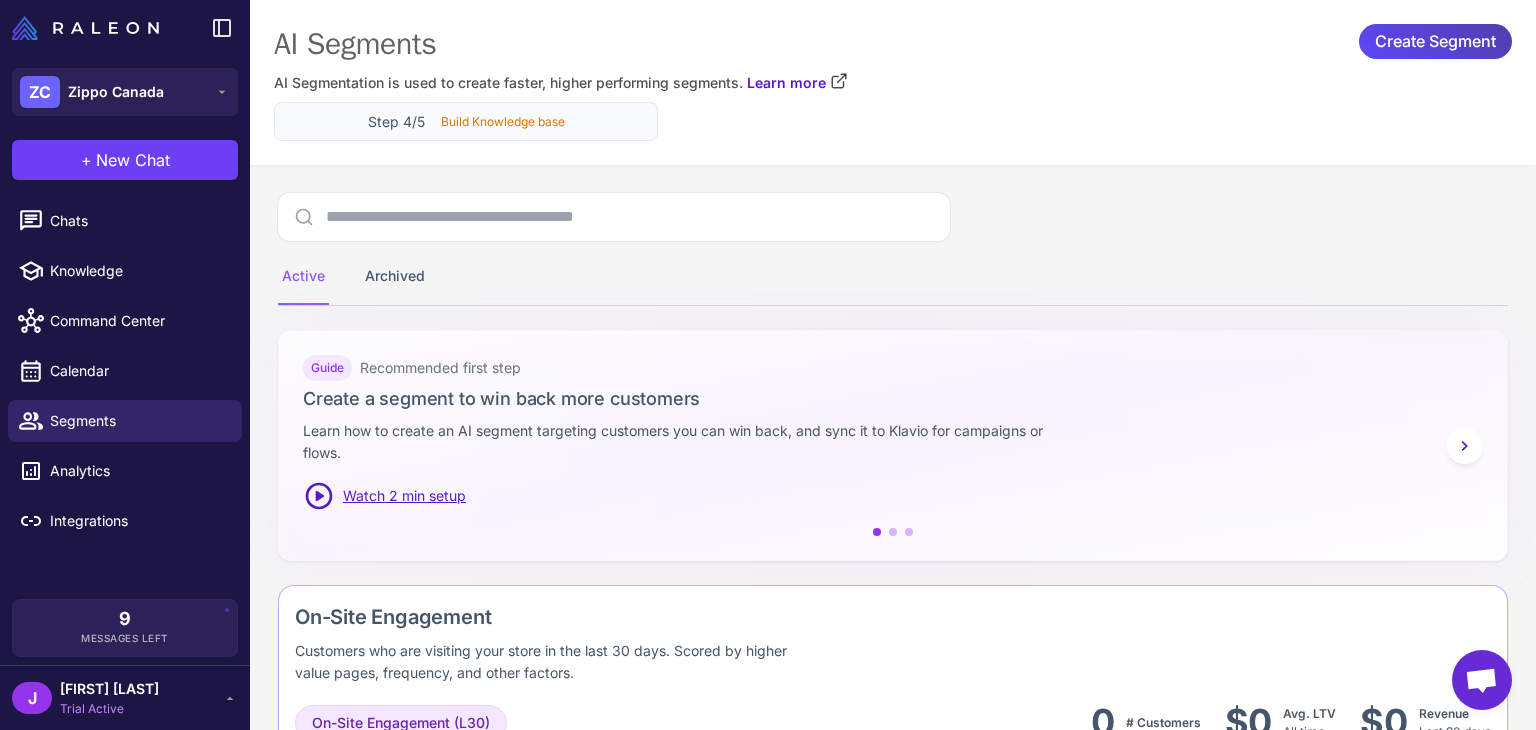 click on "Build Knowledge base" at bounding box center (503, 122) 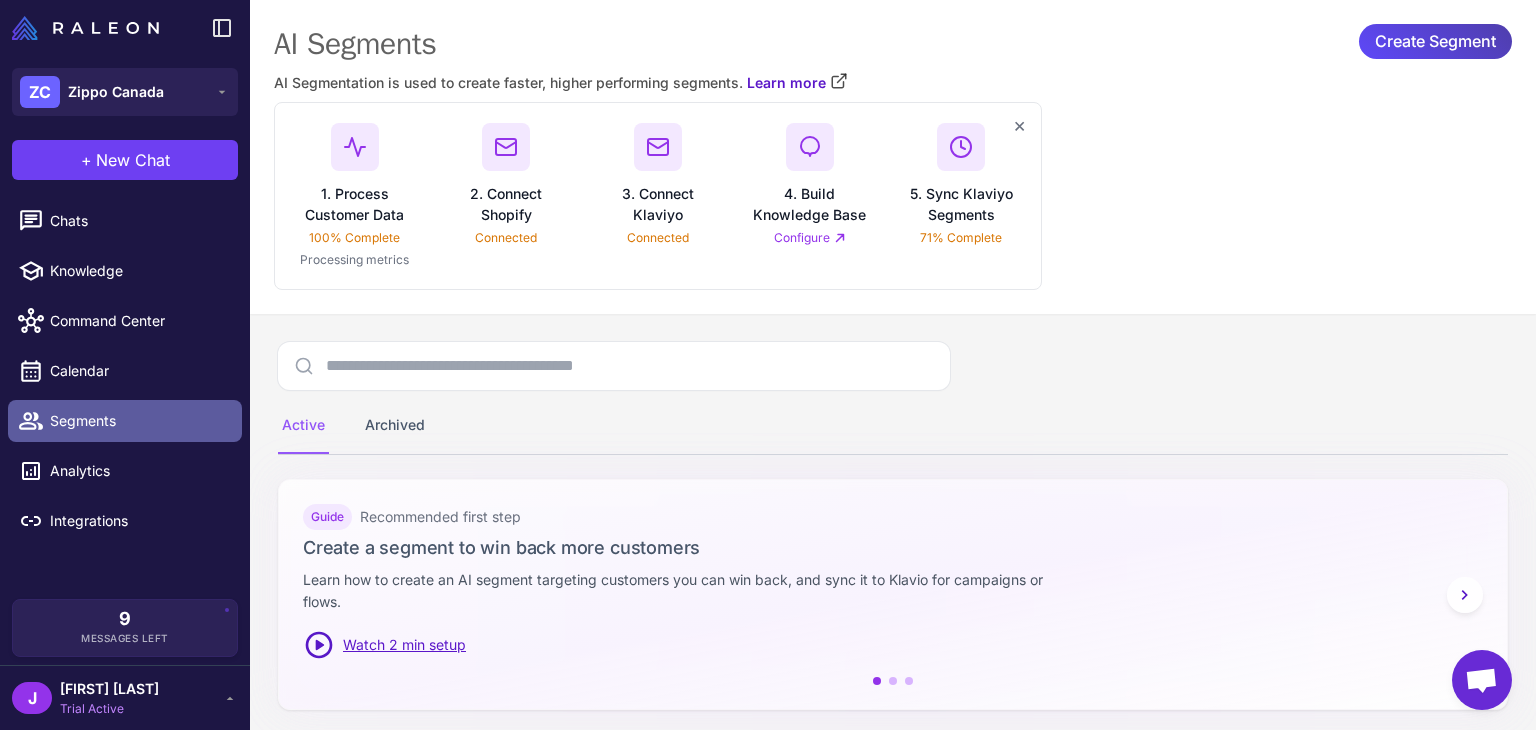 click on "Segments" at bounding box center (138, 421) 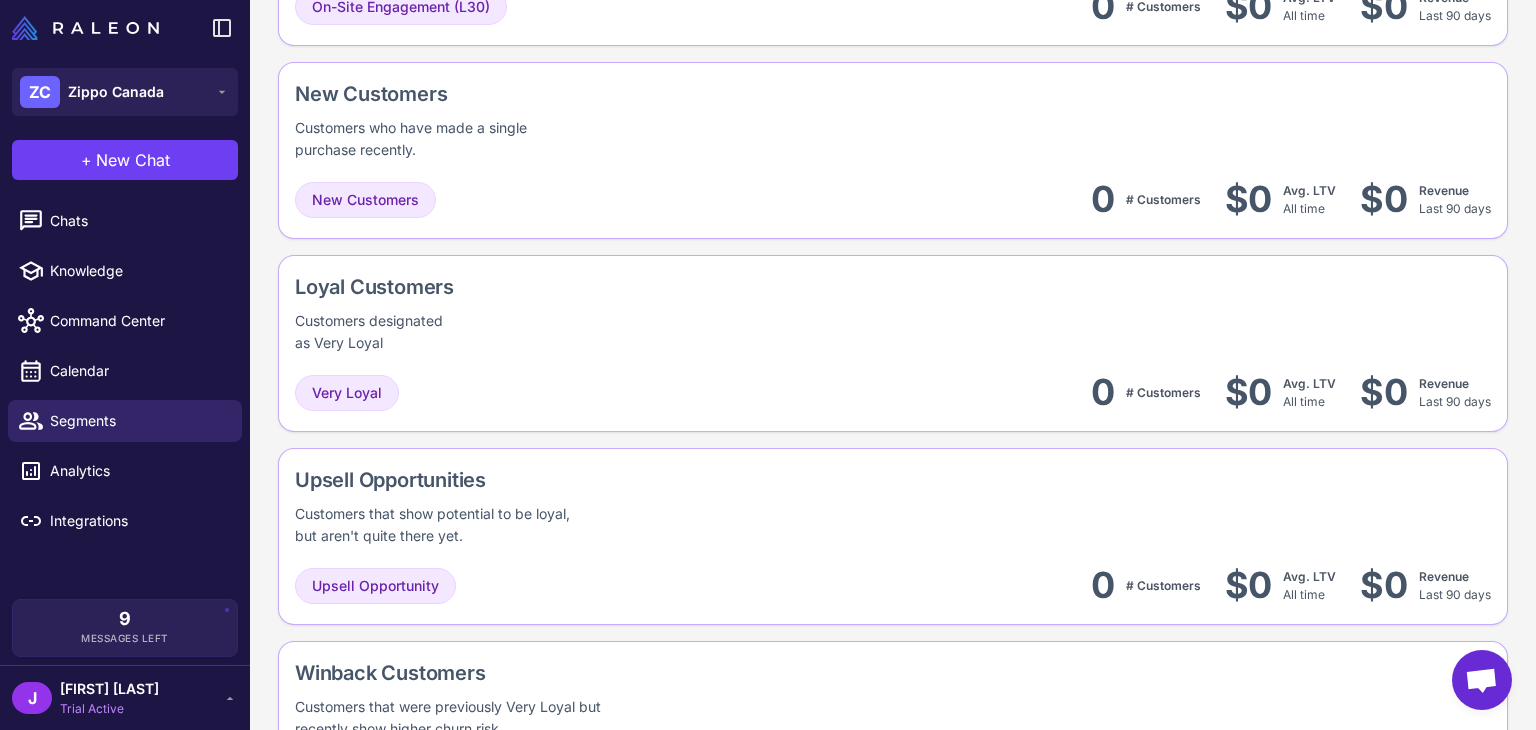 scroll, scrollTop: 900, scrollLeft: 0, axis: vertical 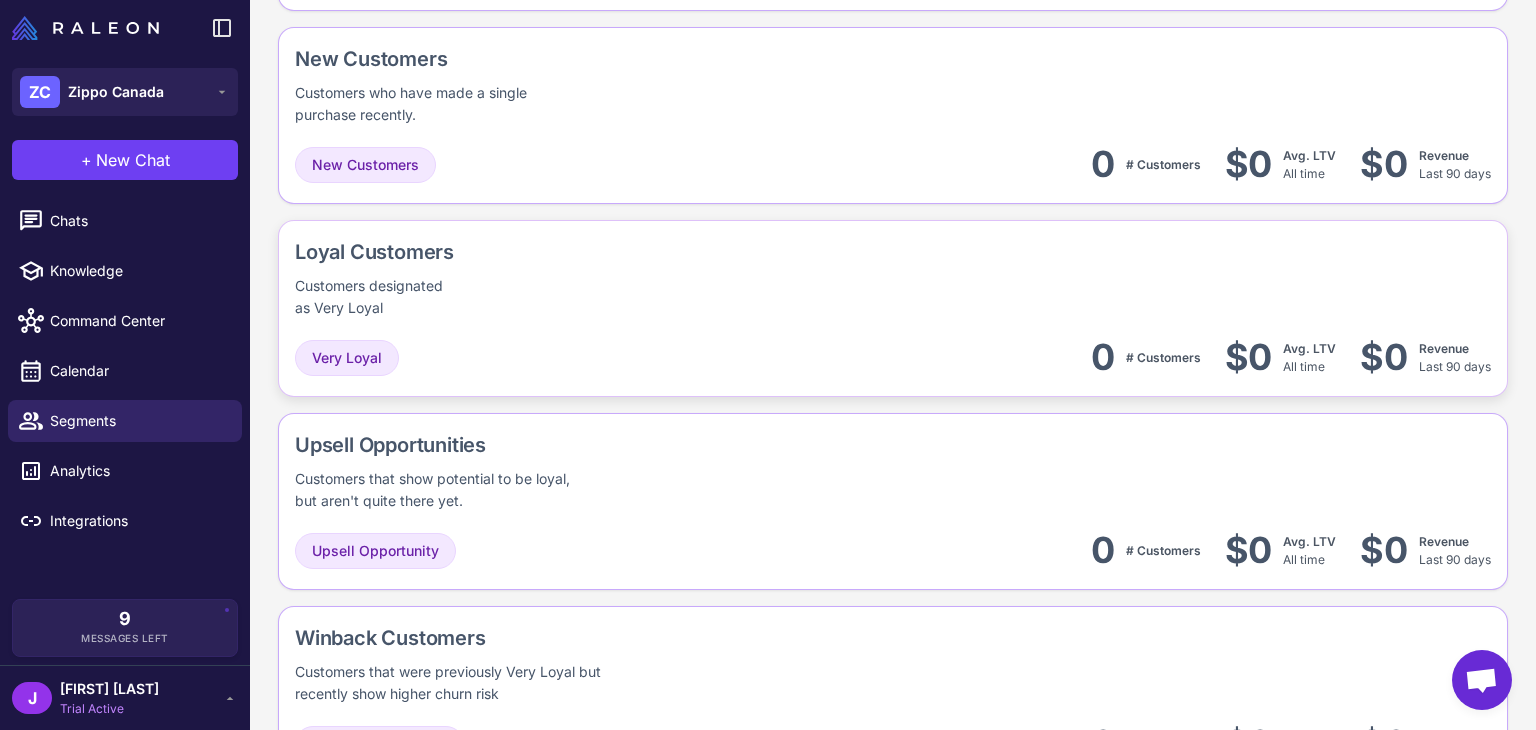 click on "Customers designated as Very Loyal" at bounding box center [375, 297] 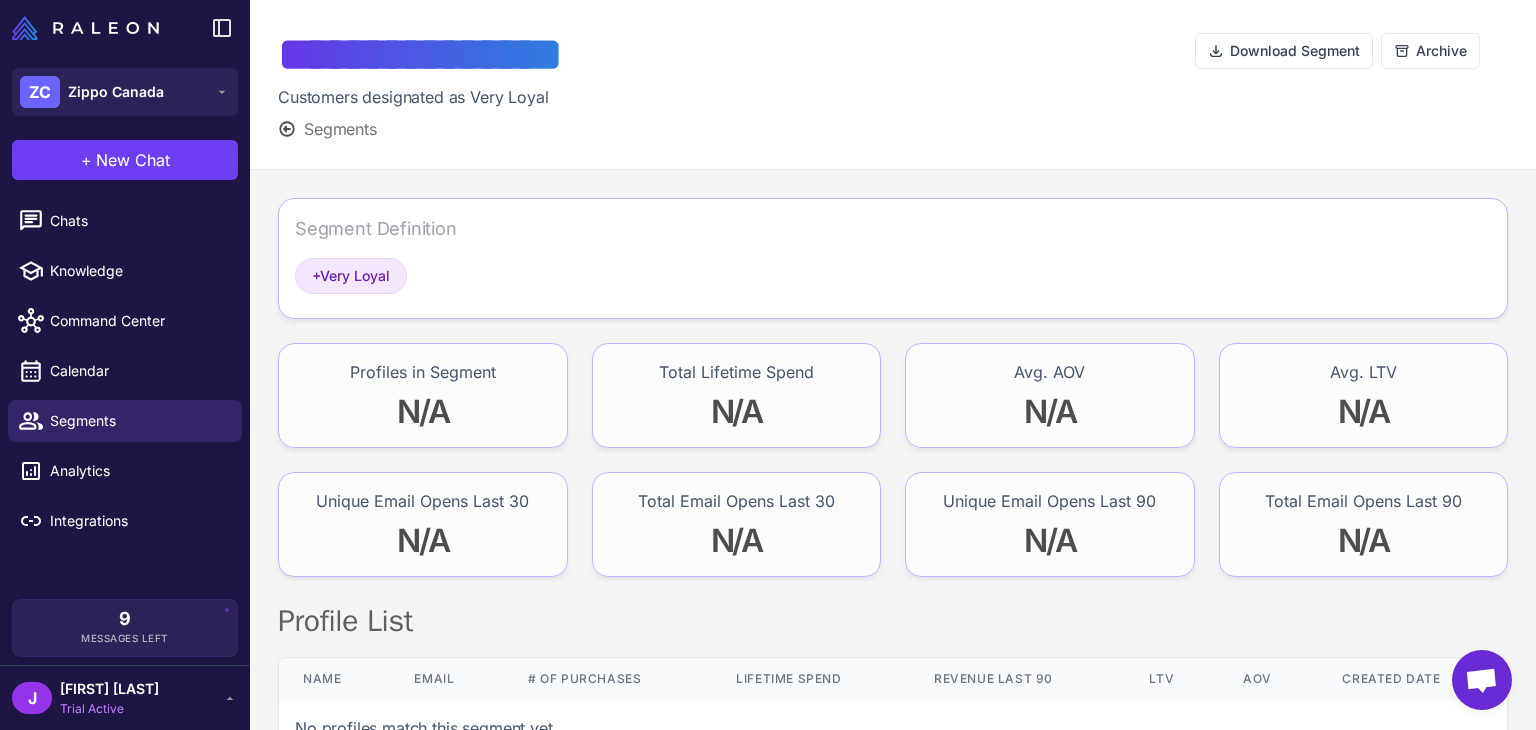 scroll, scrollTop: 0, scrollLeft: 0, axis: both 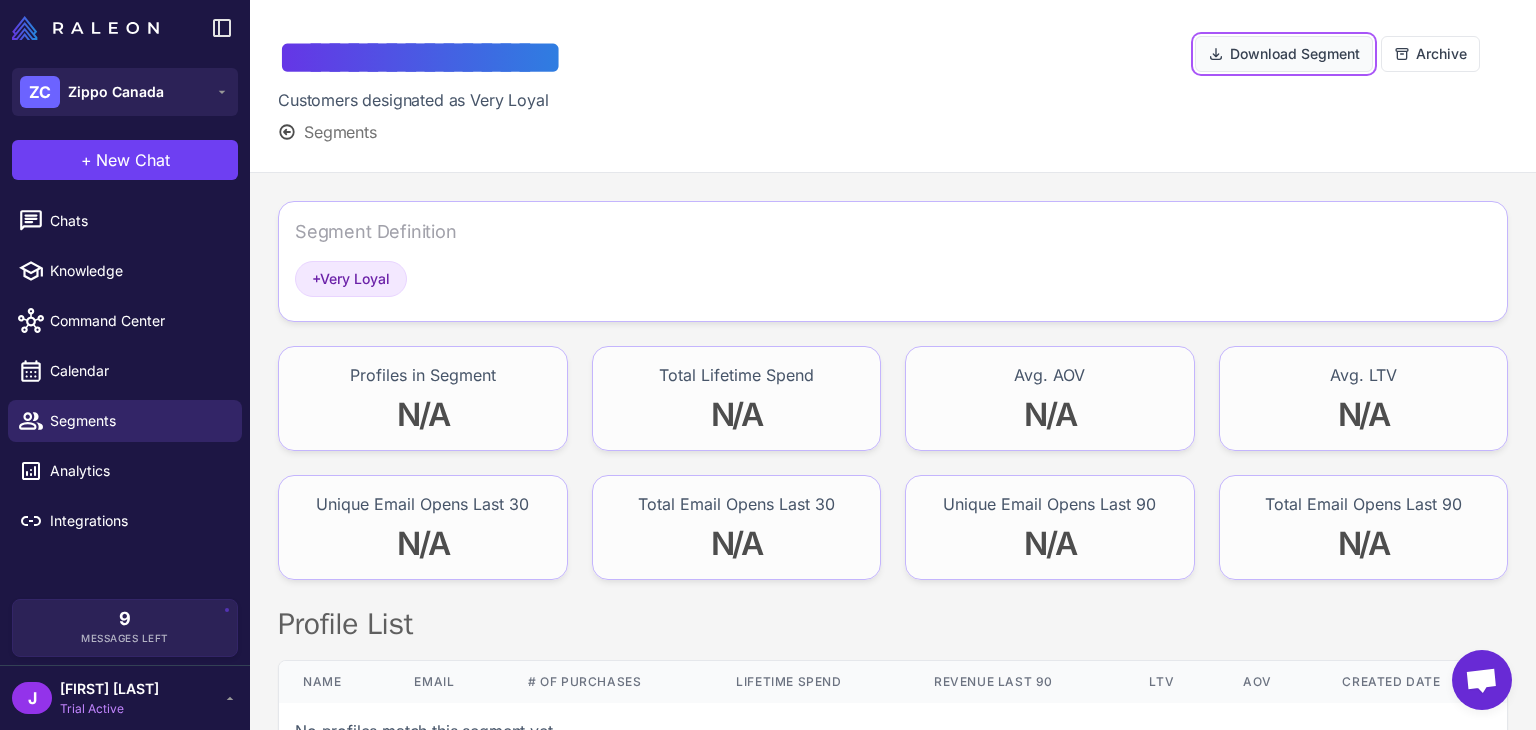 click on "Download Segment" at bounding box center [1284, 54] 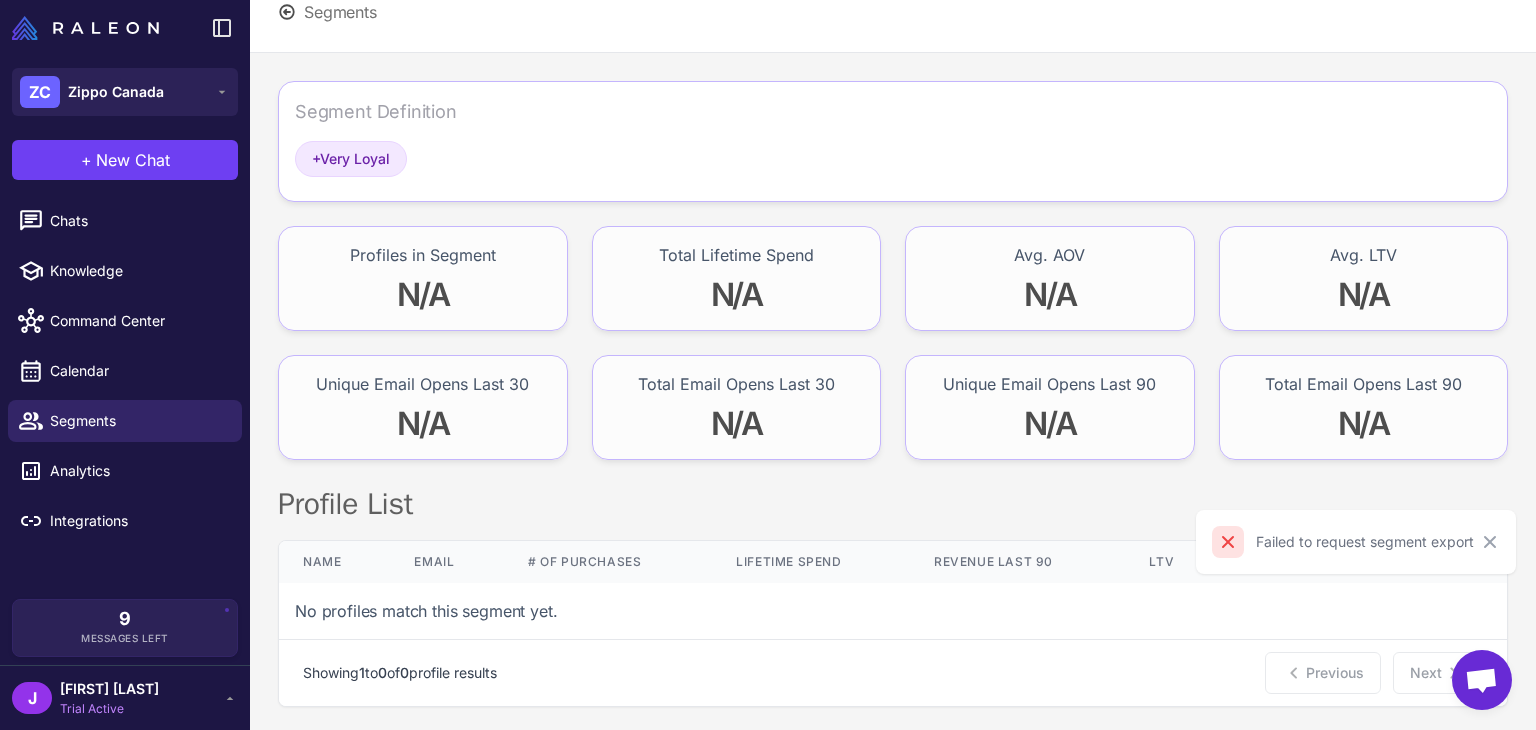 scroll, scrollTop: 123, scrollLeft: 0, axis: vertical 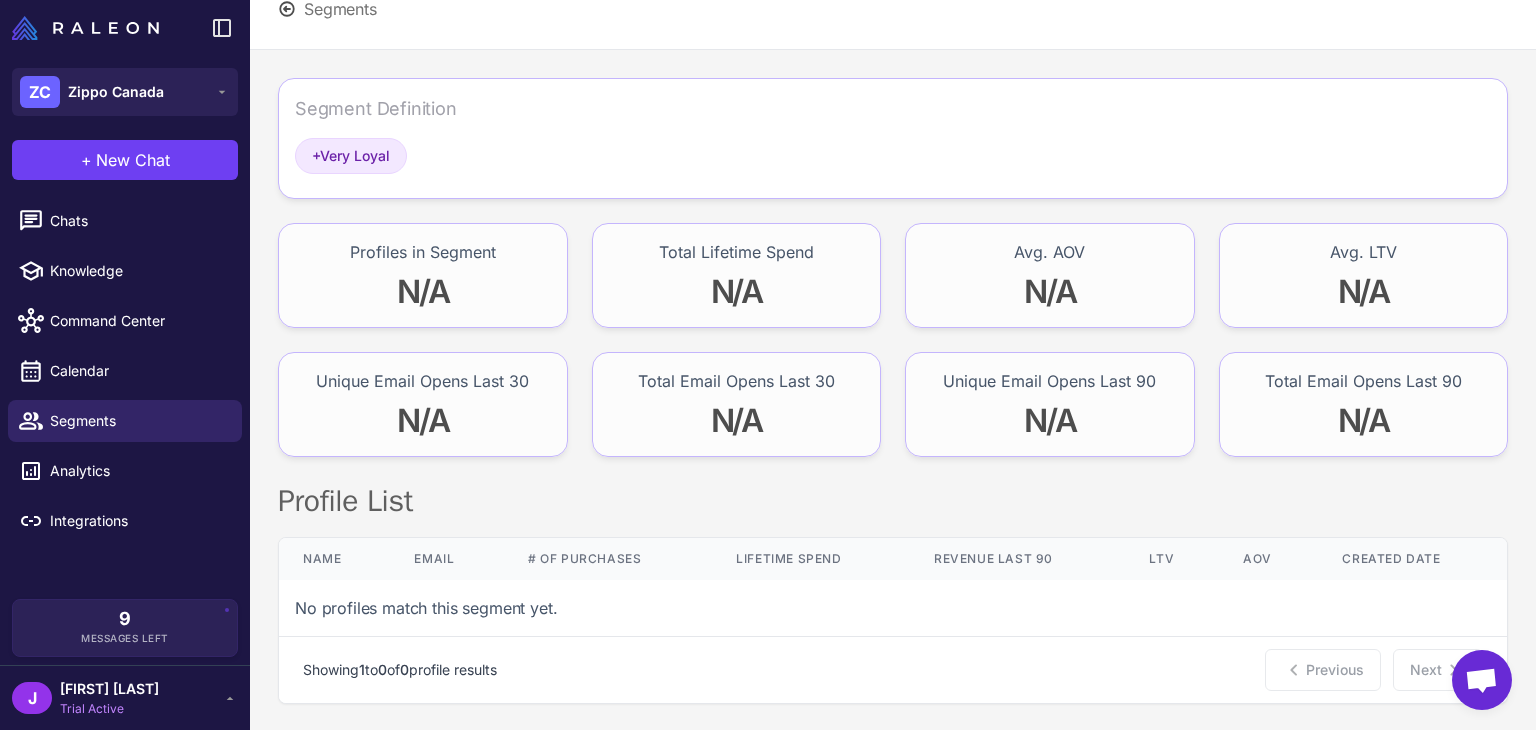 click on "Created Date" at bounding box center [1412, 559] 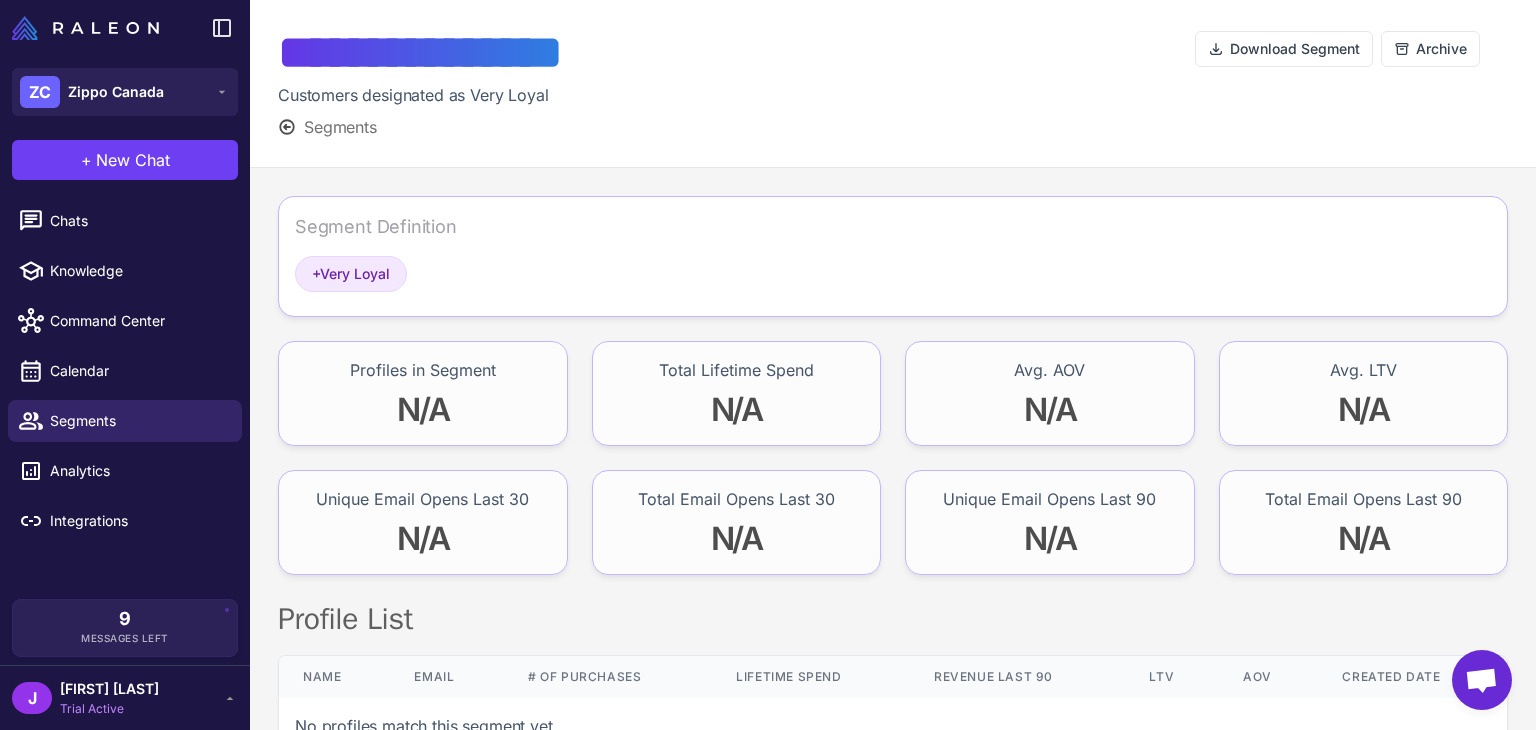 scroll, scrollTop: 0, scrollLeft: 0, axis: both 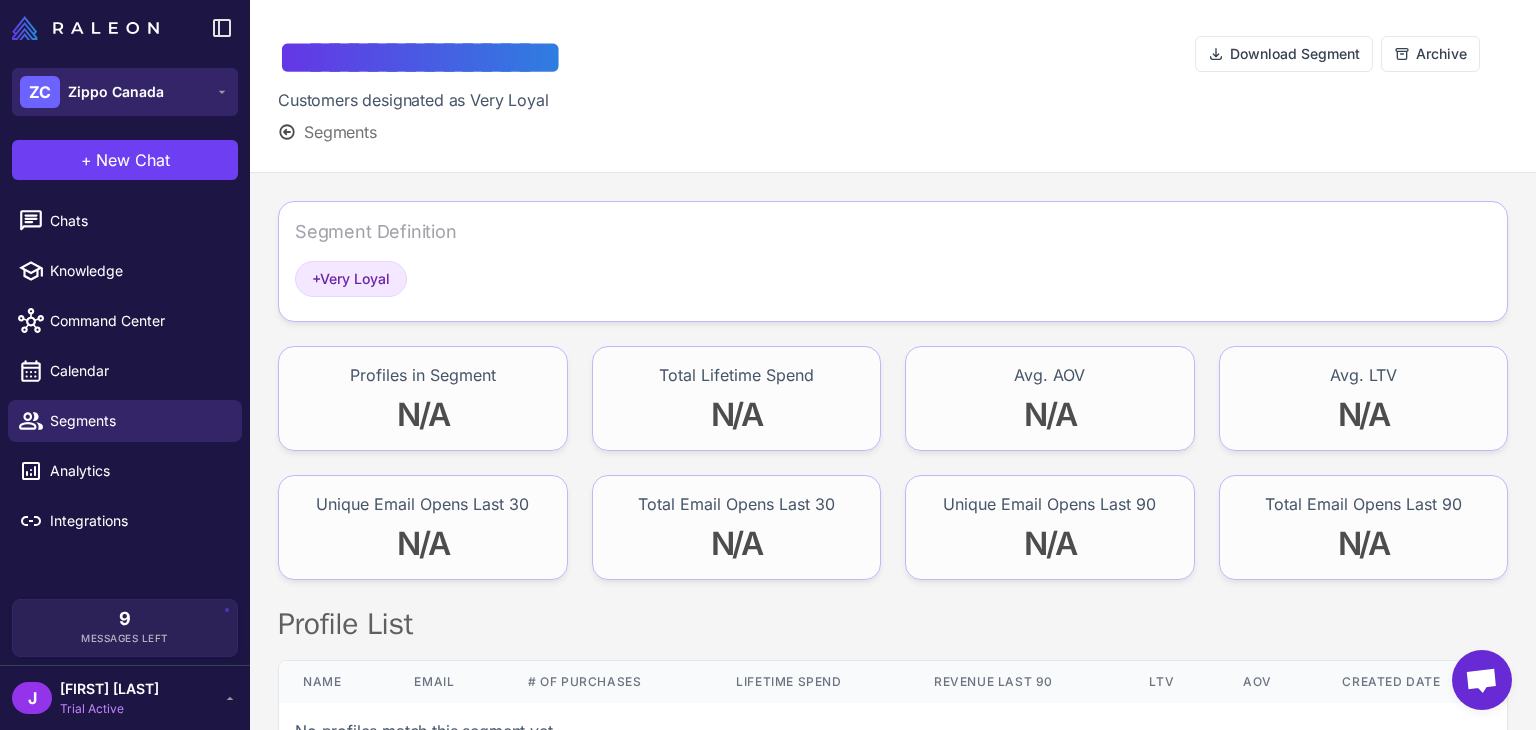 click on "Zippo Canada" at bounding box center (116, 92) 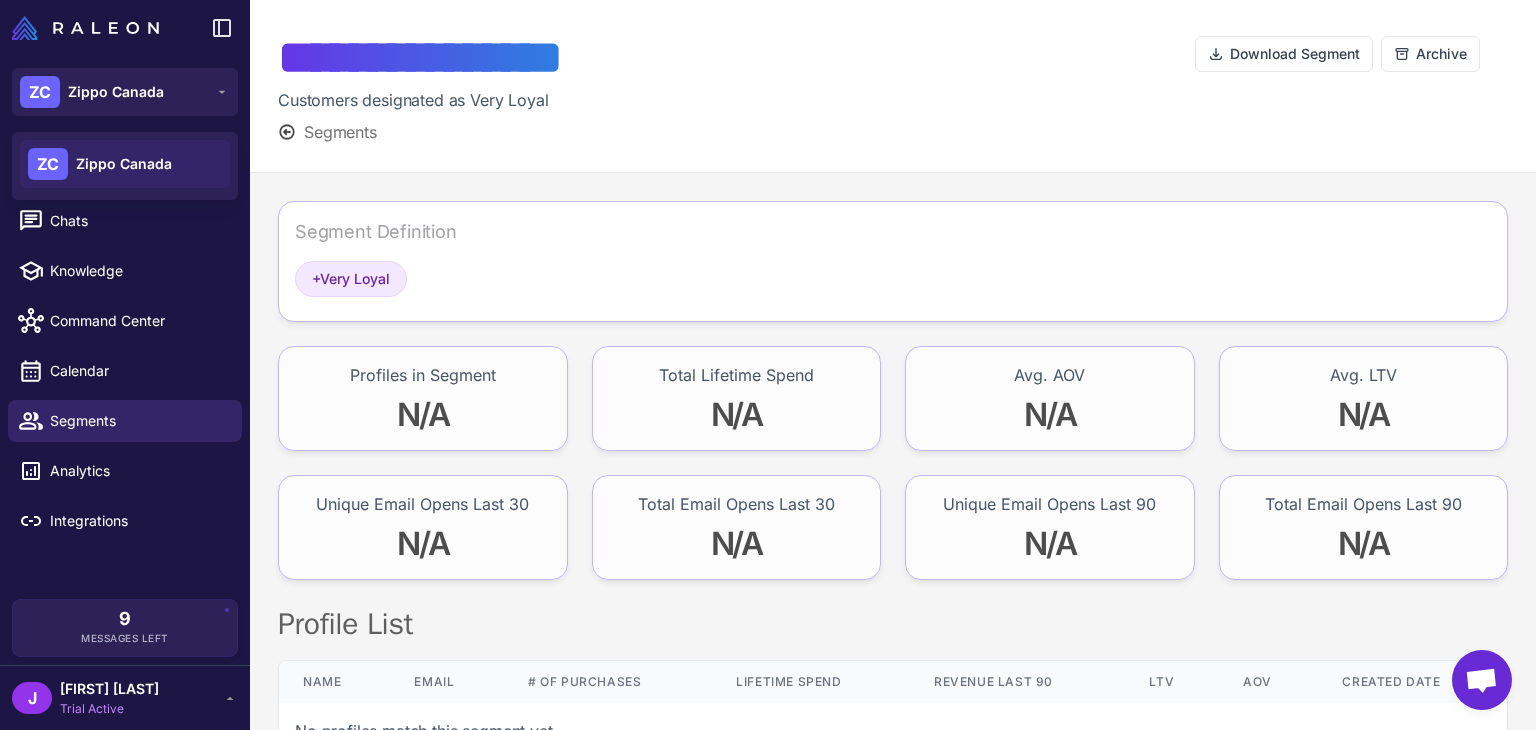 click on "Zippo Canada" at bounding box center [124, 164] 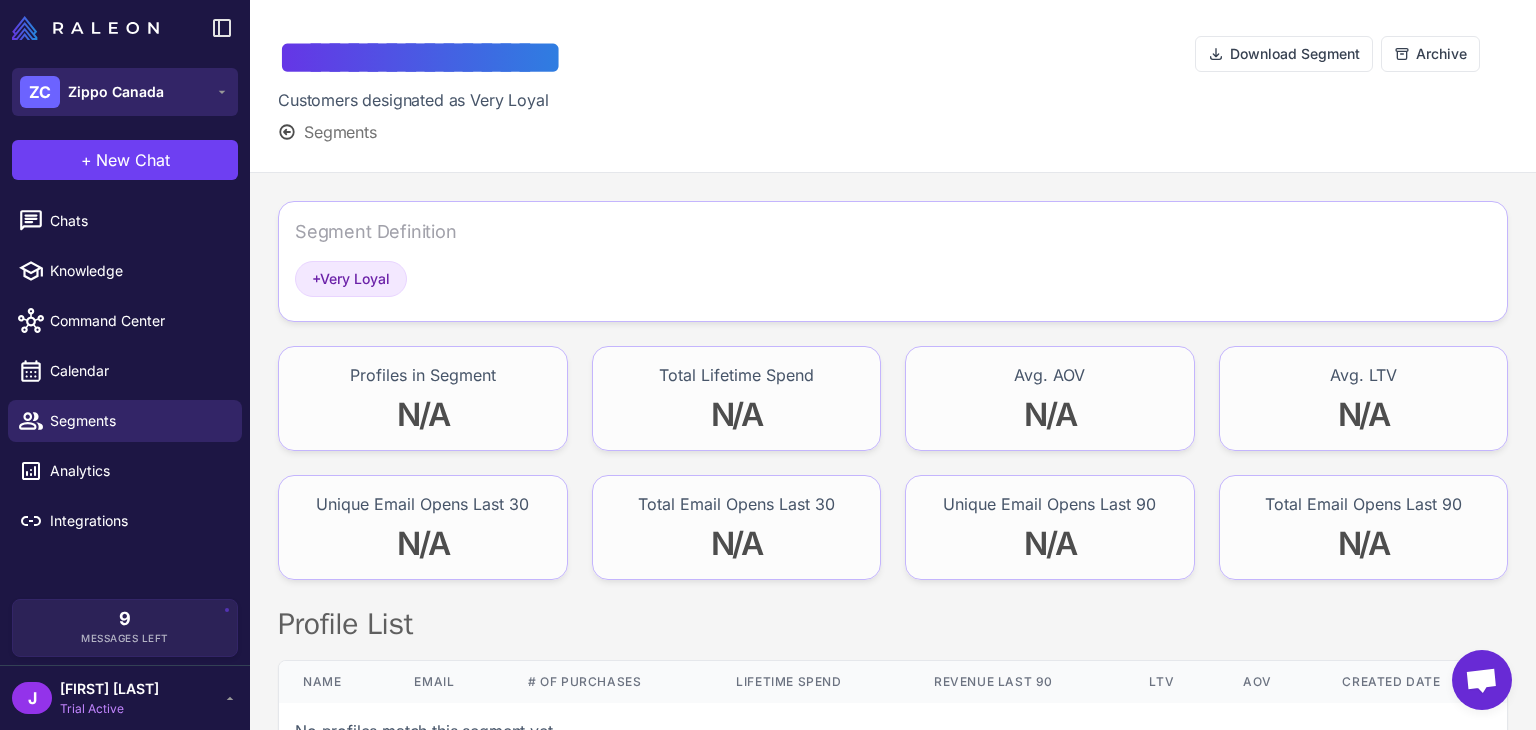 click on "Zippo Canada" at bounding box center [116, 92] 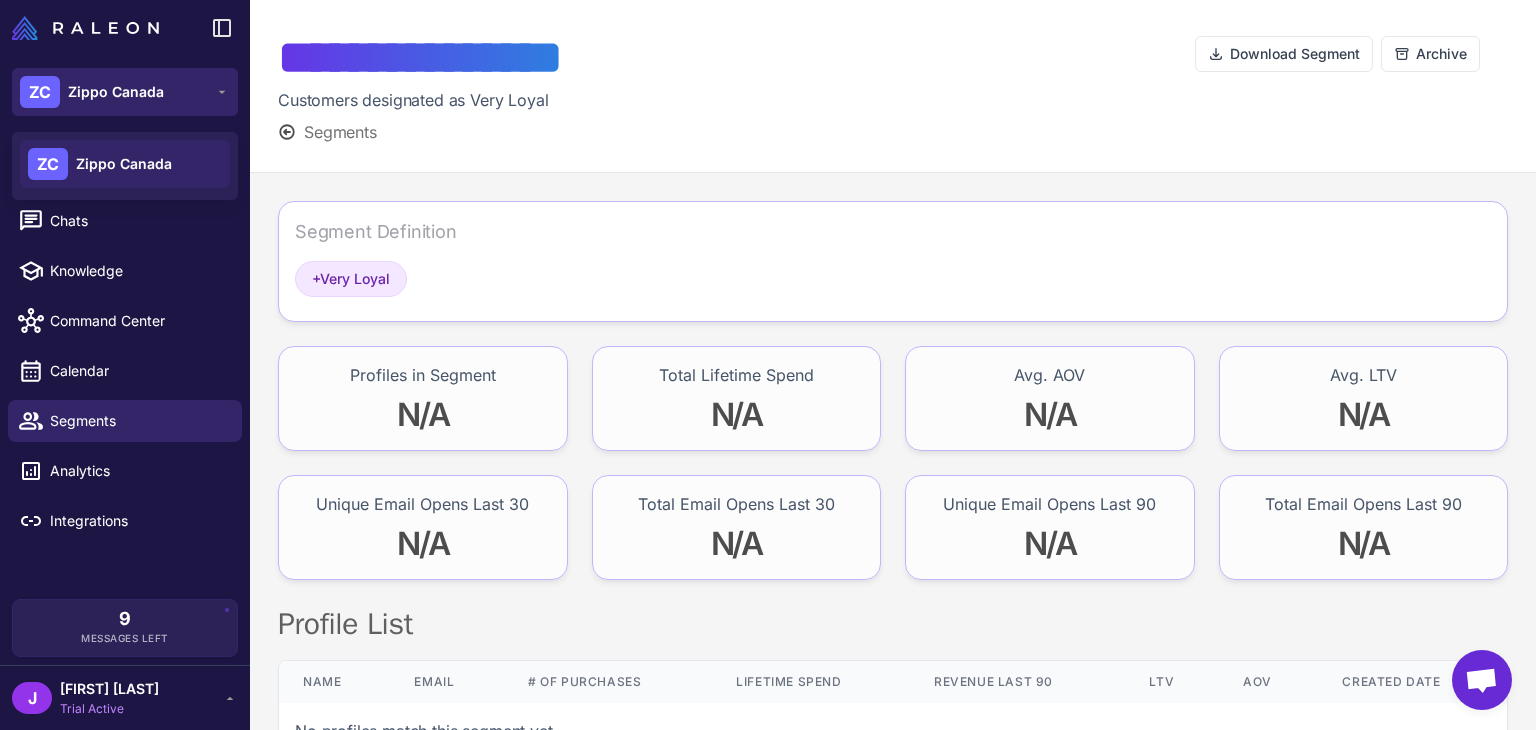 click 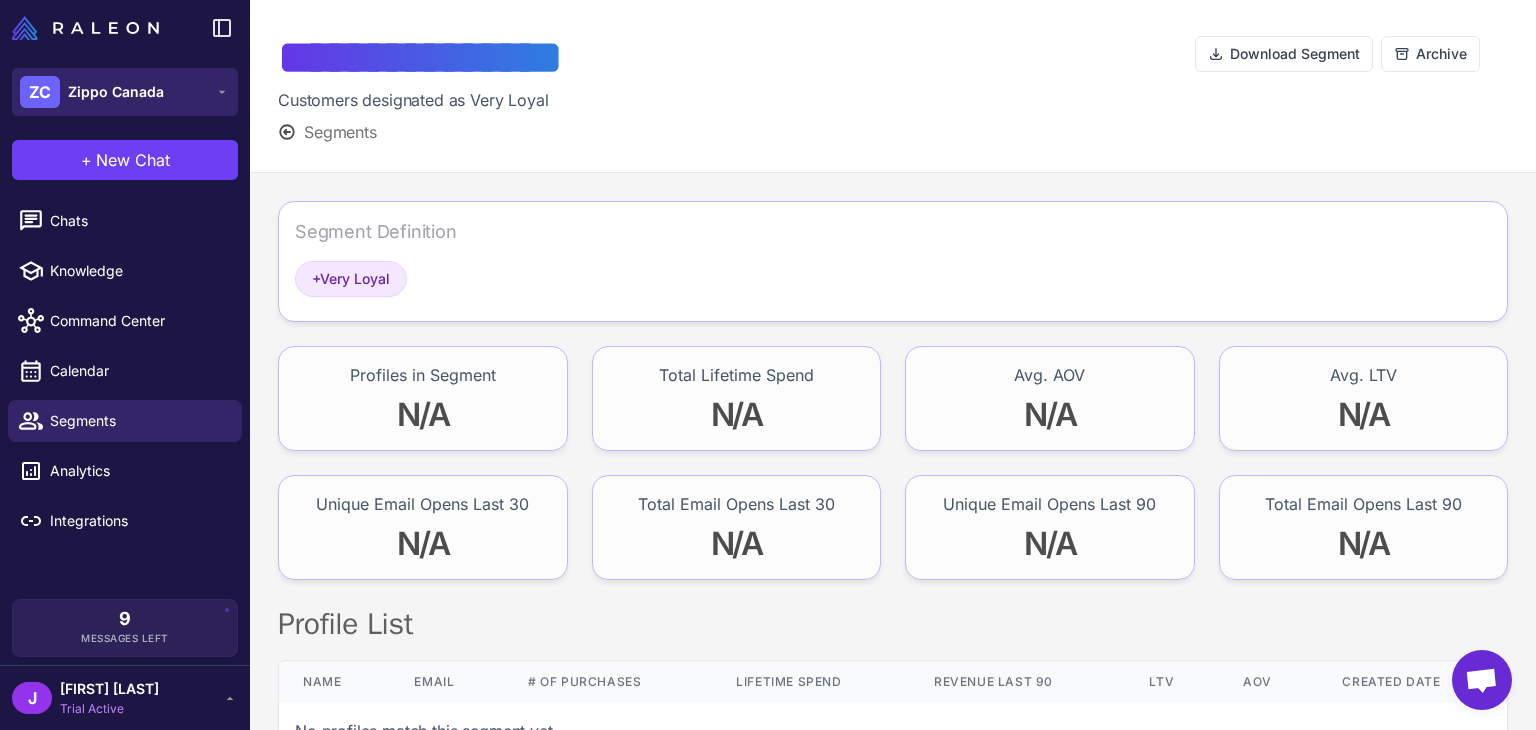 click 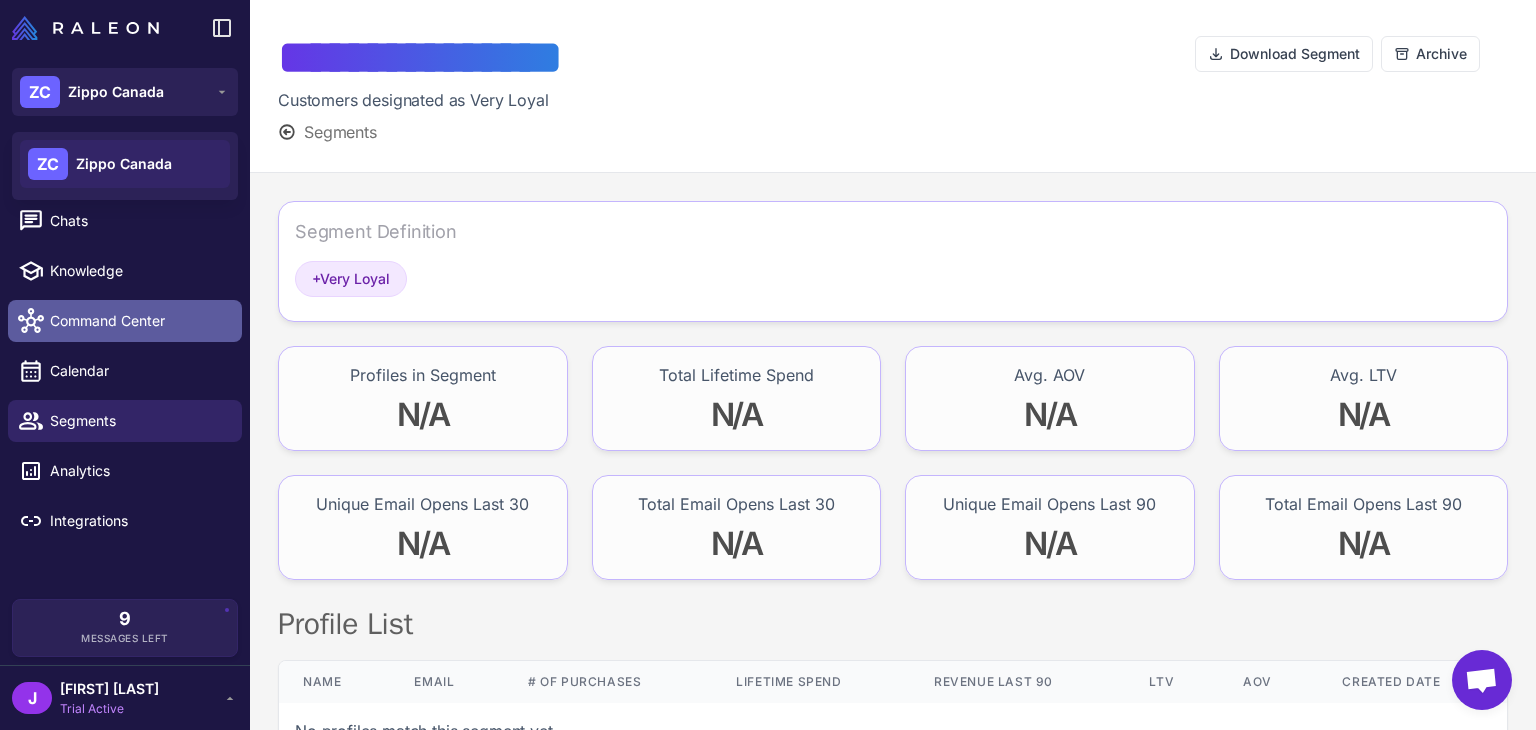 click on "Command Center" at bounding box center [138, 321] 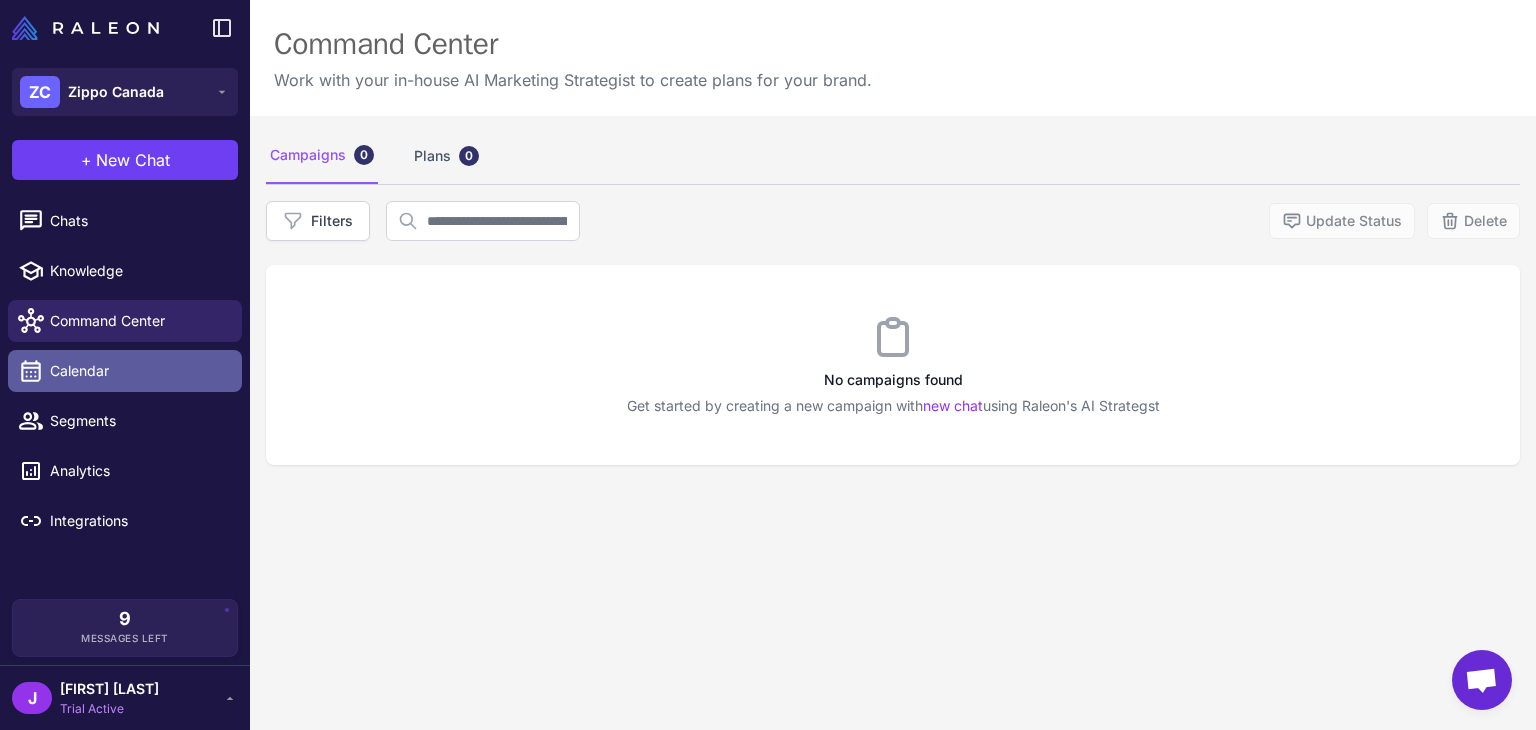 click on "Calendar" at bounding box center [138, 371] 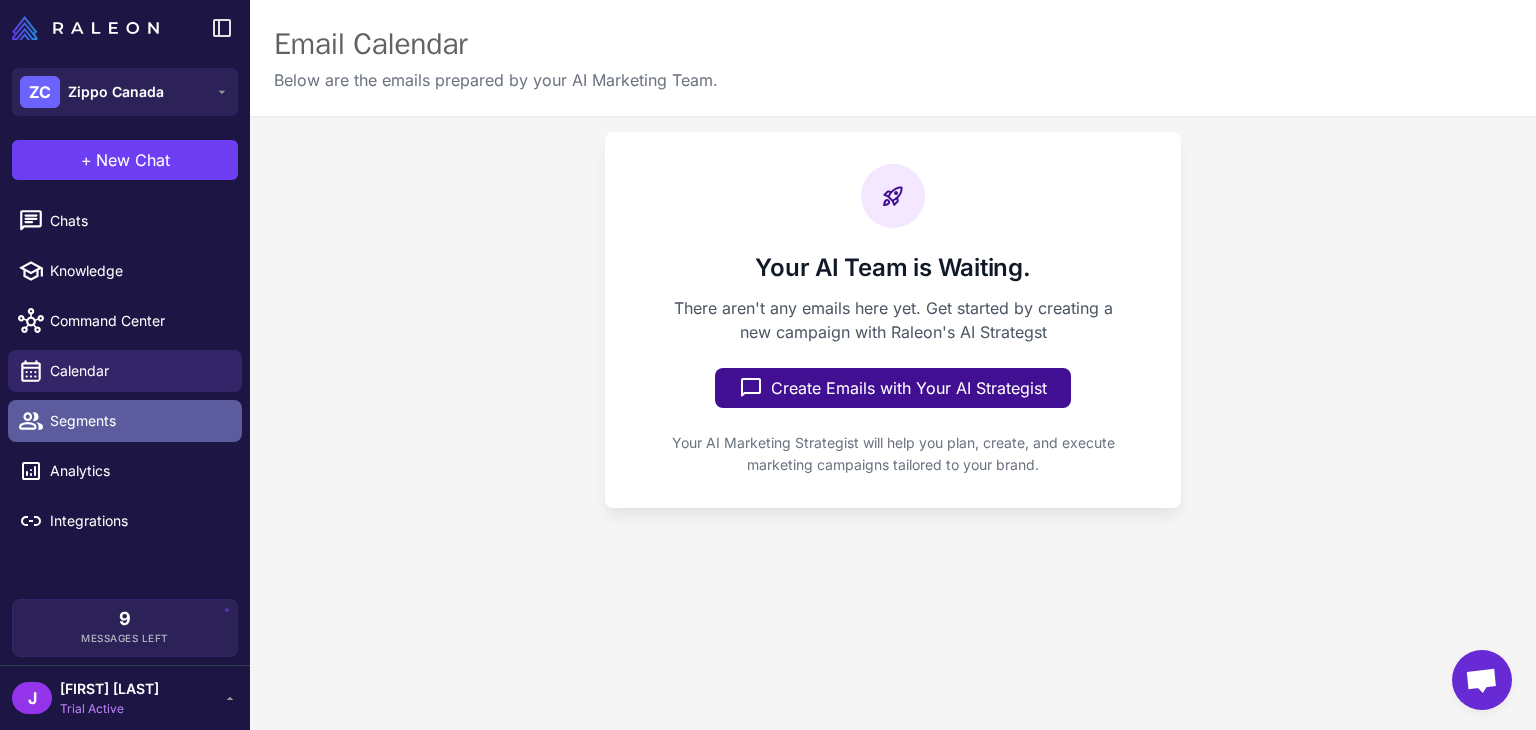 click on "Segments" at bounding box center [138, 421] 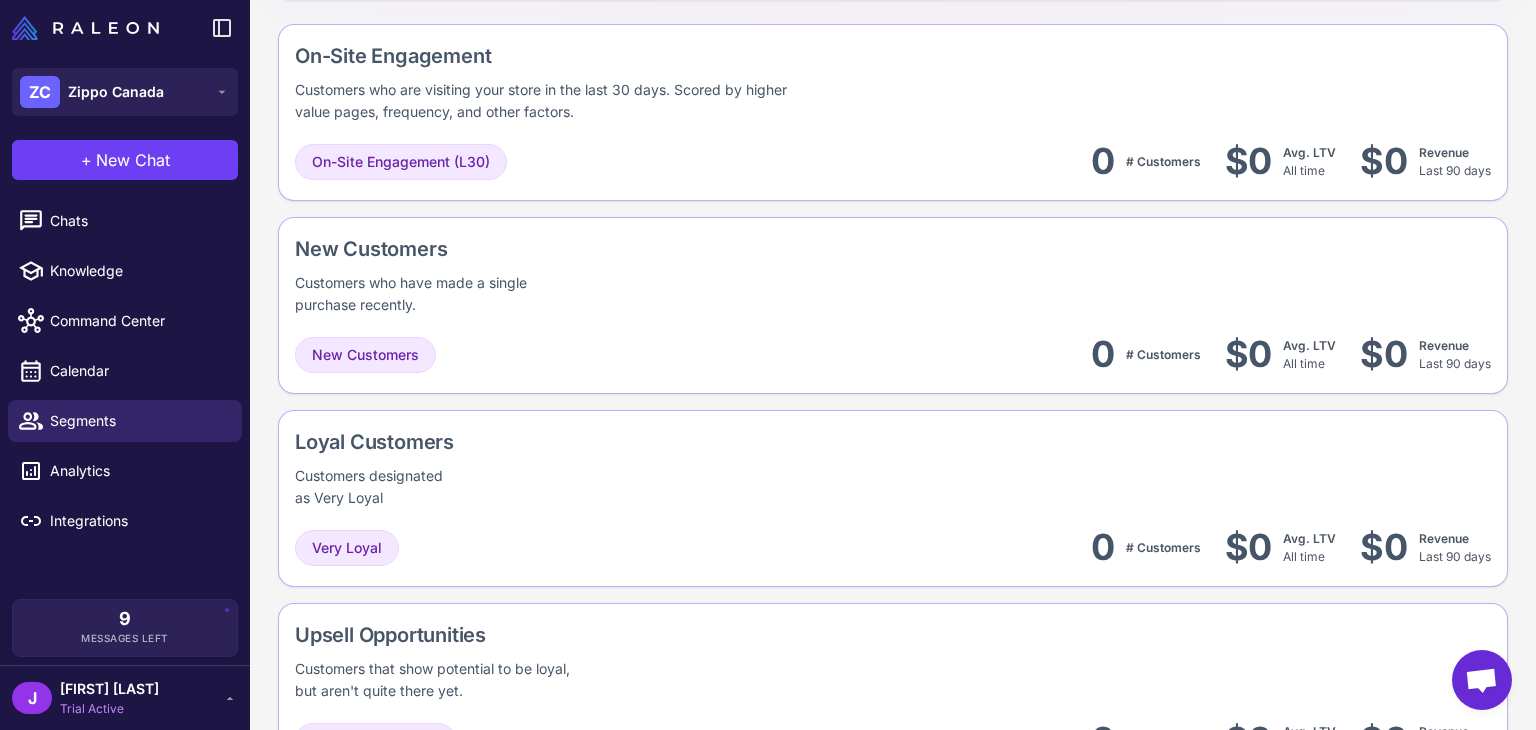 scroll, scrollTop: 0, scrollLeft: 0, axis: both 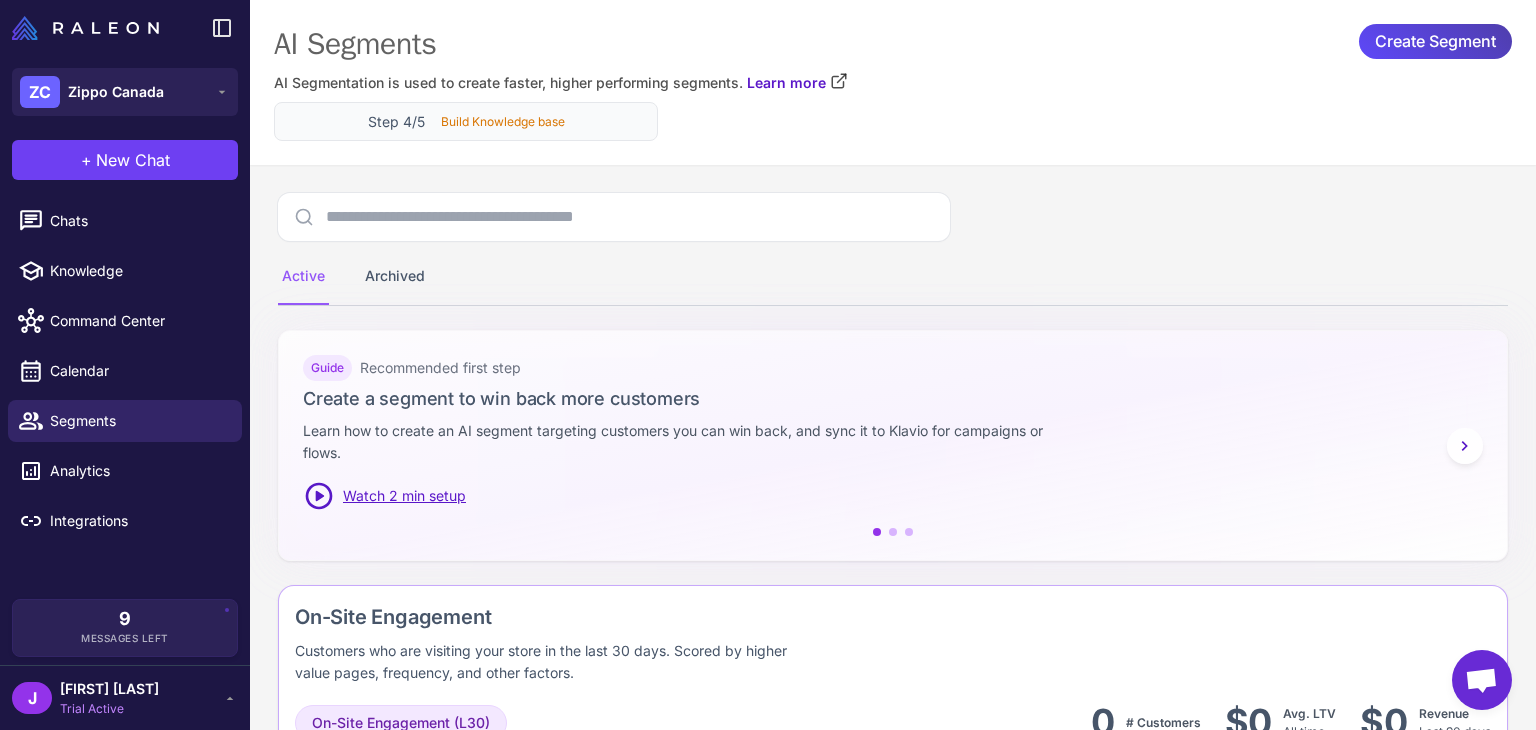 click on "Build Knowledge base" at bounding box center [503, 122] 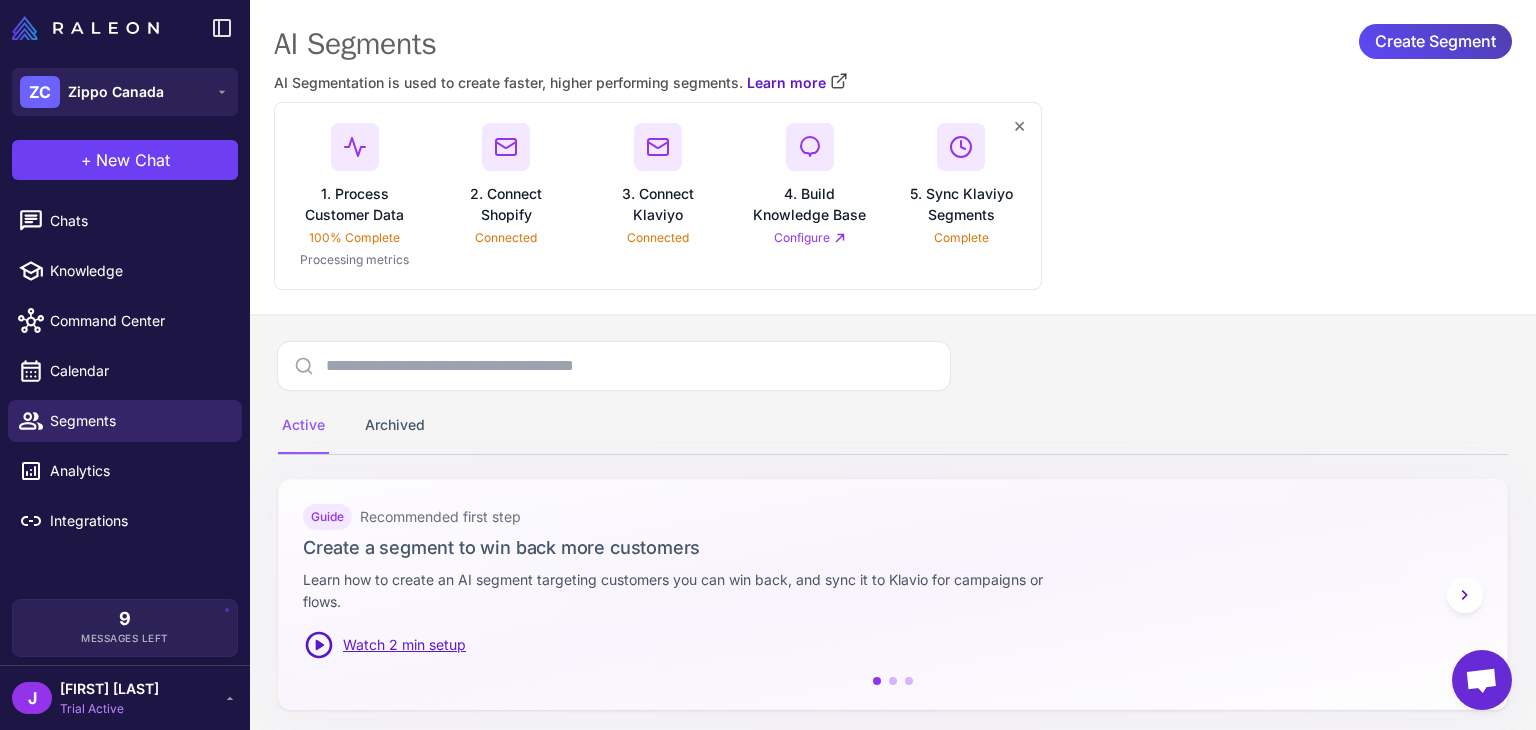 click on "Configure" at bounding box center (810, 238) 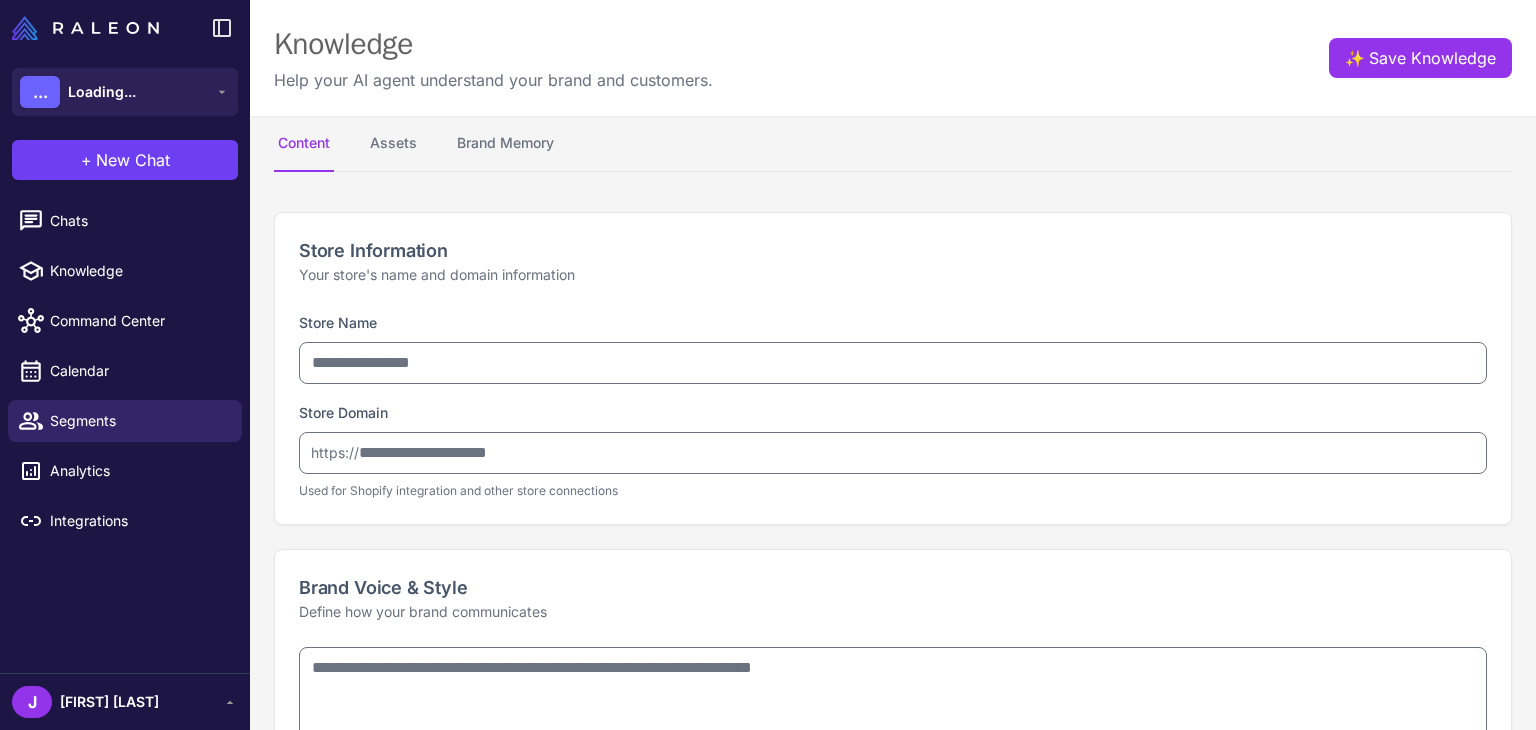 select 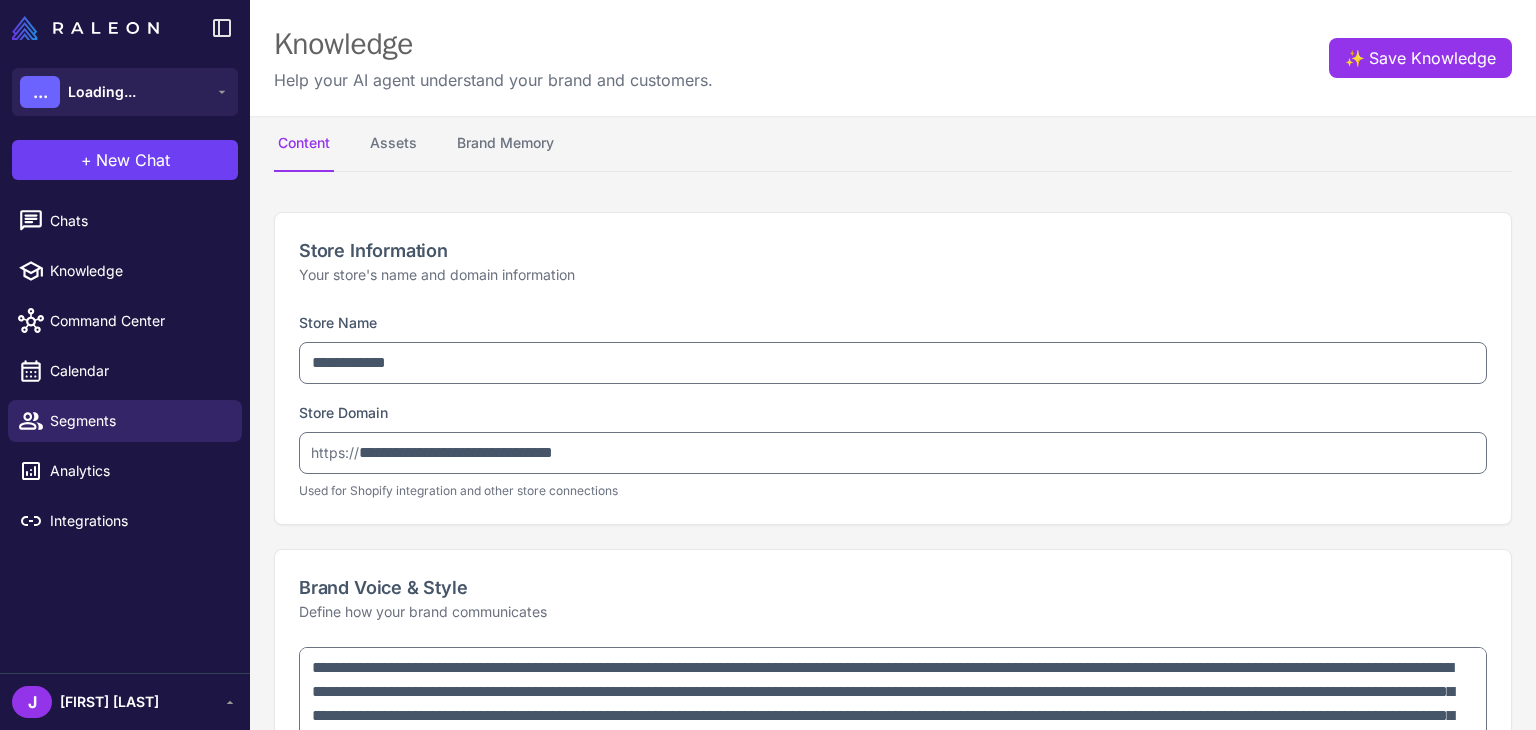 type on "**********" 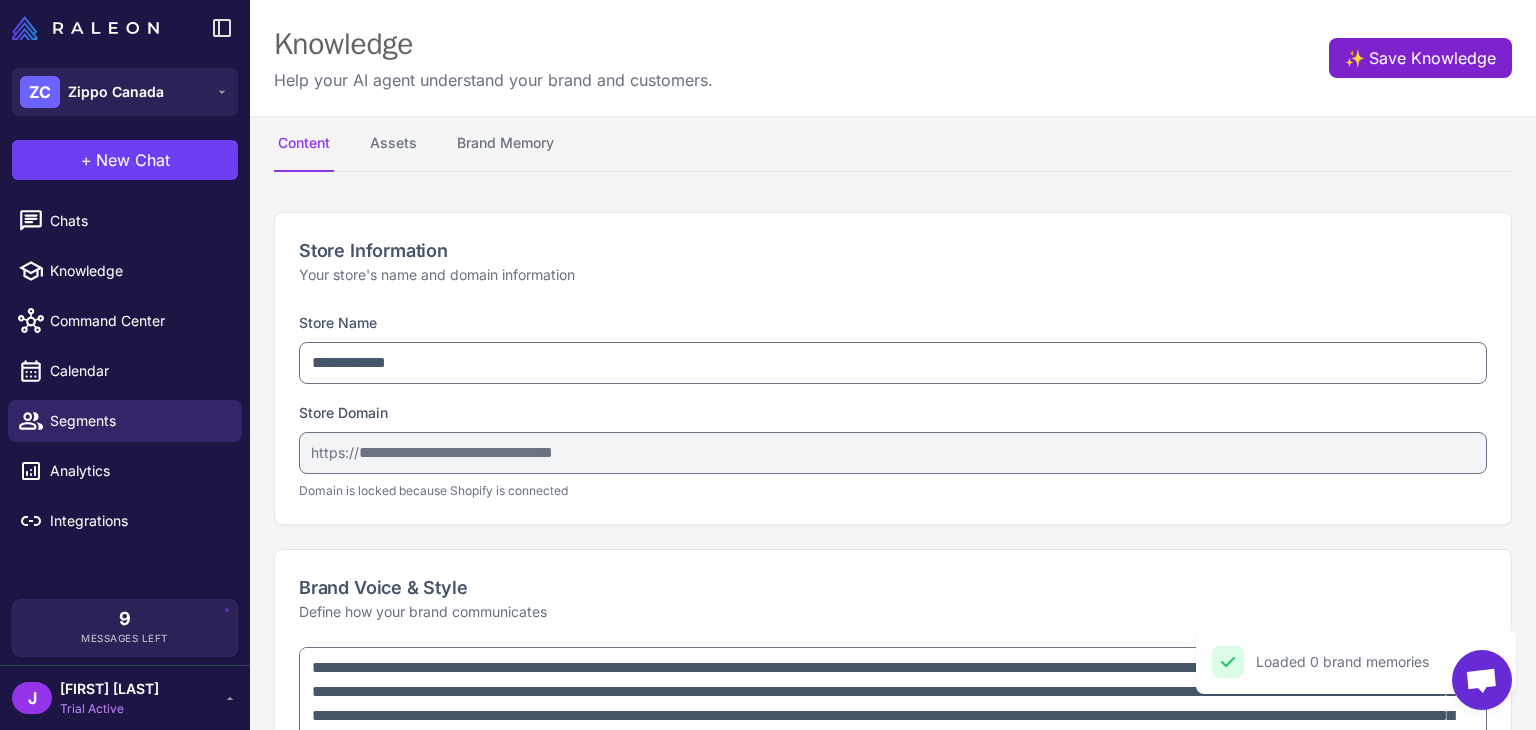 click on "✨" at bounding box center (1353, 54) 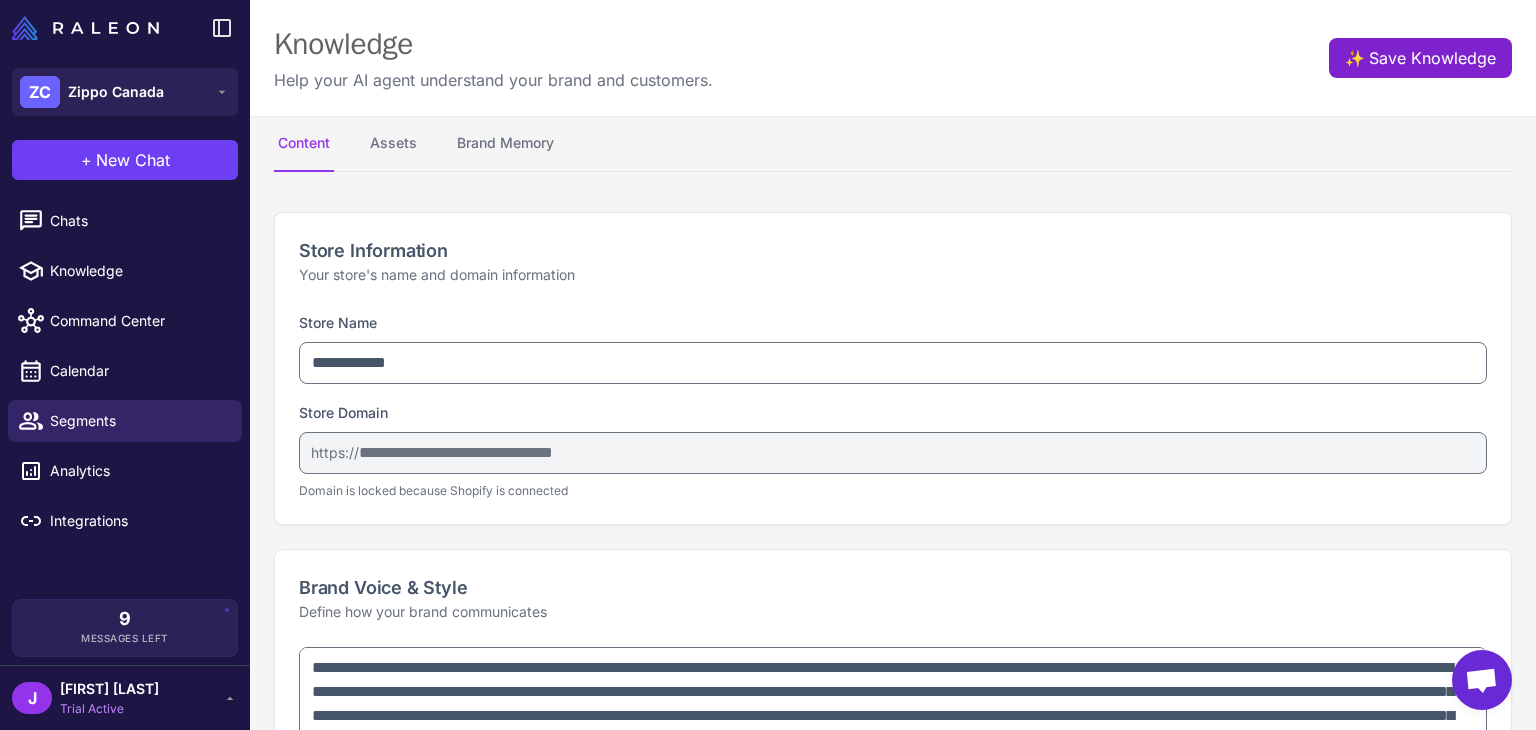 click on "✨  Save Knowledge" at bounding box center (1420, 58) 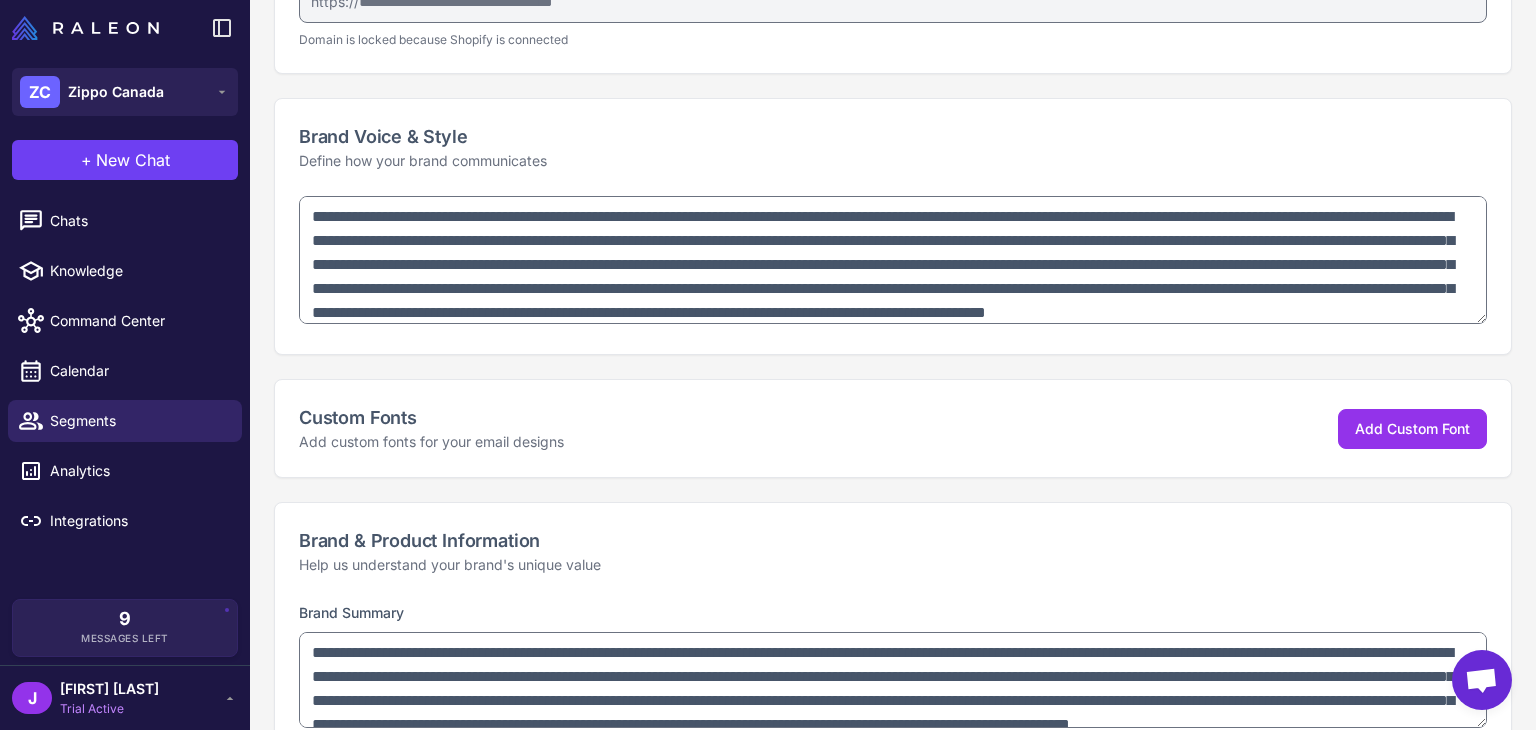 scroll, scrollTop: 0, scrollLeft: 0, axis: both 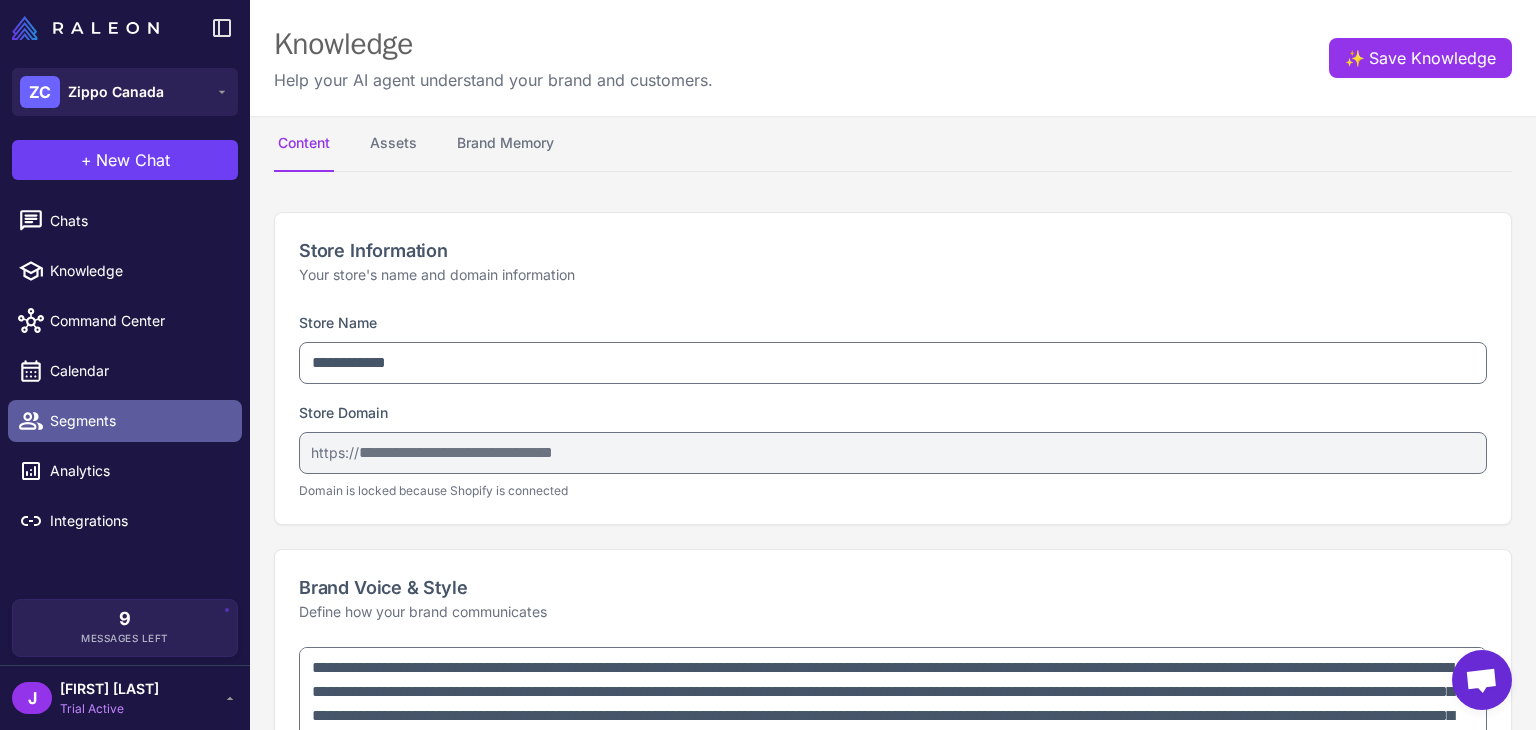 click on "Segments" at bounding box center [138, 421] 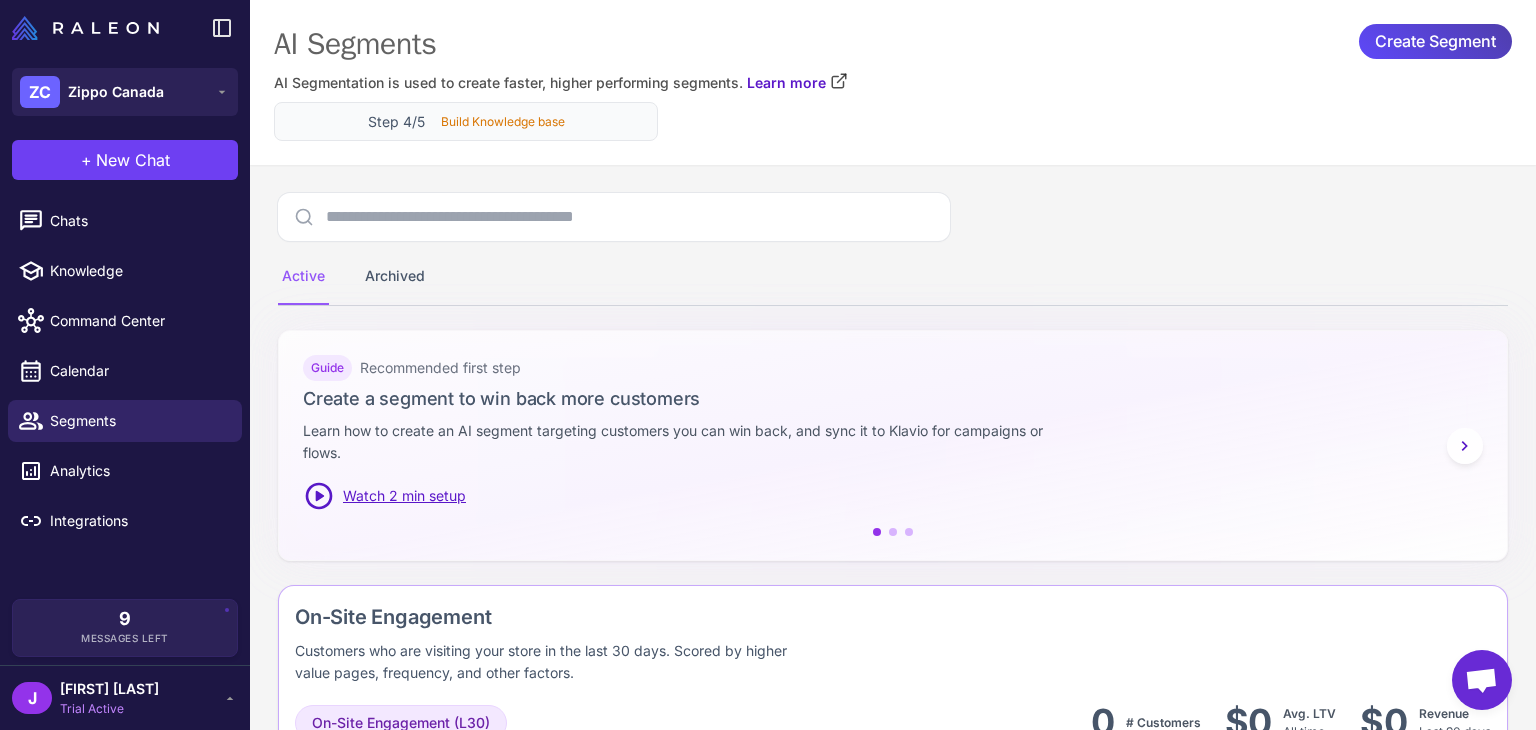 click on "Build Knowledge base" at bounding box center [503, 122] 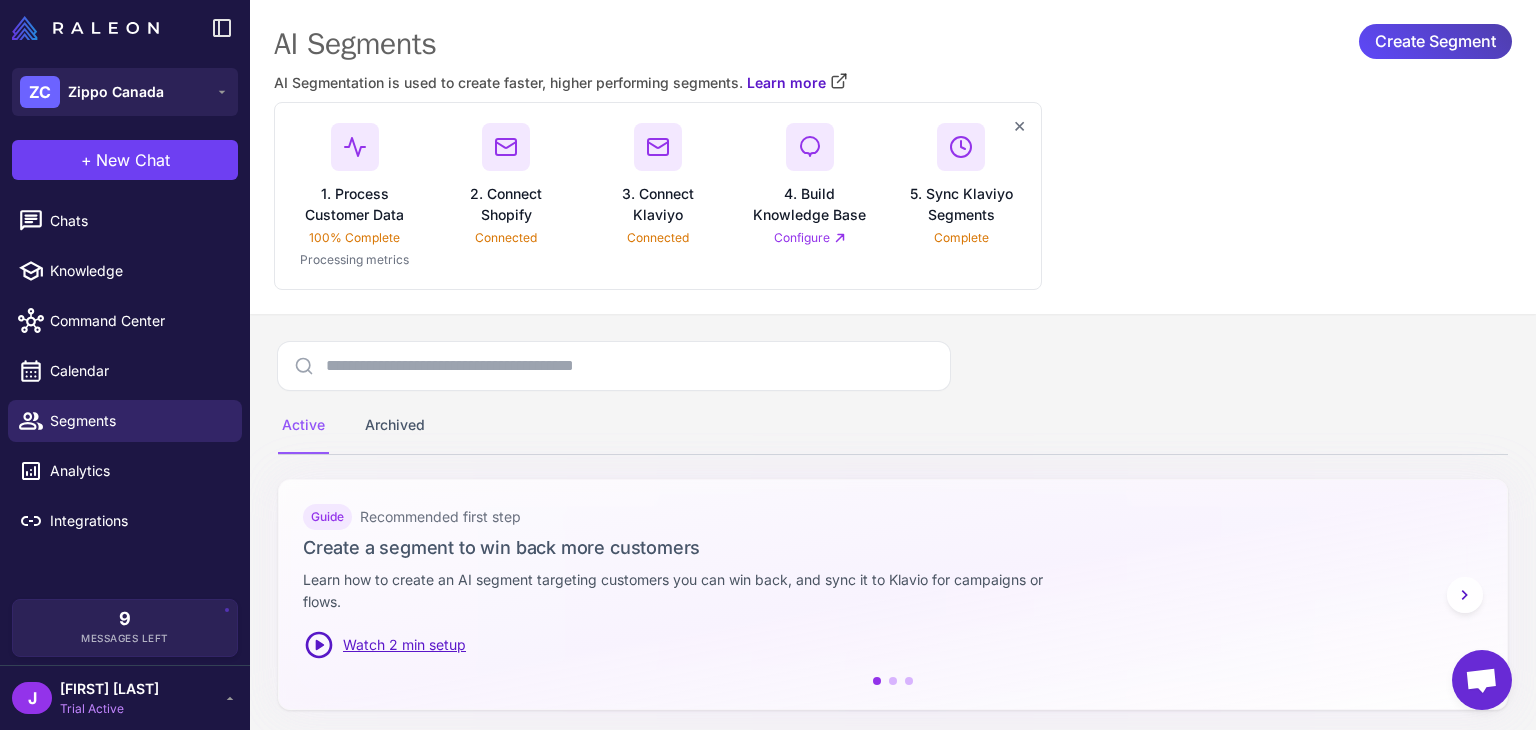 click on "Configure" at bounding box center [810, 238] 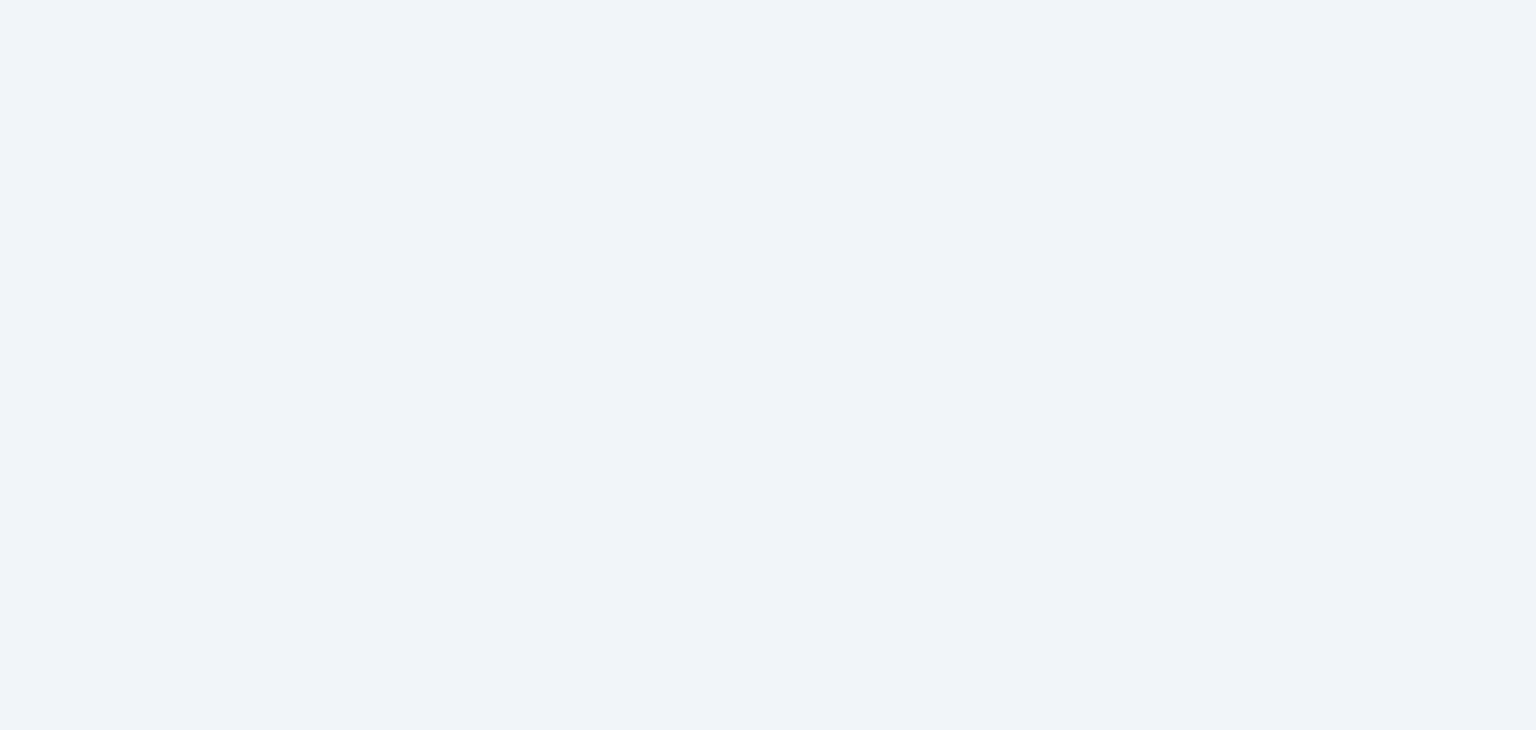 scroll, scrollTop: 0, scrollLeft: 0, axis: both 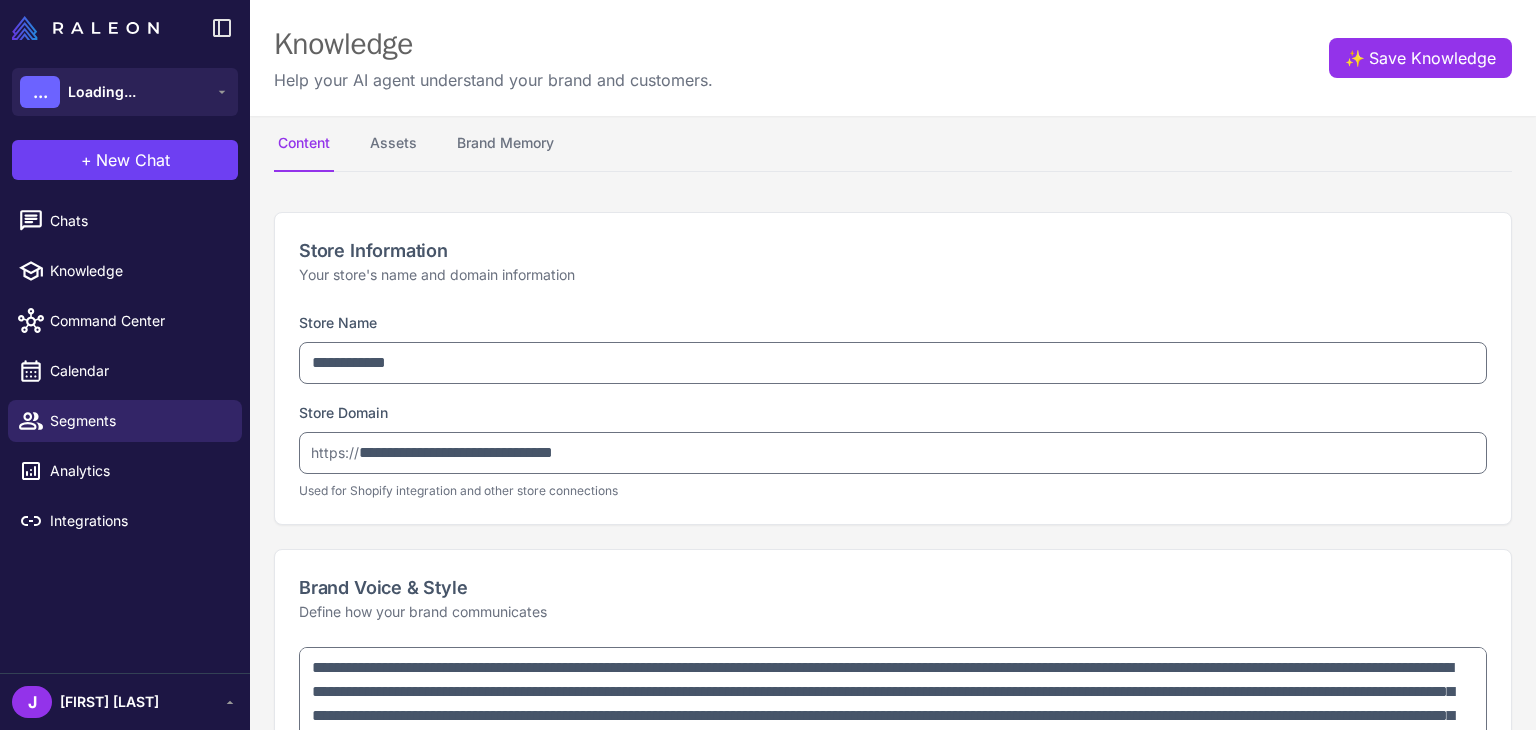 type on "**********" 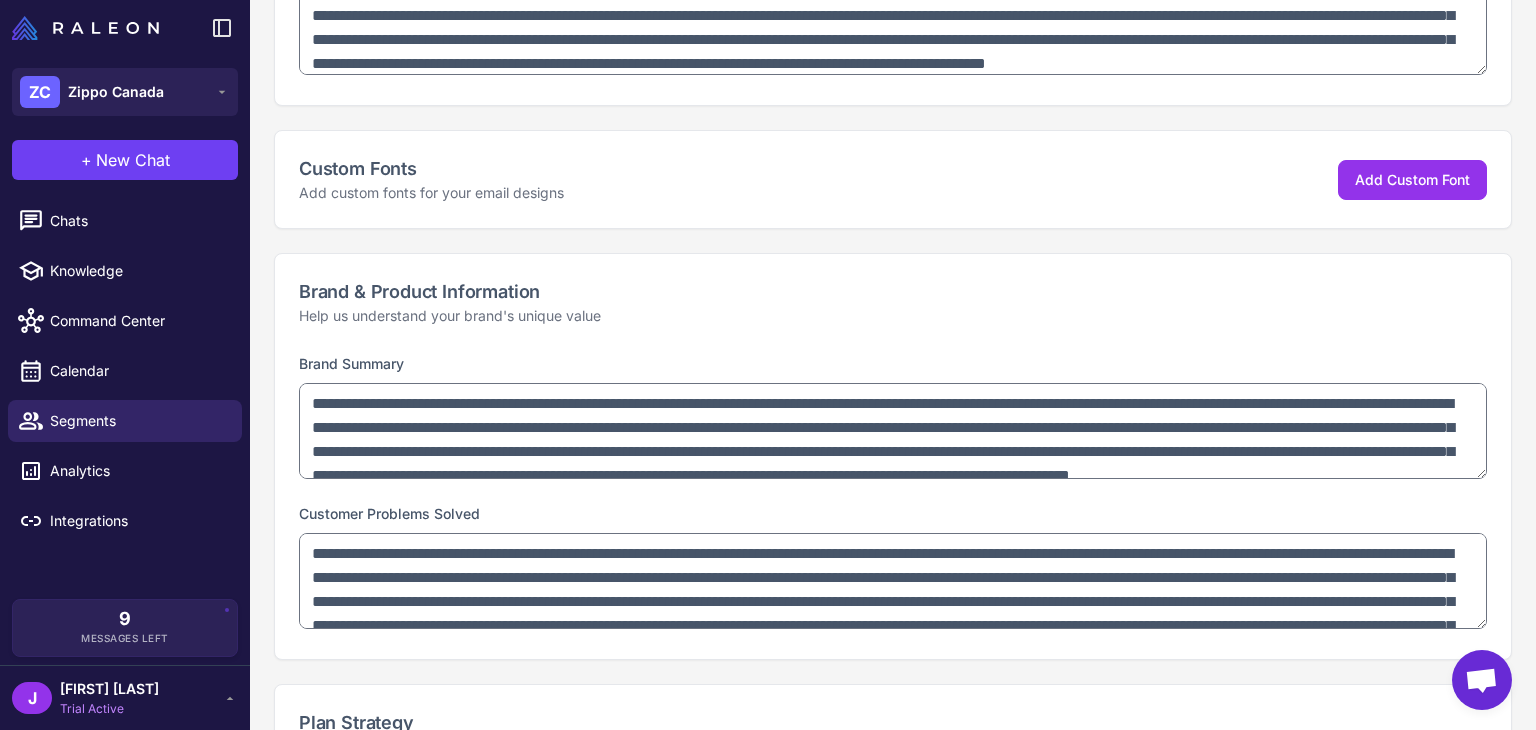 scroll, scrollTop: 800, scrollLeft: 0, axis: vertical 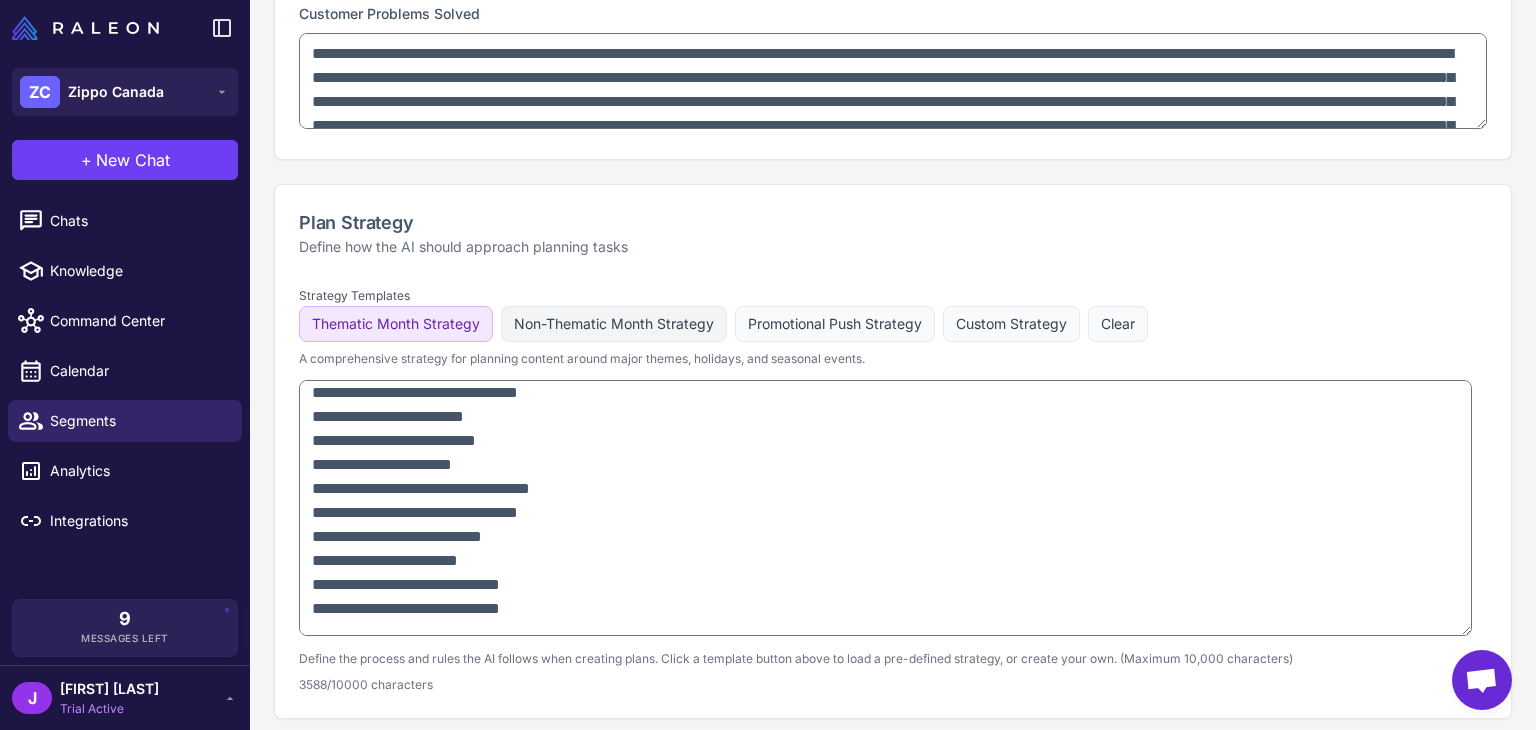 click on "Non-Thematic Month Strategy" 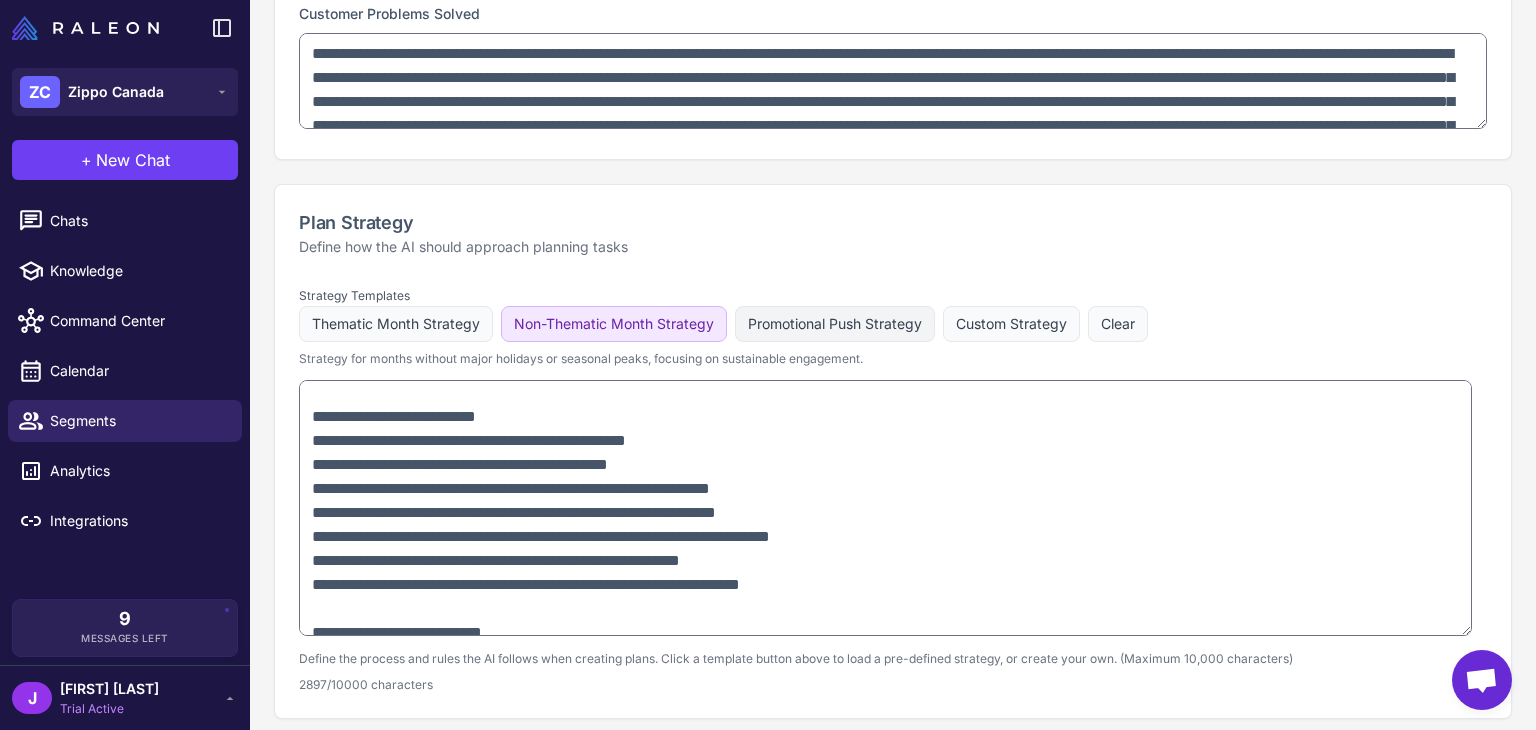 click on "Promotional Push Strategy" 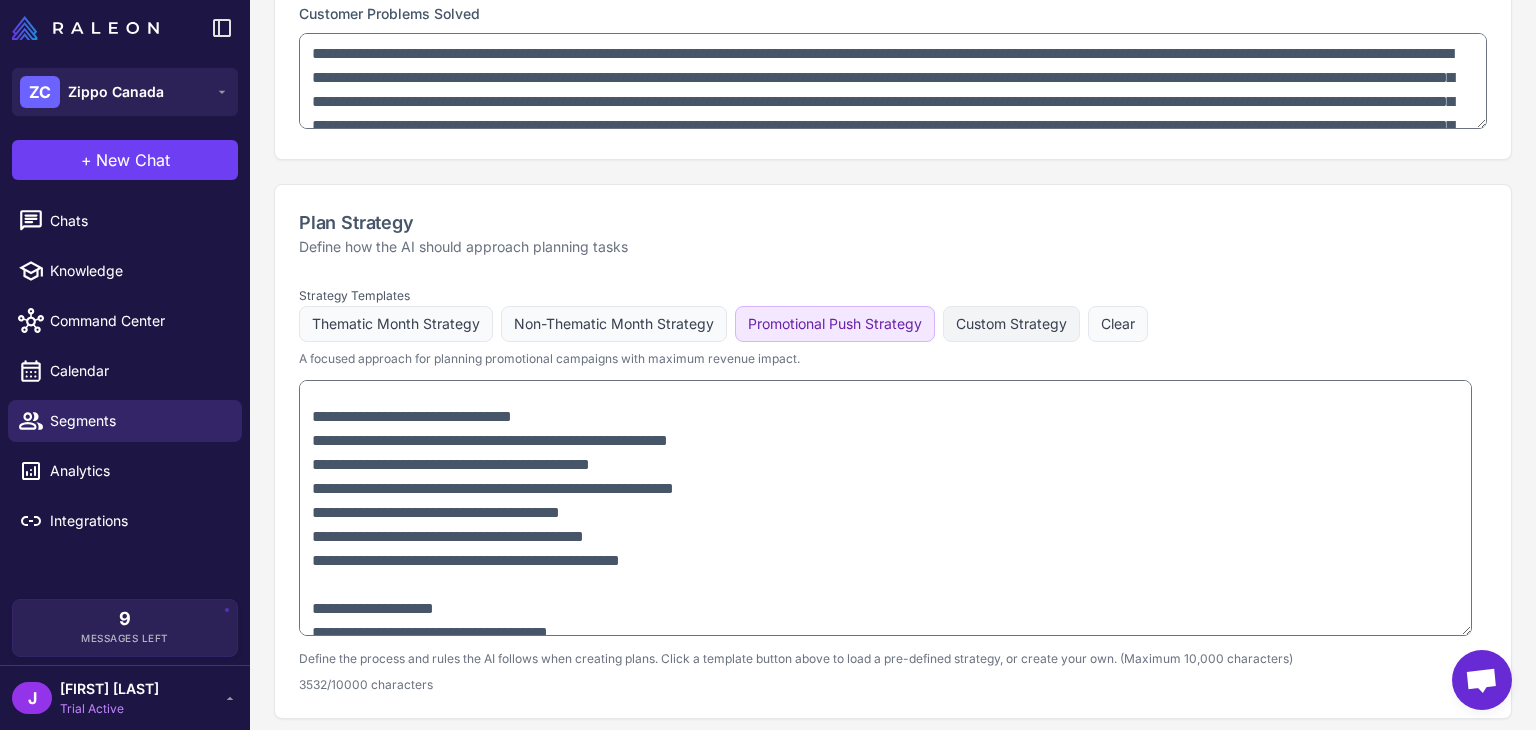 click on "Custom Strategy" 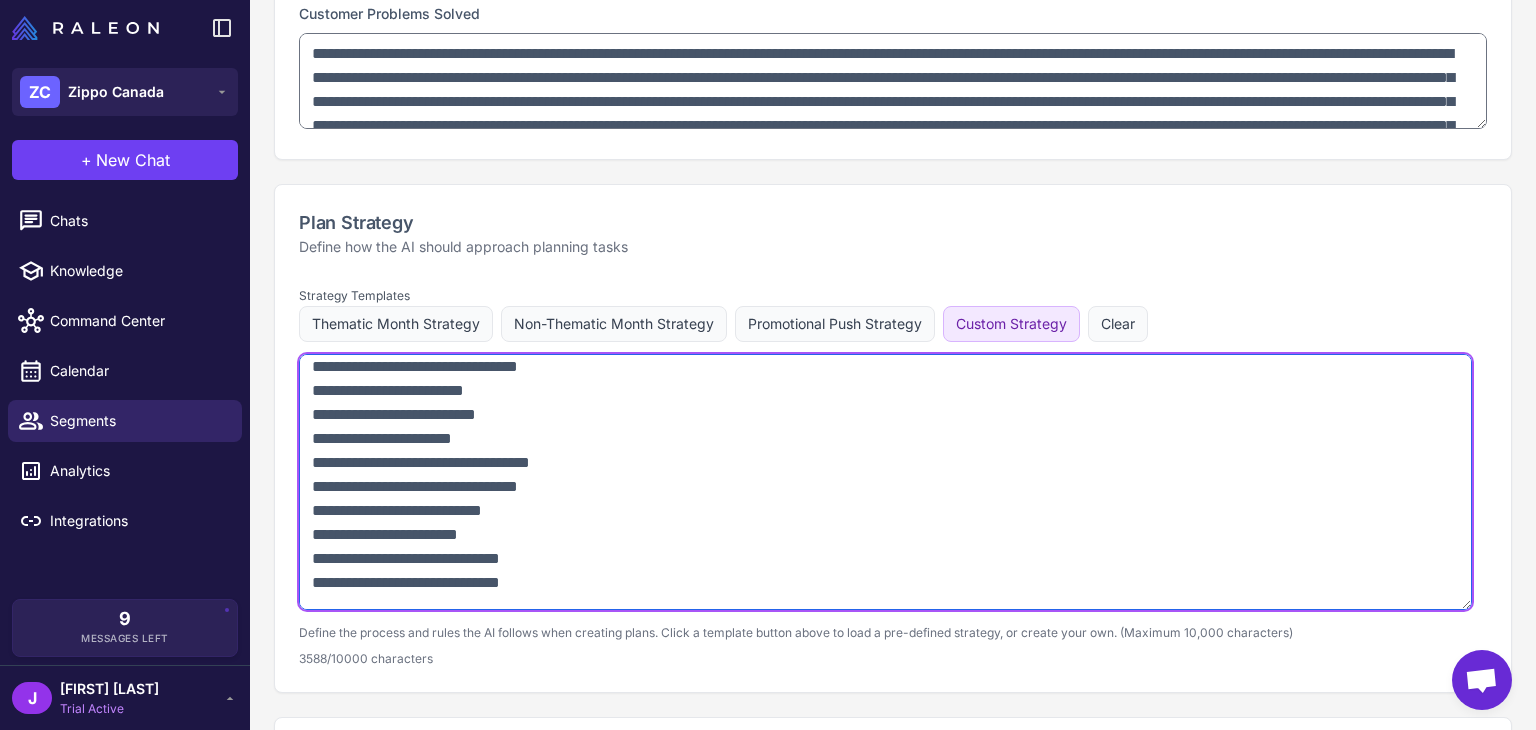 click at bounding box center (885, 482) 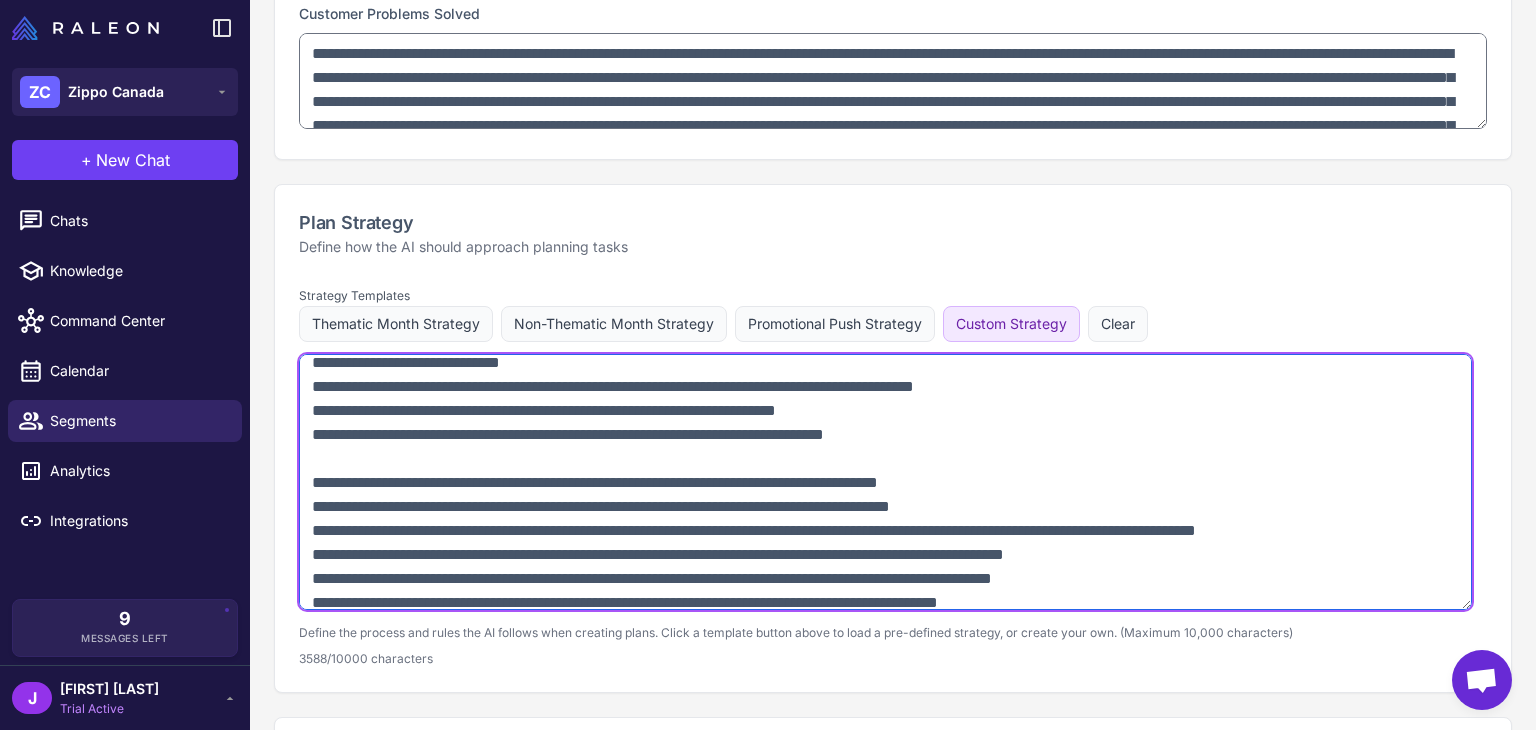 scroll, scrollTop: 1873, scrollLeft: 0, axis: vertical 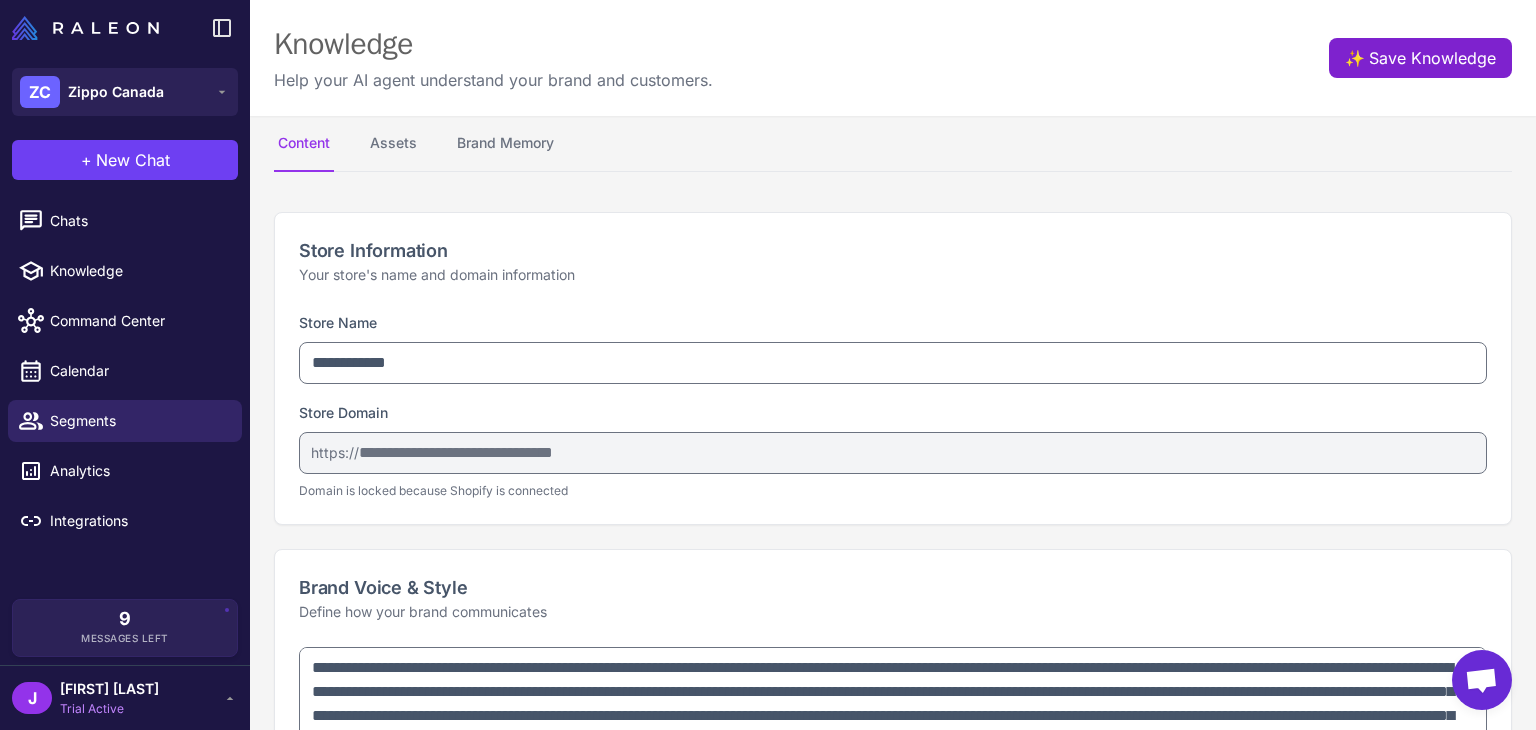 click on "✨  Save Knowledge" at bounding box center [1420, 58] 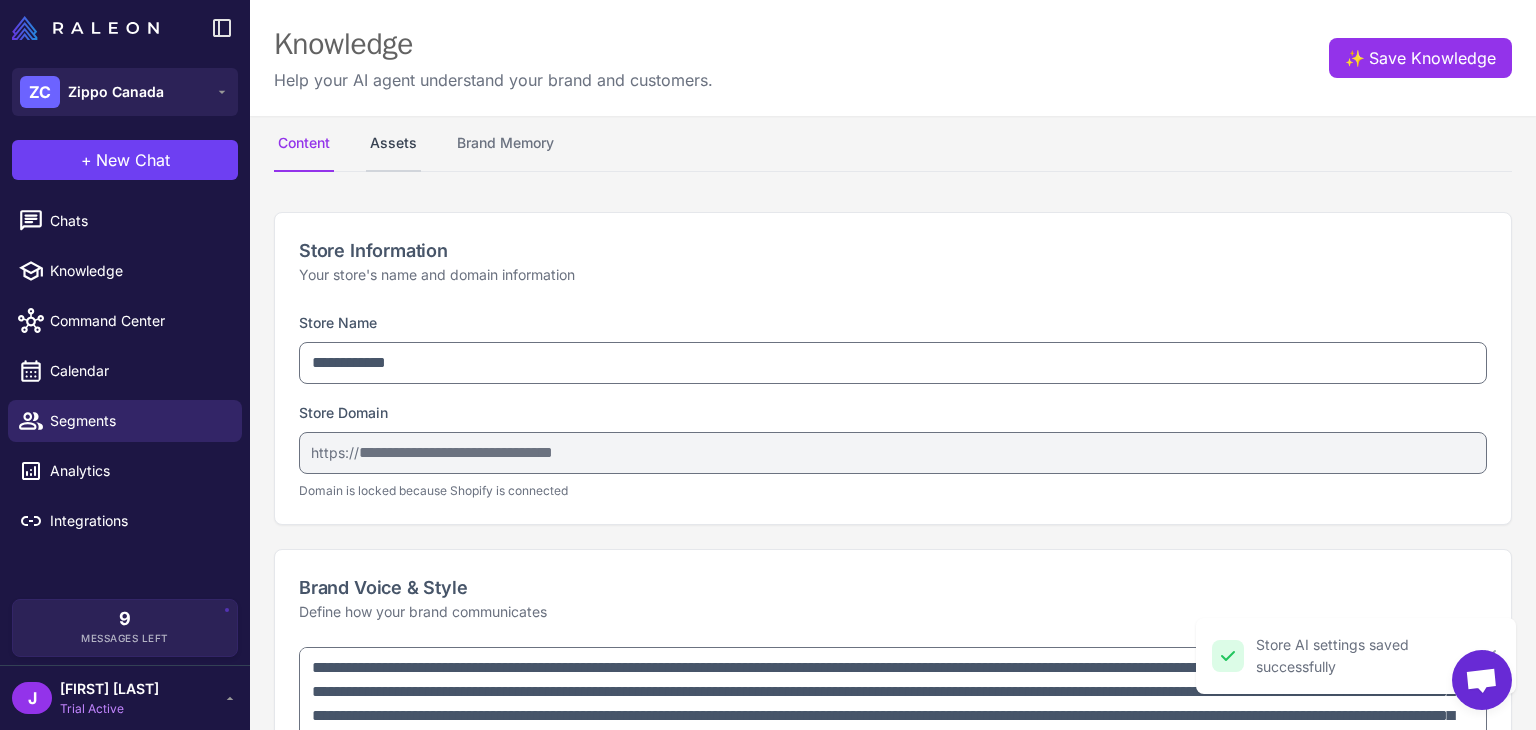click on "Assets" at bounding box center (393, 144) 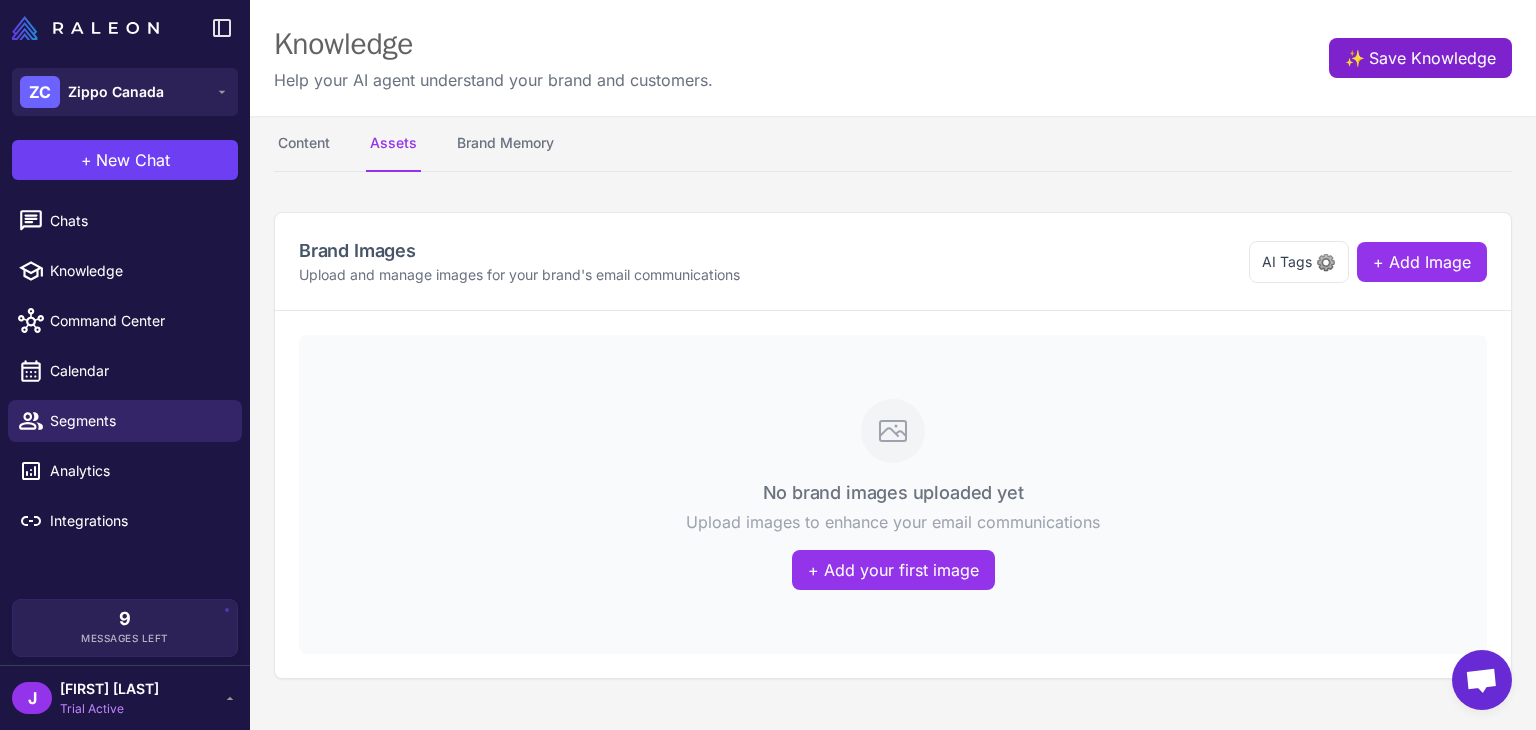 click on "✨  Save Knowledge" at bounding box center [1420, 58] 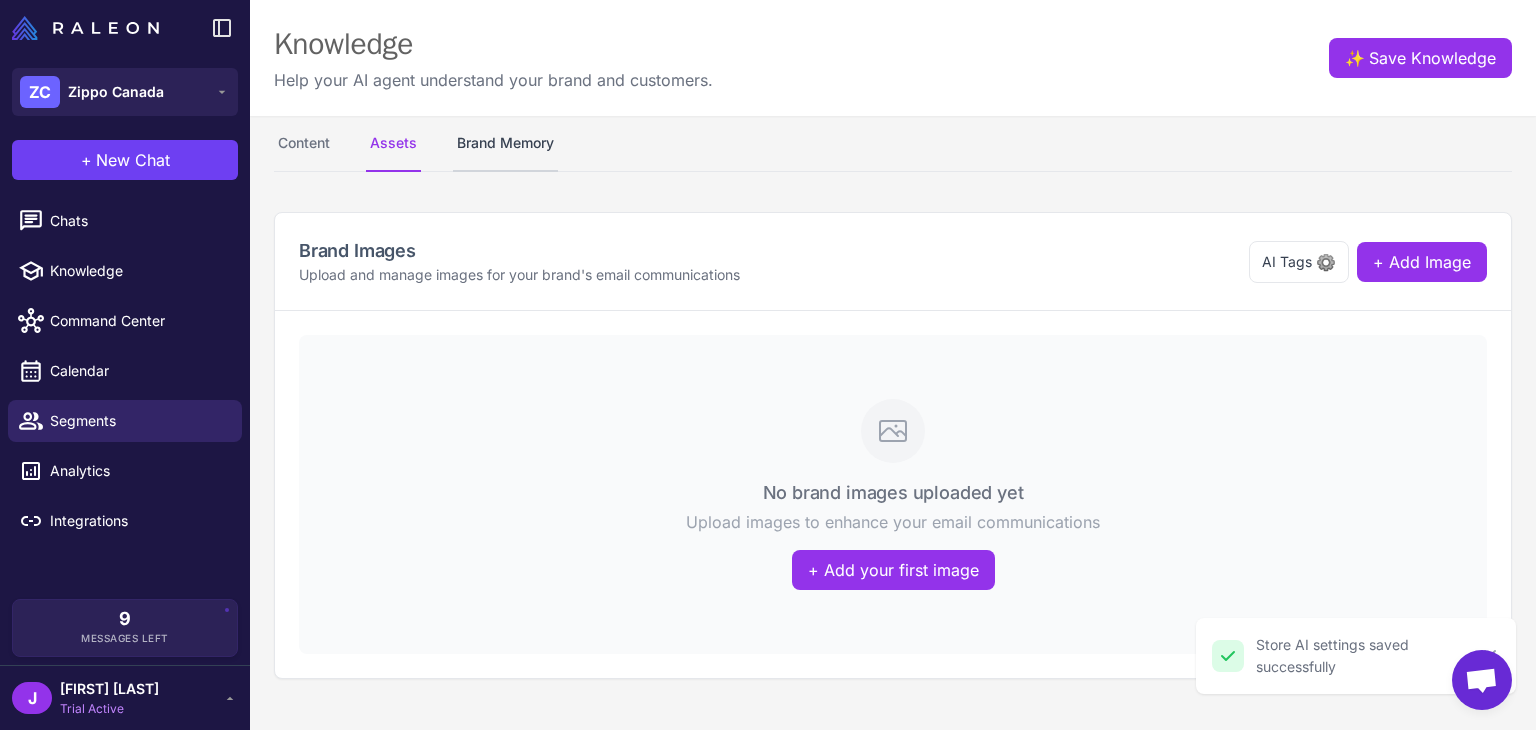 click on "Brand Memory" at bounding box center [505, 144] 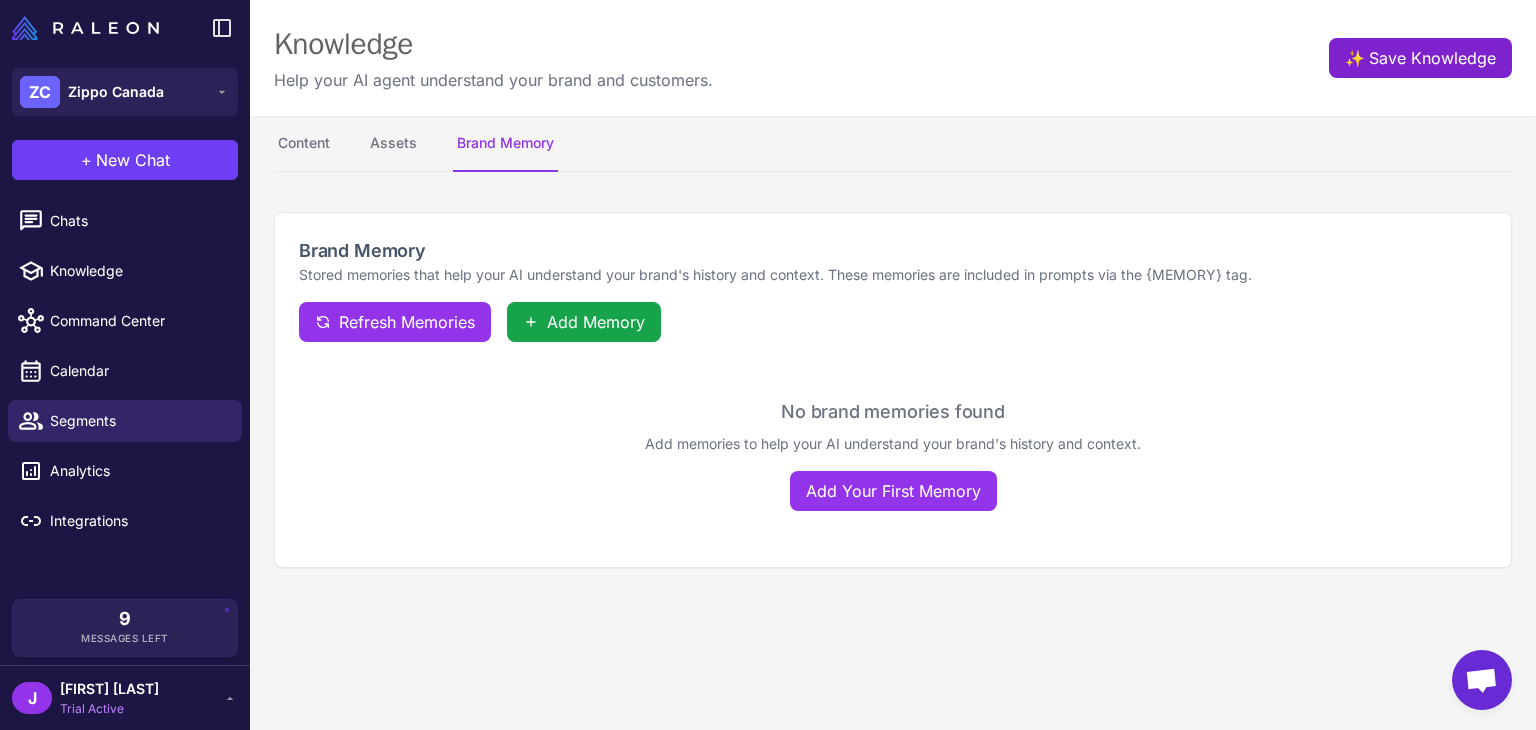 click on "✨  Save Knowledge" at bounding box center (1420, 58) 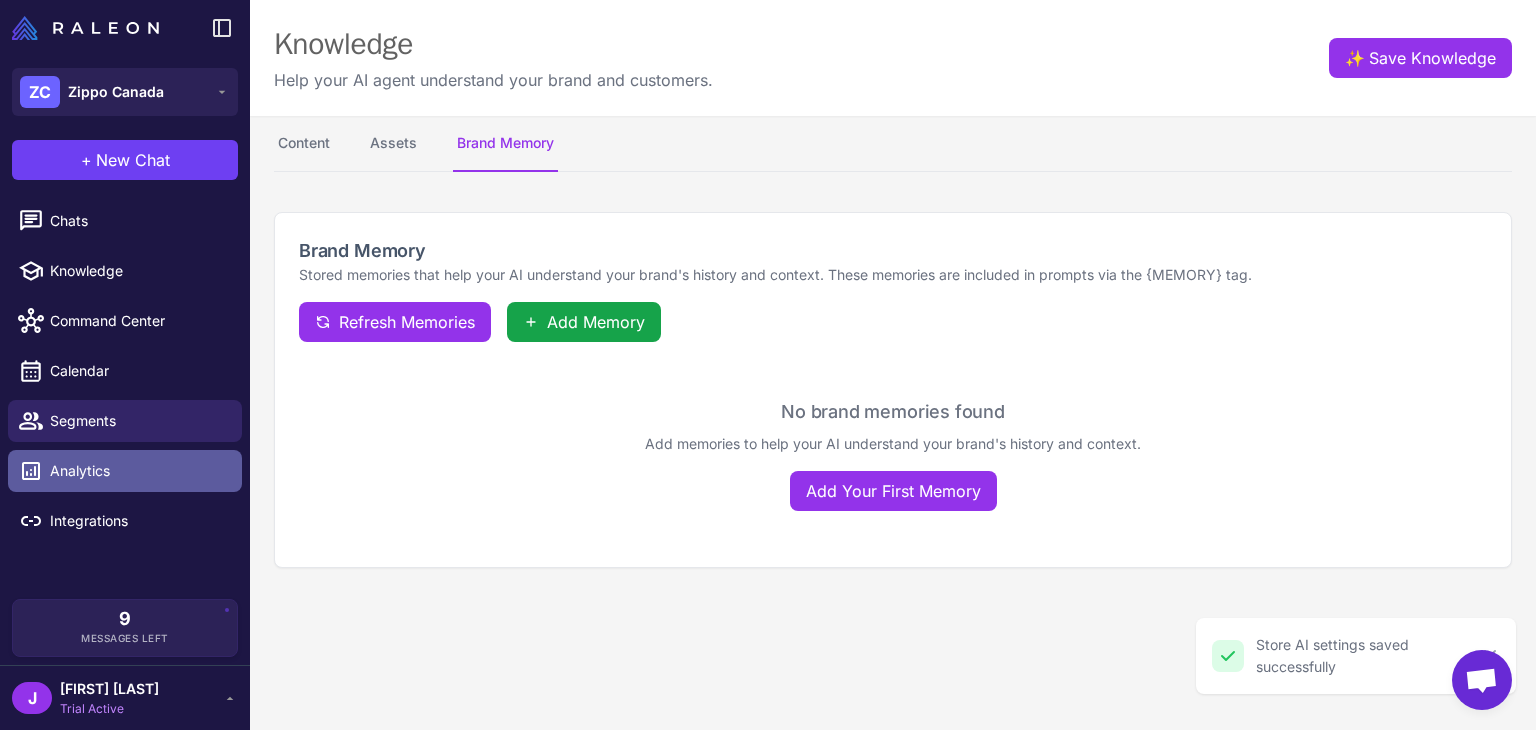 click on "Analytics" at bounding box center (125, 471) 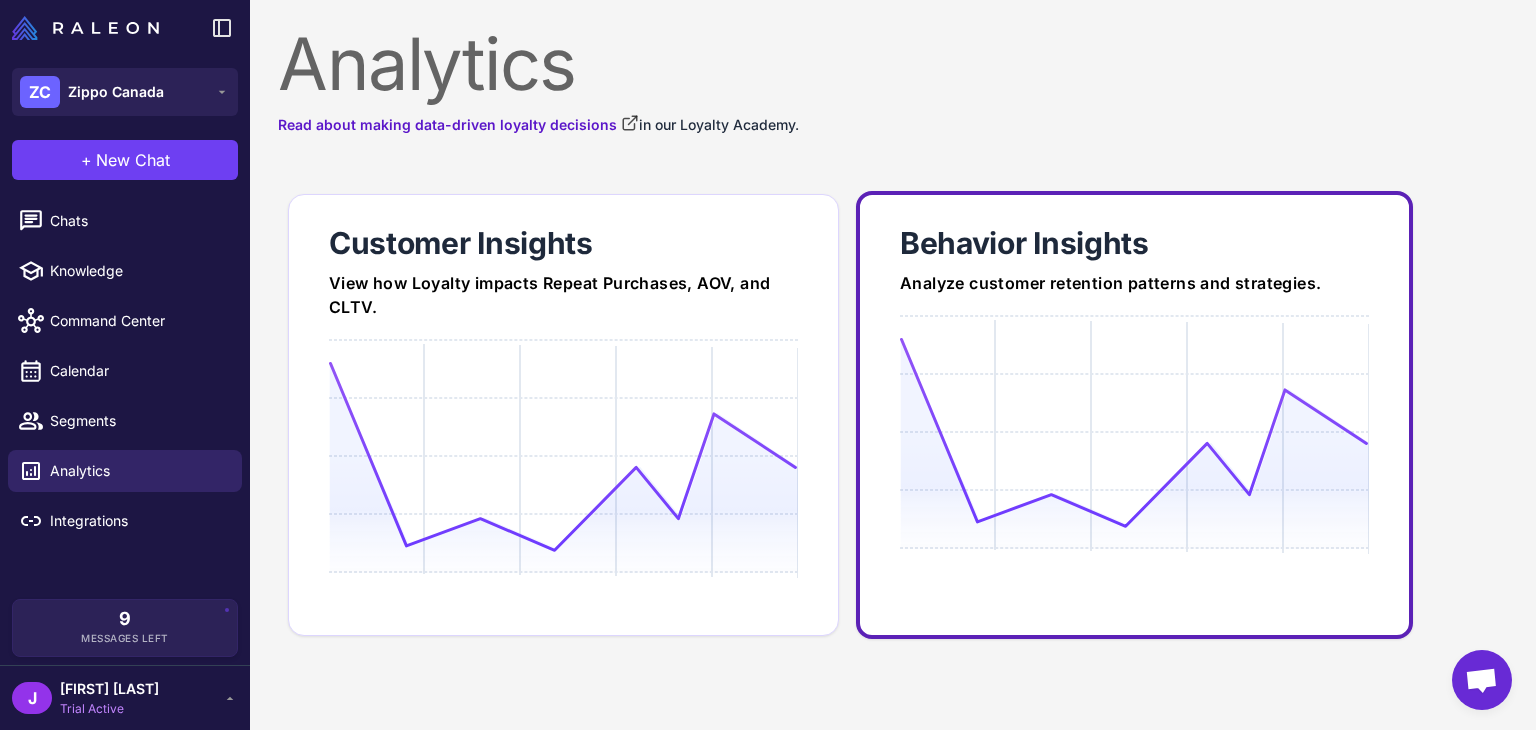 click 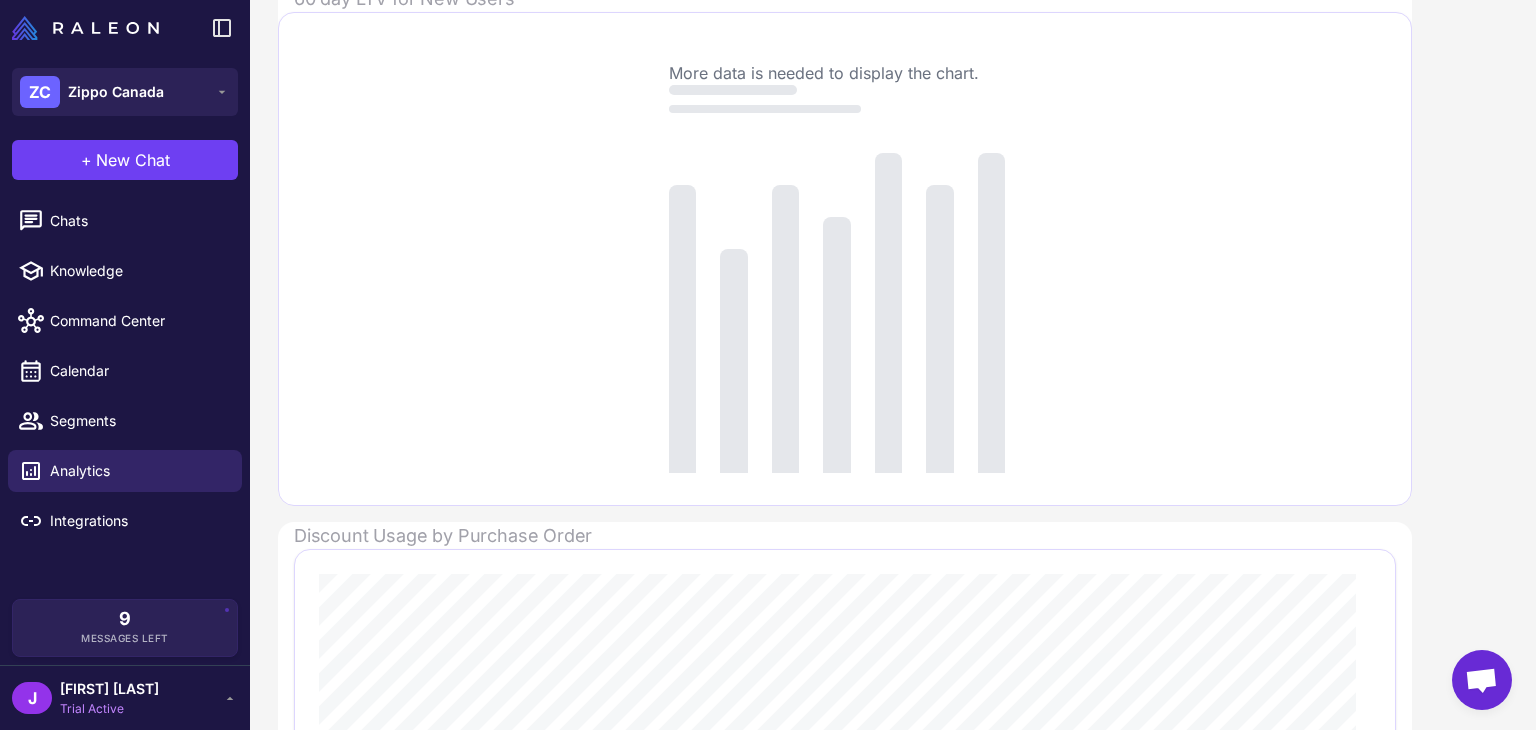 scroll, scrollTop: 0, scrollLeft: 0, axis: both 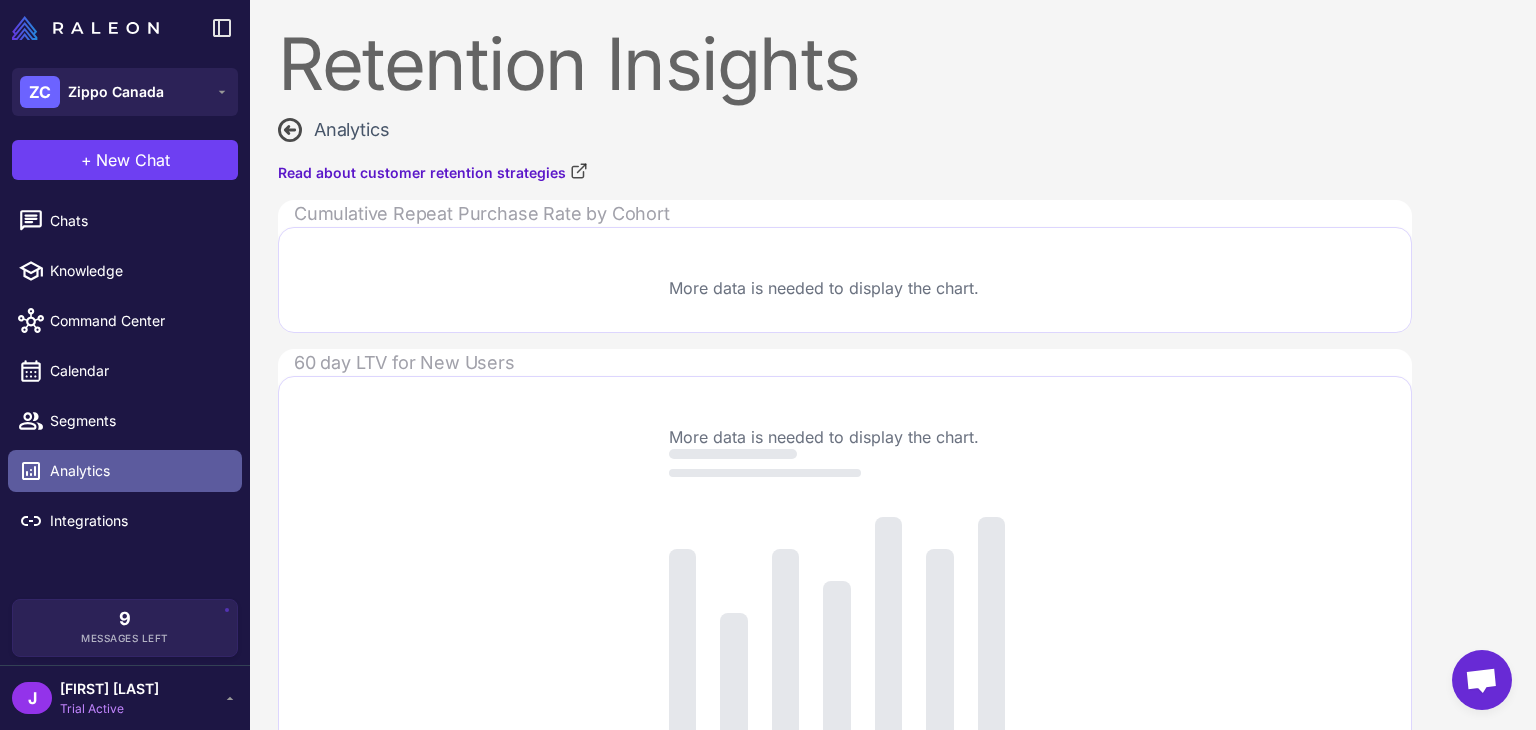 click on "Analytics" at bounding box center (138, 471) 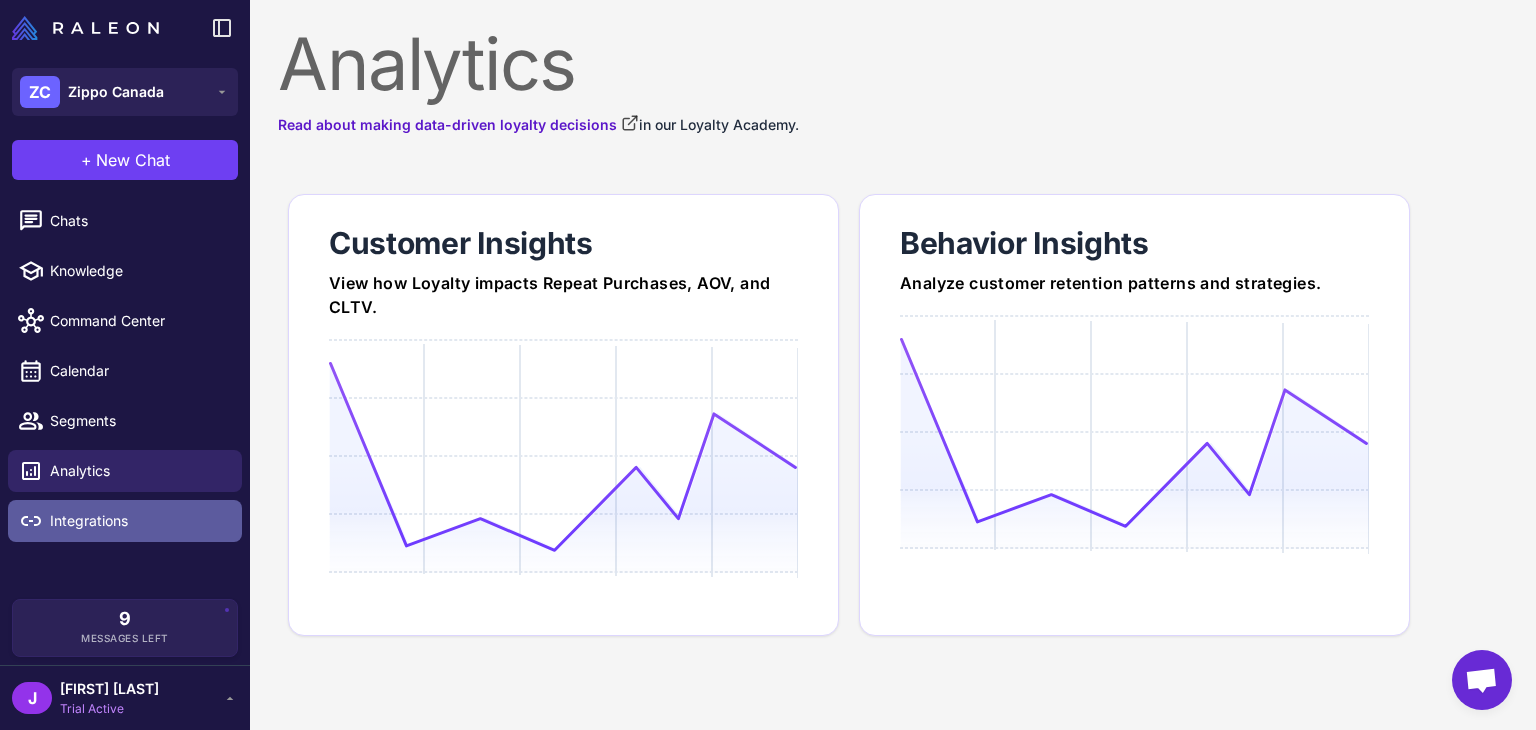 click on "Integrations" at bounding box center [138, 521] 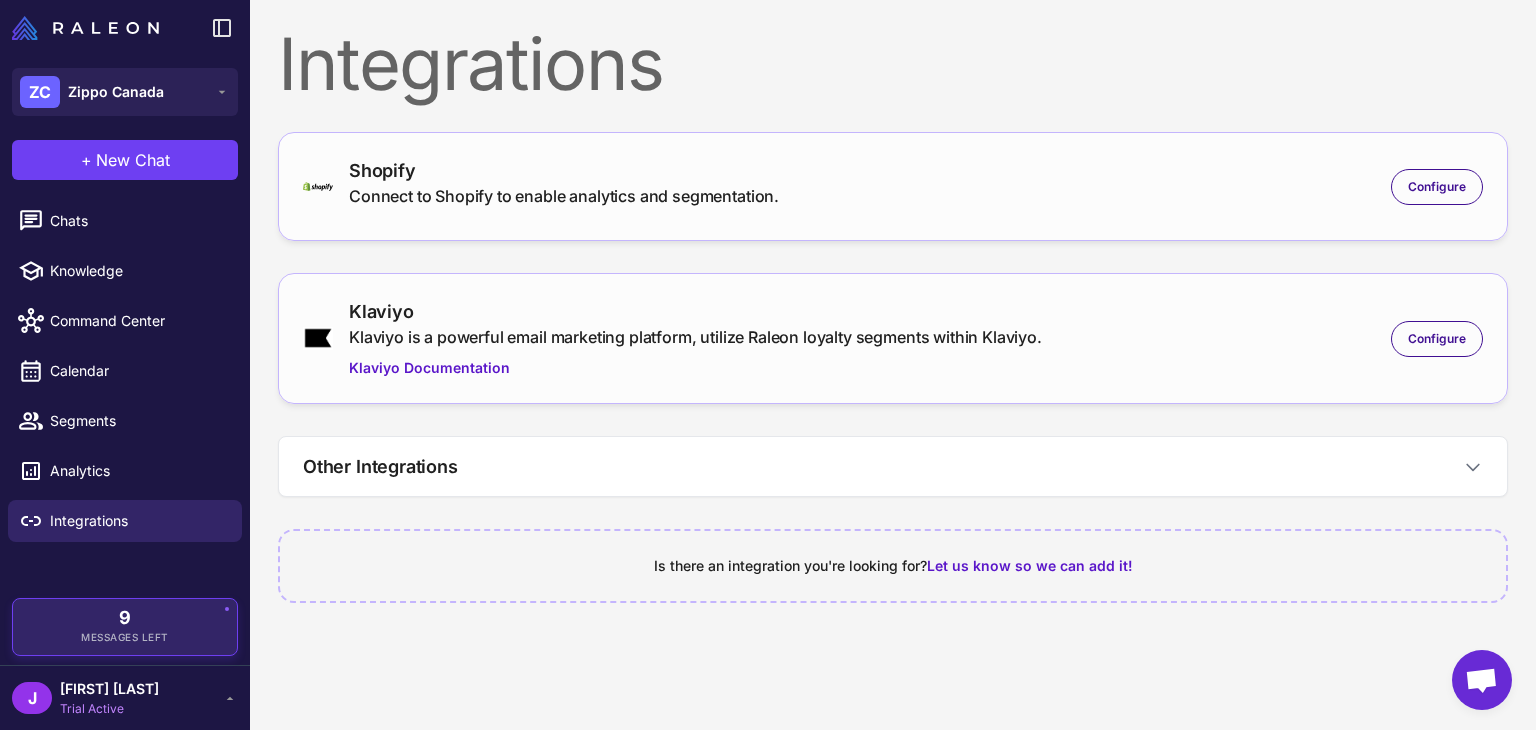click on "Messages Left" at bounding box center (125, 637) 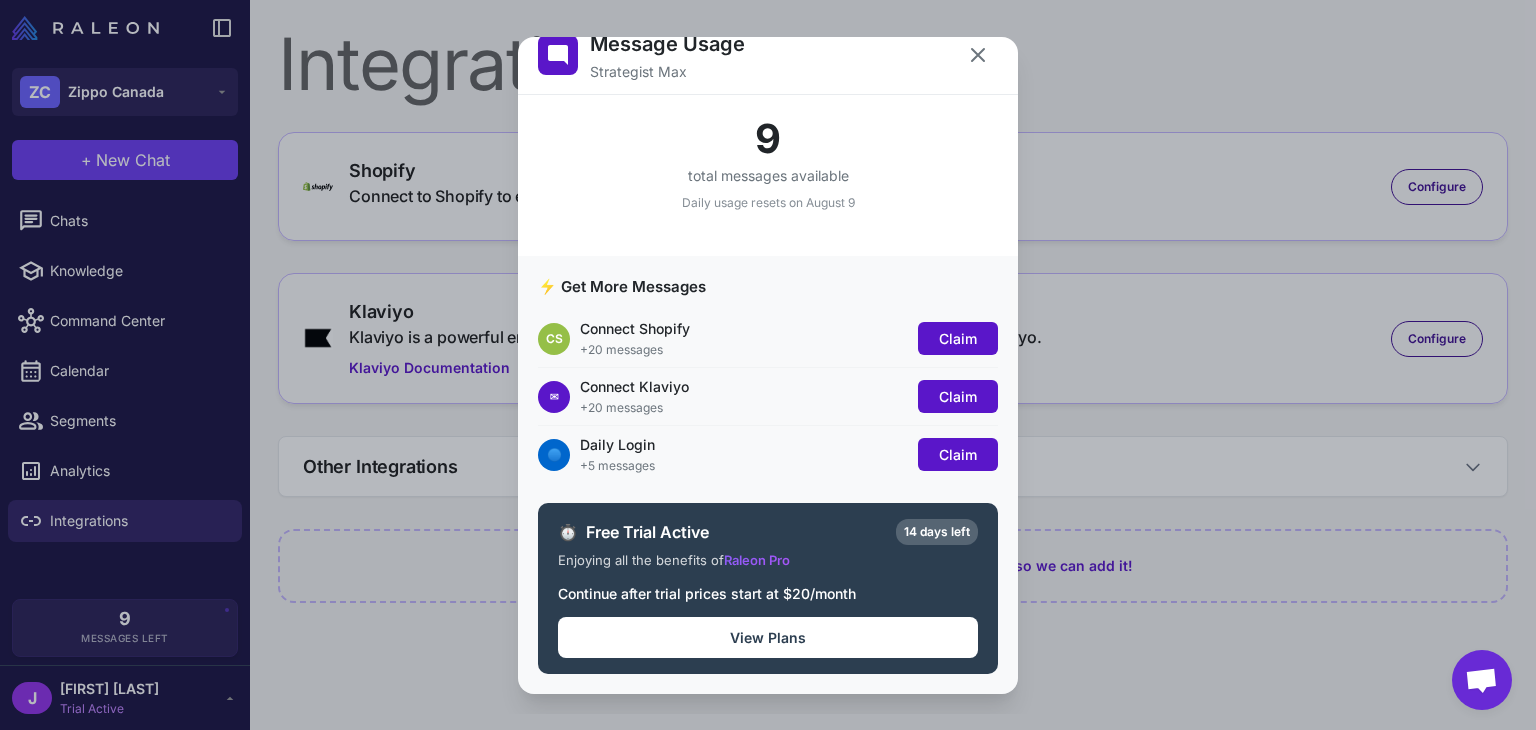 scroll, scrollTop: 0, scrollLeft: 0, axis: both 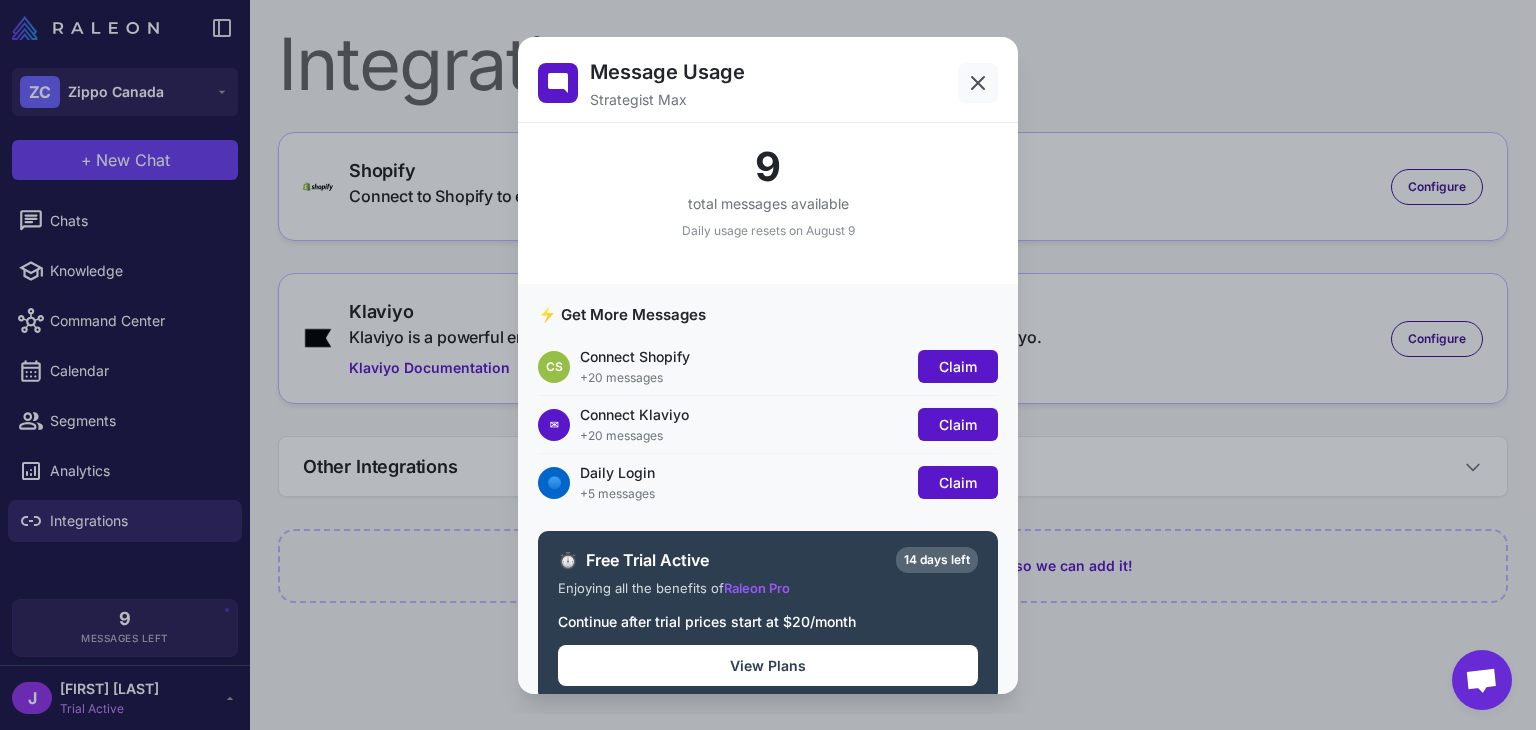 click 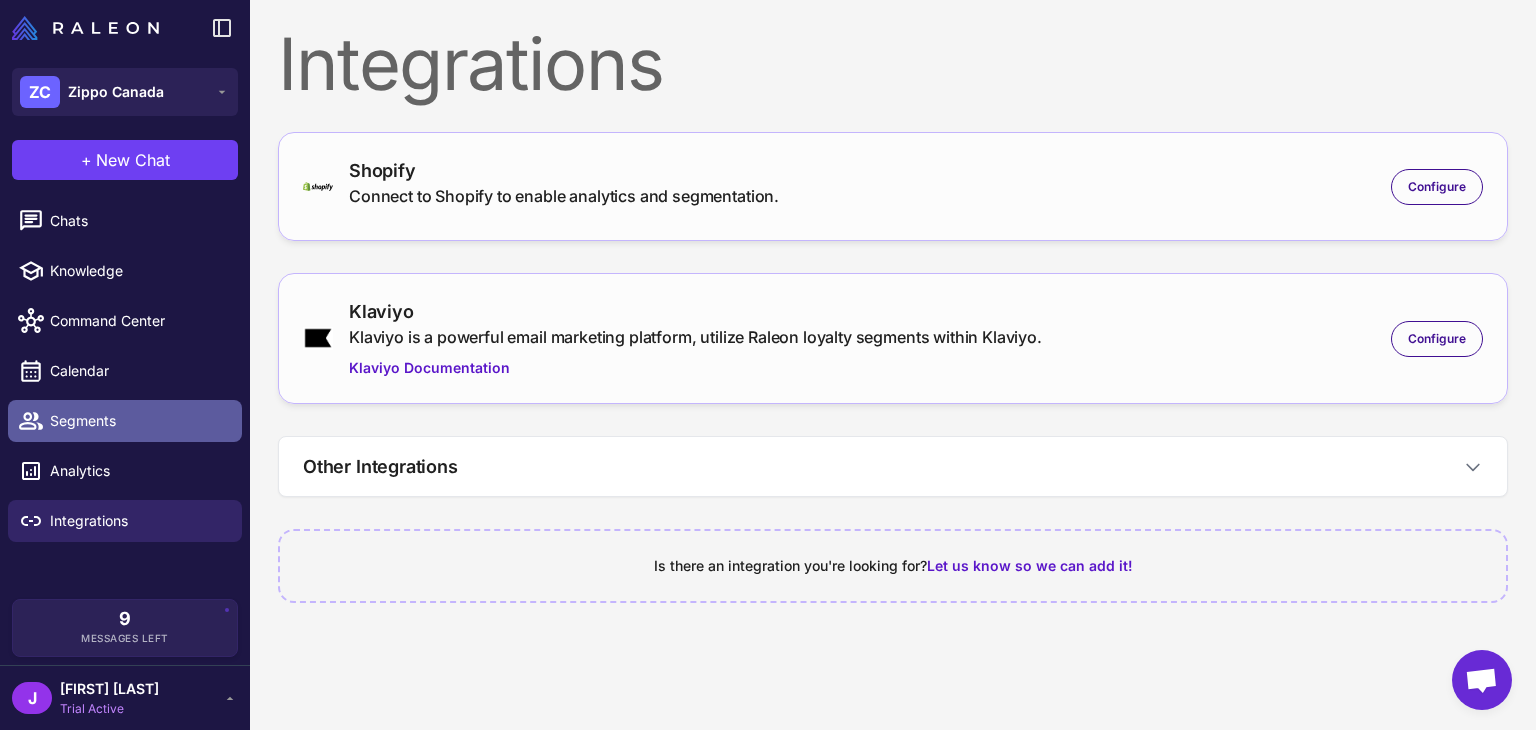 click on "Segments" at bounding box center [138, 421] 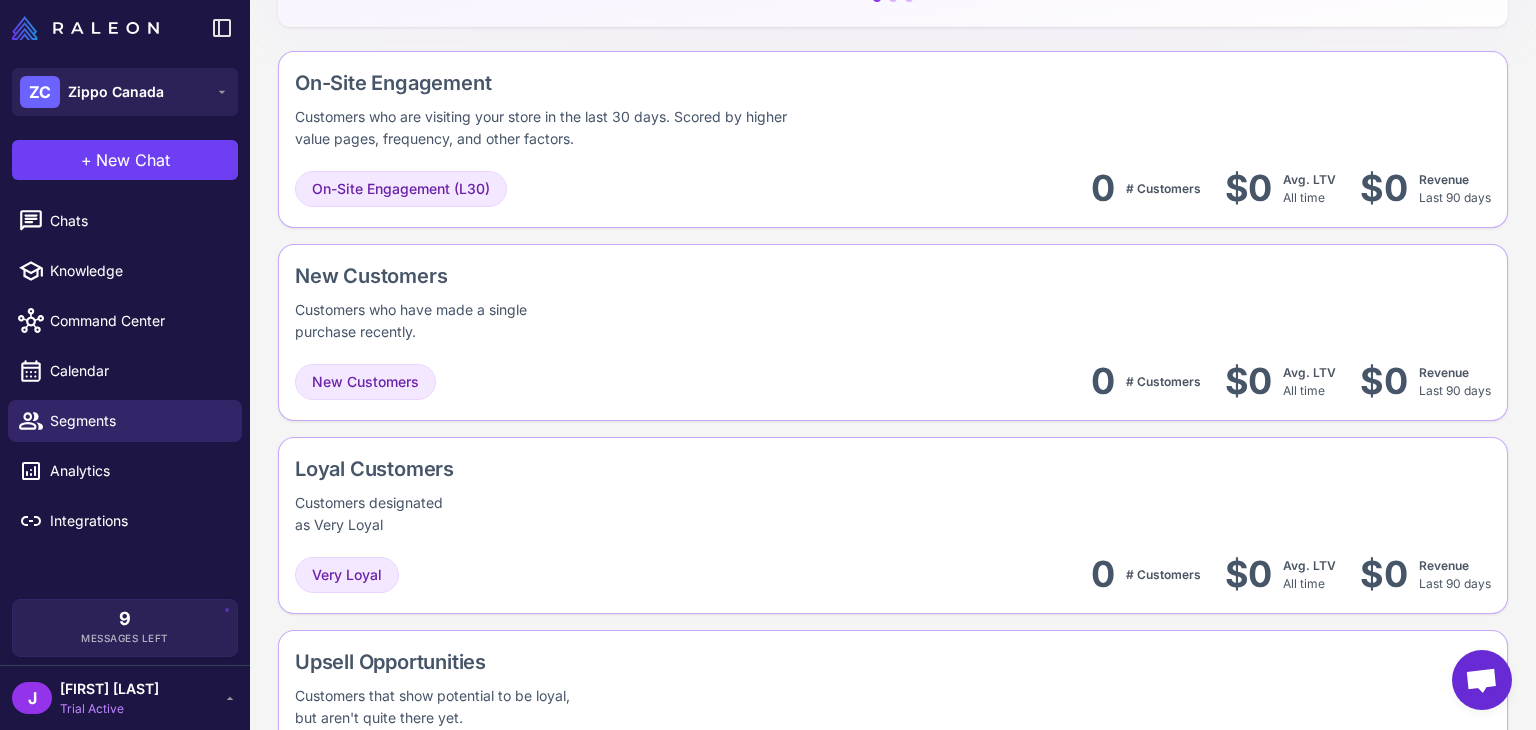 scroll, scrollTop: 600, scrollLeft: 0, axis: vertical 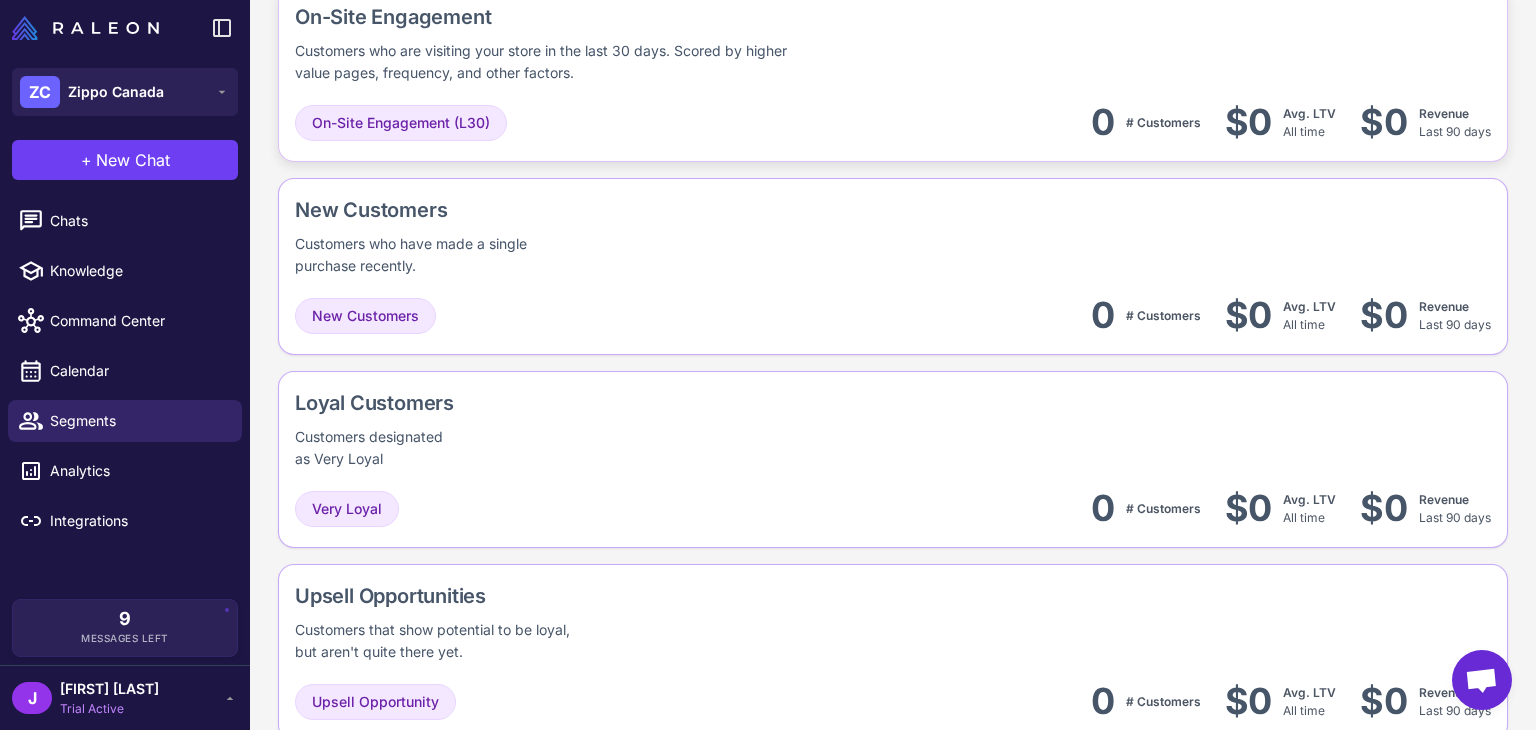 click on "Customers who are visiting your store in the last 30 days. Scored by higher value pages, frequency, and other factors." at bounding box center (553, 62) 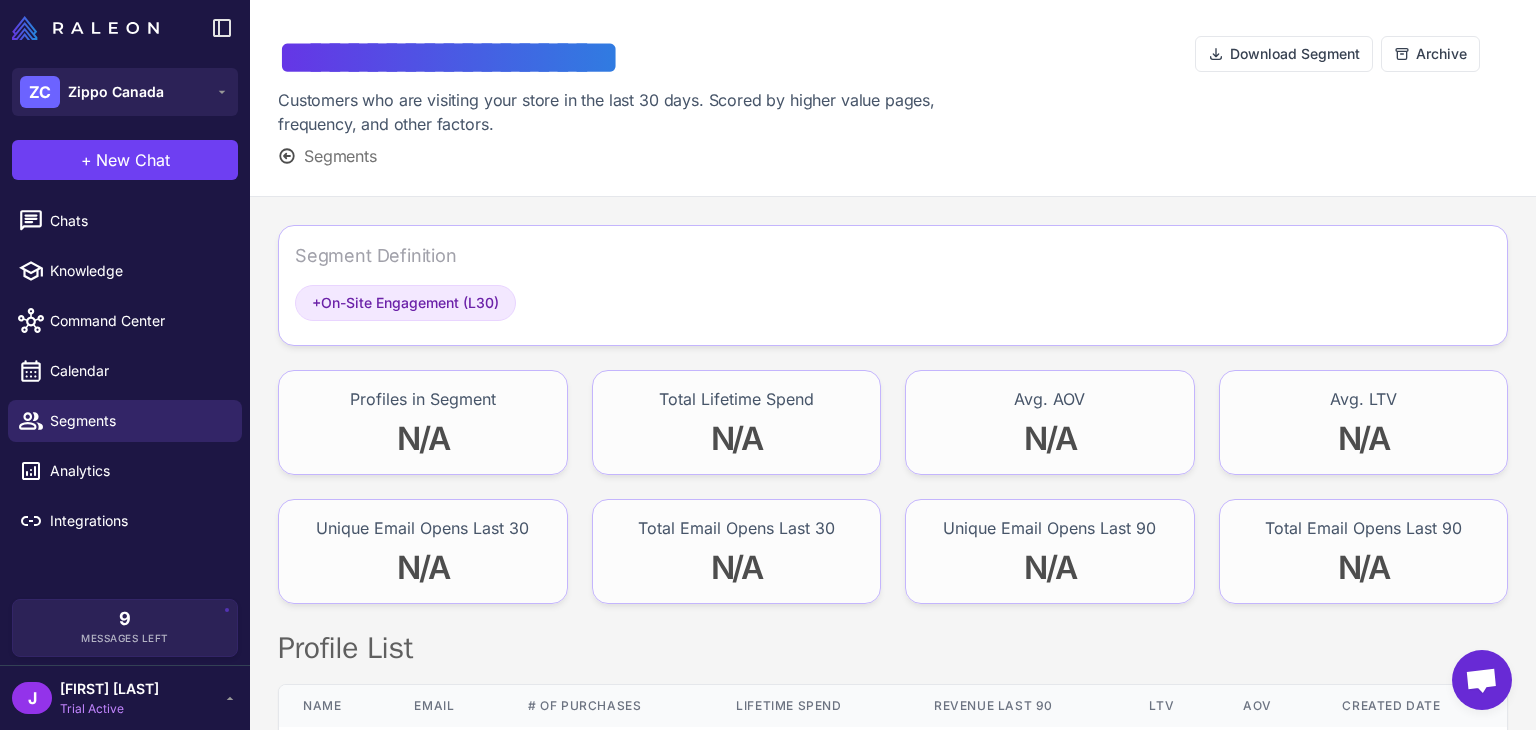 click at bounding box center [85, 28] 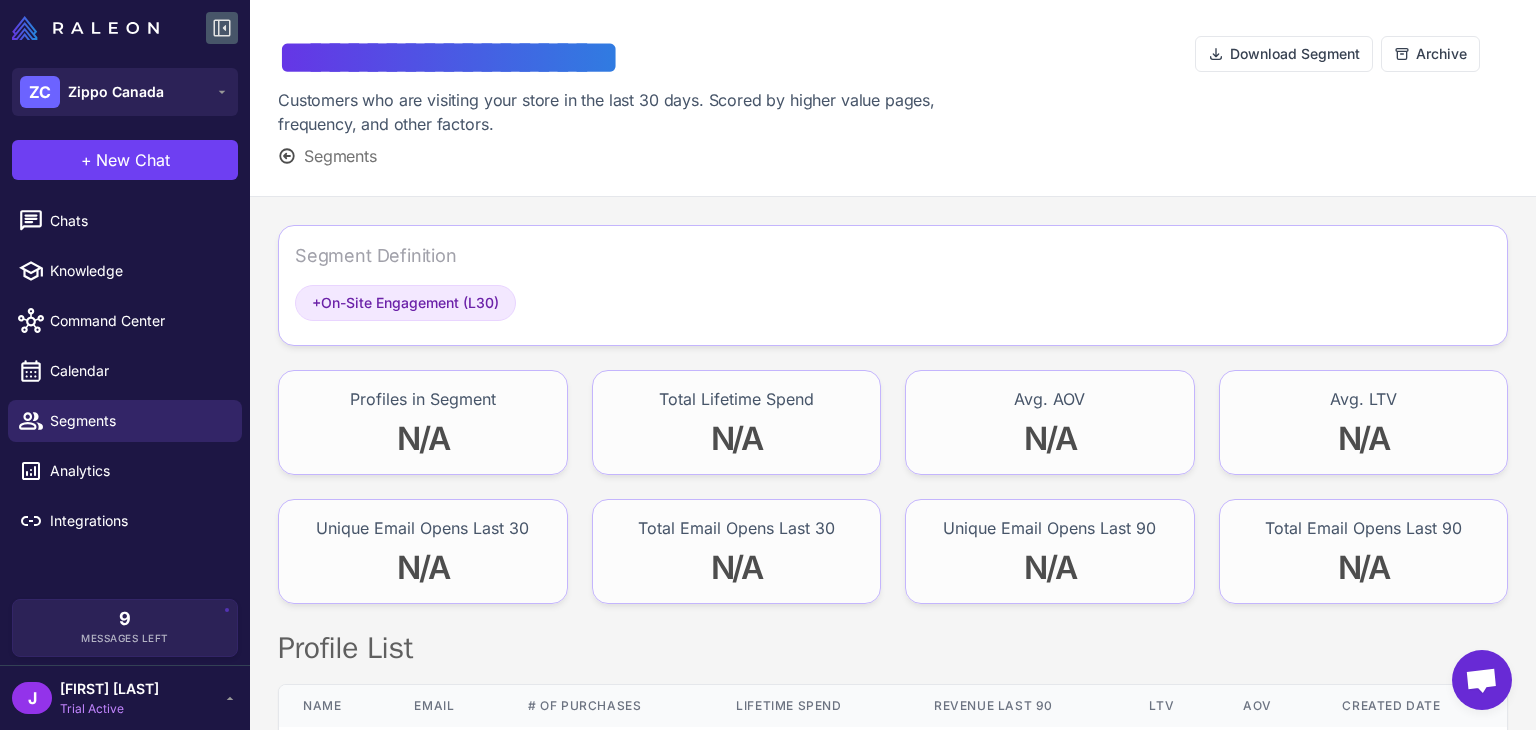 click 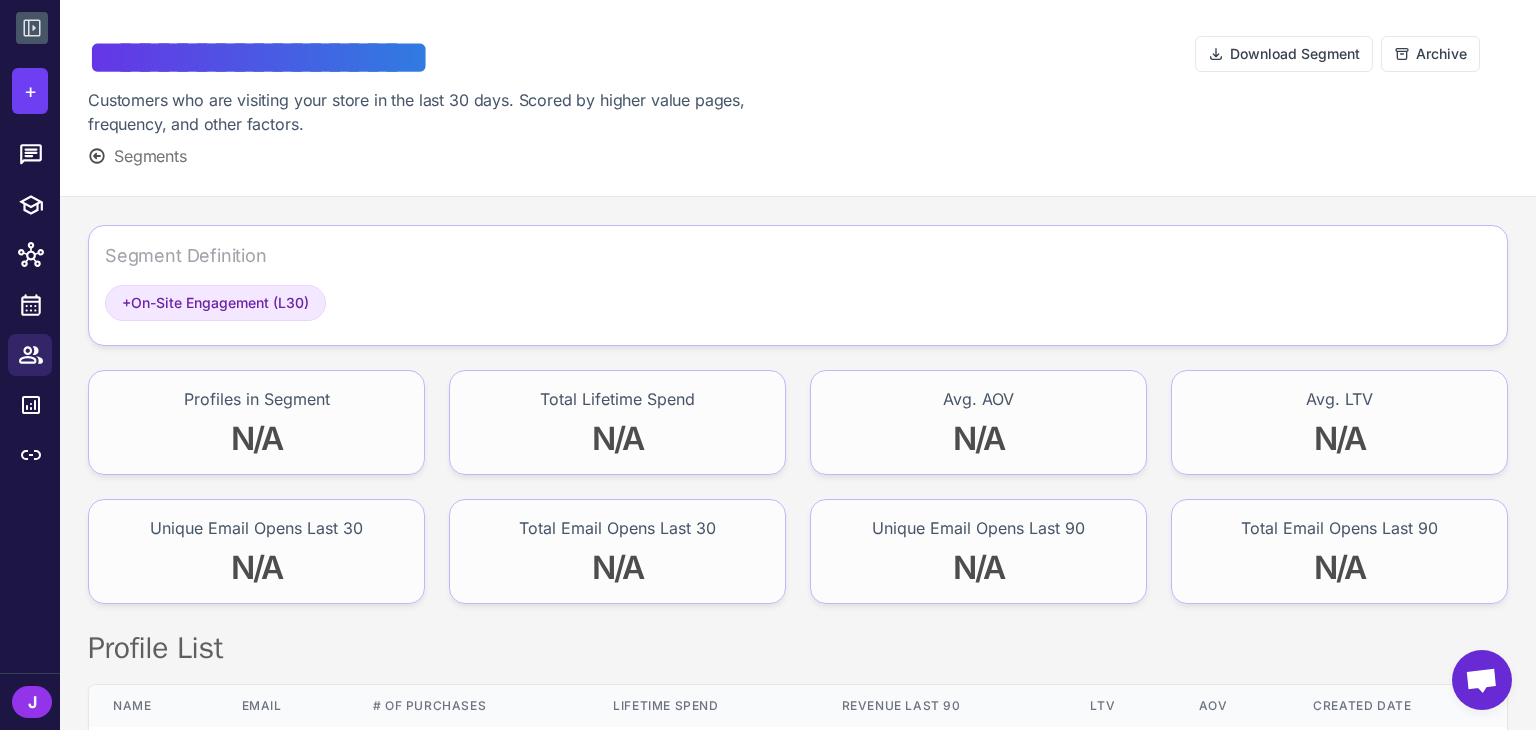 click 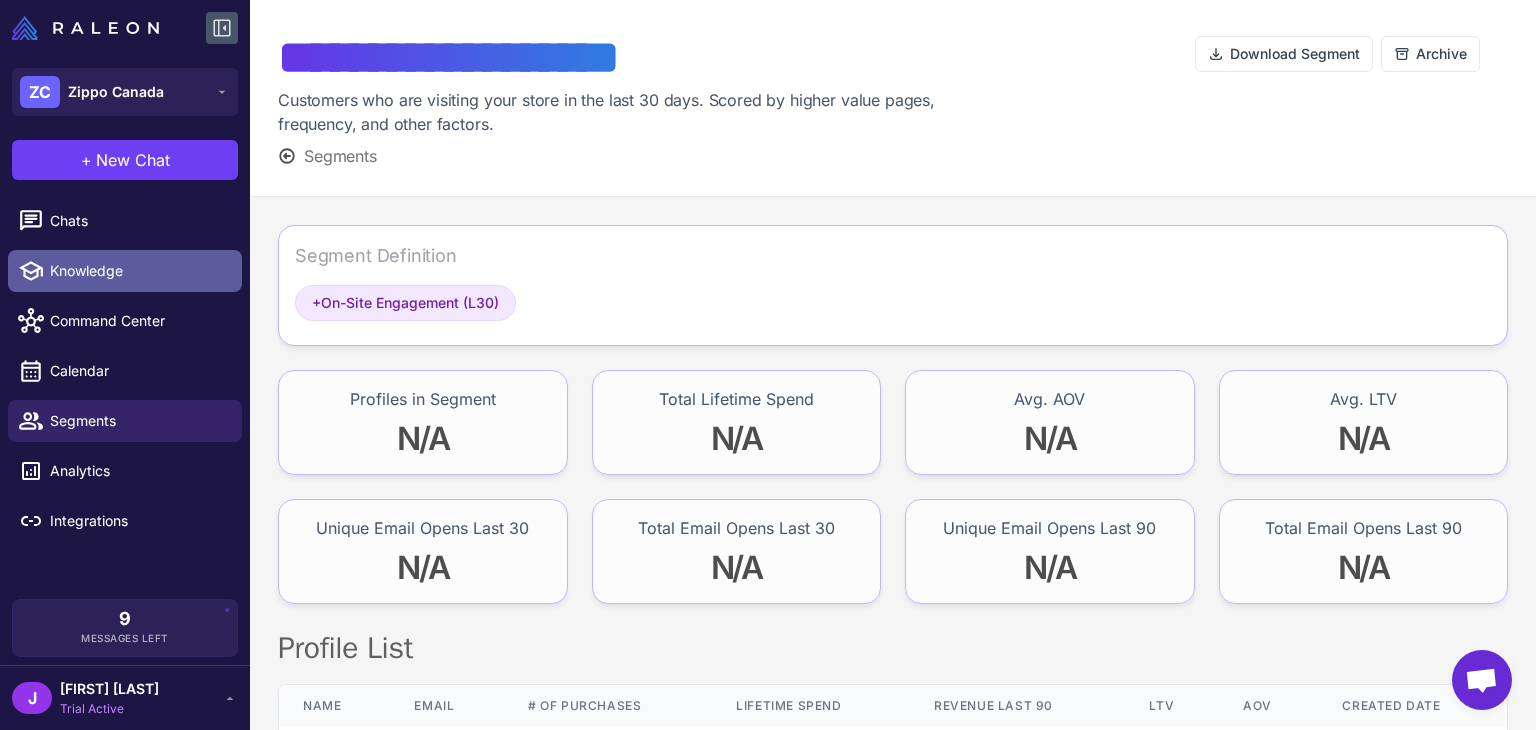 click on "Knowledge" at bounding box center (138, 271) 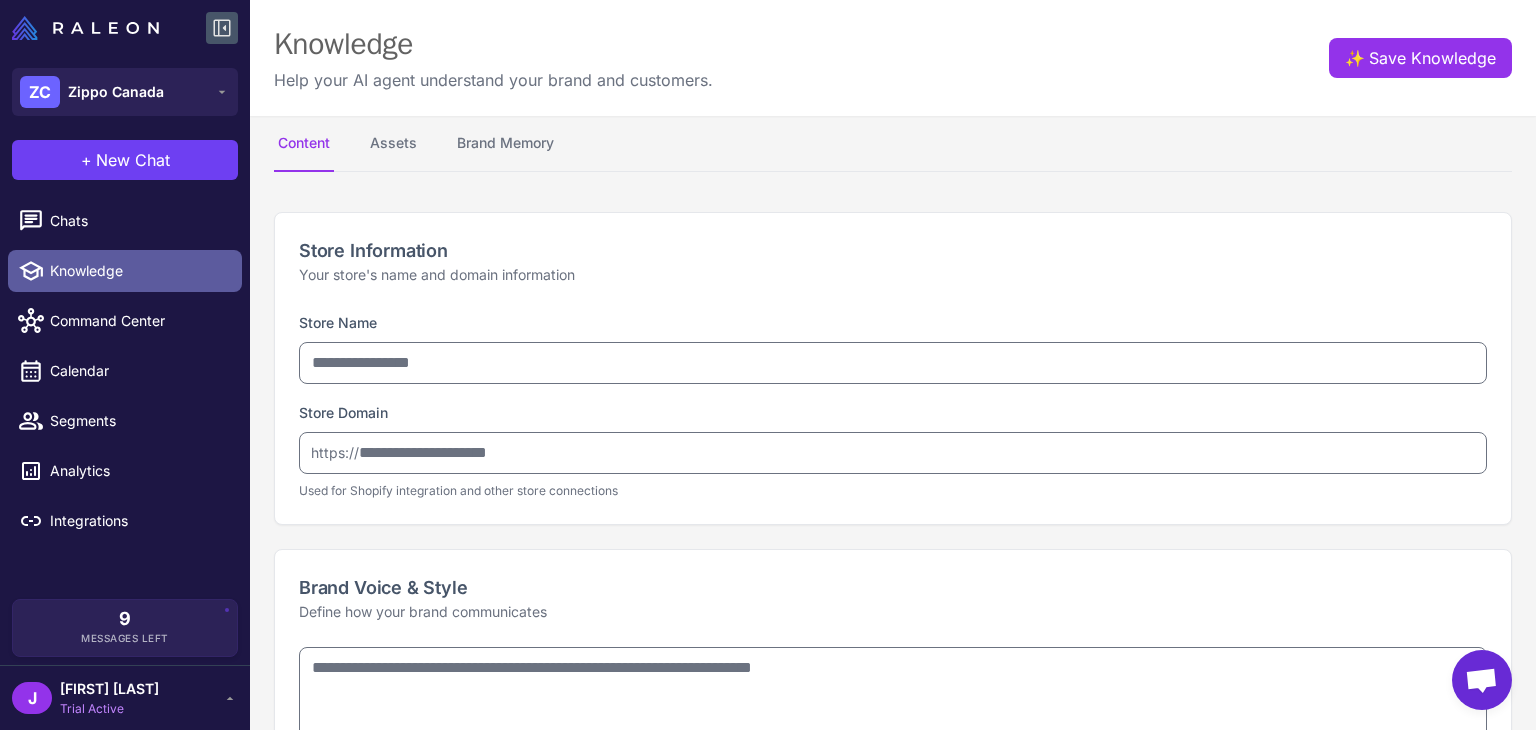 type on "**********" 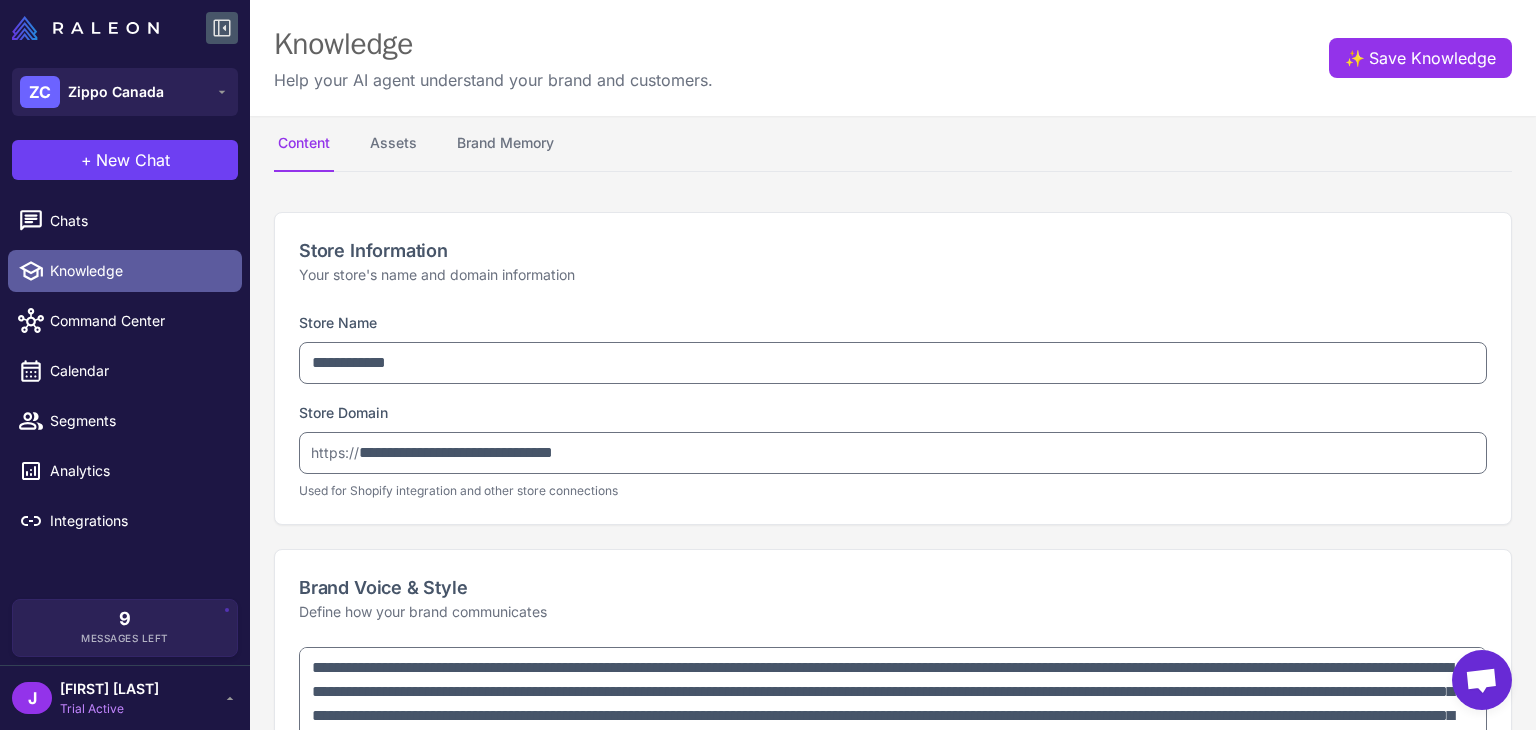 type on "**********" 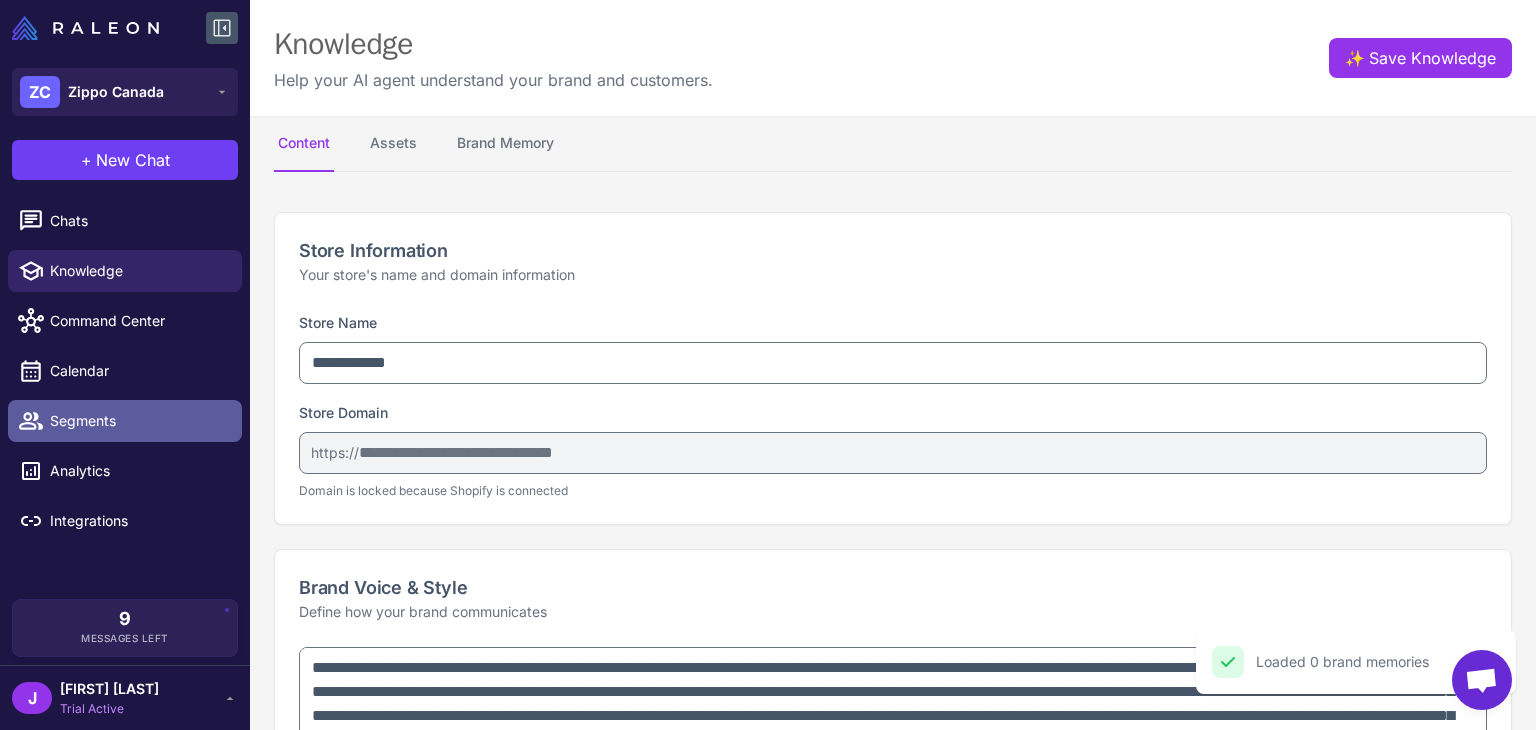 click on "Segments" at bounding box center [138, 421] 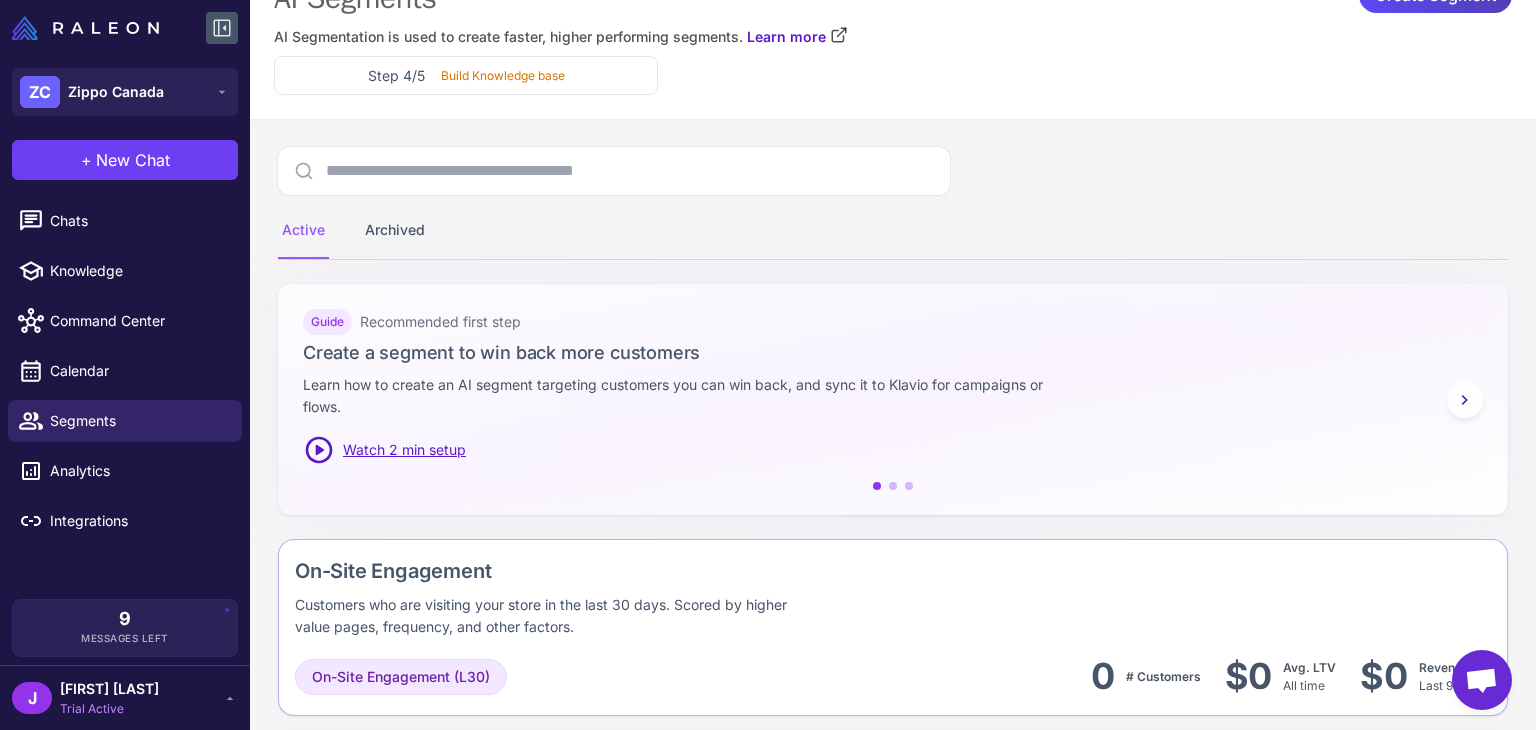 scroll, scrollTop: 0, scrollLeft: 0, axis: both 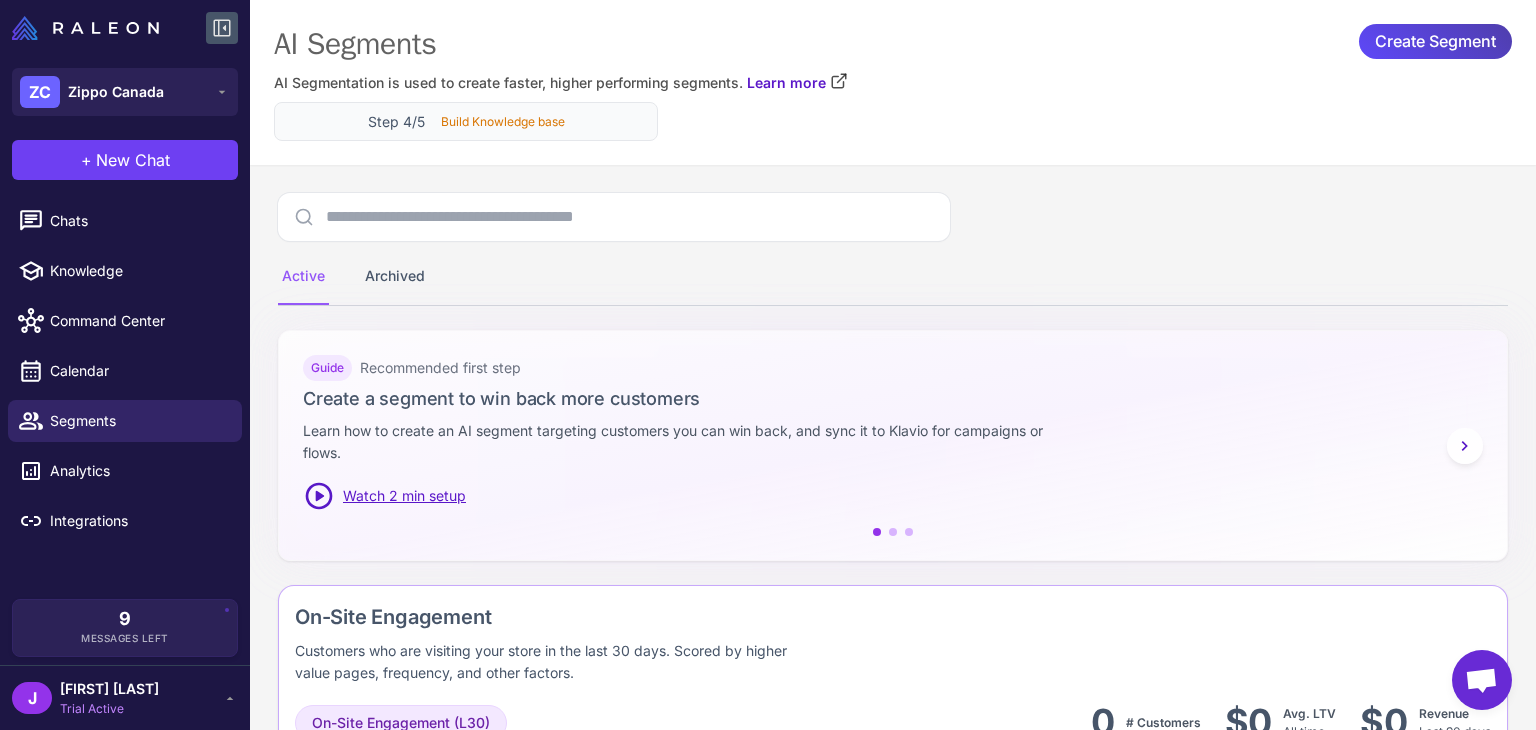 click on "Step 4/5" at bounding box center [396, 121] 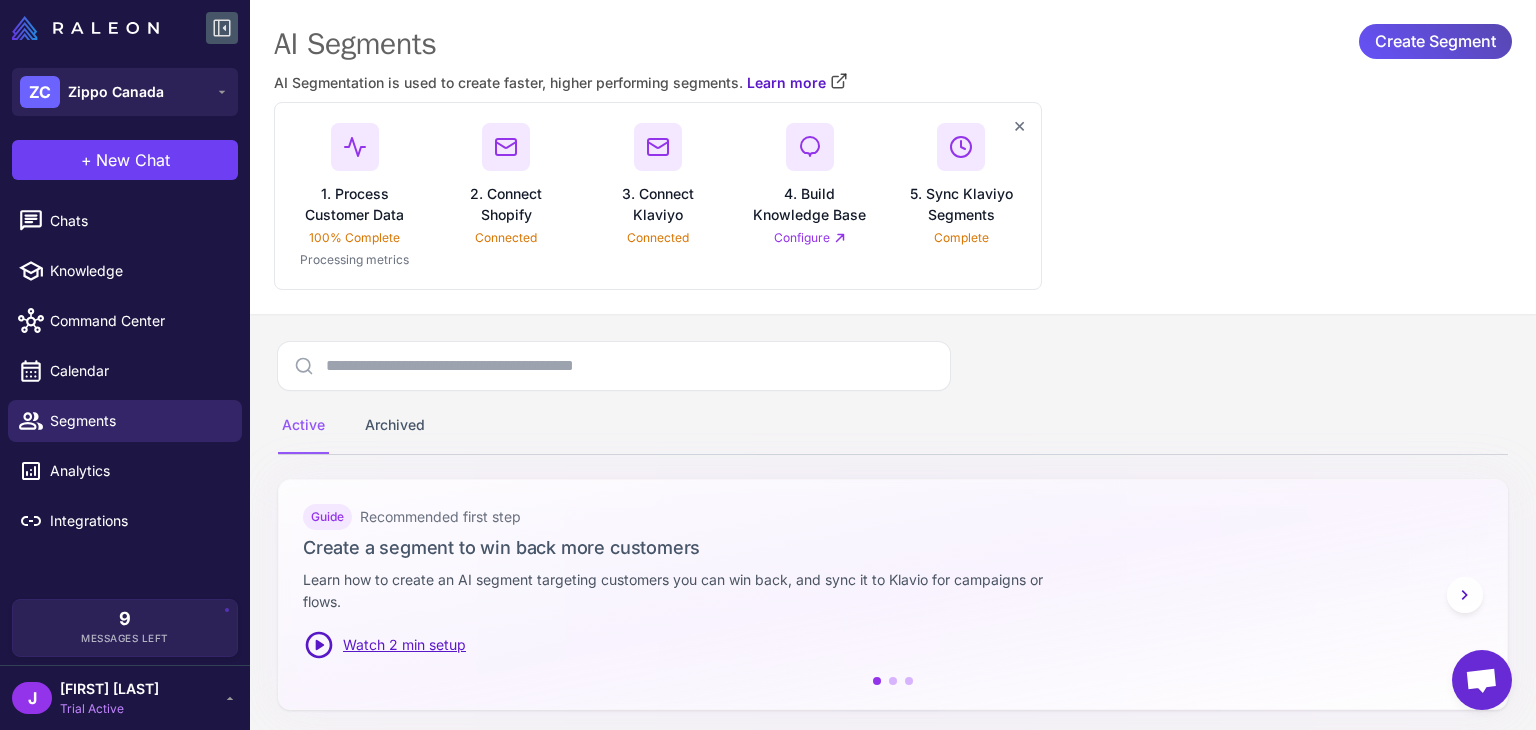click on "Create Segment" at bounding box center (1435, 41) 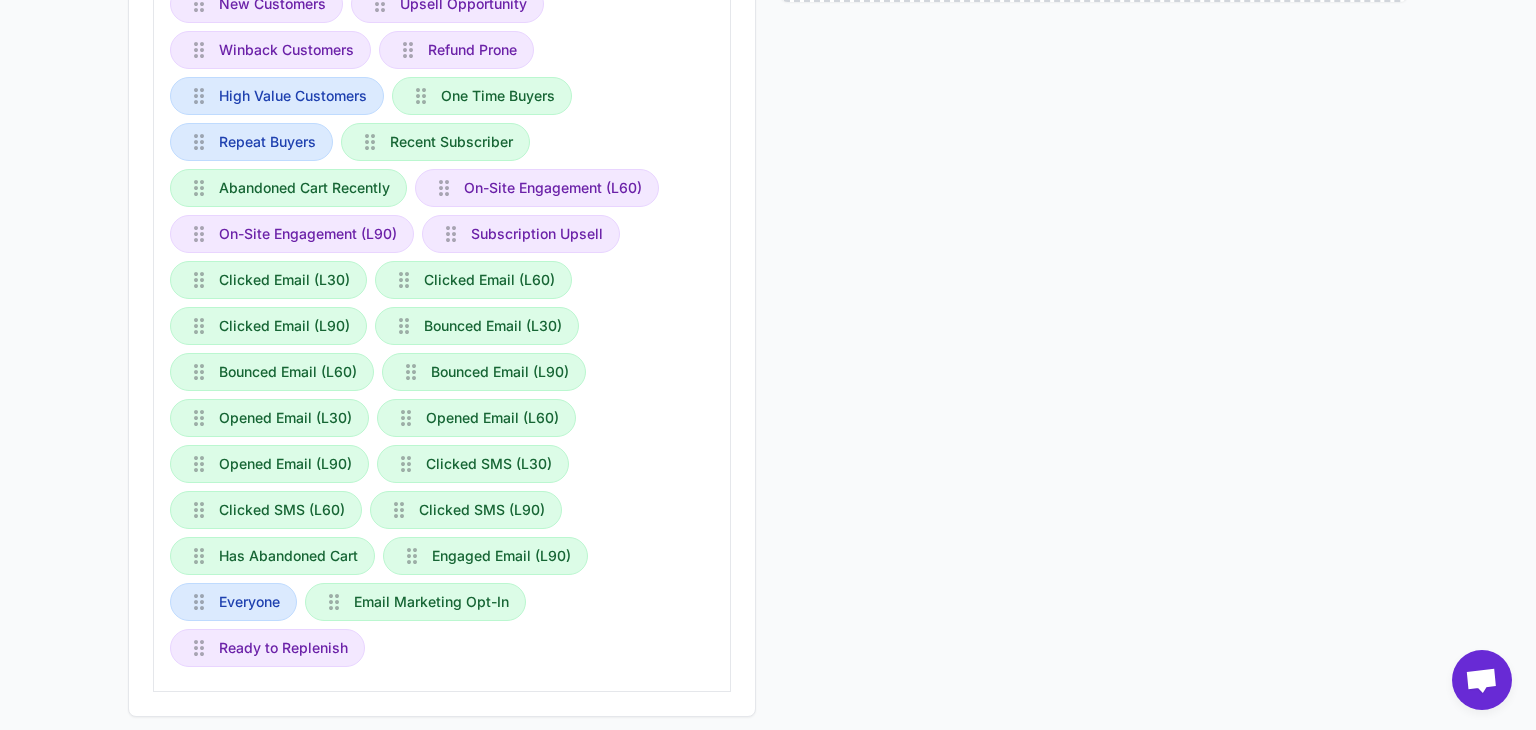 scroll, scrollTop: 658, scrollLeft: 0, axis: vertical 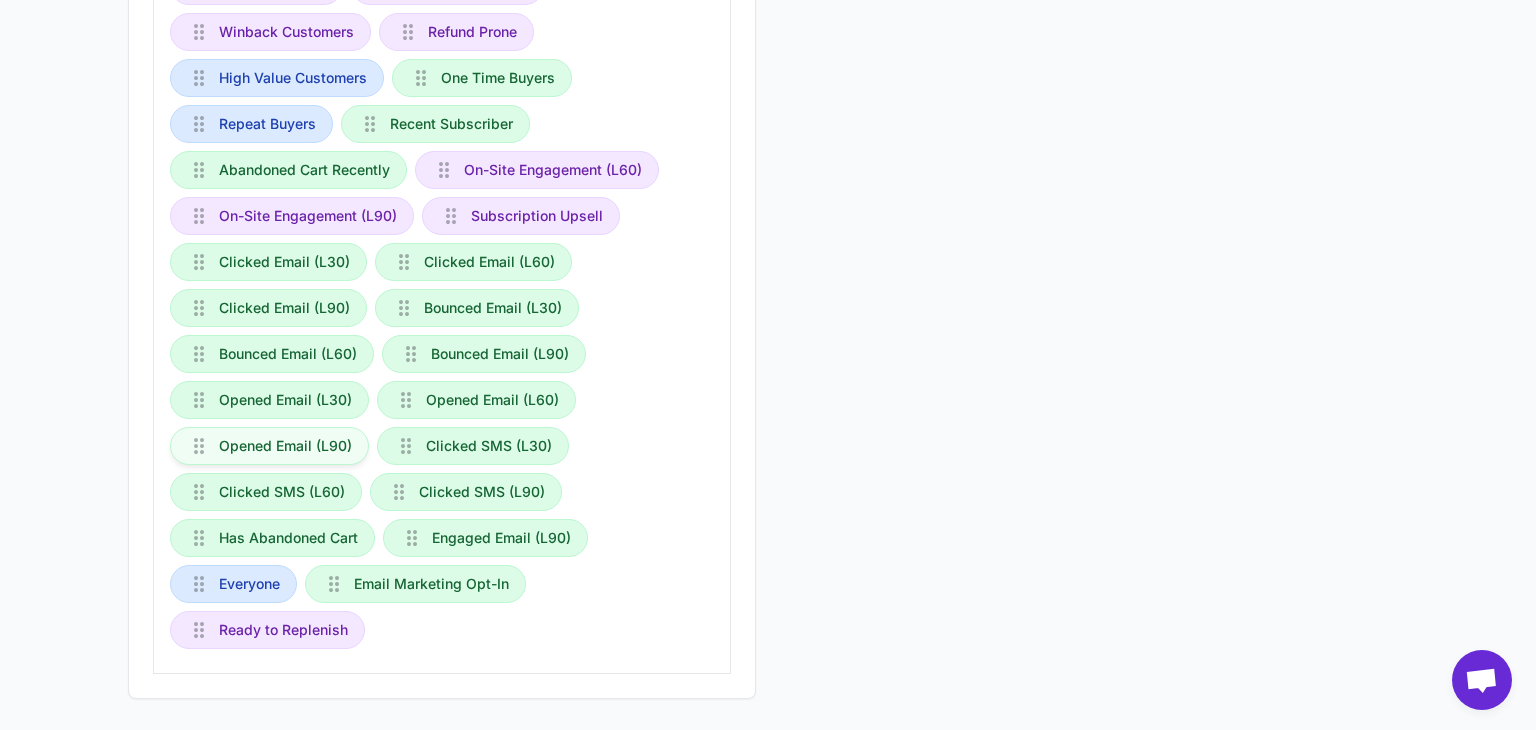 click on "Opened Email (L90)" at bounding box center (285, 446) 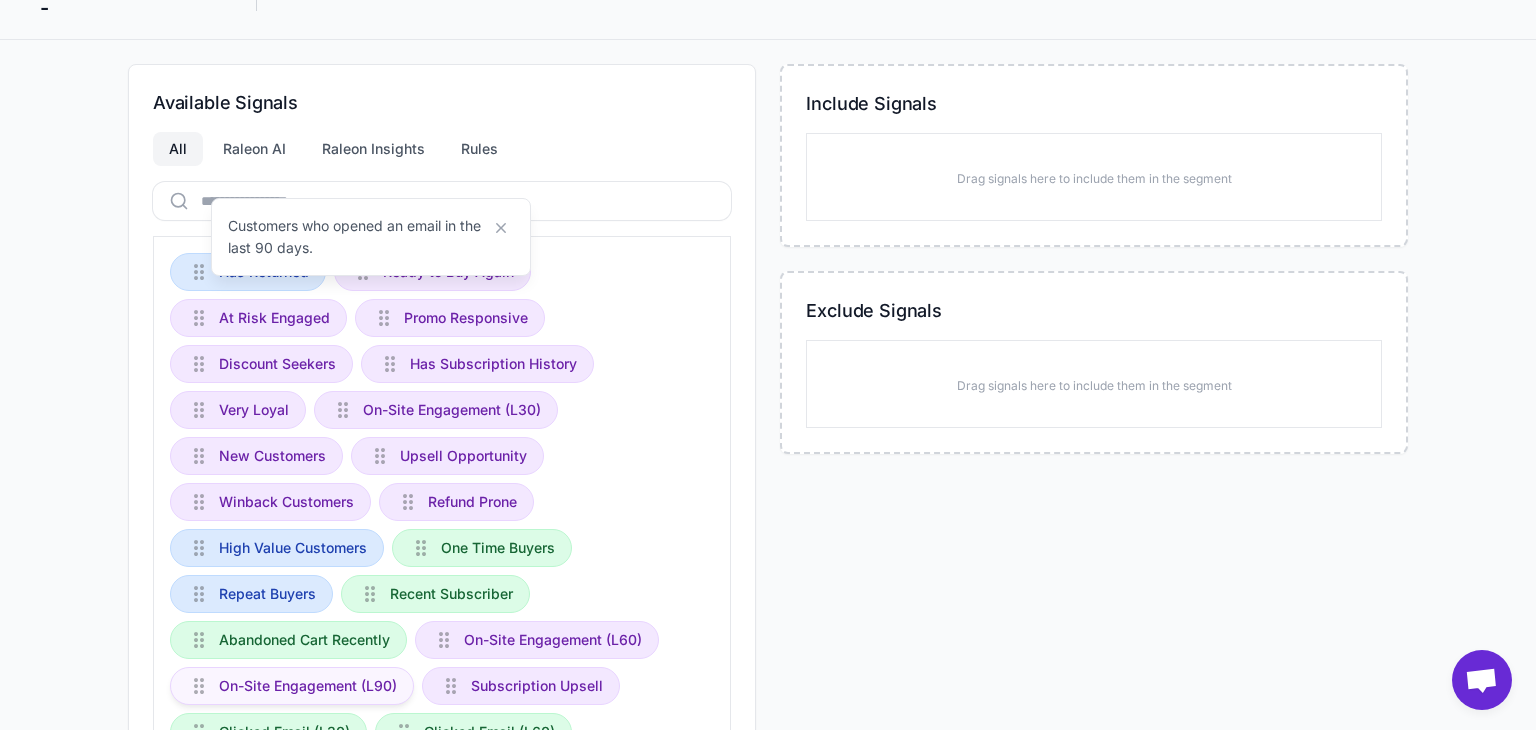 scroll, scrollTop: 0, scrollLeft: 0, axis: both 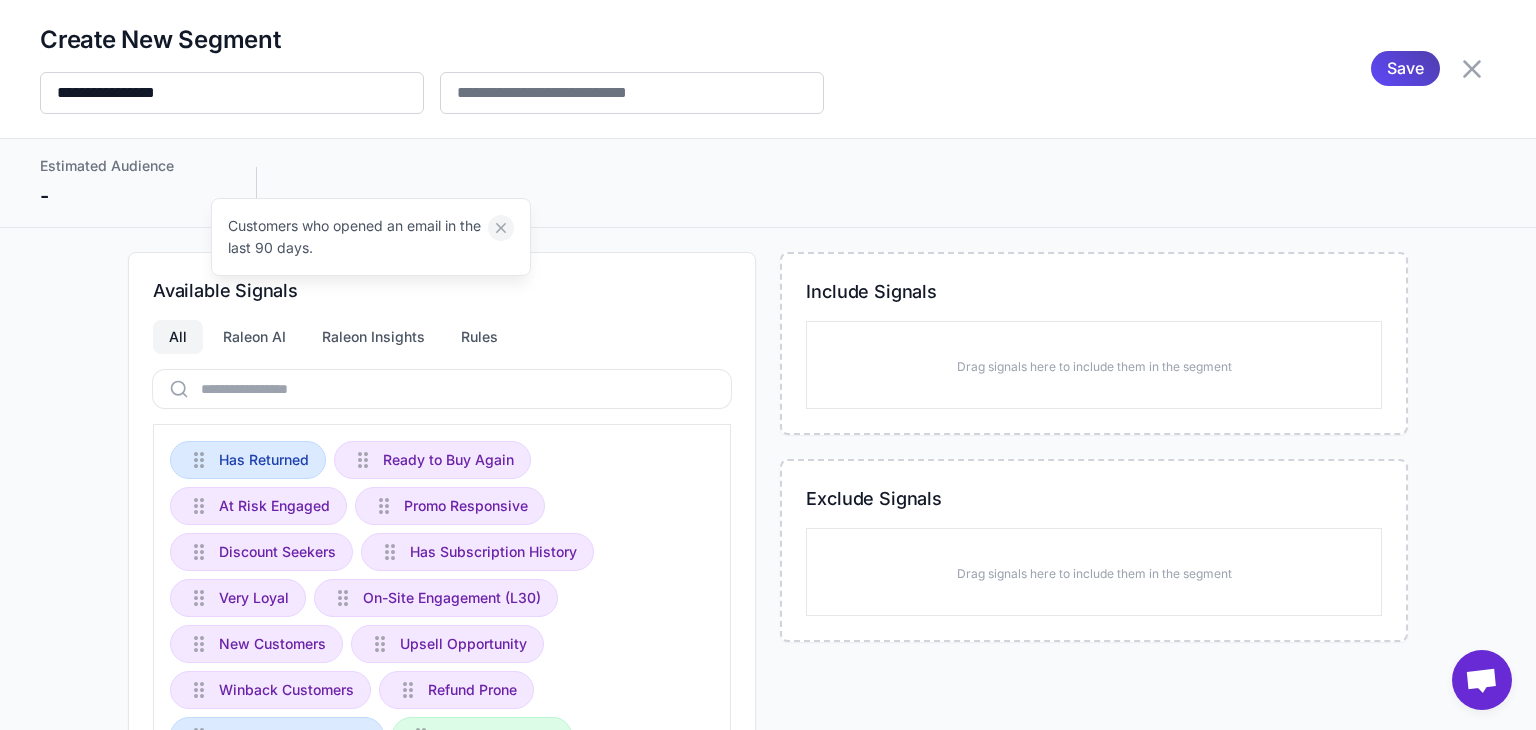 click 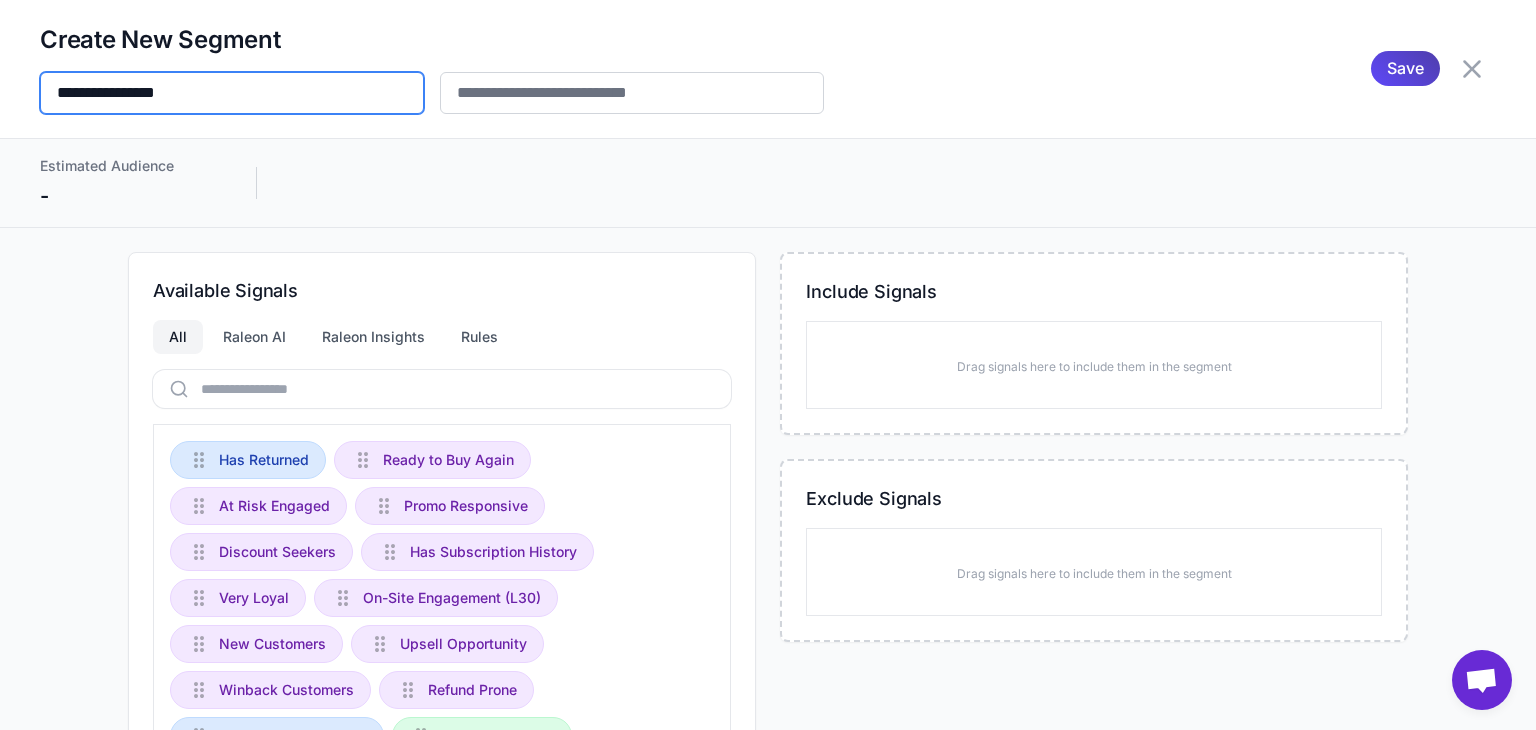 click on "**********" at bounding box center (232, 93) 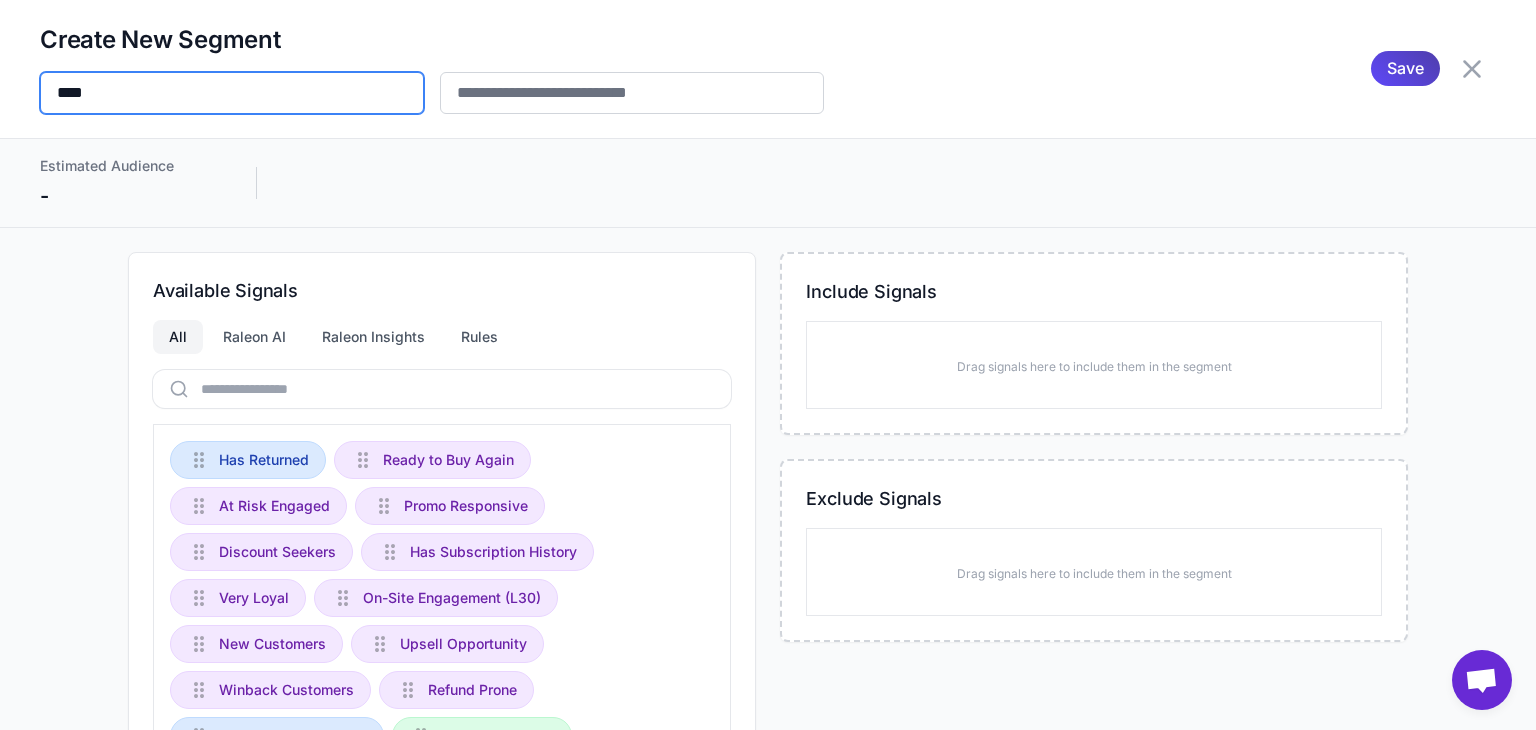 type on "****" 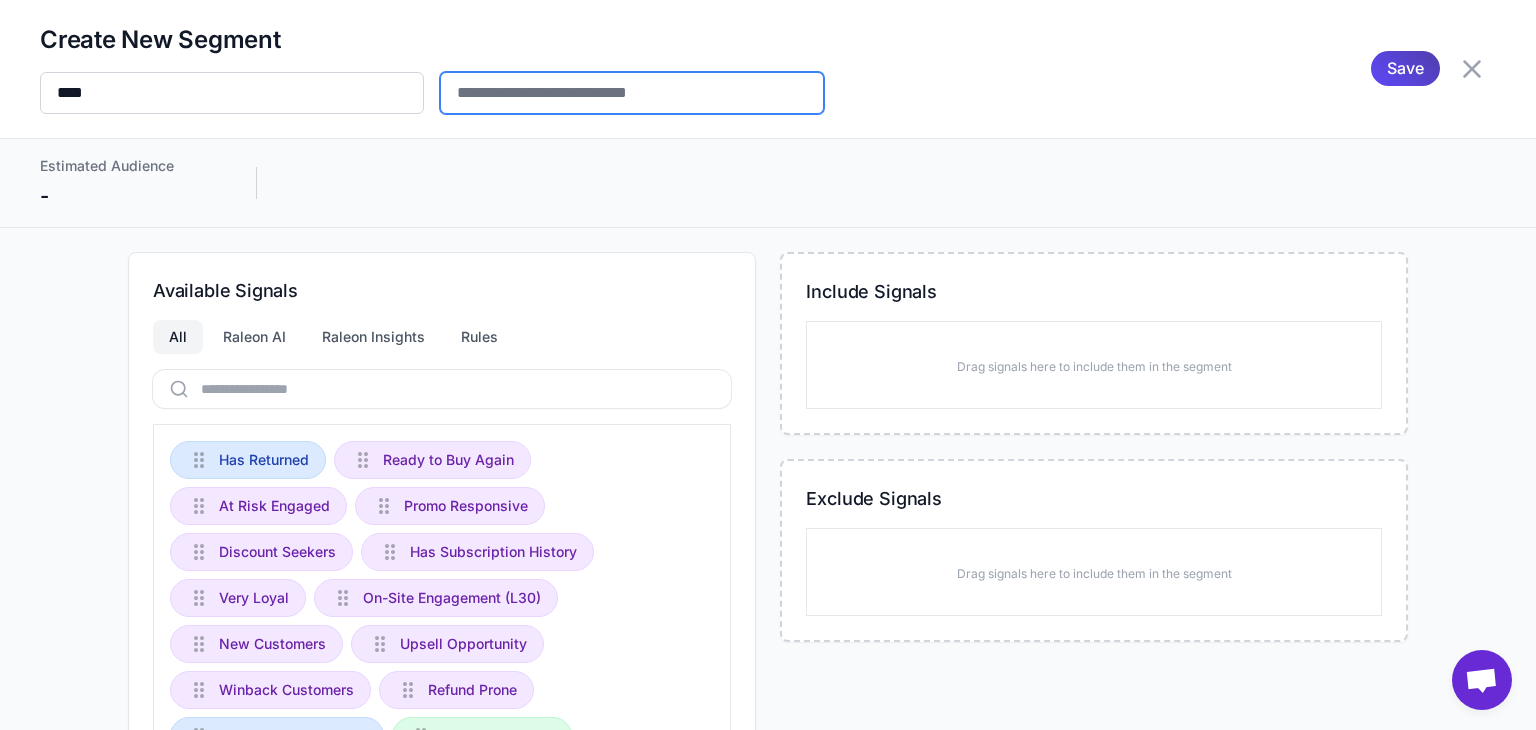 click at bounding box center [632, 93] 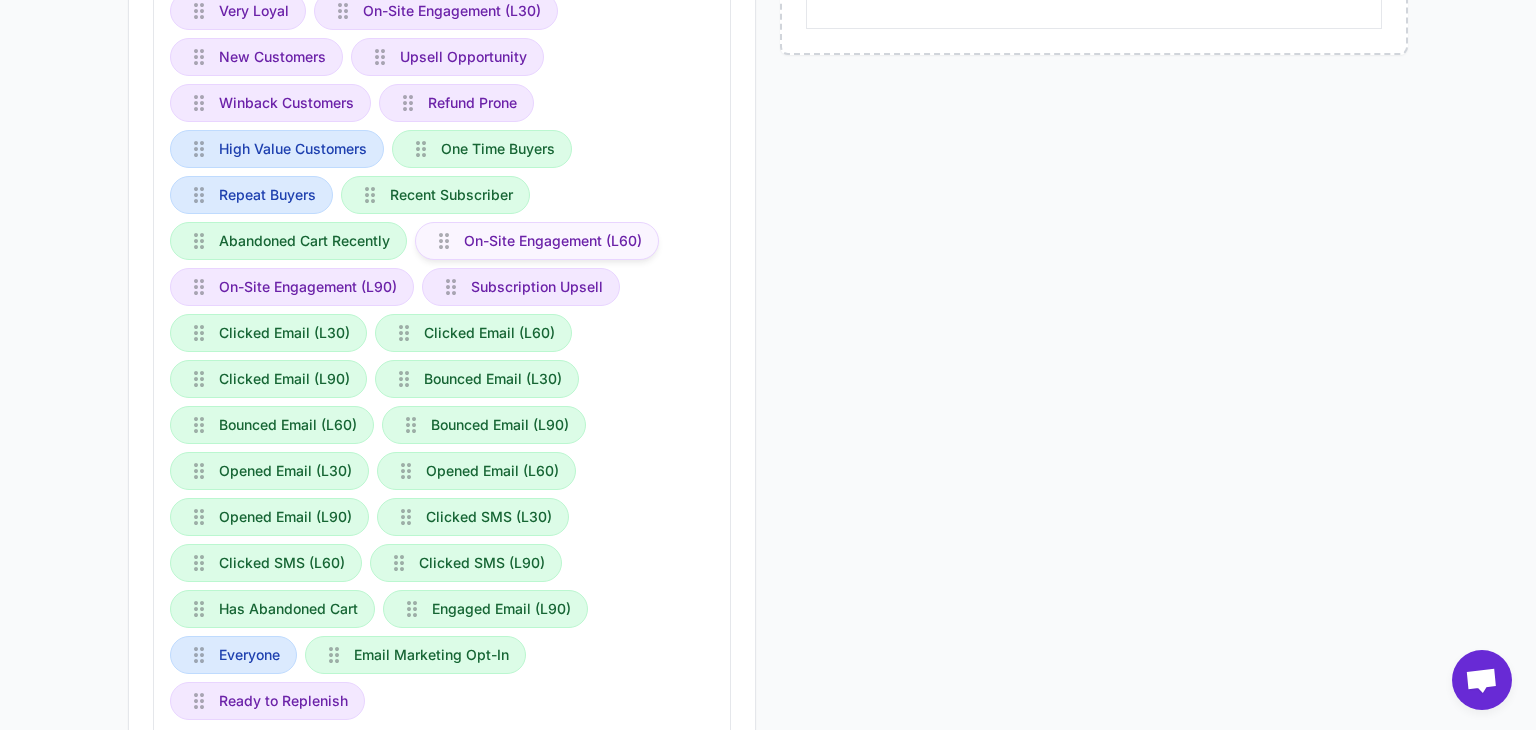 scroll, scrollTop: 658, scrollLeft: 0, axis: vertical 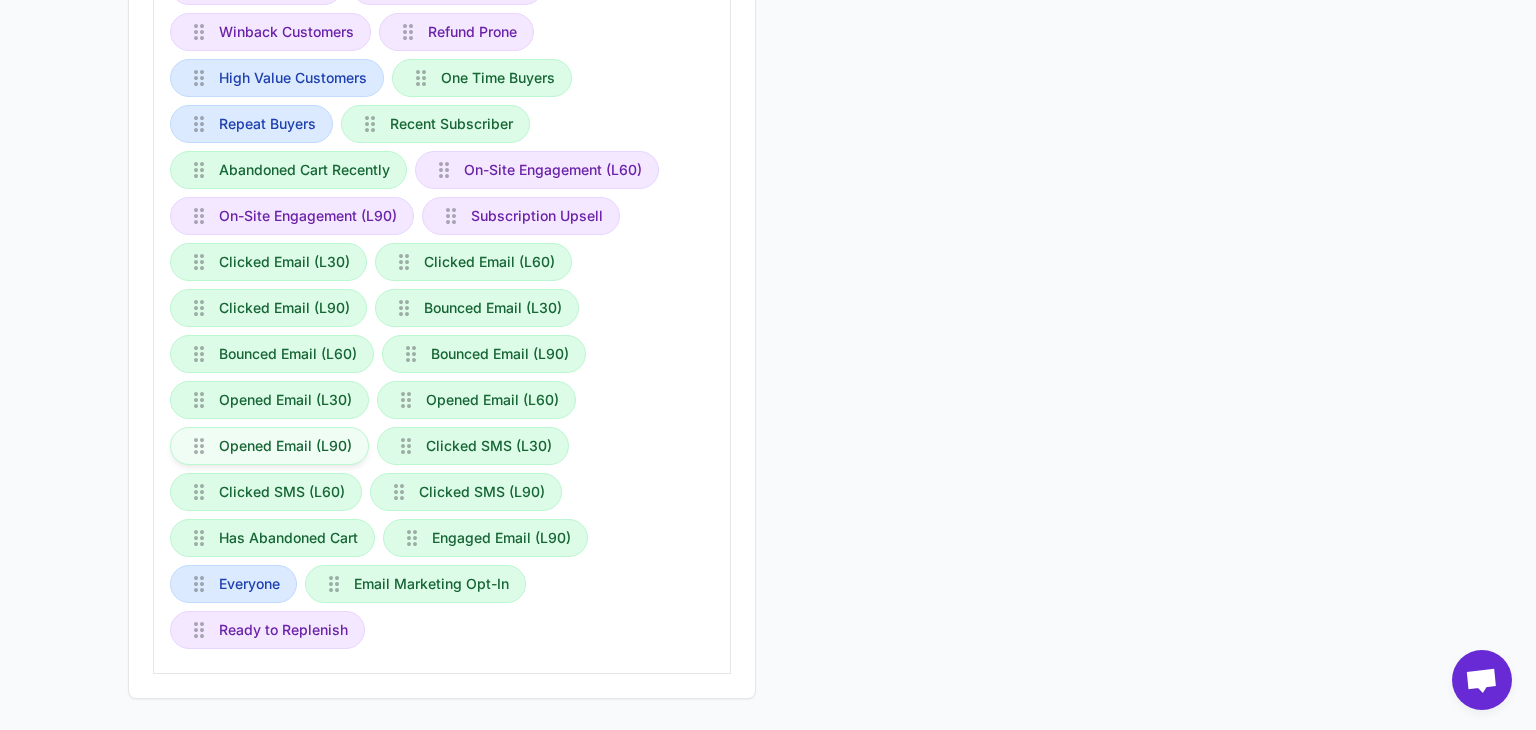 type on "**********" 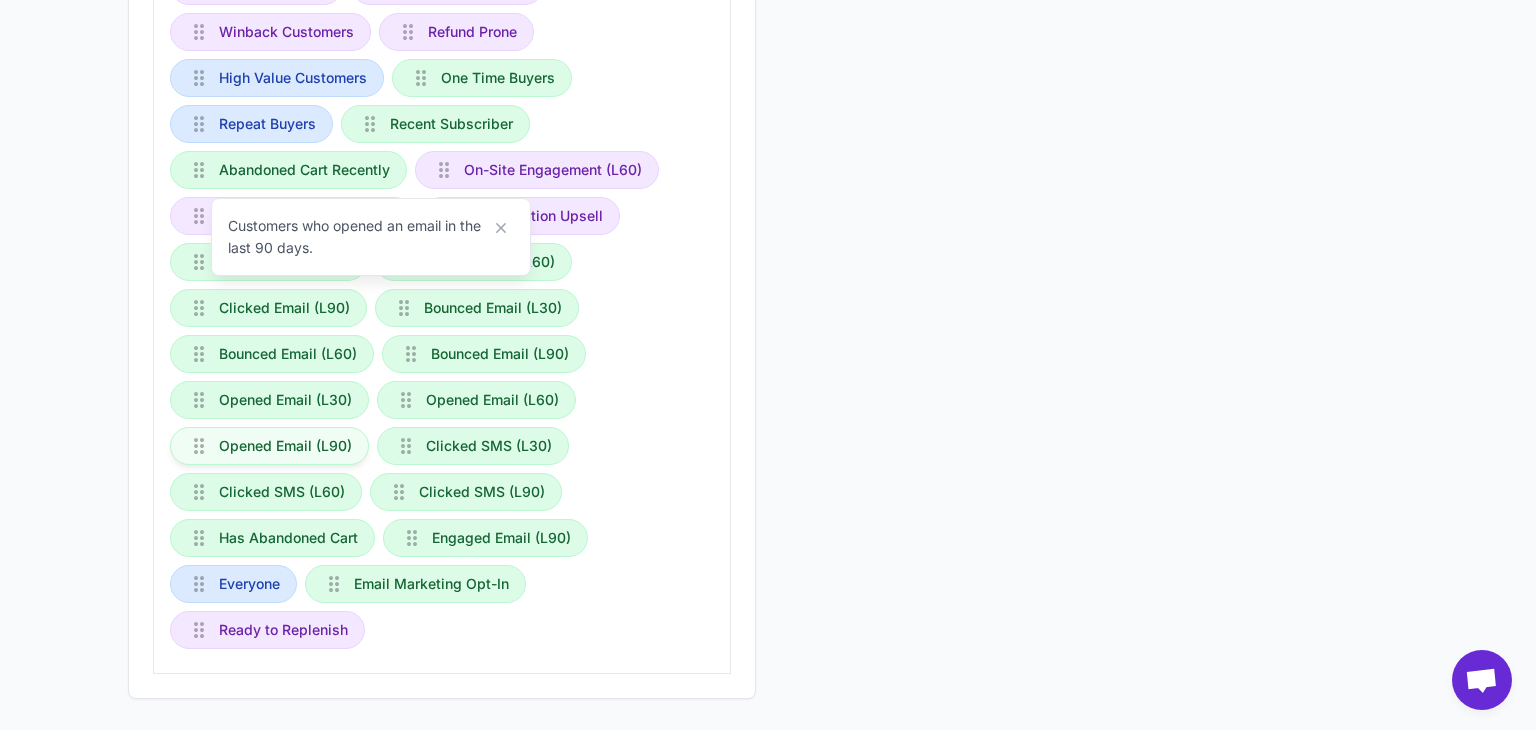 click on "Opened Email (L90)" at bounding box center [285, 446] 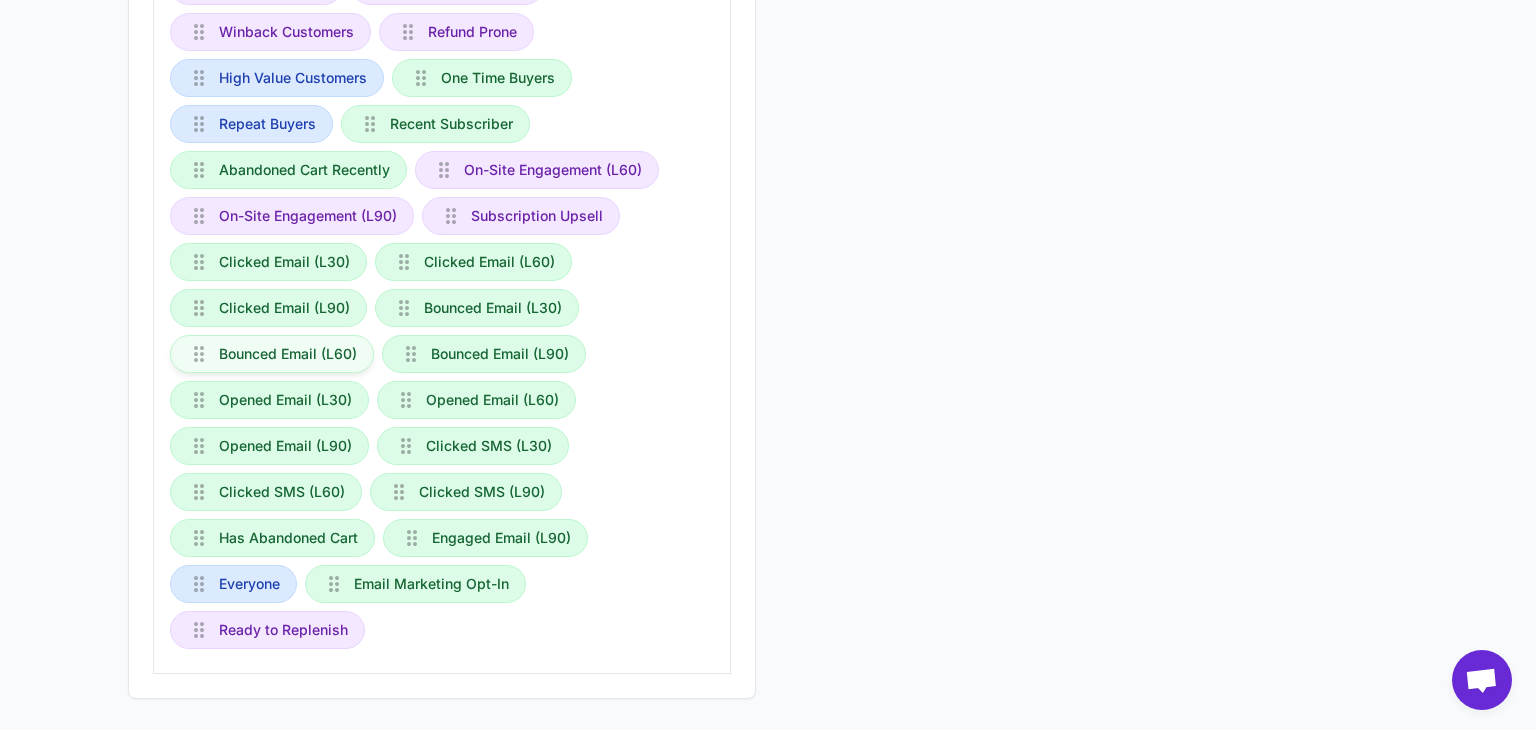 scroll, scrollTop: 0, scrollLeft: 0, axis: both 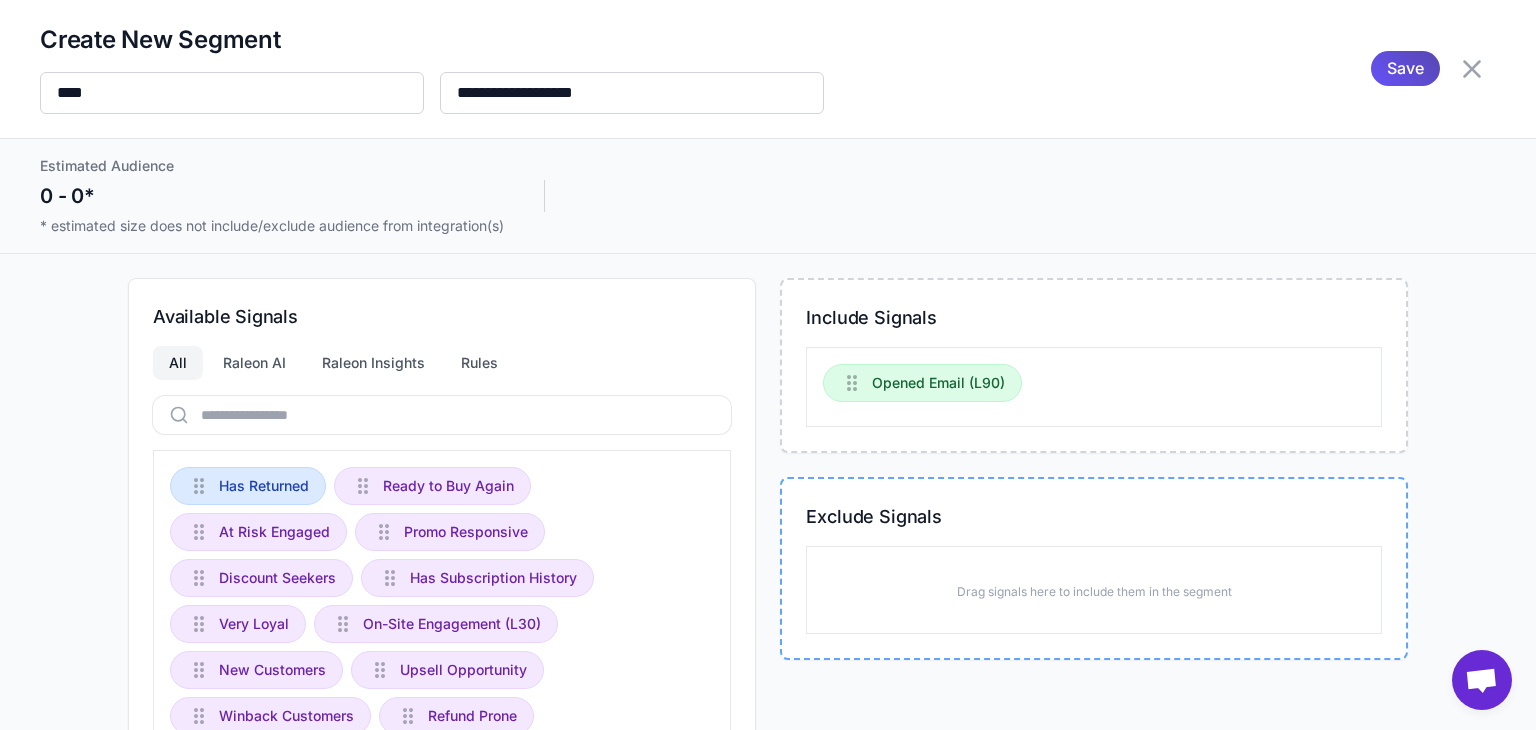 click on "Save" at bounding box center (1405, 68) 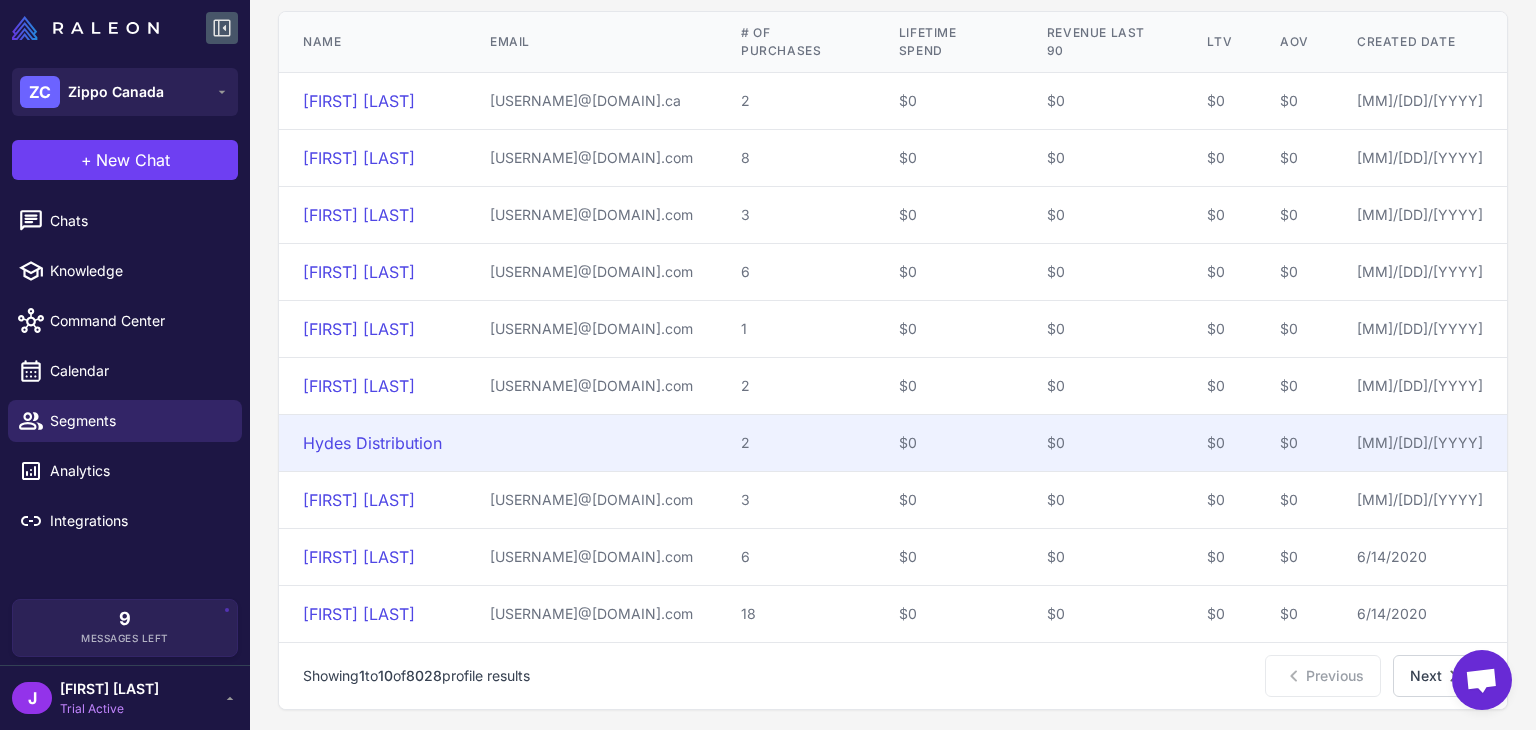 scroll, scrollTop: 715, scrollLeft: 0, axis: vertical 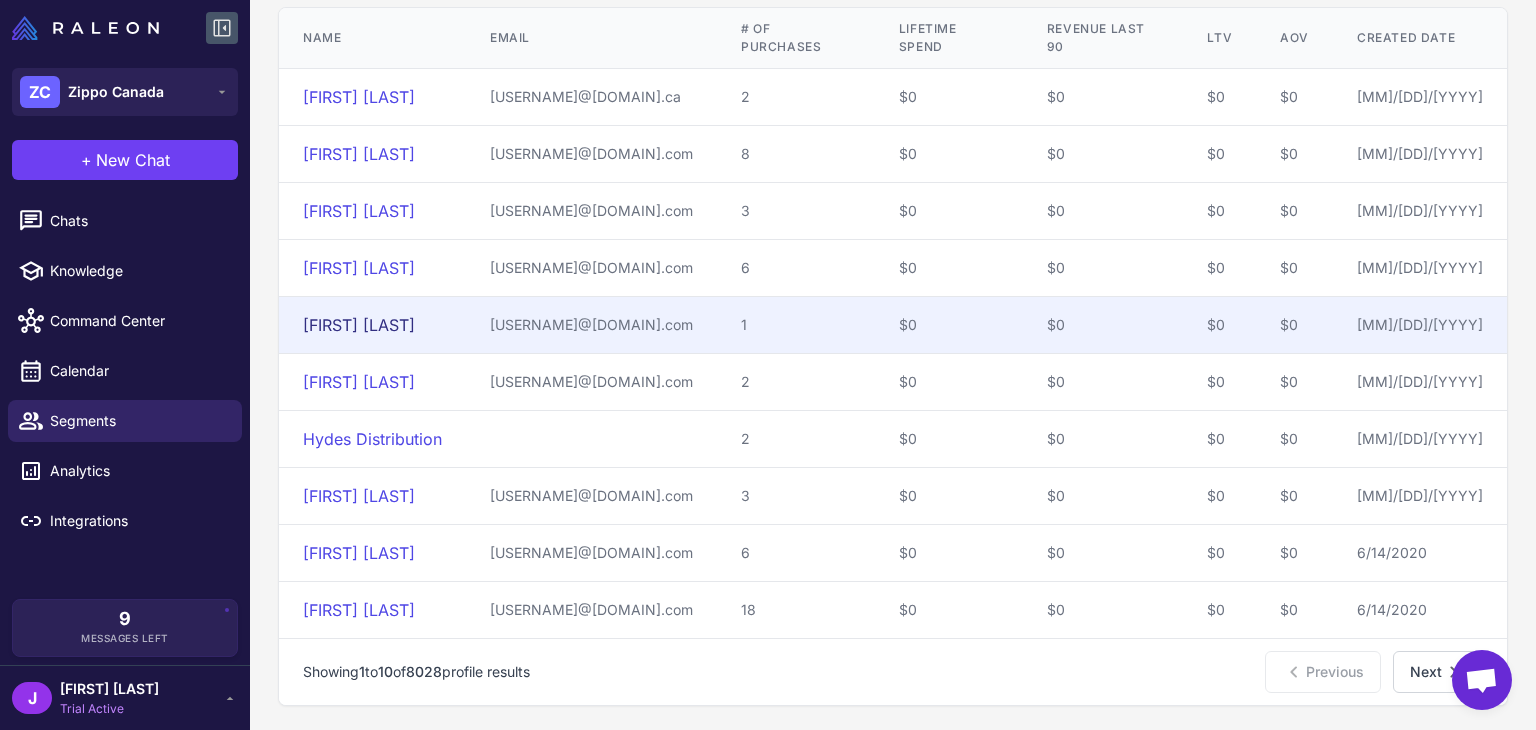 click on "Sebastian Lipnicki" at bounding box center [359, 325] 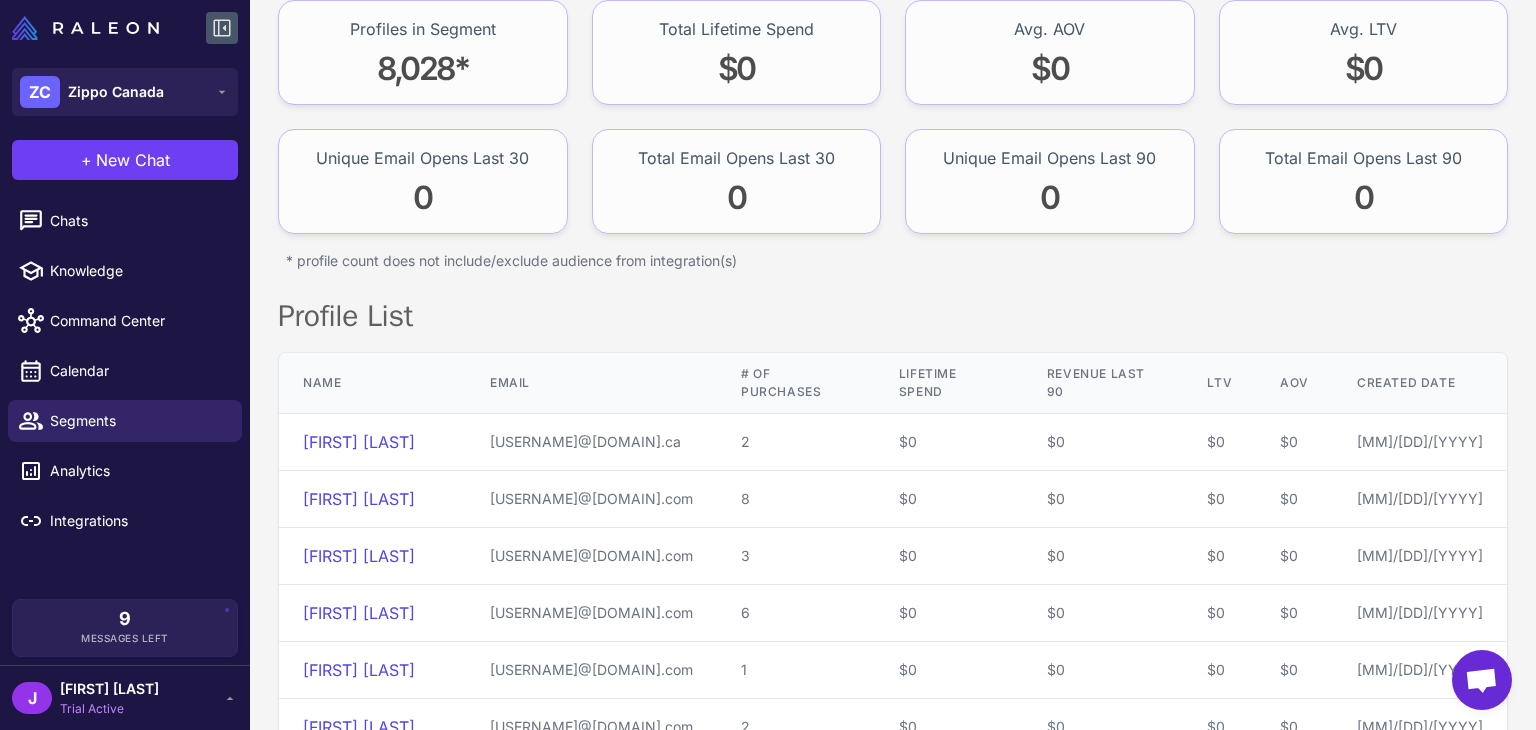 scroll, scrollTop: 715, scrollLeft: 0, axis: vertical 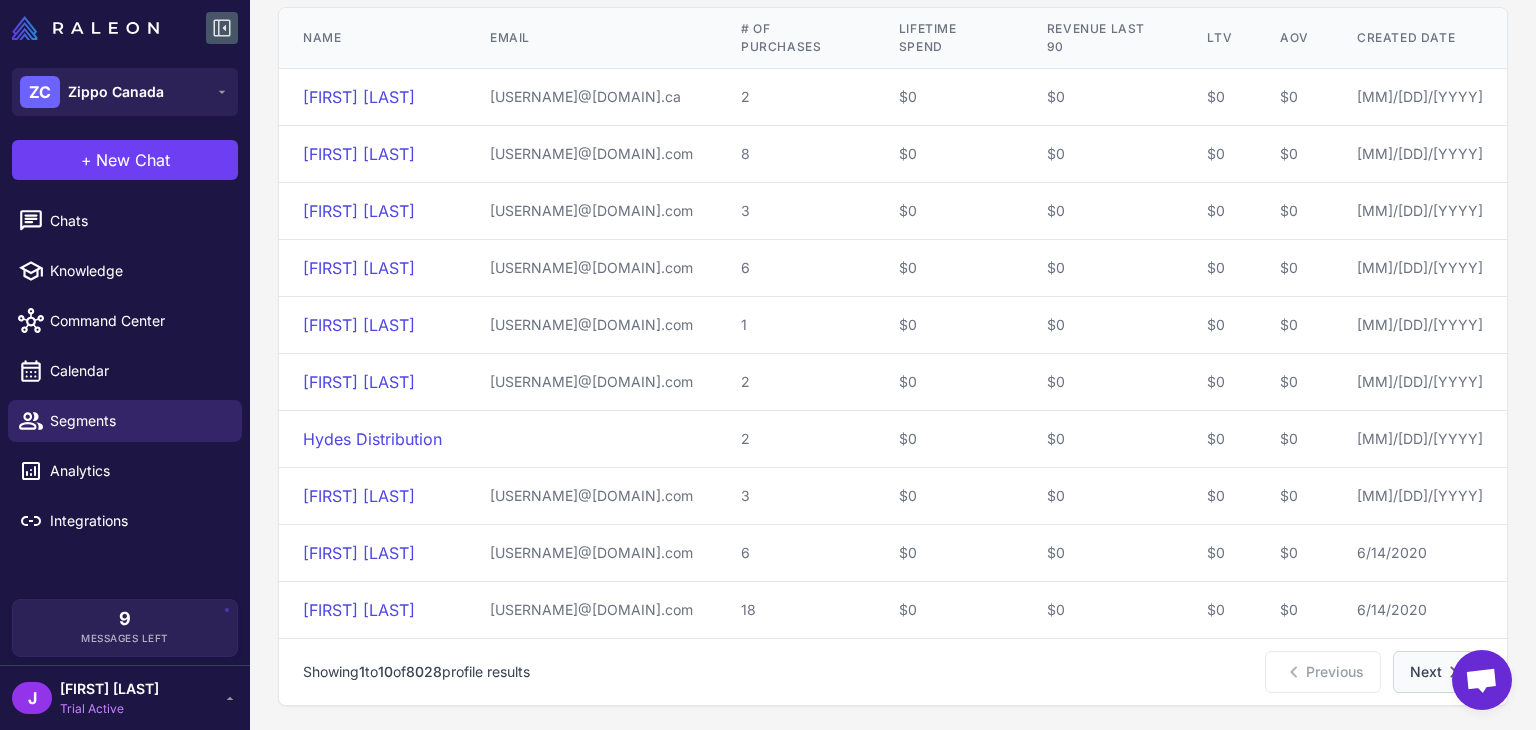 click on "Next" at bounding box center [1438, 672] 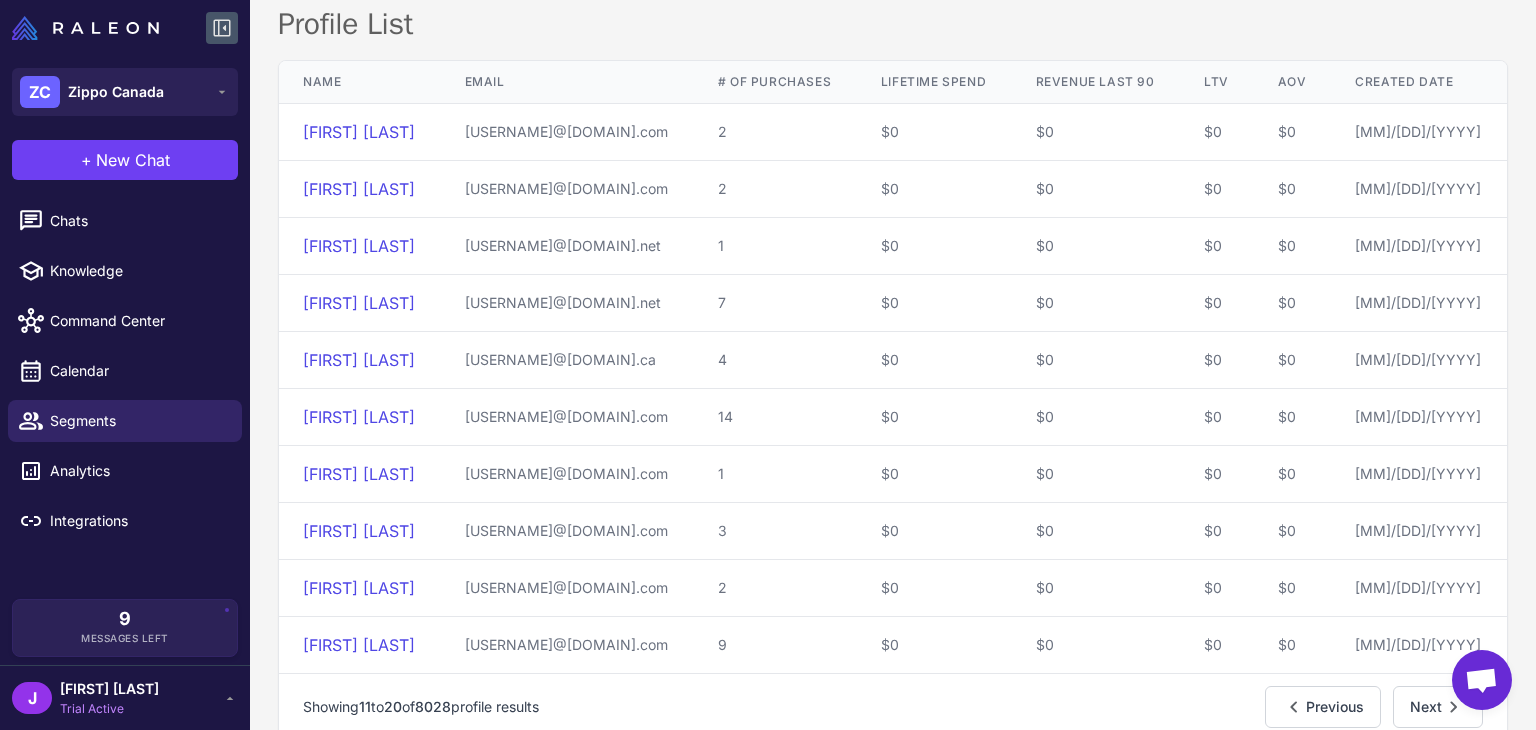 scroll, scrollTop: 696, scrollLeft: 0, axis: vertical 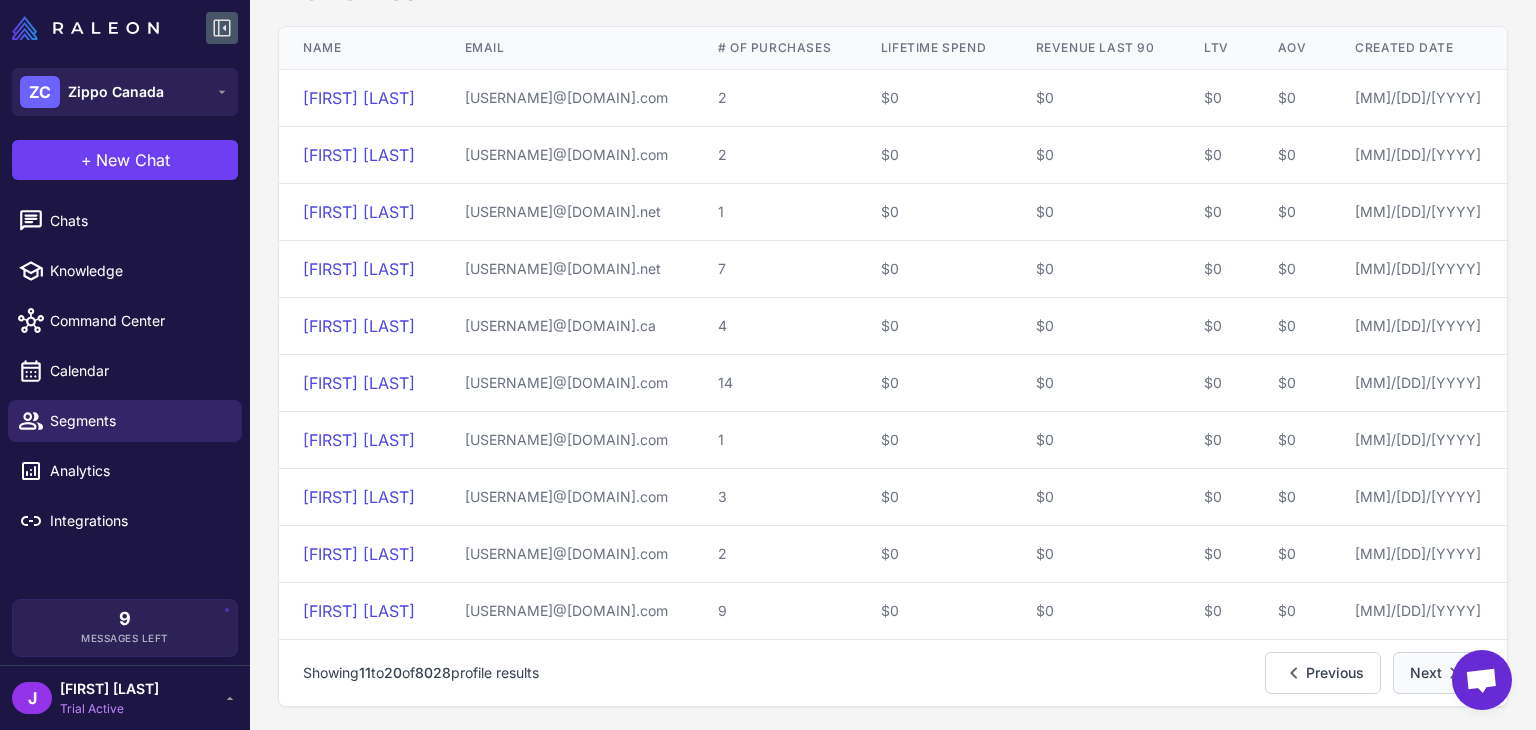 click on "Next" at bounding box center [1438, 673] 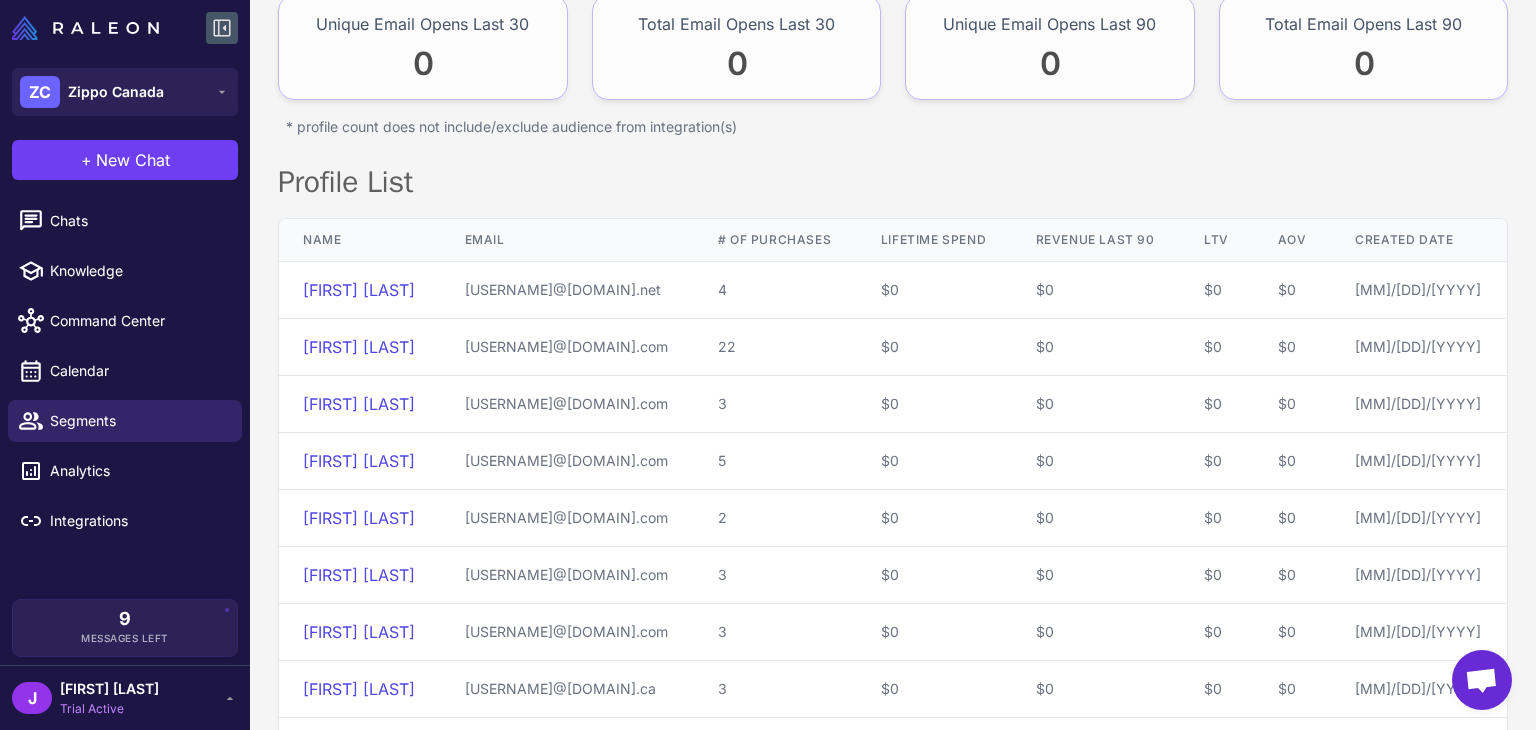 scroll, scrollTop: 696, scrollLeft: 0, axis: vertical 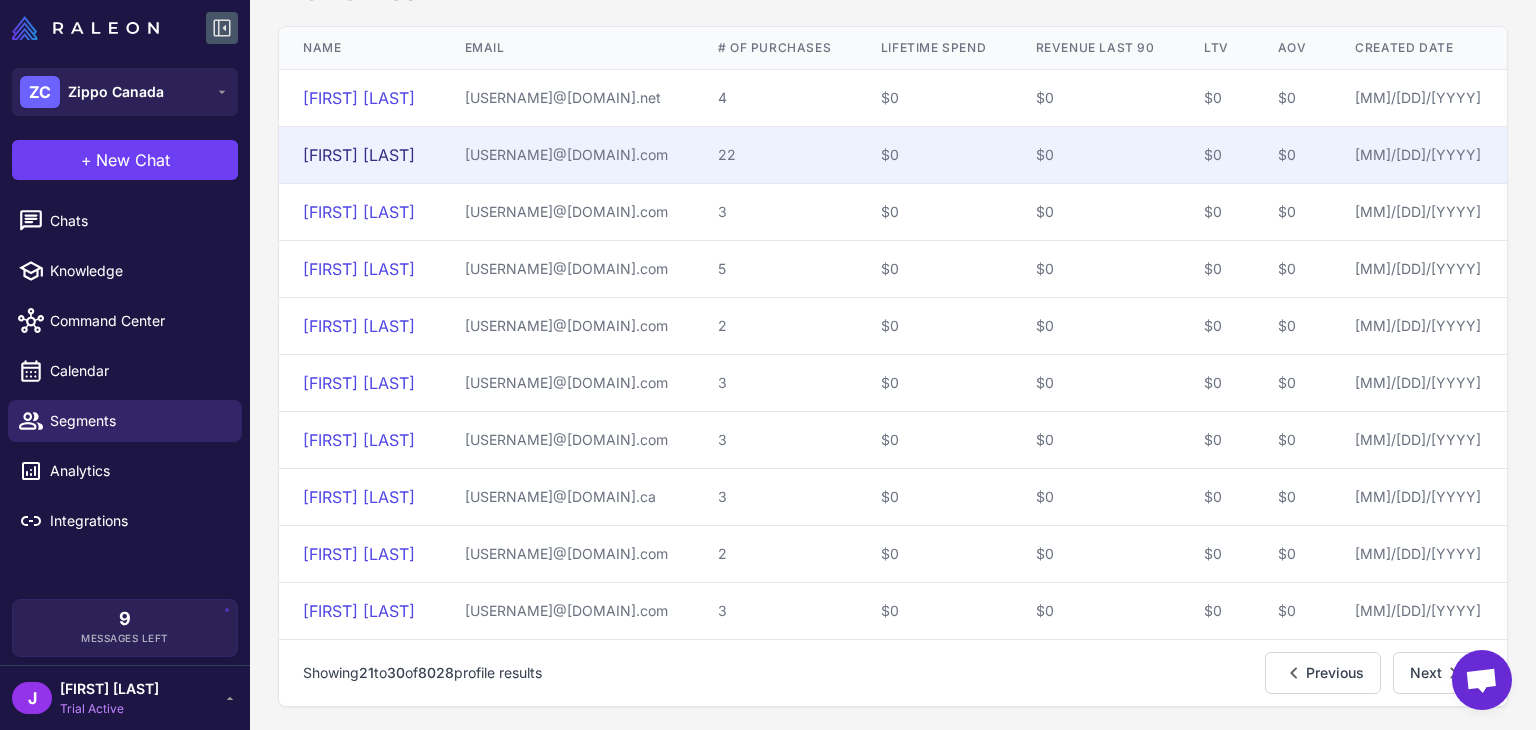 click on "[FIRST] [LAST]" at bounding box center [359, 155] 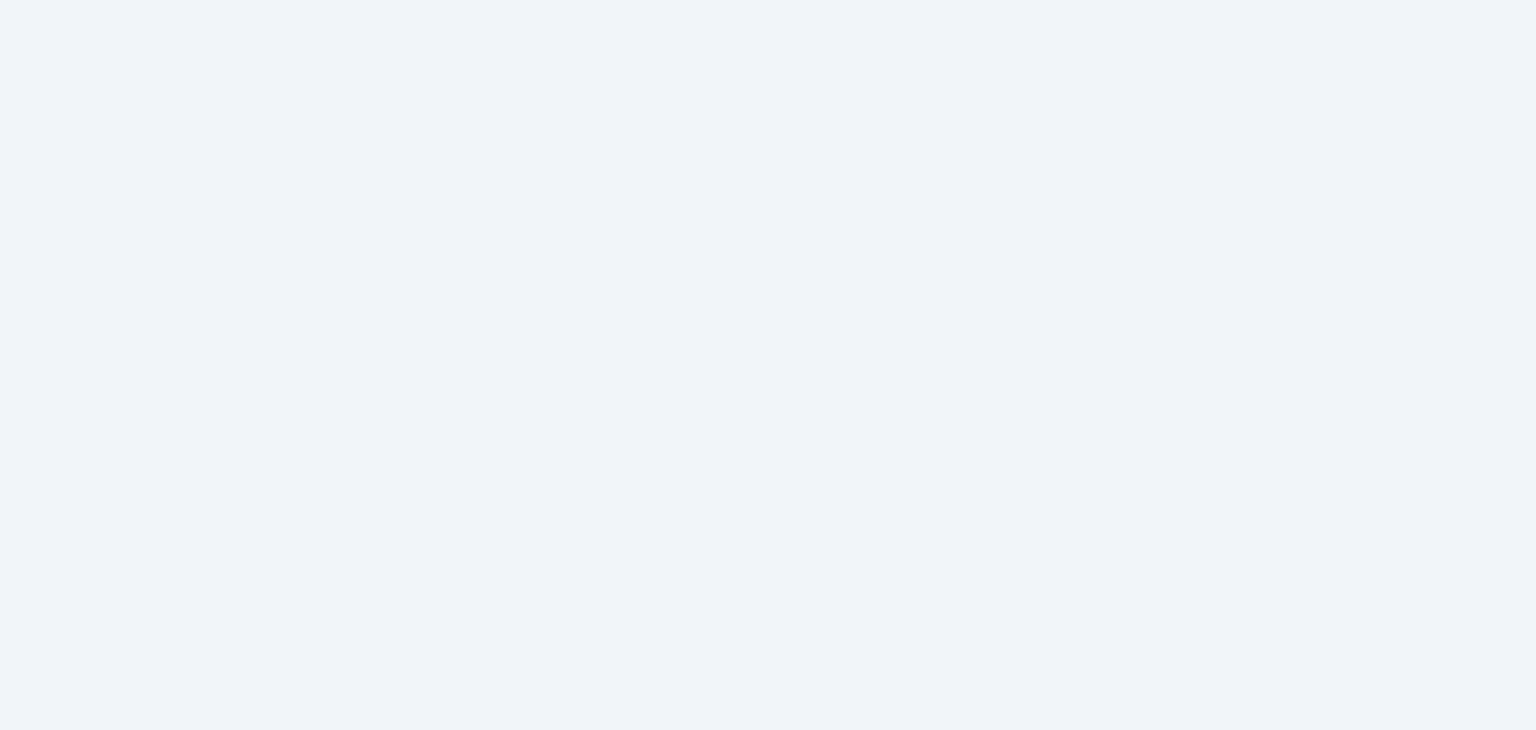 scroll, scrollTop: 0, scrollLeft: 0, axis: both 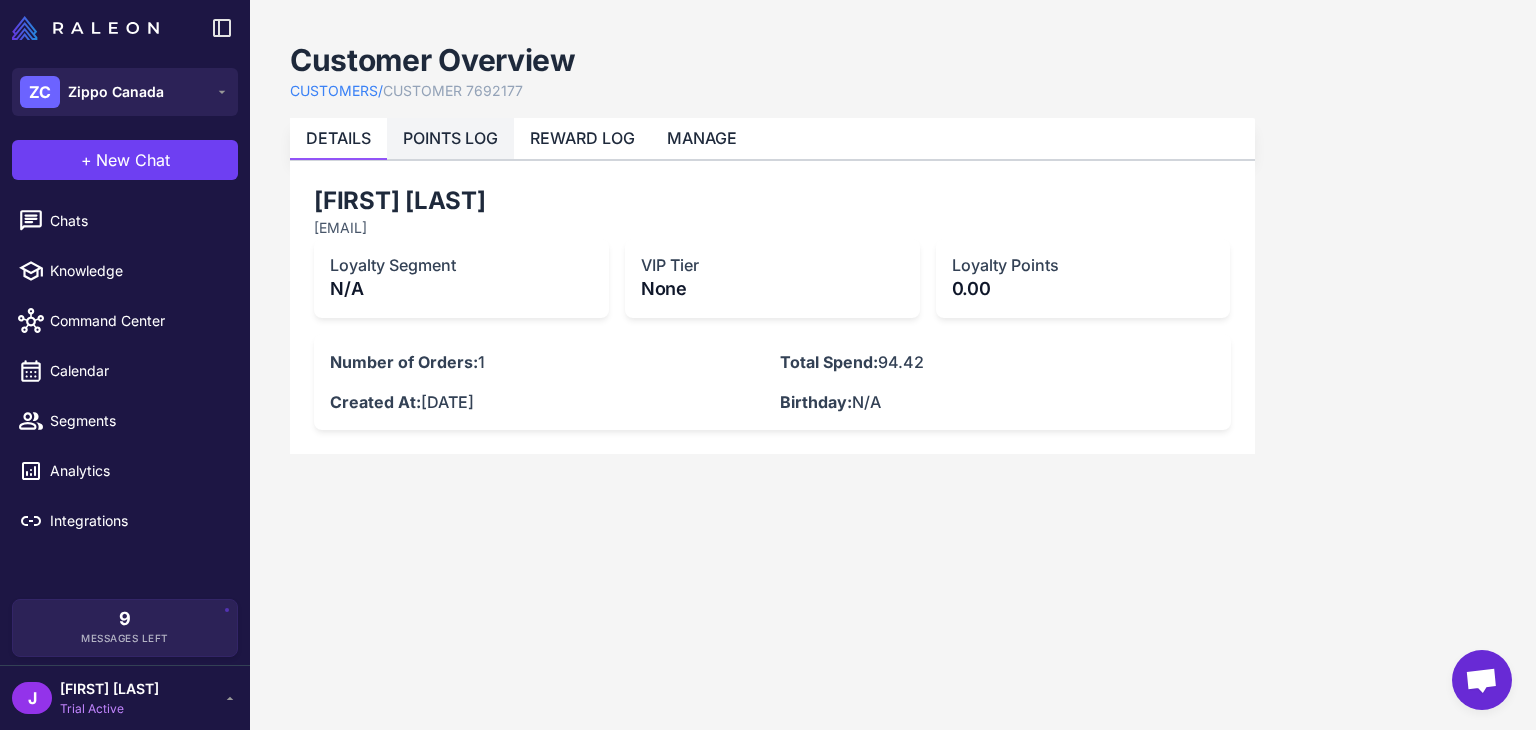 click on "POINTS LOG" at bounding box center (450, 138) 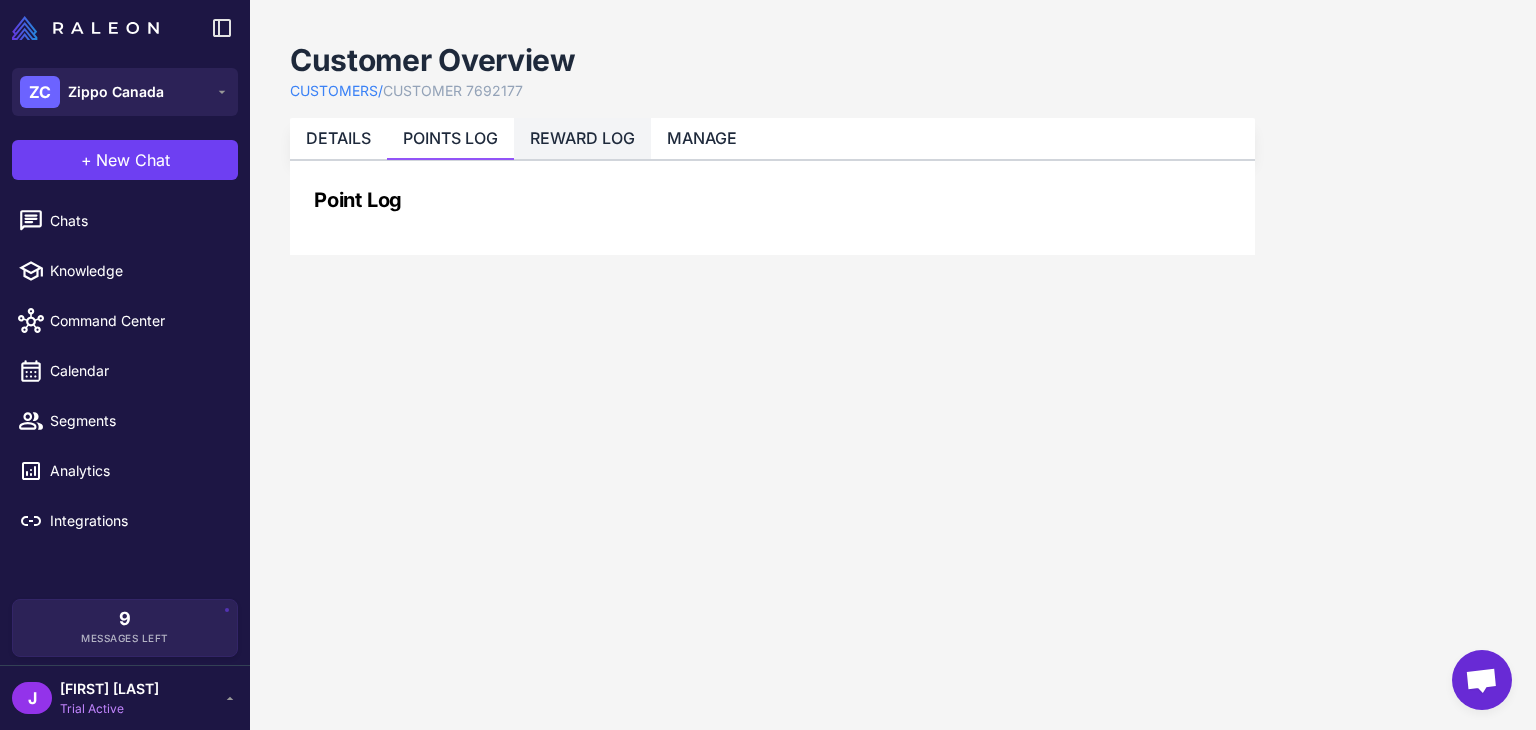 click on "REWARD LOG" at bounding box center [582, 138] 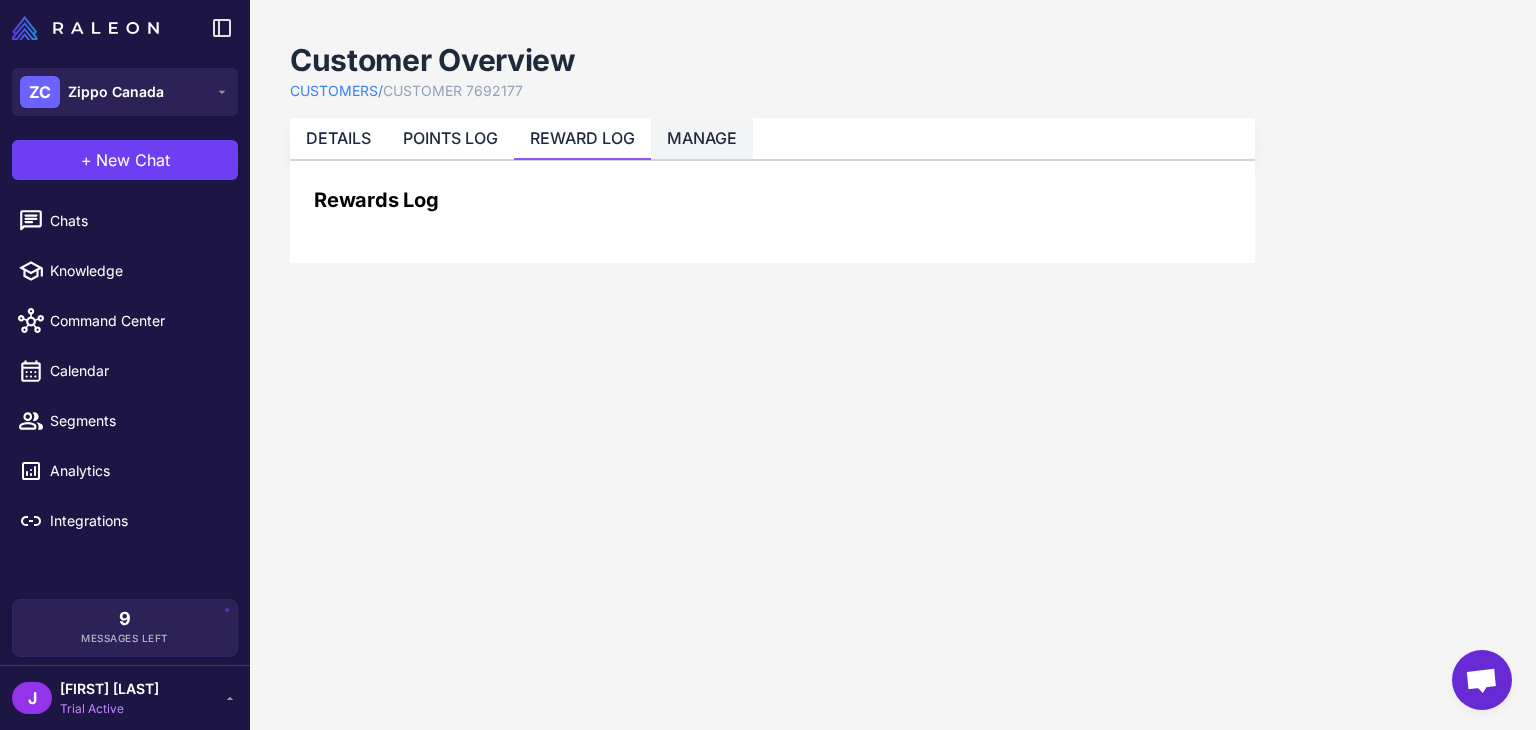 click on "MANAGE" at bounding box center (702, 138) 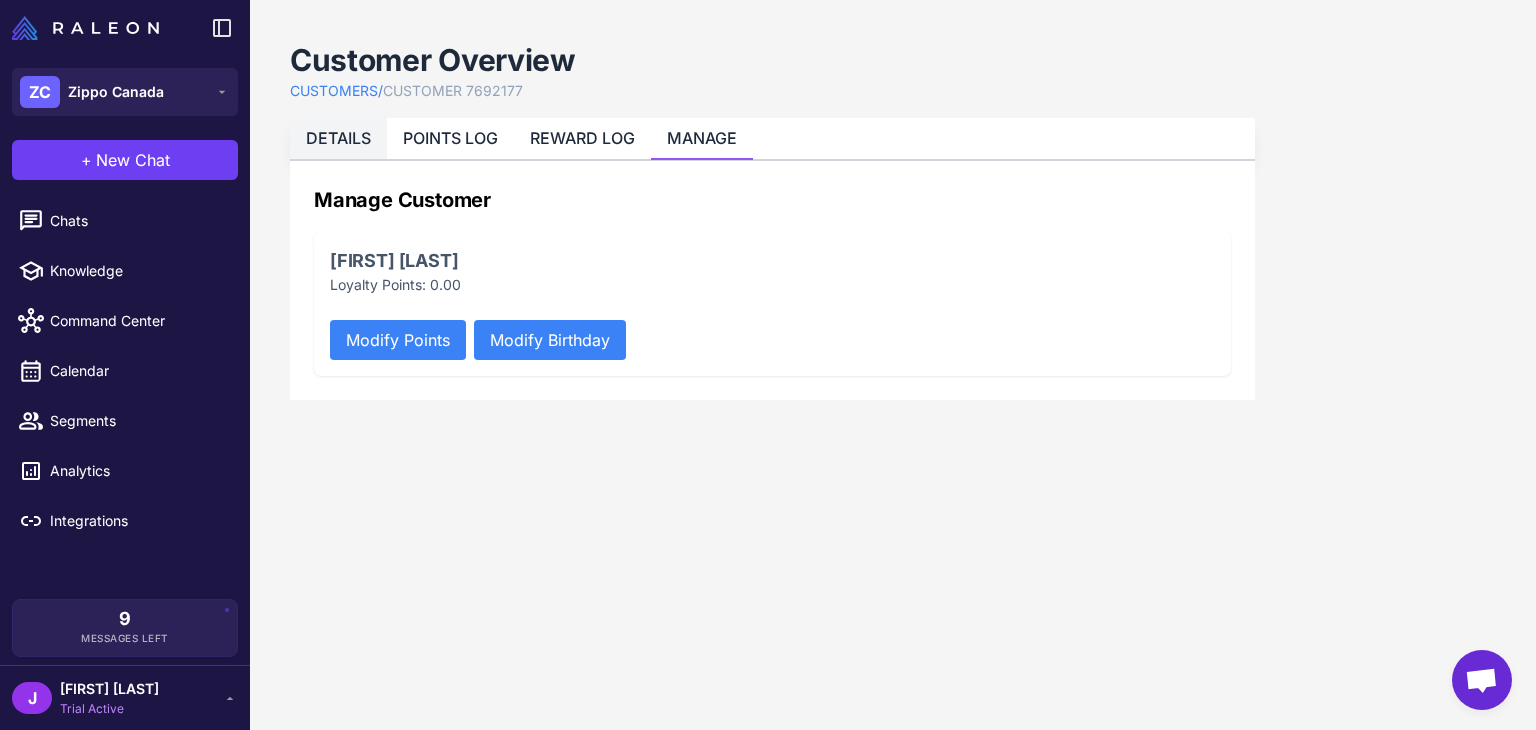 click on "DETAILS" at bounding box center (338, 138) 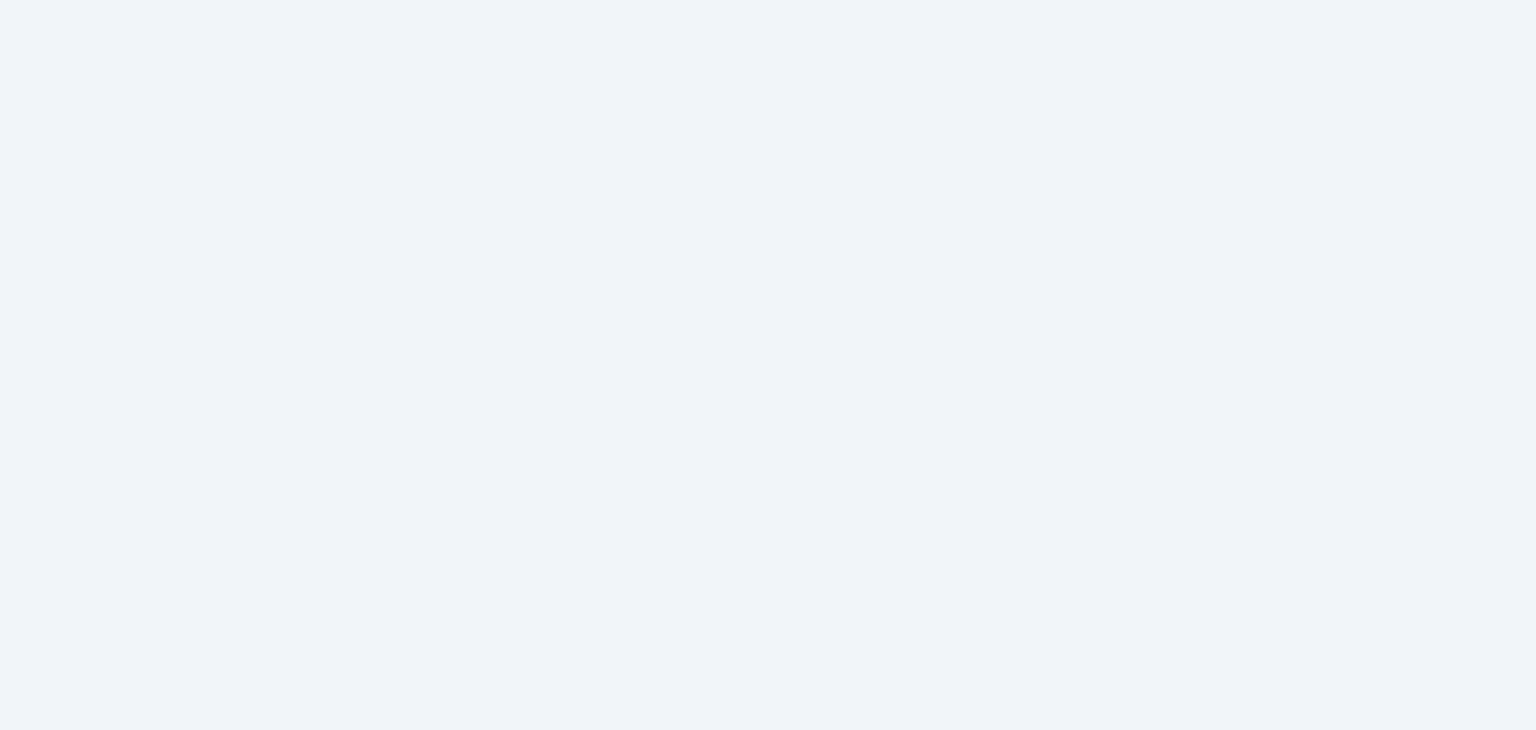 scroll, scrollTop: 0, scrollLeft: 0, axis: both 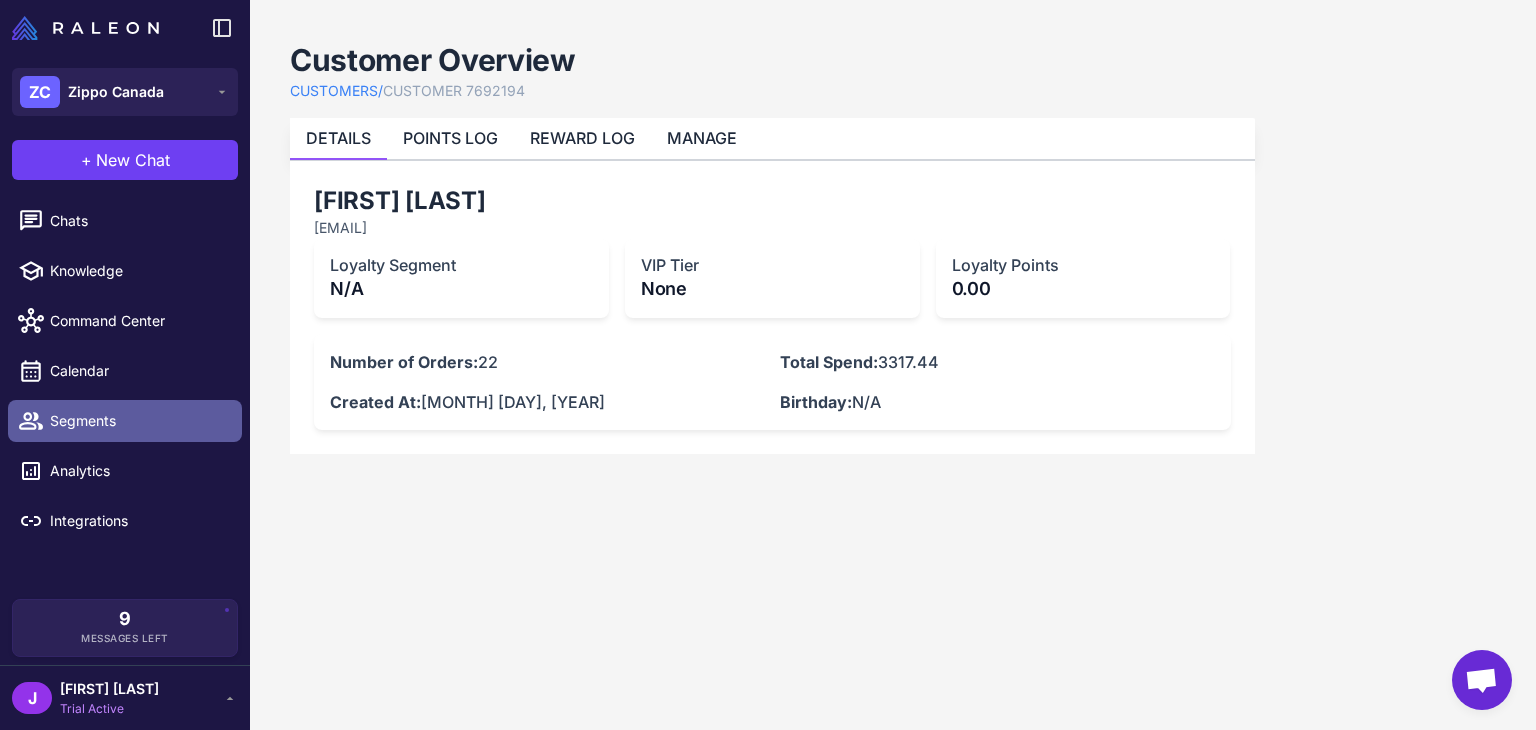 click on "Segments" at bounding box center [138, 421] 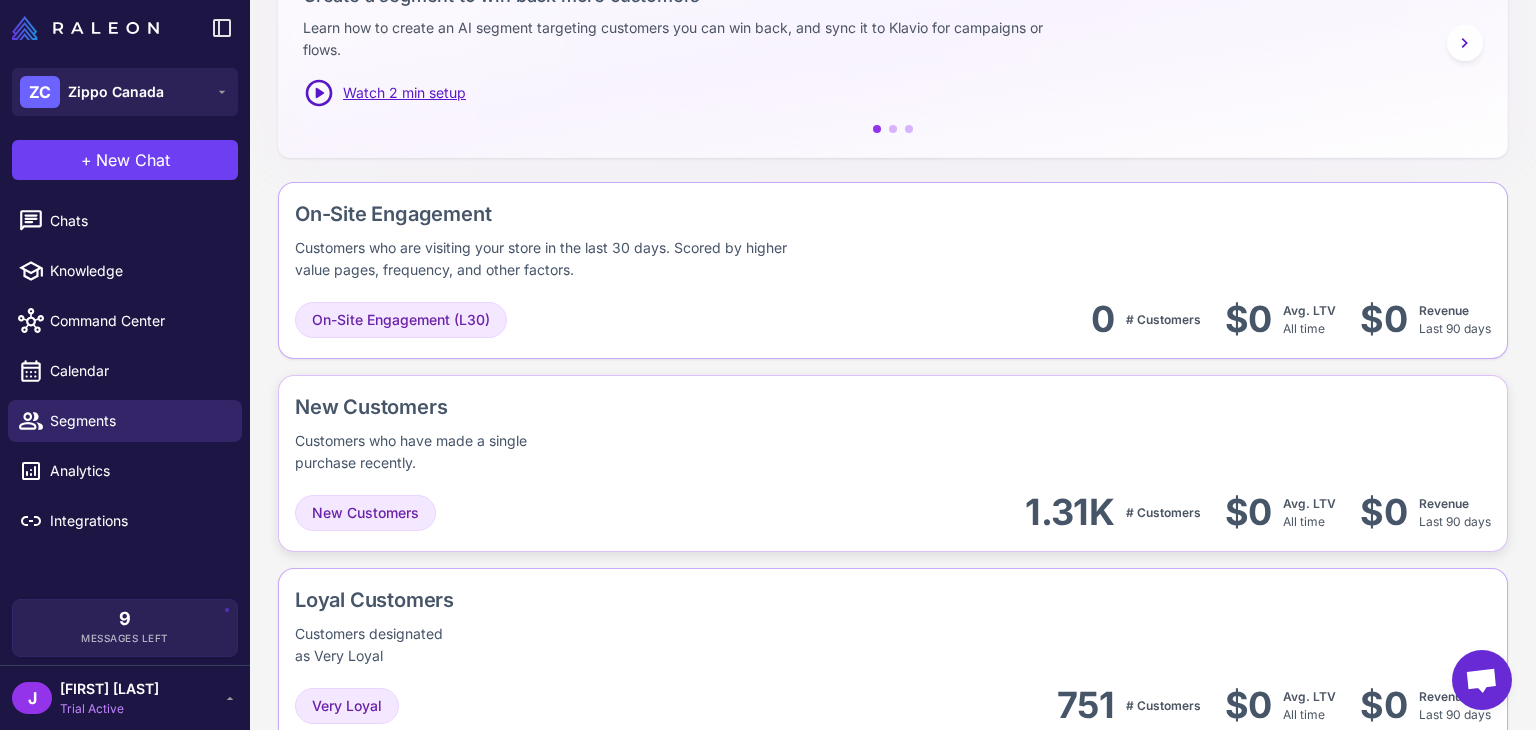 scroll, scrollTop: 400, scrollLeft: 0, axis: vertical 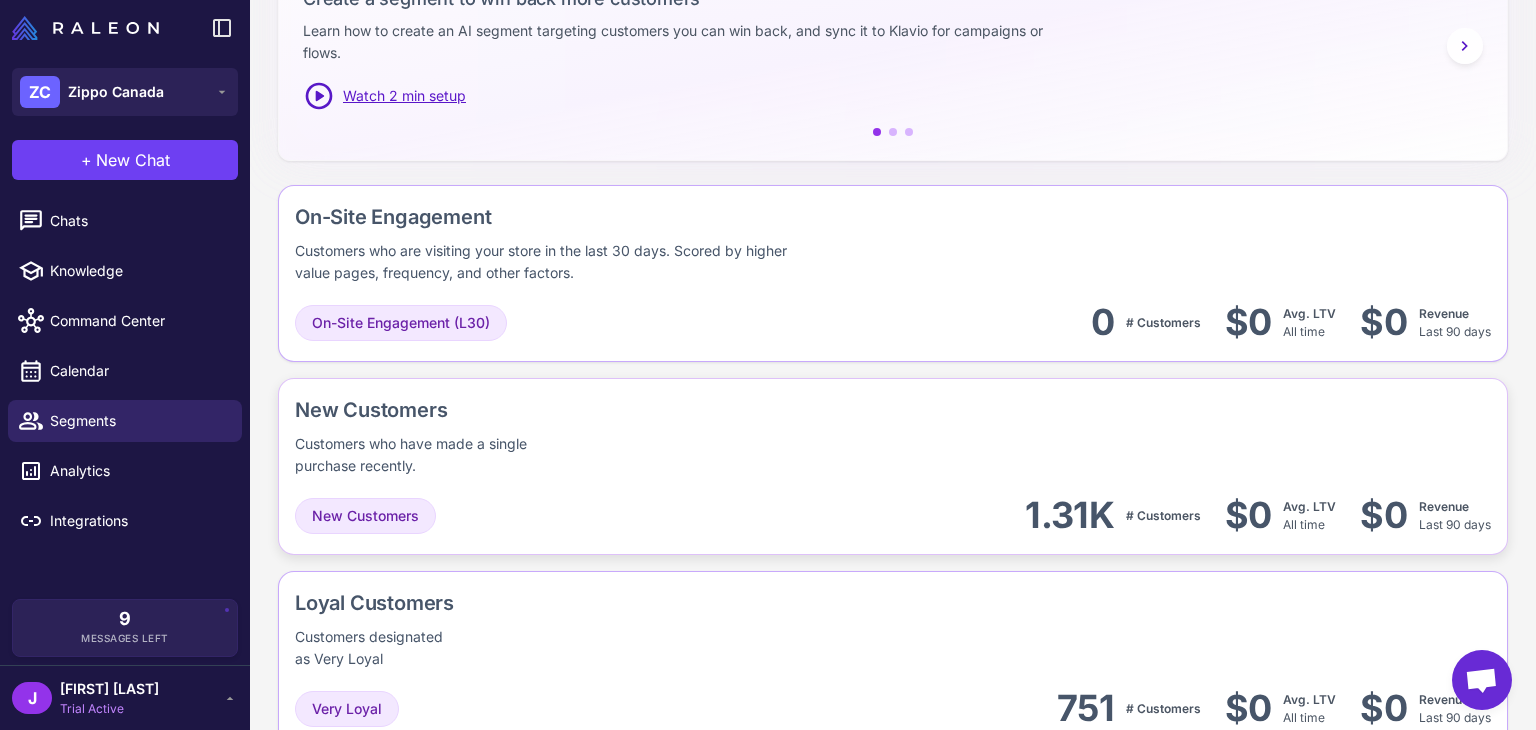 click on "Customers who have made a single purchase recently." at bounding box center (414, 455) 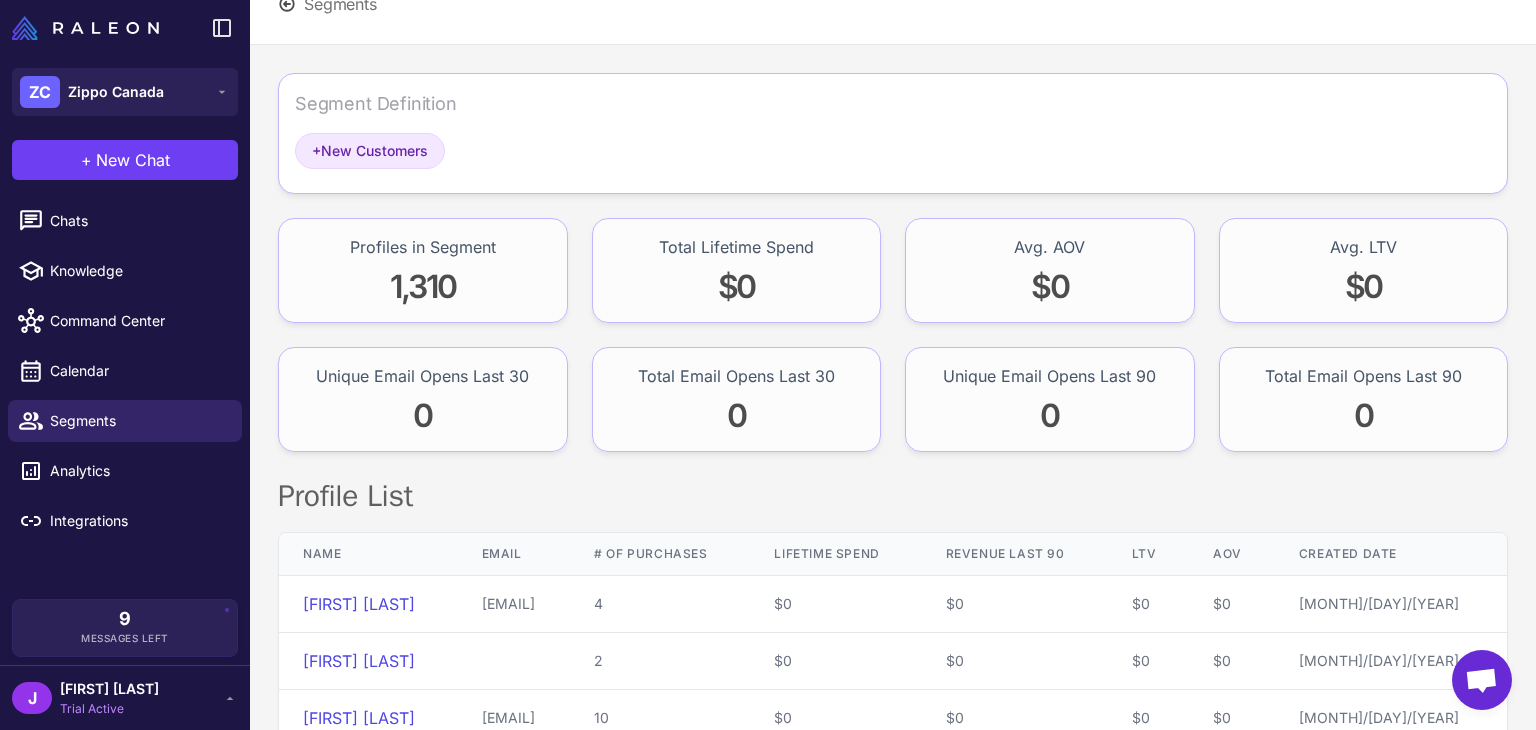 scroll, scrollTop: 0, scrollLeft: 0, axis: both 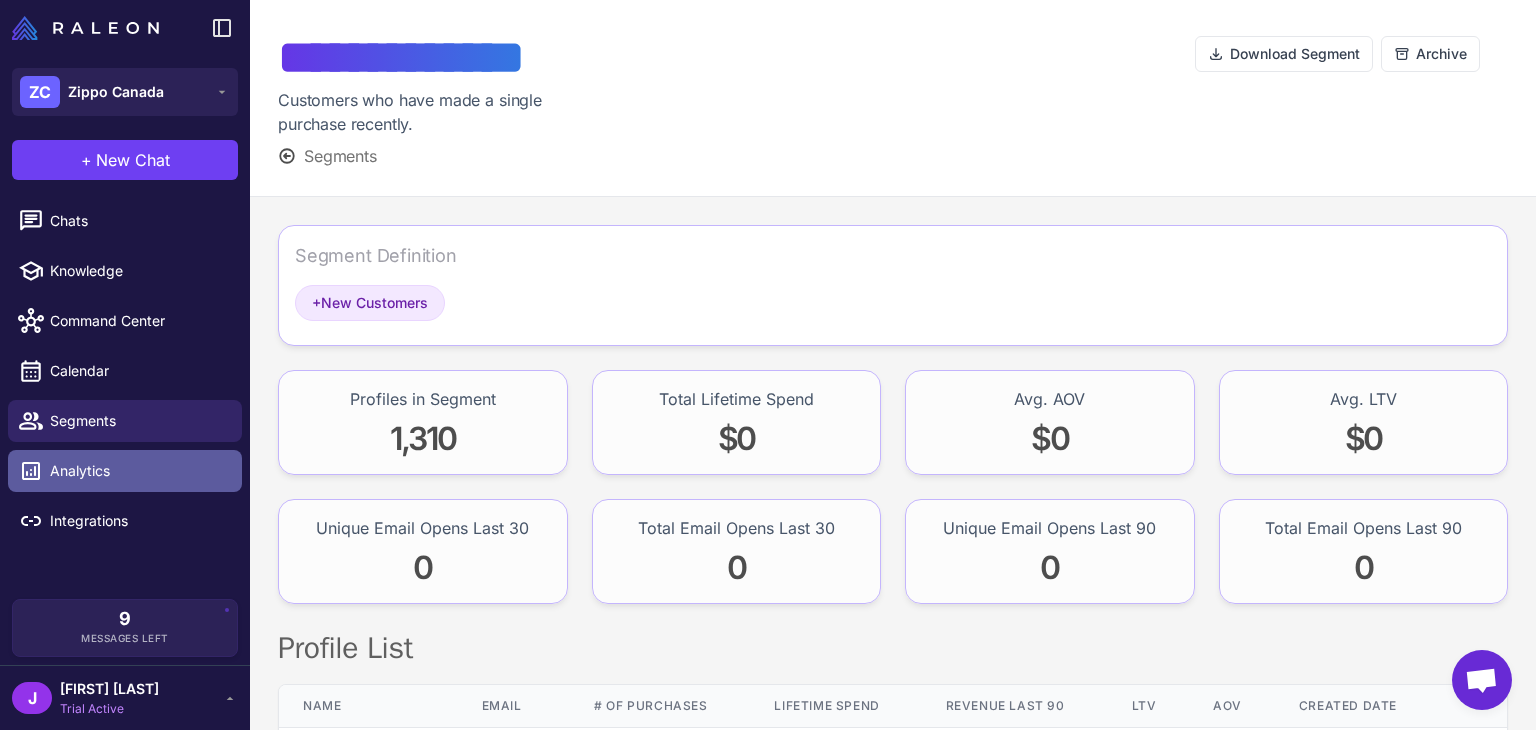 click on "Analytics" at bounding box center (138, 471) 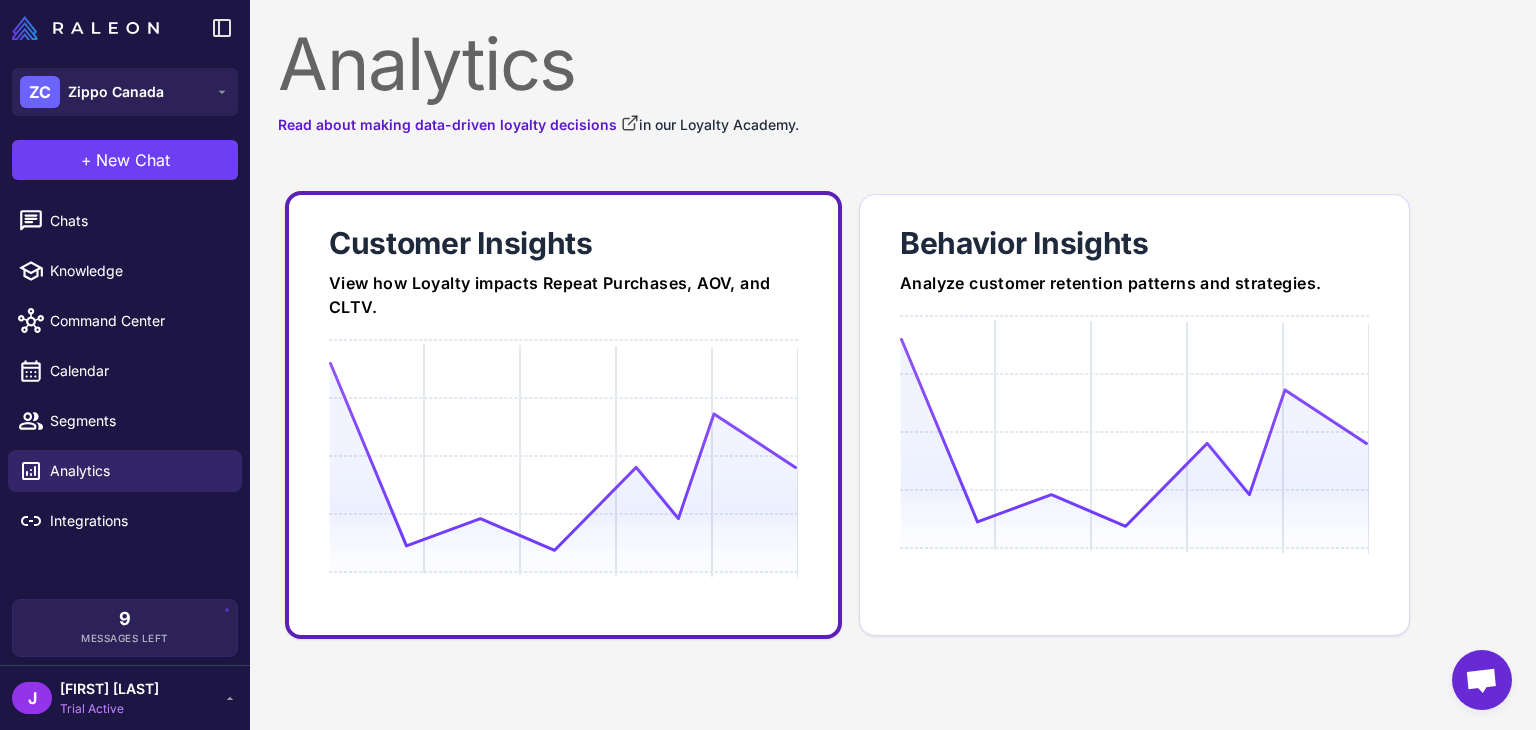 click 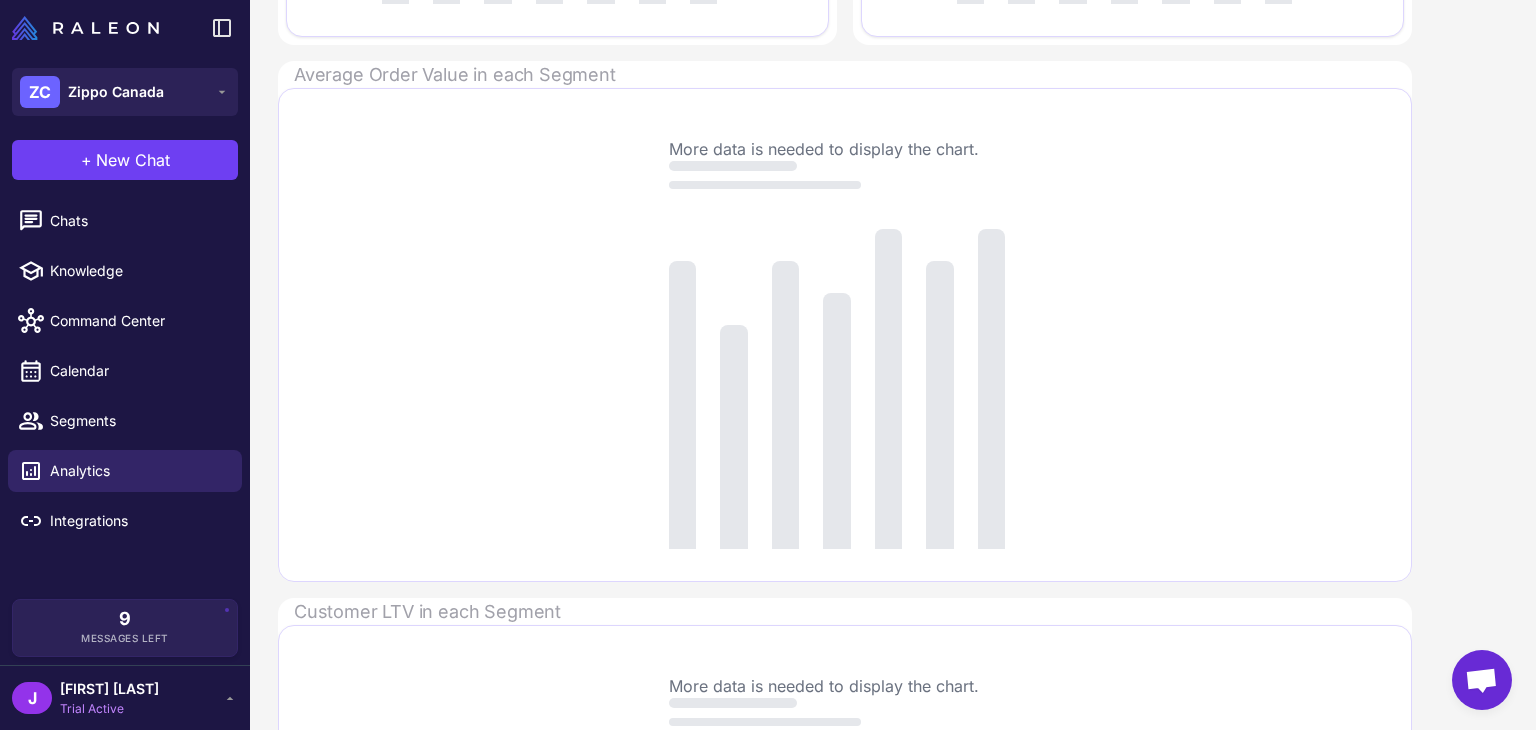 scroll, scrollTop: 1300, scrollLeft: 0, axis: vertical 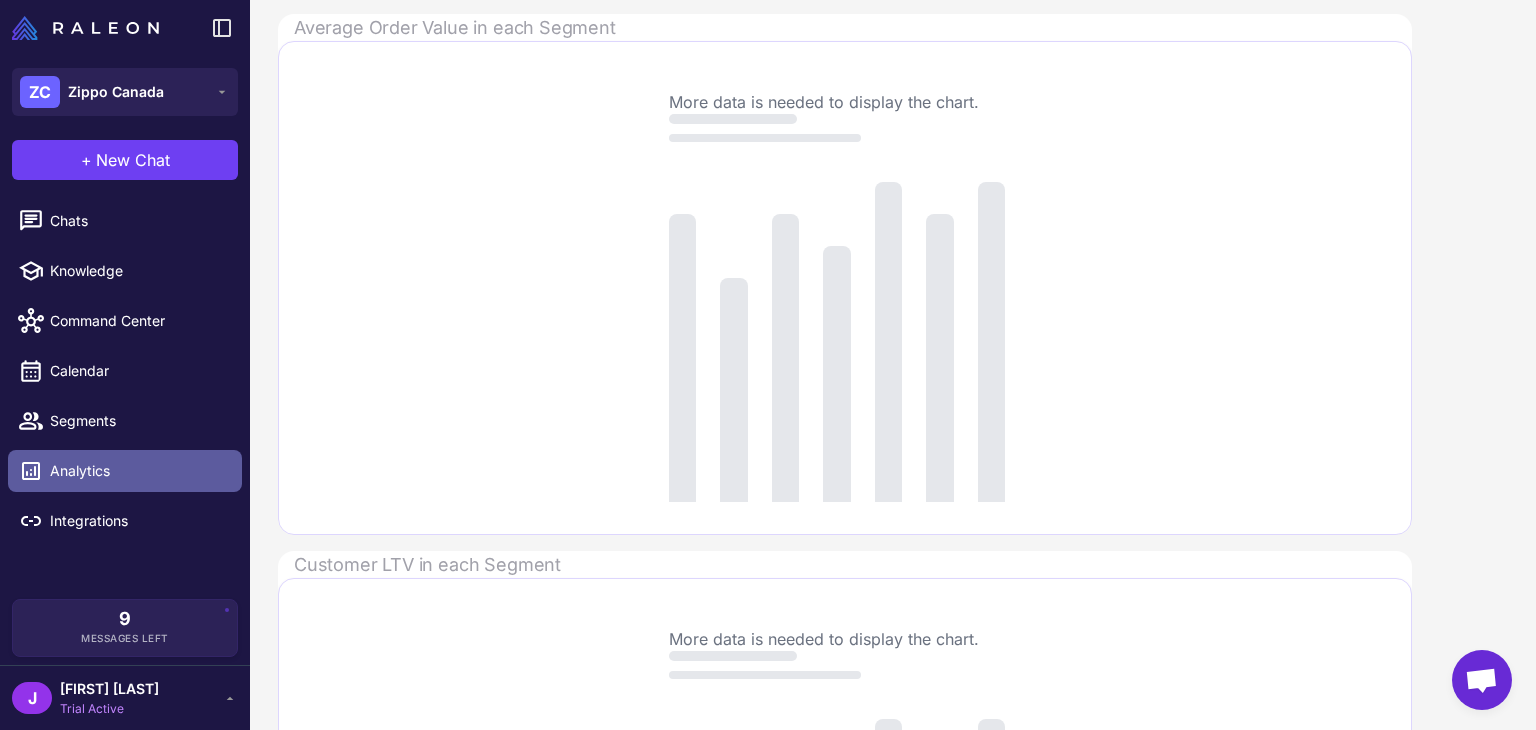 click on "Analytics" at bounding box center (138, 471) 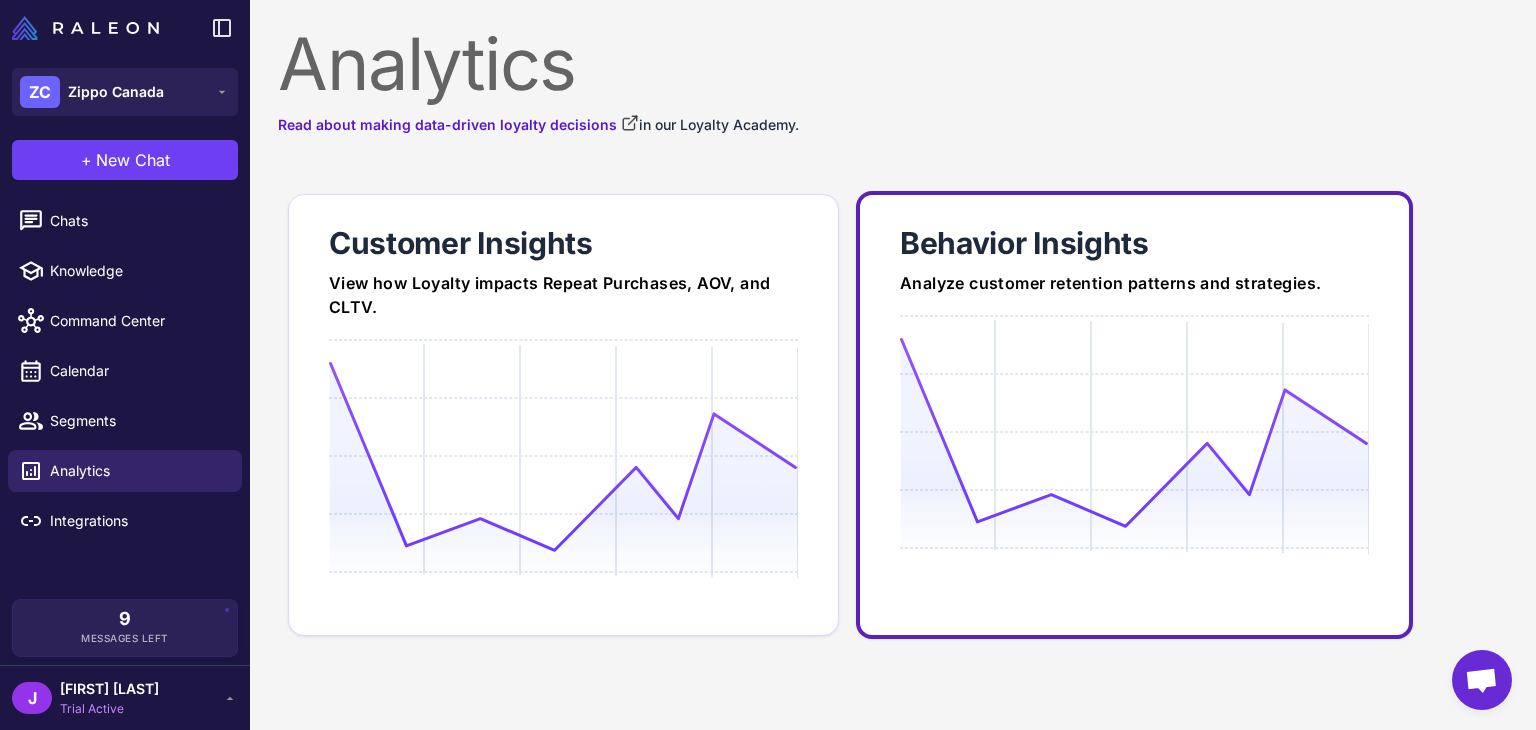 click 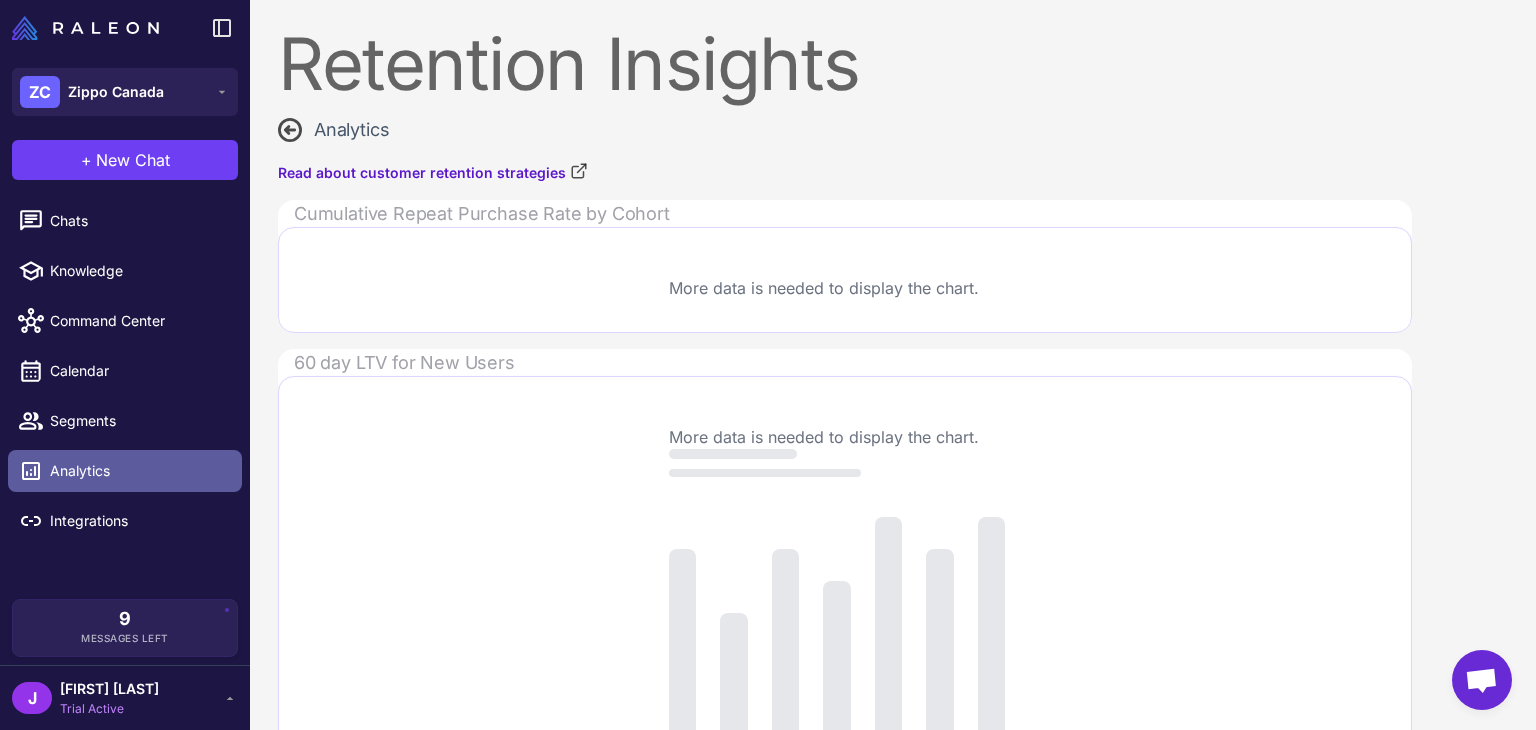 click on "Analytics" at bounding box center [138, 471] 